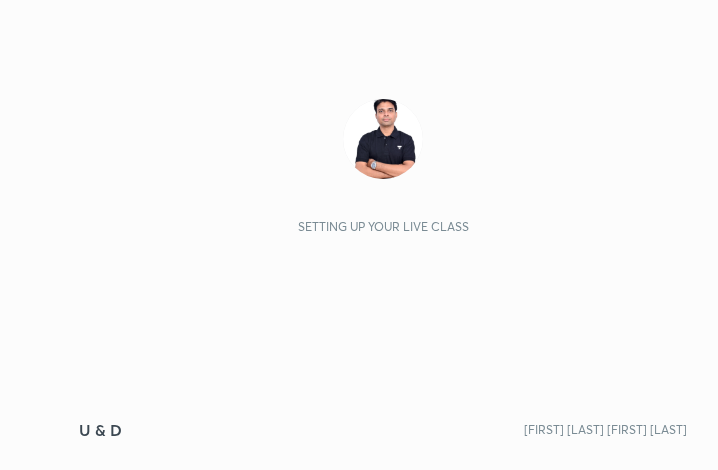 scroll, scrollTop: 0, scrollLeft: 0, axis: both 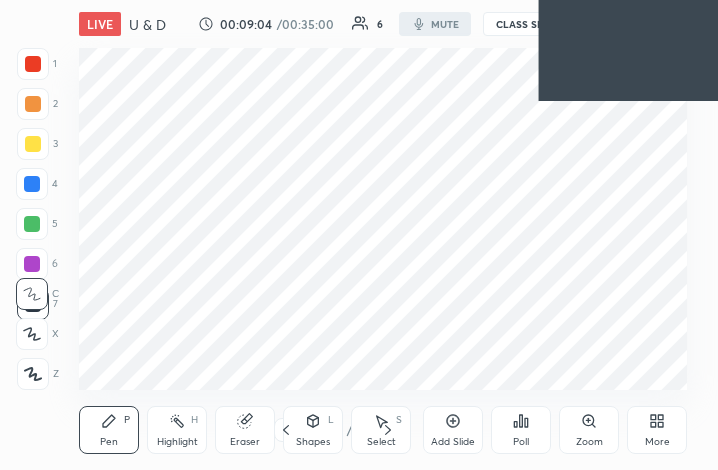 click at bounding box center (629, 50) 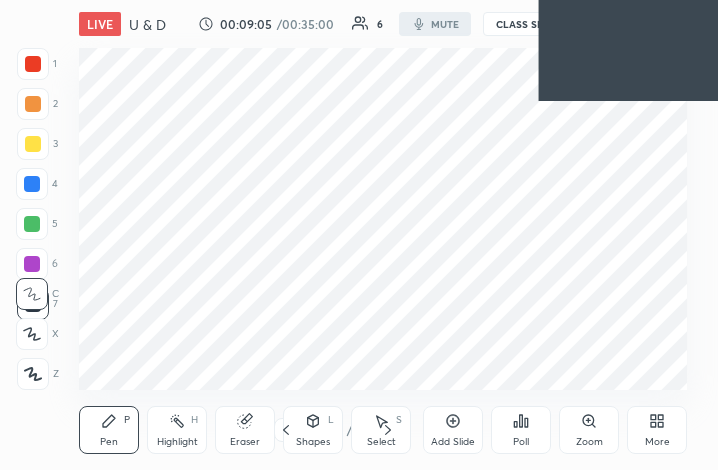 click on "More" at bounding box center [657, 430] 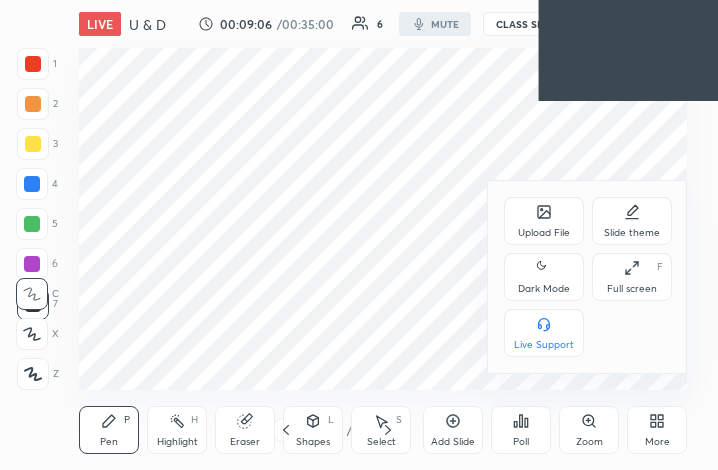 click at bounding box center [359, 235] 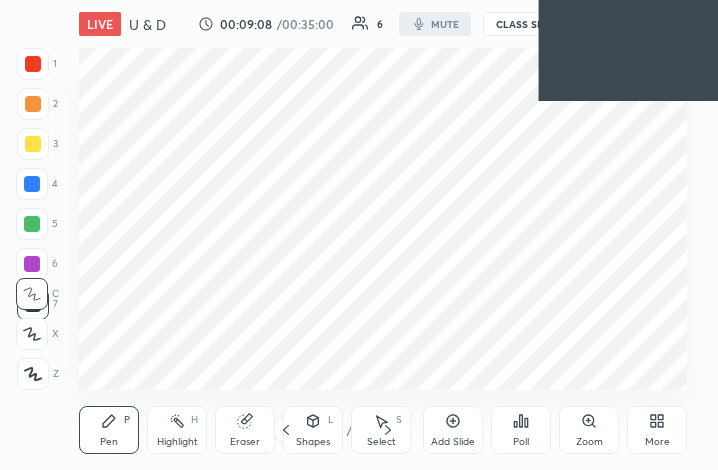 click on "More" at bounding box center (657, 442) 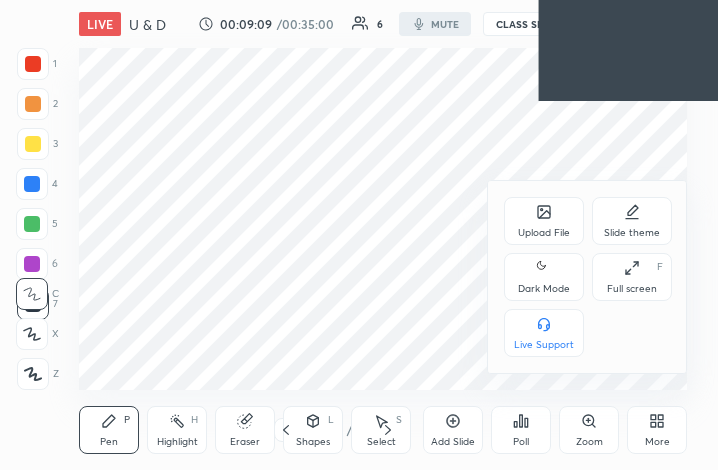 click on "Upload File" at bounding box center (544, 221) 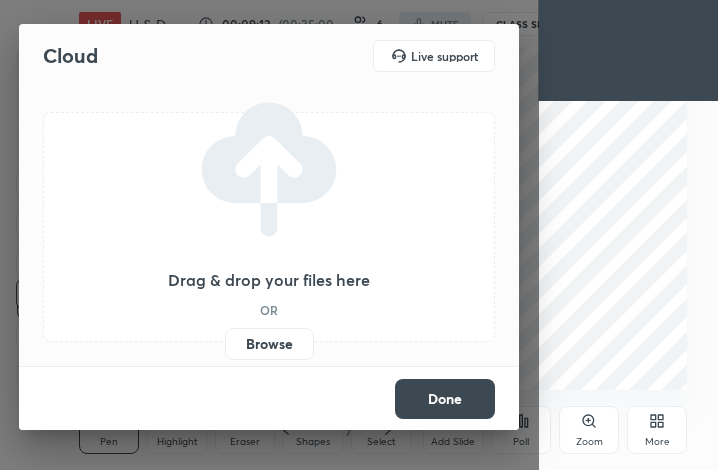 click on "More" at bounding box center (657, 442) 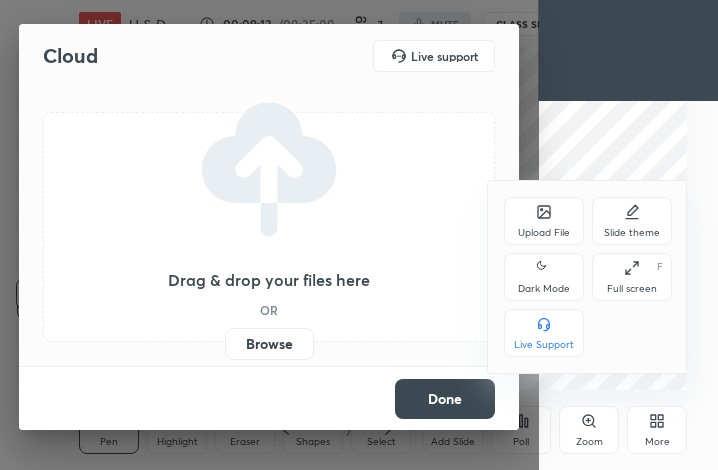 click at bounding box center (359, 235) 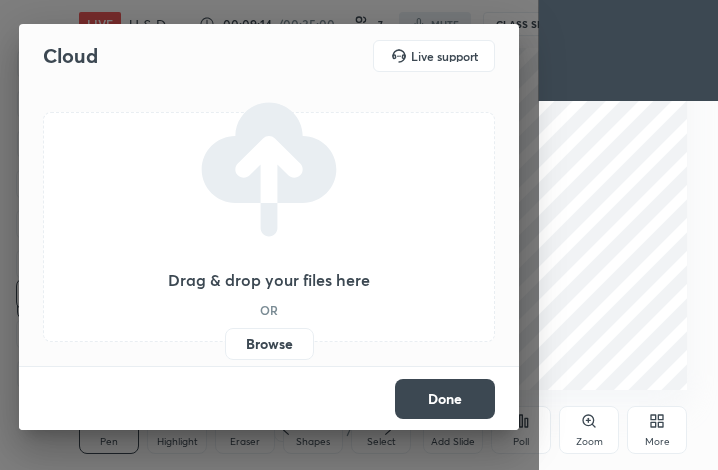 click on "Done" at bounding box center [445, 399] 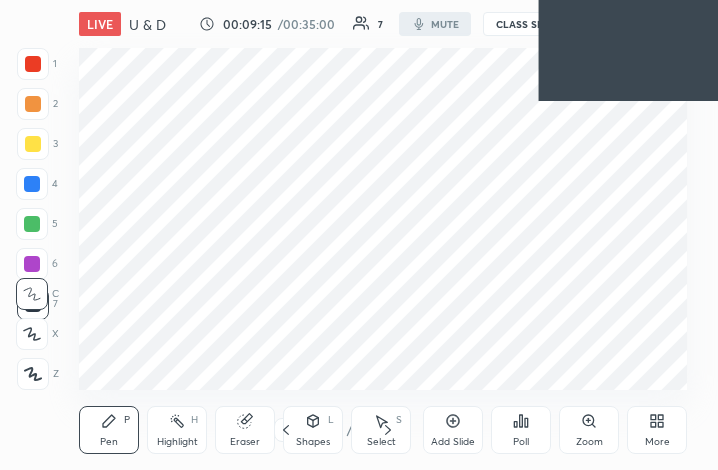 click 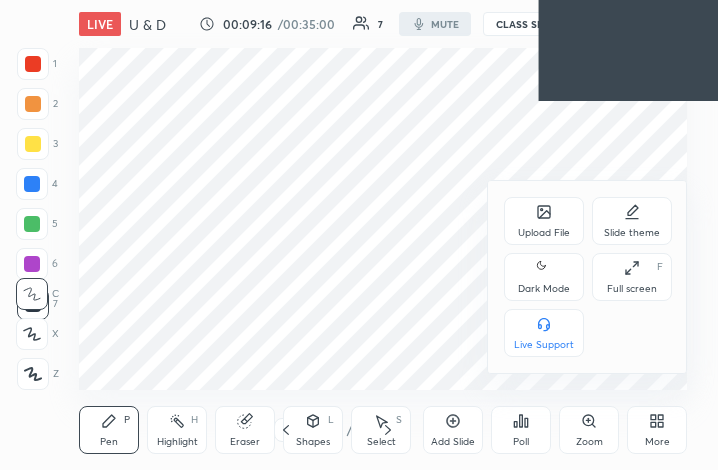 click on "Full screen F" at bounding box center (632, 277) 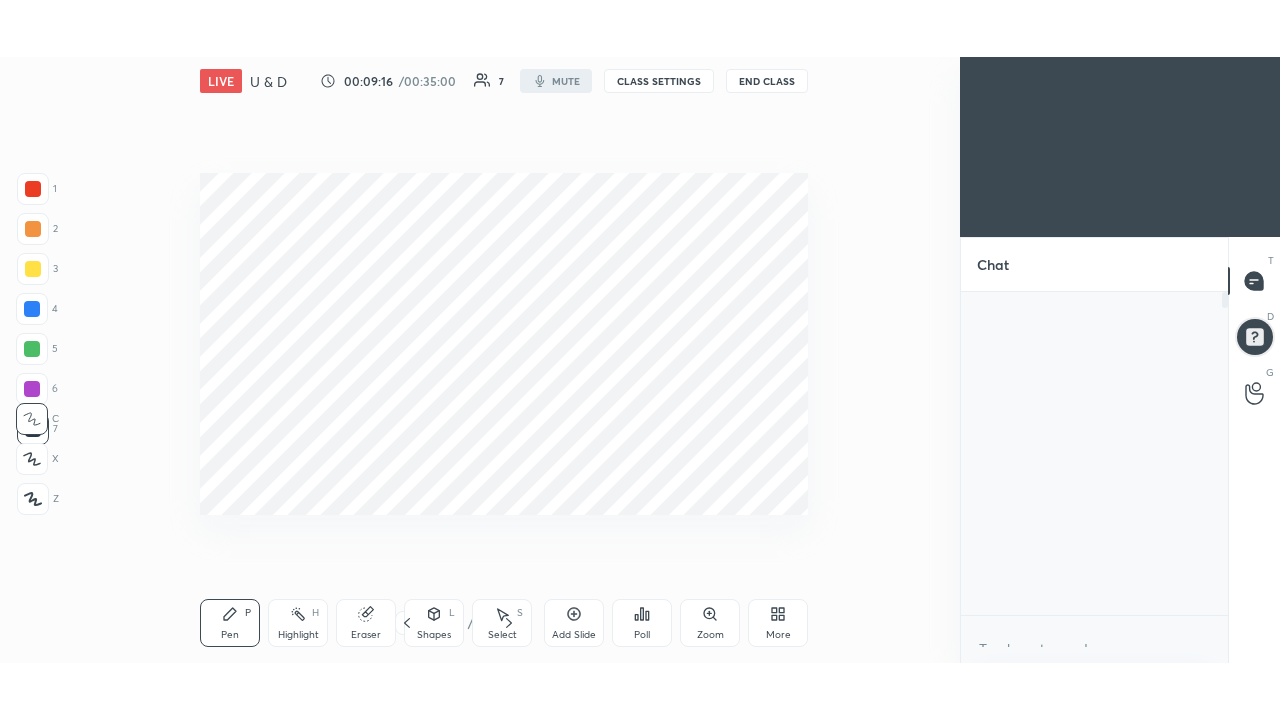 scroll, scrollTop: 99408, scrollLeft: 98826, axis: both 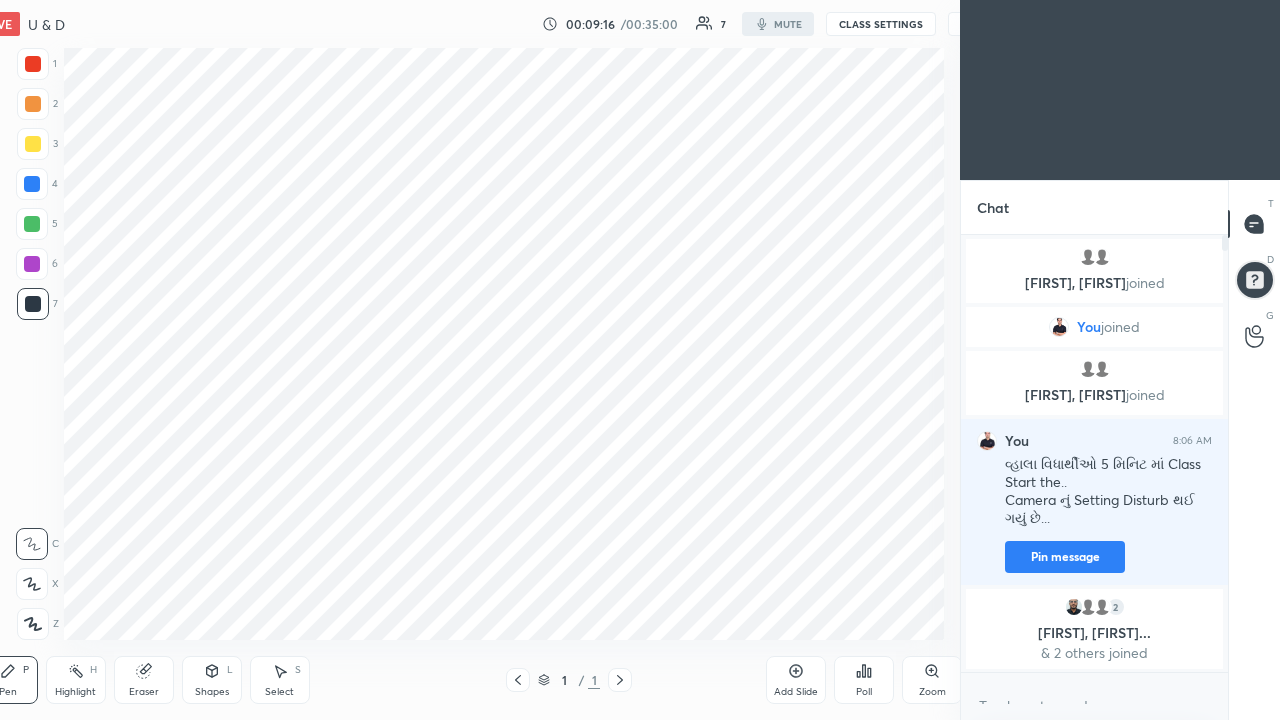 type on "x" 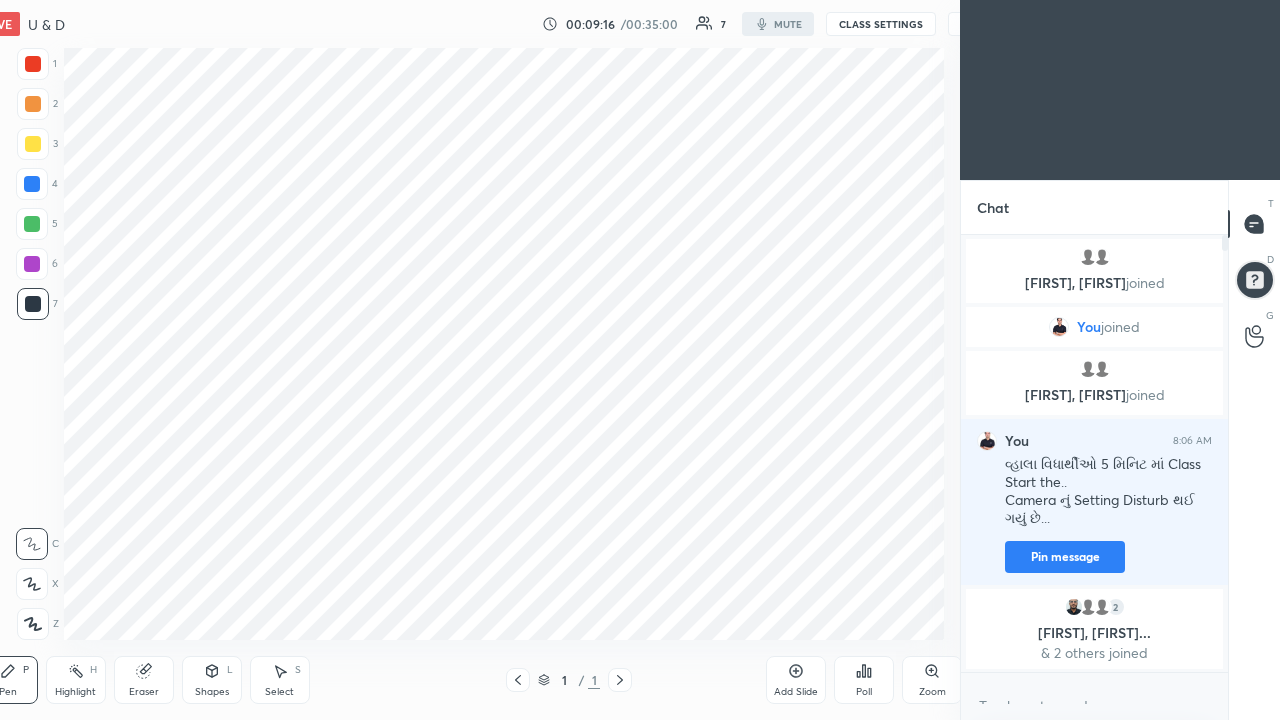 scroll, scrollTop: 431, scrollLeft: 261, axis: both 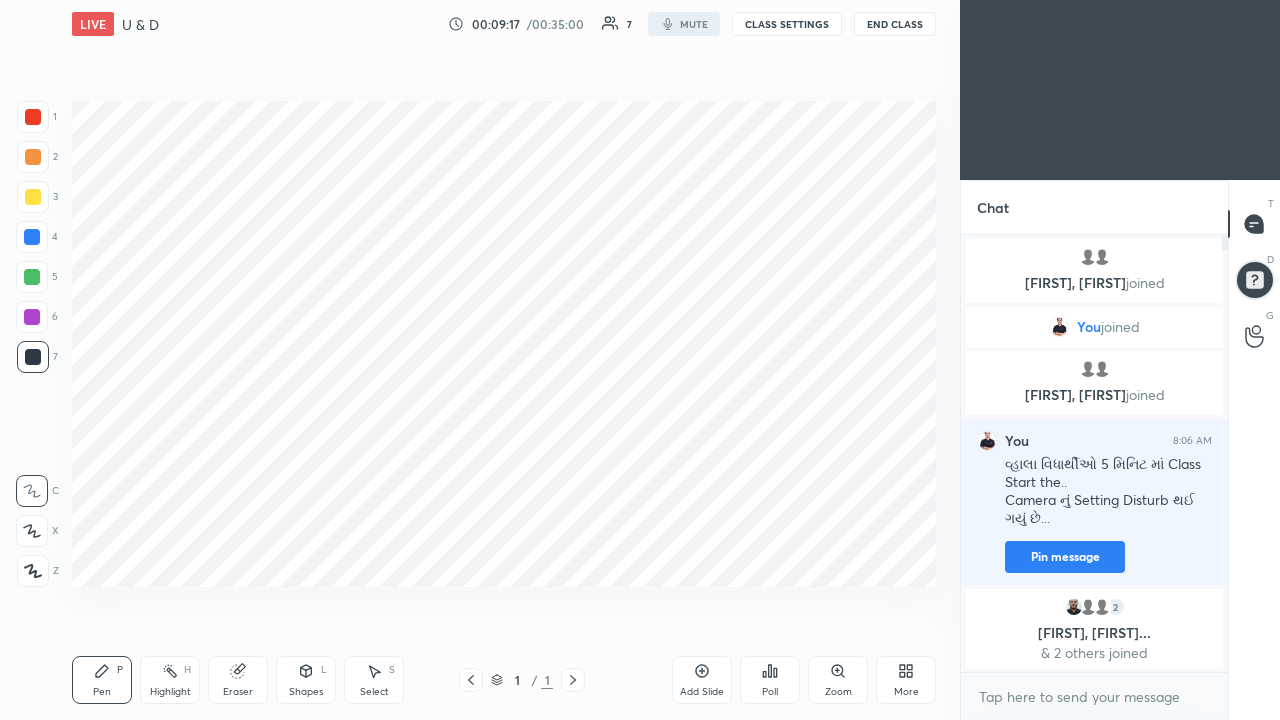 click on "CLASS SETTINGS" at bounding box center (787, 24) 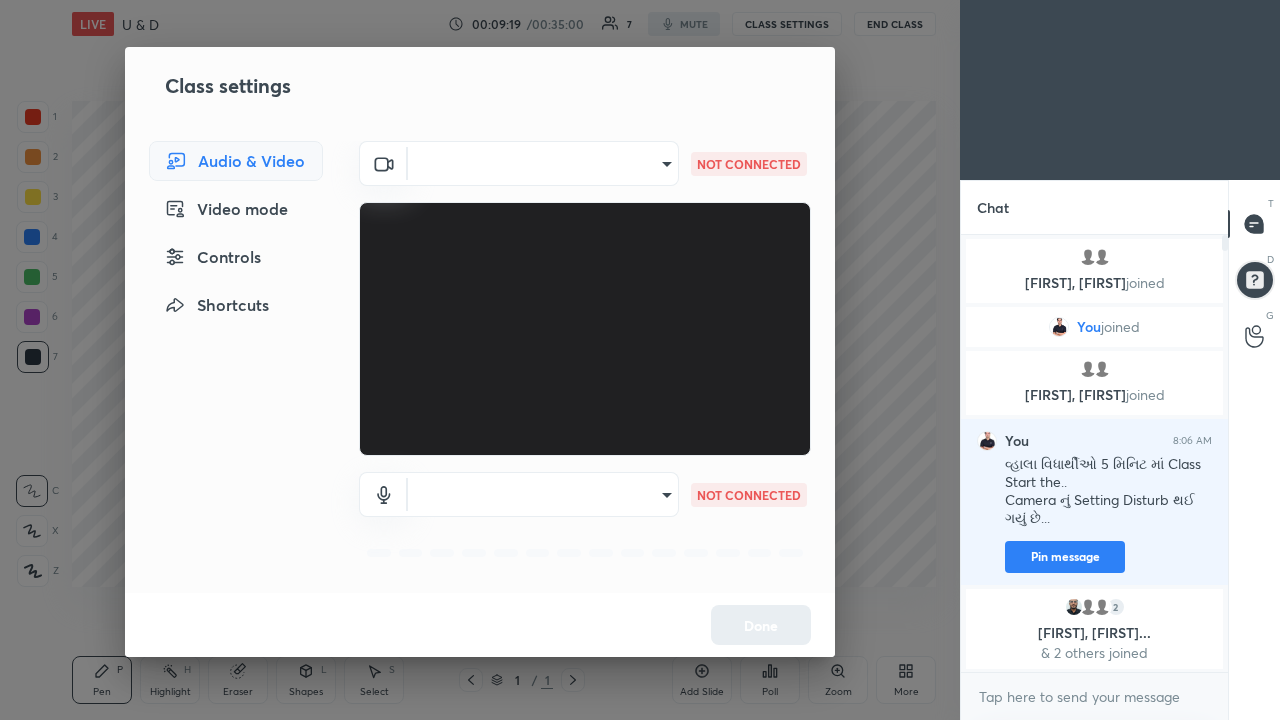 click on "1 2 3 4 5 6 7 C X Z C X Z E E Erase all   H H LIVE U & D 00:09:19 /  00:35:00 7 mute CLASS SETTINGS End Class Setting up your live class Poll for   secs No correct answer Start poll Back U & D Manishkumarsingh Haribhansingh Shakya Pen P Highlight H Eraser Shapes L Select S 1 / 1 Add Slide Poll Zoom More Chat Kinjal, prashant  joined You  joined Mukesh, Atharva  joined You 8:06 AM વ્હાલા વિધાર્થીઓ 5 મિનિટ માં Class Start the..
Camera નું Setting Disturb થઈ ગયું છે... Pin message 2 Rehan, ZAKIRHUSEE..., PATEL &  2 others  joined JUMP TO LATEST Enable hand raising Enable raise hand to speak to learners. Once enabled, chat will be turned off temporarily. Enable x   introducing Raise a hand with a doubt Now learners can raise their hand along with a doubt  How it works? Doubts asked by learners will show up here No one has raised a hand yet Can't raise hand Got it T Messages (T) D Doubts (D) G Raise Hand (G) Report an issue Reason for reporting" at bounding box center [640, 360] 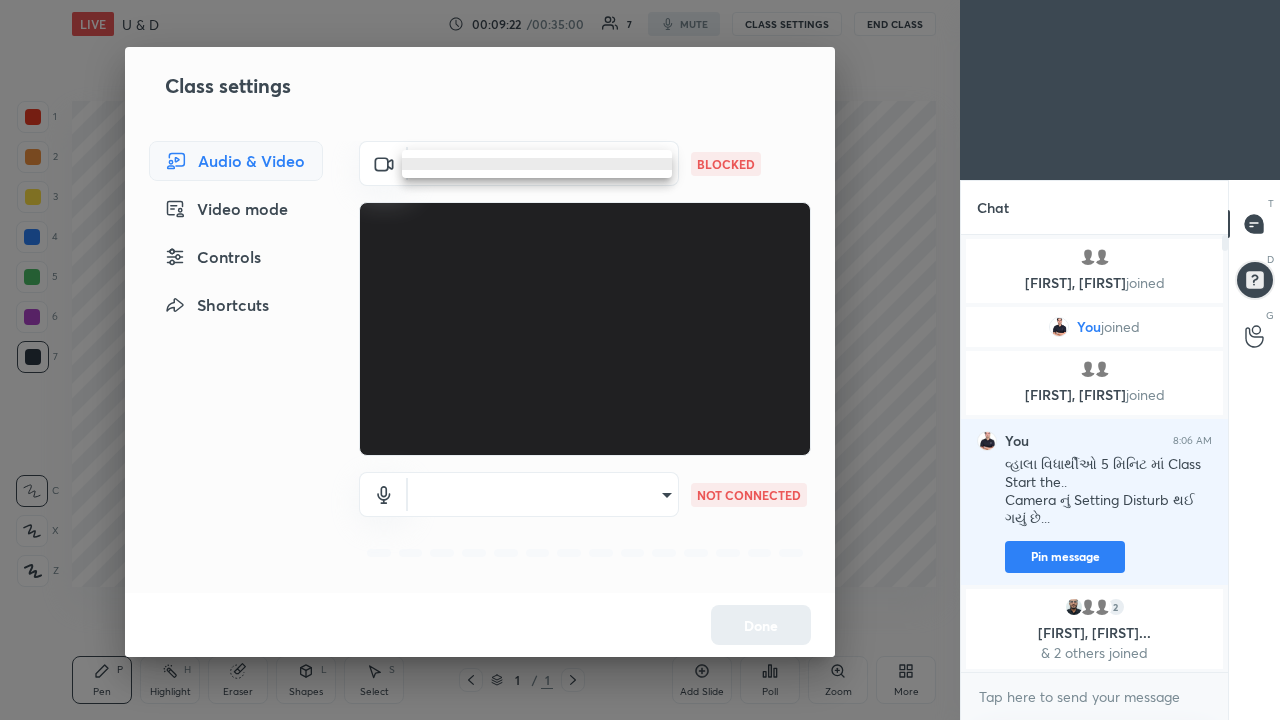 click at bounding box center (537, 164) 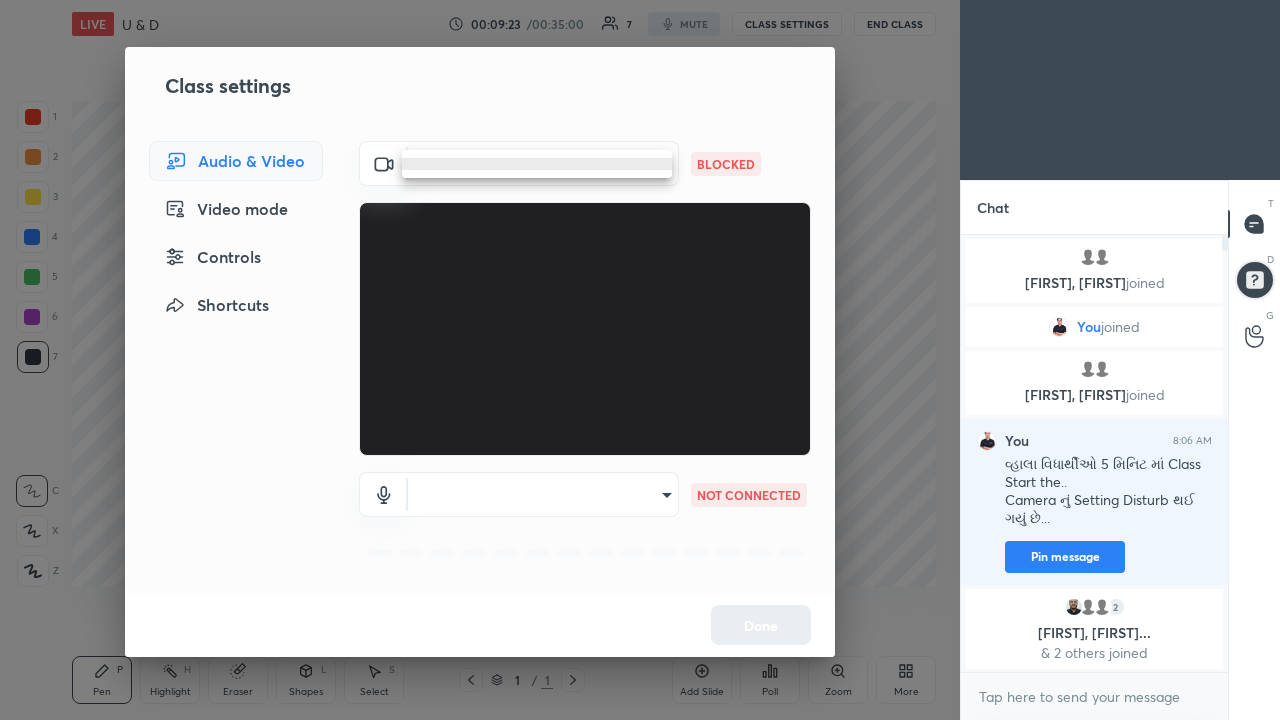 click at bounding box center [537, 164] 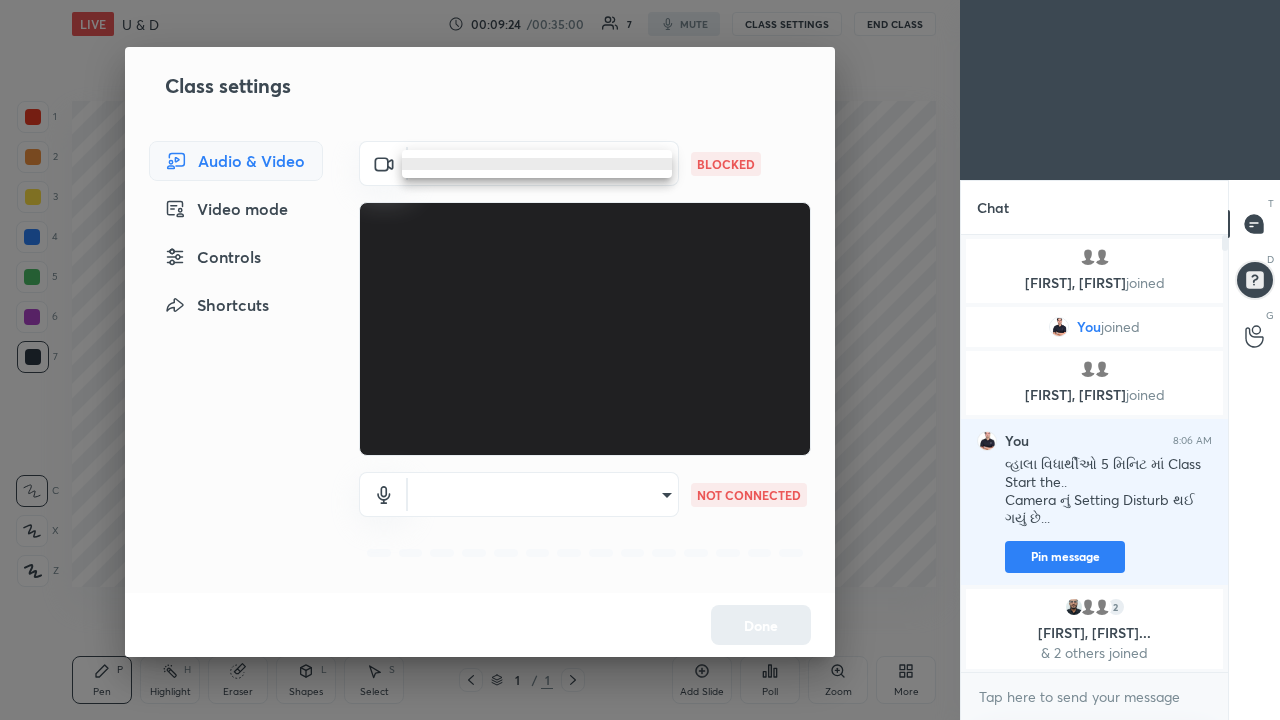 click at bounding box center (640, 360) 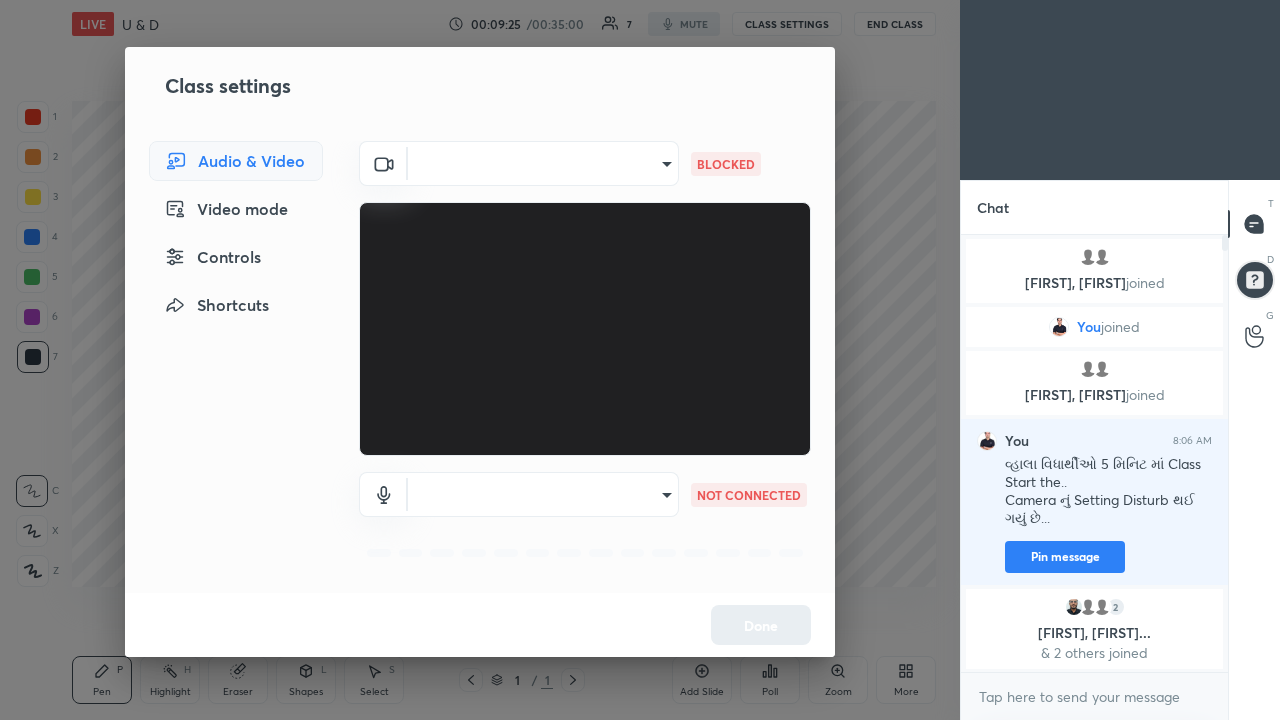 click on "1 2 3 4 5 6 7 C X Z C X Z E E Erase all   H H LIVE U & D 00:09:25 /  00:35:00 7 mute CLASS SETTINGS End Class Setting up your live class Poll for   secs No correct answer Start poll Back U & D Manishkumarsingh Haribhansingh Shakya Pen P Highlight H Eraser Shapes L Select S 1 / 1 Add Slide Poll Zoom More Chat Kinjal, prashant  joined You  joined Mukesh, Atharva  joined You 8:06 AM વ્હાલા વિધાર્થીઓ 5 મિનિટ માં Class Start the..
Camera નું Setting Disturb થઈ ગયું છે... Pin message 2 Rehan, ZAKIRHUSEE..., PATEL &  2 others  joined JUMP TO LATEST Enable hand raising Enable raise hand to speak to learners. Once enabled, chat will be turned off temporarily. Enable x   introducing Raise a hand with a doubt Now learners can raise their hand along with a doubt  How it works? Doubts asked by learners will show up here No one has raised a hand yet Can't raise hand Got it T Messages (T) D Doubts (D) G Raise Hand (G) Report an issue Reason for reporting" at bounding box center (640, 360) 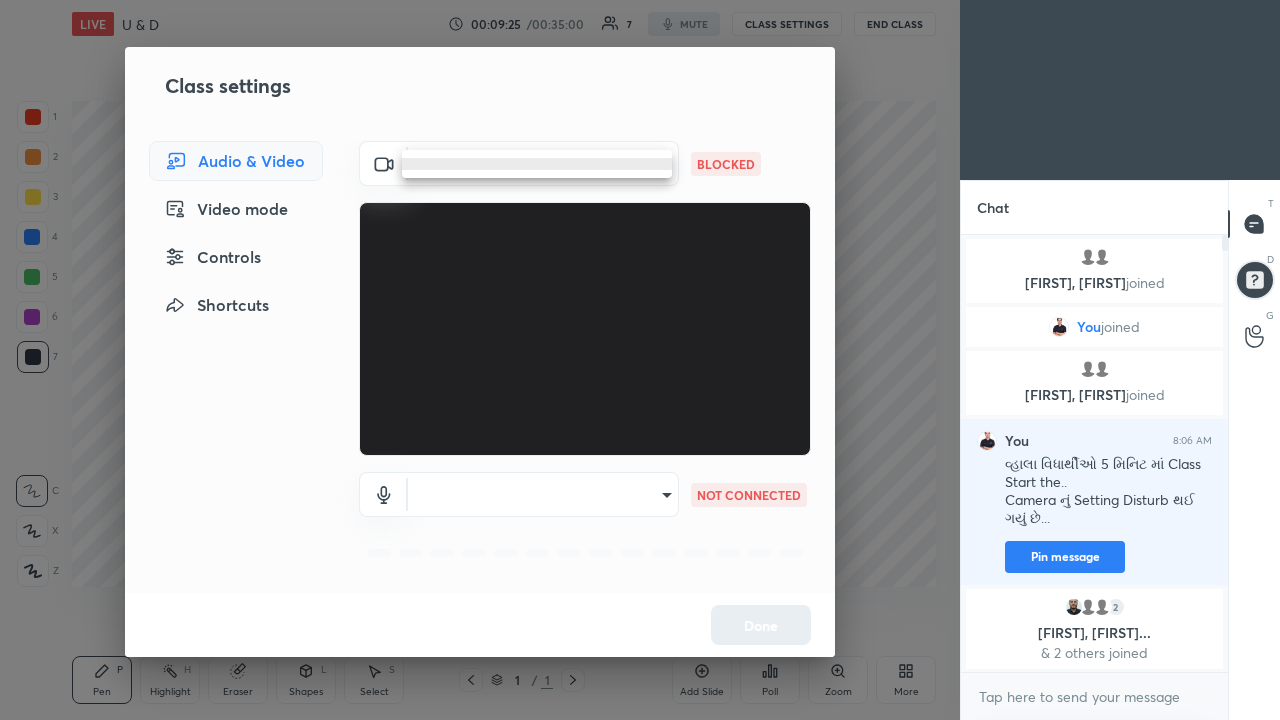 click at bounding box center [537, 164] 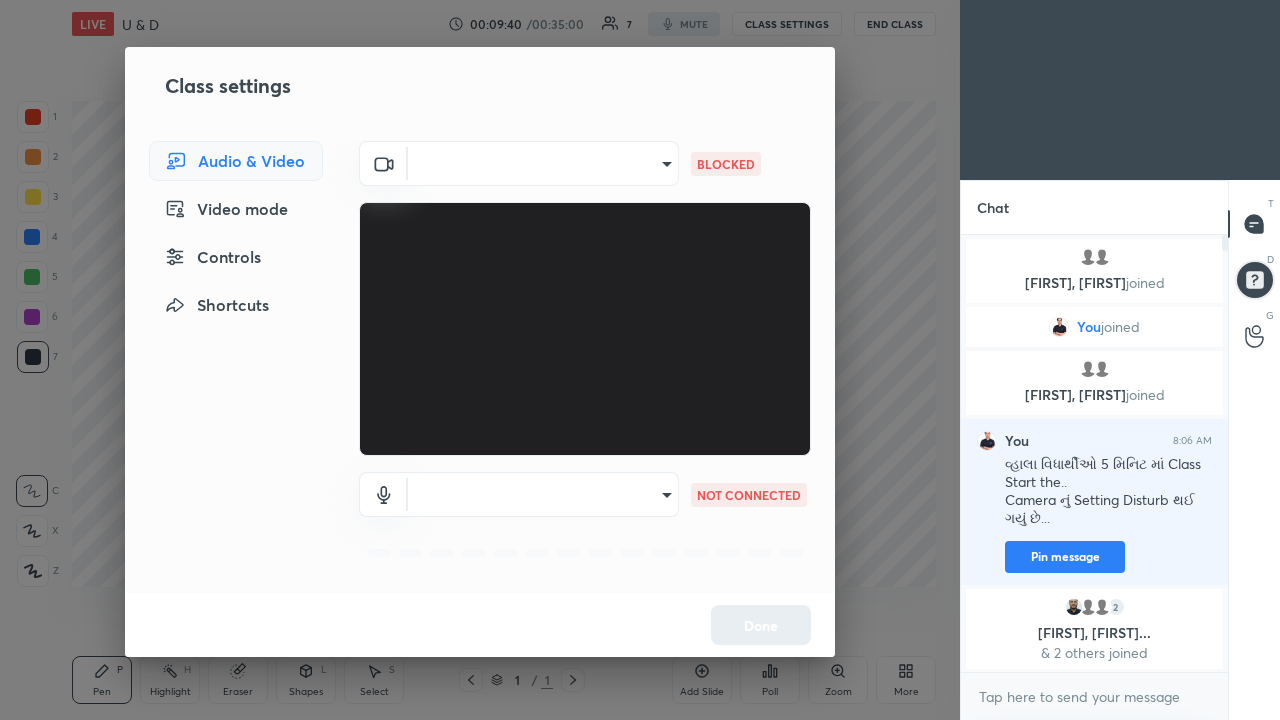 click on "Class settings Audio & Video Video mode Controls Shortcuts ​ BLOCKED ​ NOT CONNECTED Done" at bounding box center (480, 360) 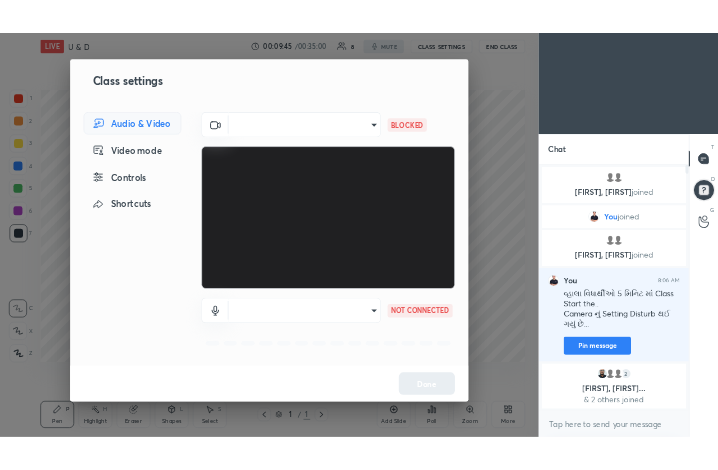 scroll, scrollTop: 342, scrollLeft: 468, axis: both 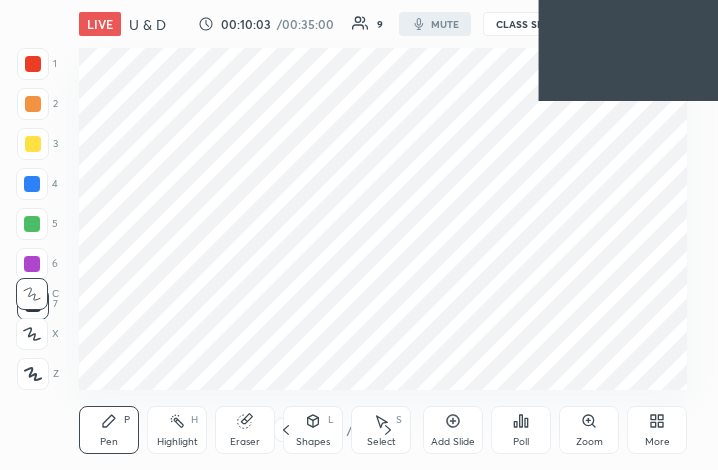 click on "More" at bounding box center (657, 430) 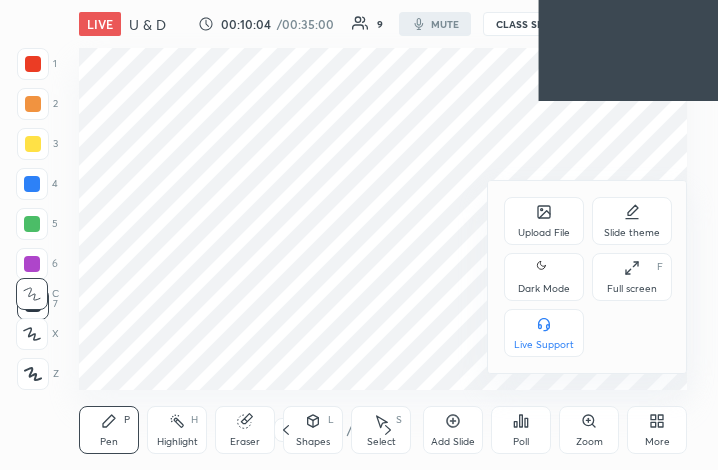 click on "Full screen" at bounding box center [632, 289] 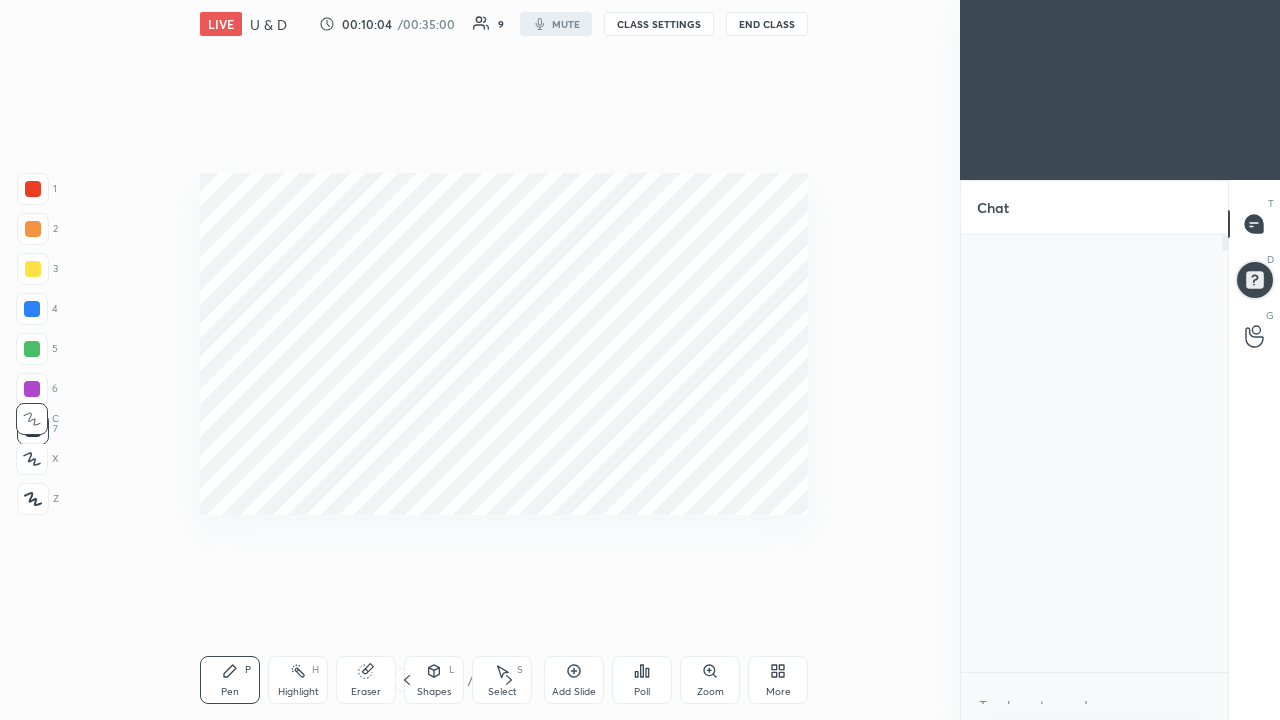 scroll, scrollTop: 99408, scrollLeft: 98836, axis: both 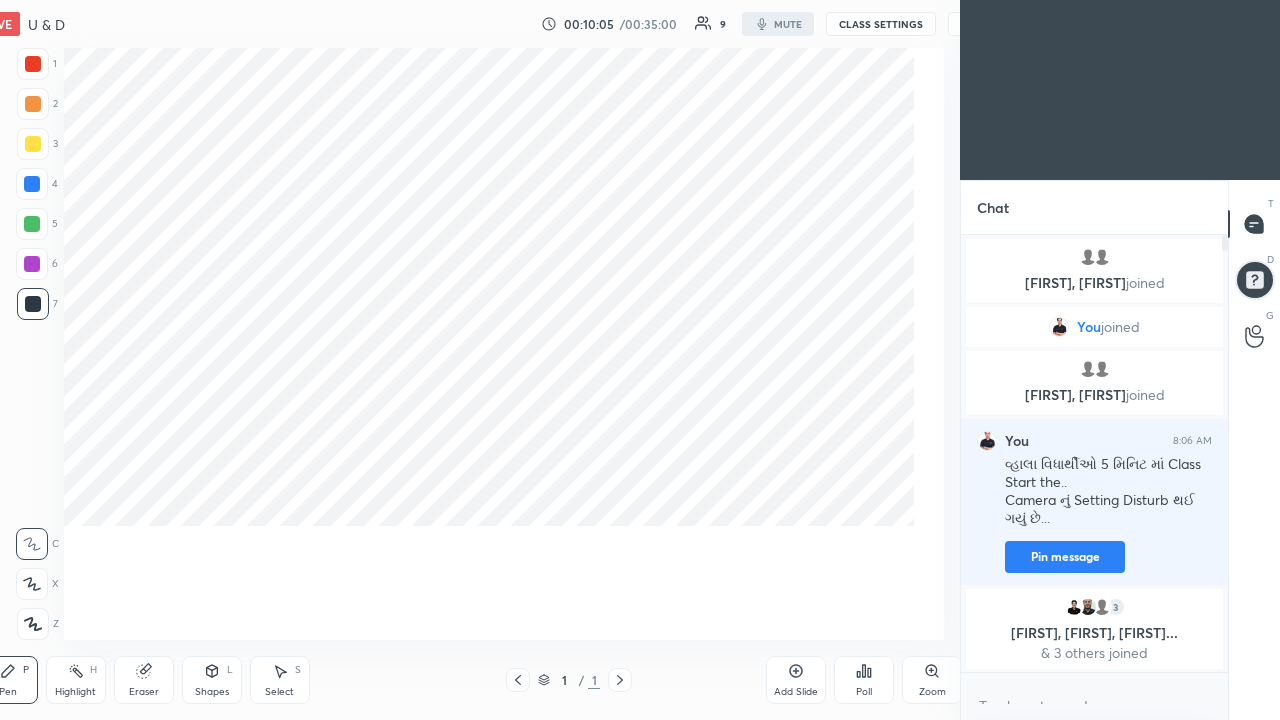 type on "x" 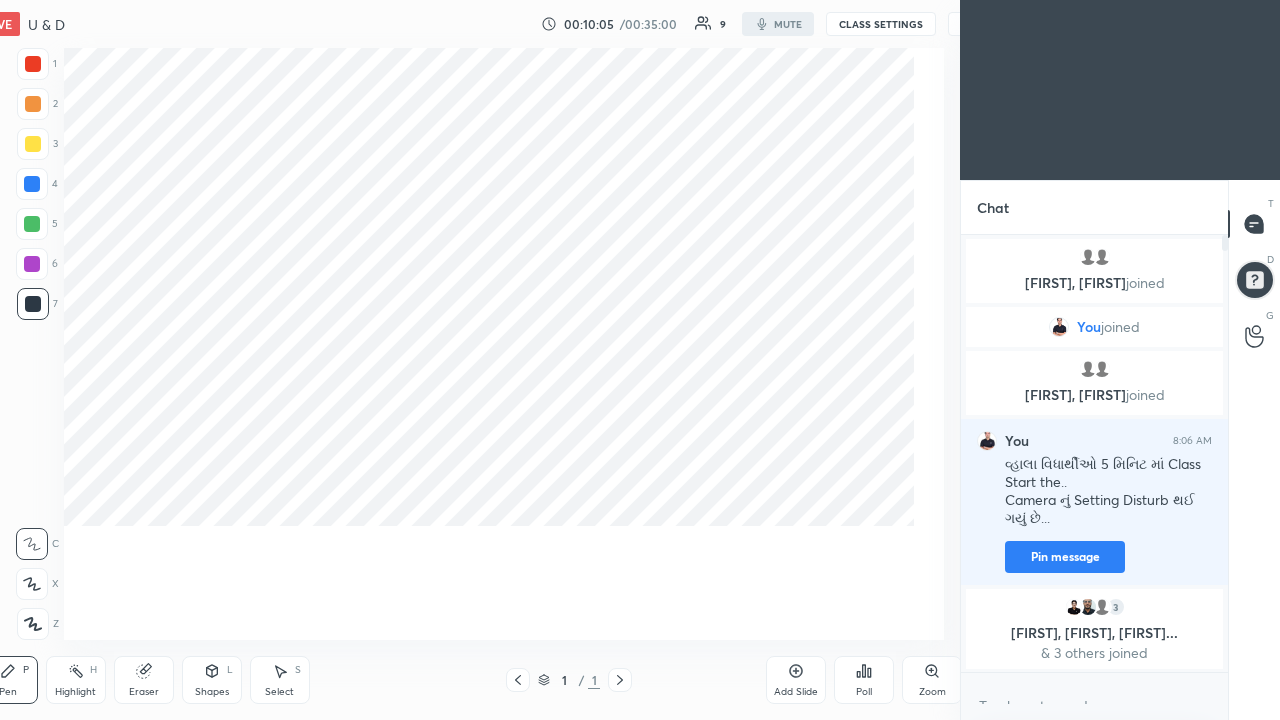 scroll, scrollTop: 431, scrollLeft: 261, axis: both 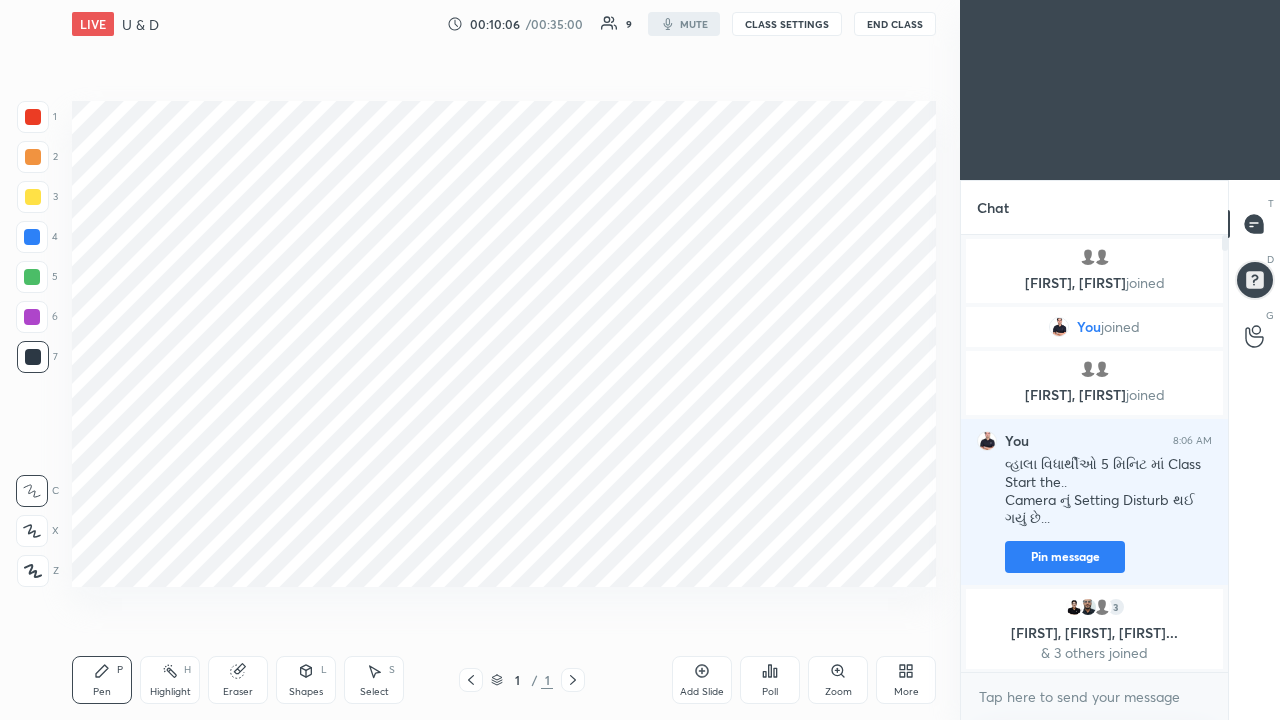 click on "CLASS SETTINGS" at bounding box center [787, 24] 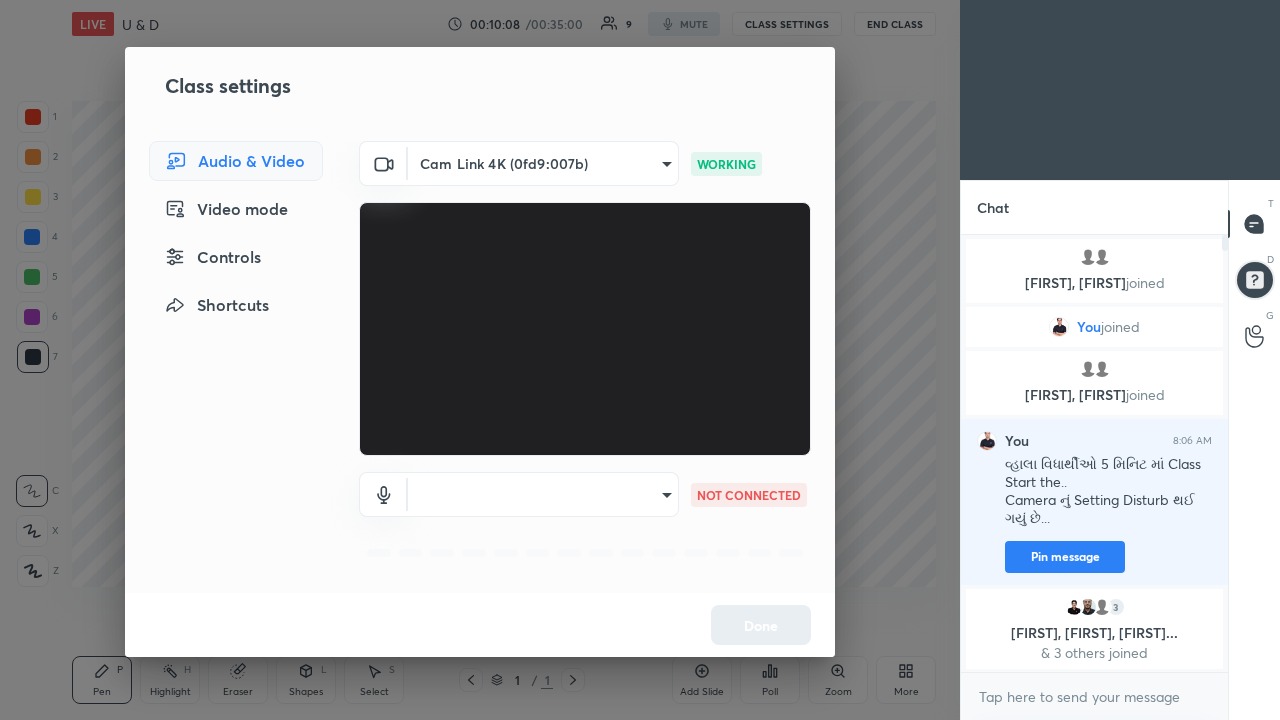 click on "1 2 3 4 5 6 7 C X Z C X Z E E Erase all   H H LIVE U & D 00:10:08 /  00:35:00 9 mute CLASS SETTINGS End Class Setting up your live class Poll for   secs No correct answer Start poll Back U & D Manishkumarsingh Haribhansingh Shakya Pen P Highlight H Eraser Shapes L Select S 1 / 1 Add Slide Poll Zoom More Chat Kinjal, prashant  joined You  joined Mukesh, Atharva  joined You 8:06 AM વ્હાલા વિધાર્થીઓ 5 મિનિટ માં Class Start the..
Camera નું Setting Disturb થઈ ગયું છે... Pin message 3 Praveer, Rehan, ZAKIRHUSEE... &  3 others  joined 1 NEW MESSAGE Enable hand raising Enable raise hand to speak to learners. Once enabled, chat will be turned off temporarily. Enable x   introducing Raise a hand with a doubt Now learners can raise their hand along with a doubt  How it works? Doubts asked by learners will show up here No one has raised a hand yet Can't raise hand Got it T Messages (T) D Doubts (D) G Raise Hand (G) Report an issue Reason for reporting" at bounding box center (640, 360) 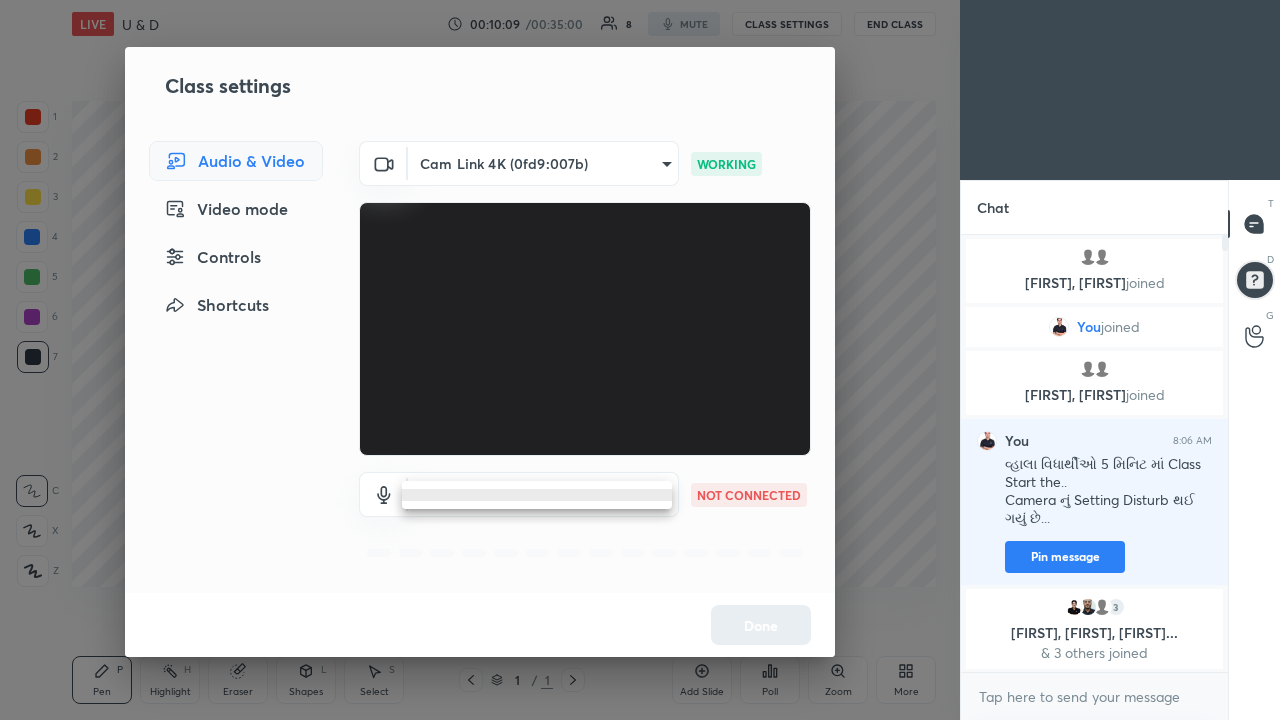 click at bounding box center (537, 495) 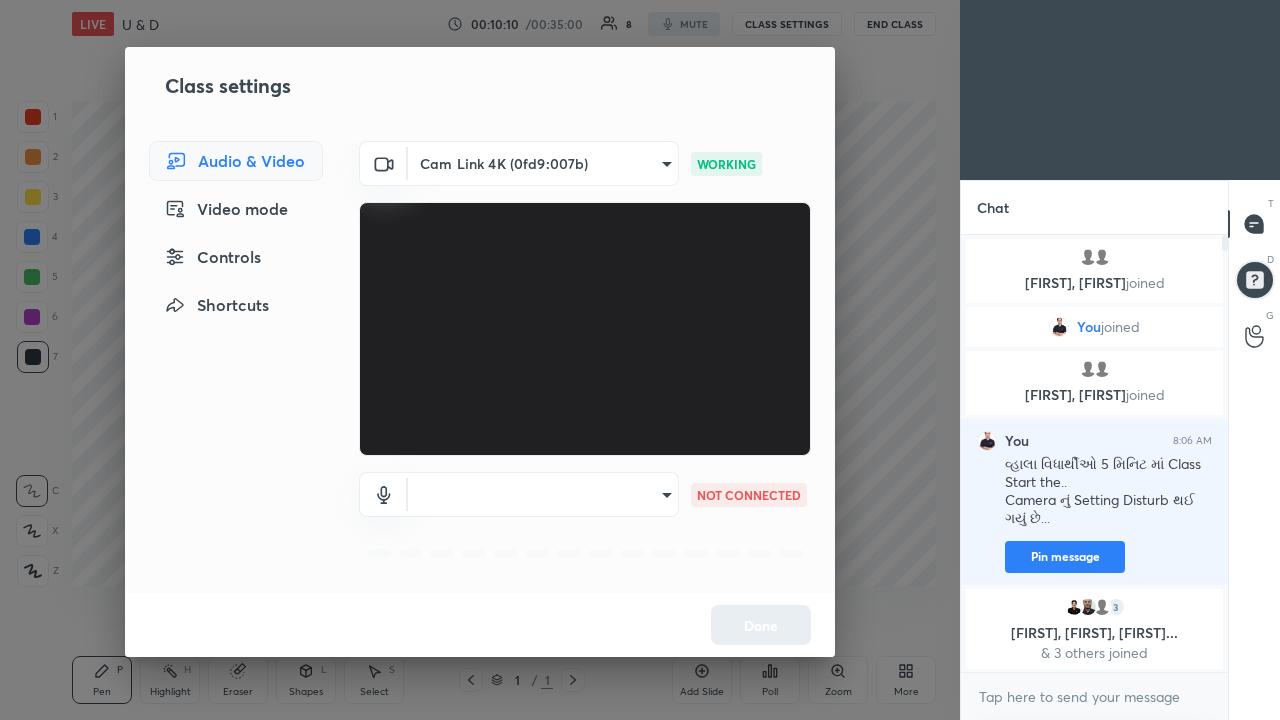 click on "1 2 3 4 5 6 7 C X Z C X Z E E Erase all   H H LIVE U & D 00:10:10 /  00:35:00 8 mute CLASS SETTINGS End Class Setting up your live class Poll for   secs No correct answer Start poll Back U & D Manishkumarsingh Haribhansingh Shakya Pen P Highlight H Eraser Shapes L Select S 1 / 1 Add Slide Poll Zoom More Chat Kinjal, prashant  joined You  joined Mukesh, Atharva  joined You 8:06 AM વ્હાલા વિધાર્થીઓ 5 મિનિટ માં Class Start the..
Camera નું Setting Disturb થઈ ગયું છે... Pin message 3 Praveer, Rehan, ZAKIRHUSEE... &  3 others  joined 1 NEW MESSAGE Enable hand raising Enable raise hand to speak to learners. Once enabled, chat will be turned off temporarily. Enable x   introducing Raise a hand with a doubt Now learners can raise their hand along with a doubt  How it works? Doubts asked by learners will show up here No one has raised a hand yet Can't raise hand Got it T Messages (T) D Doubts (D) G Raise Hand (G) Report an issue Reason for reporting" at bounding box center [640, 360] 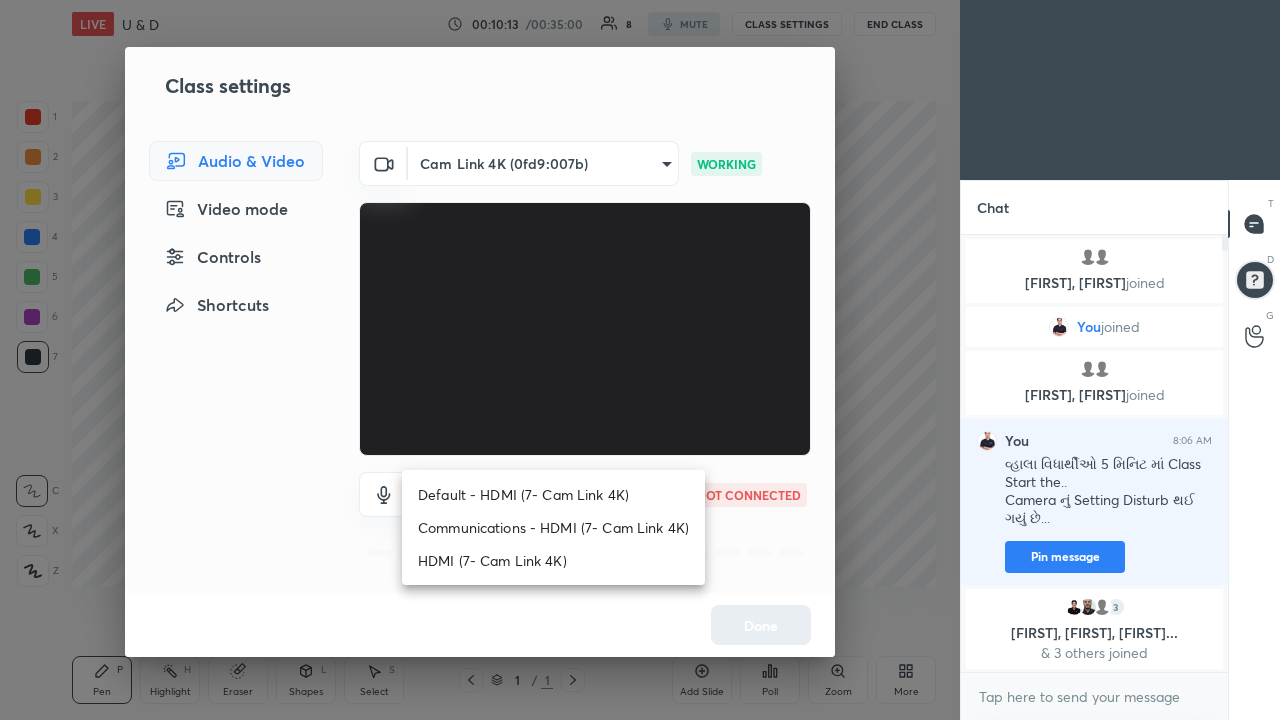 click on "Communications - HDMI (7- Cam Link 4K)" at bounding box center [553, 527] 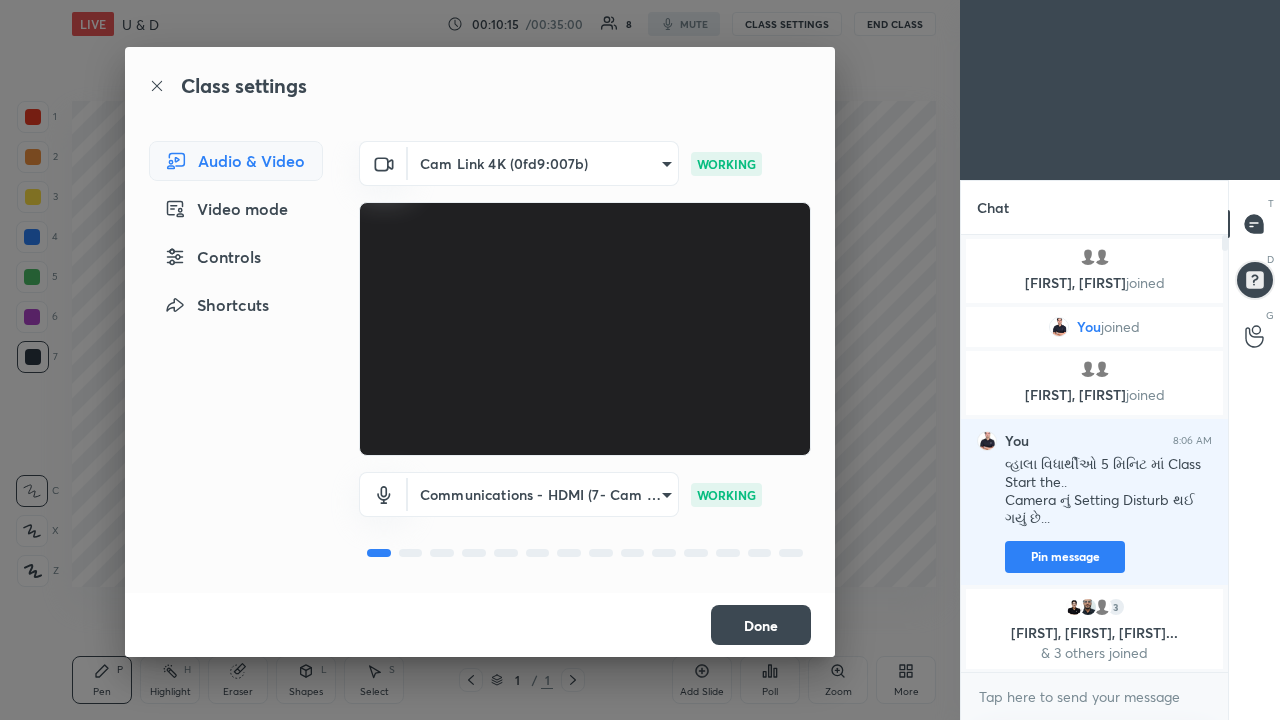 click on "Done" at bounding box center [761, 625] 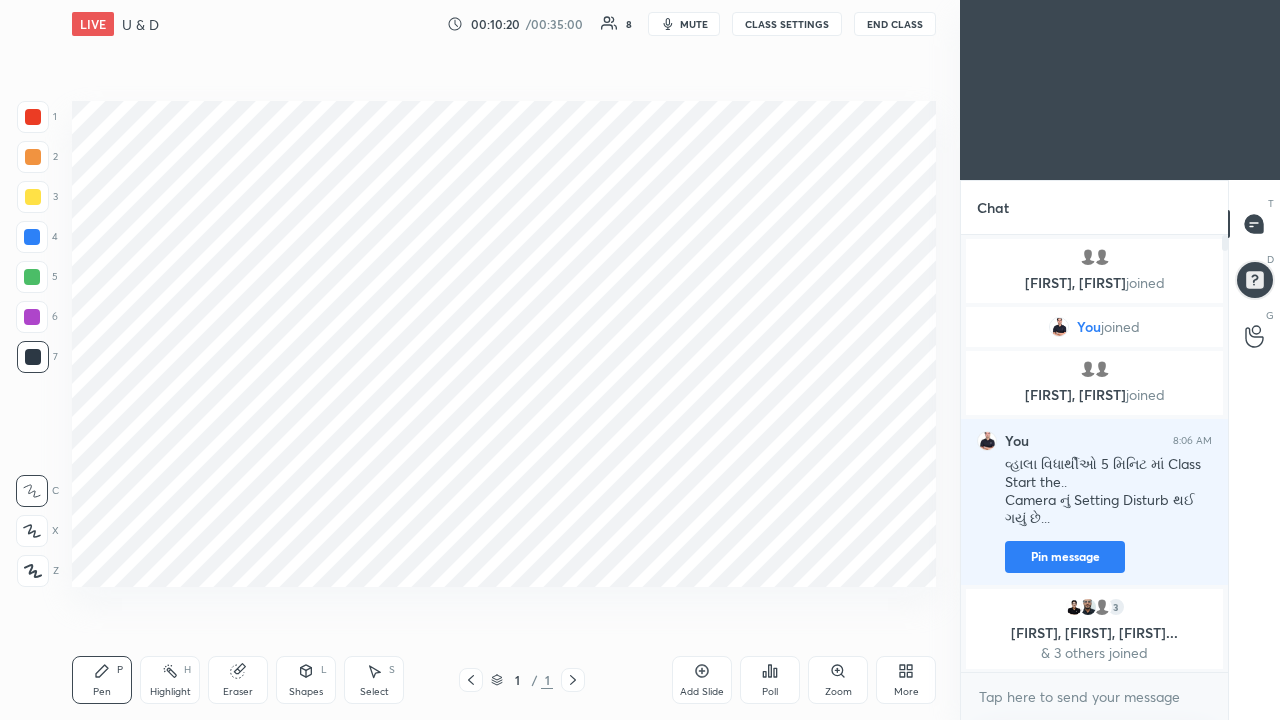 click on "More" at bounding box center [906, 680] 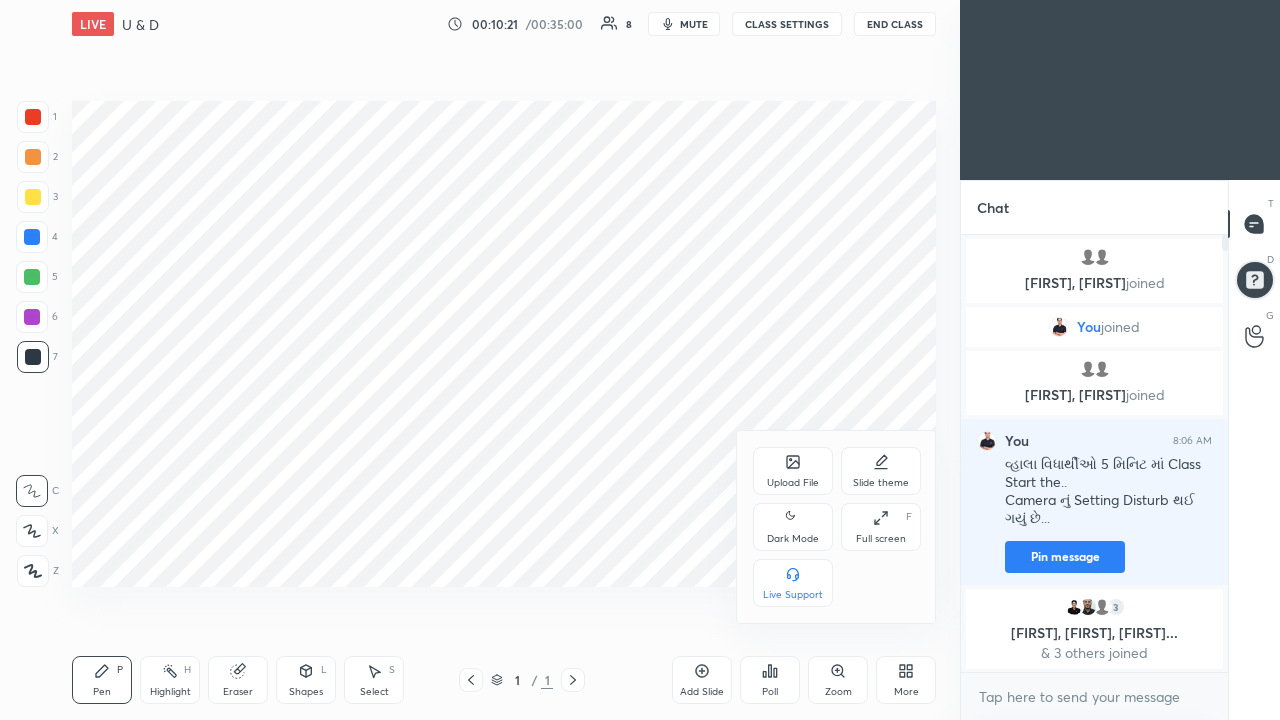 click on "Upload File" at bounding box center [793, 471] 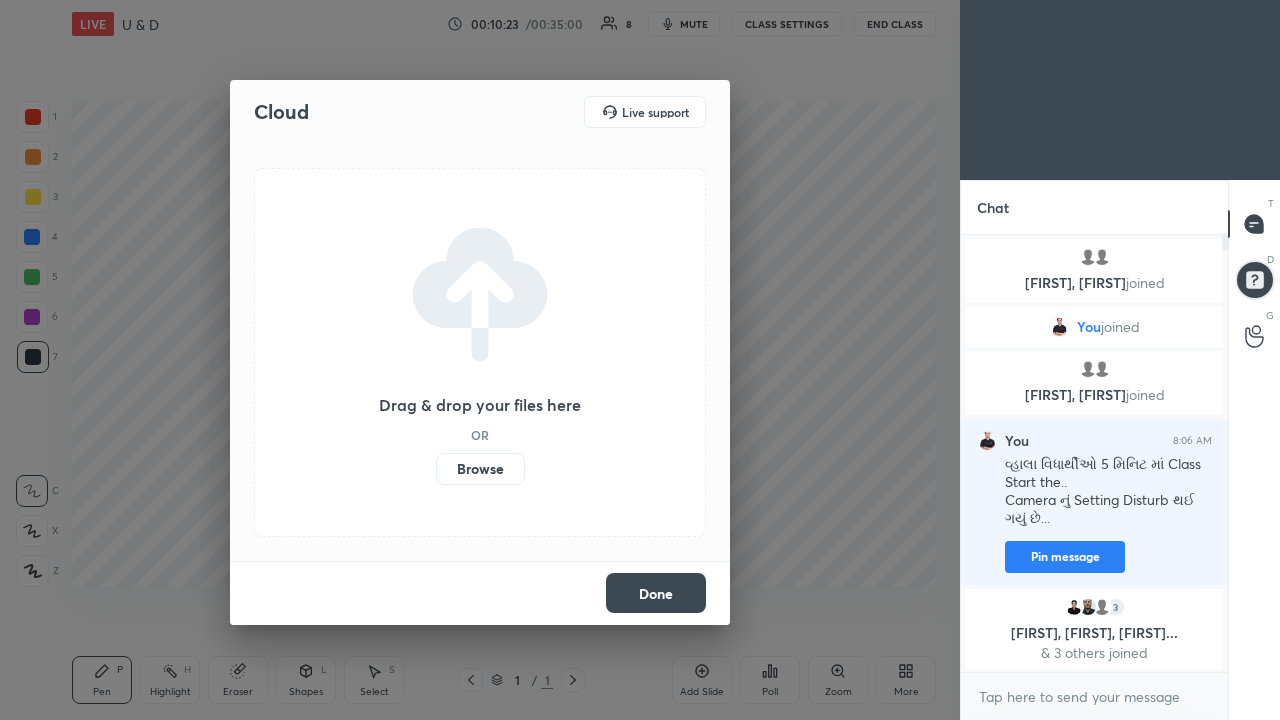 click on "Browse" at bounding box center [480, 469] 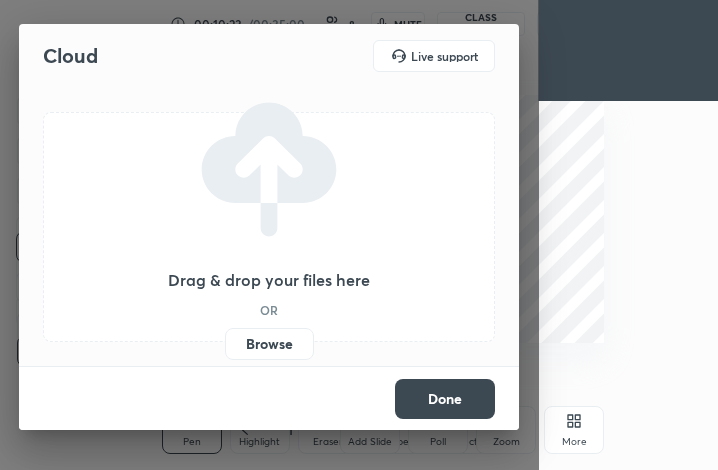 scroll, scrollTop: 342, scrollLeft: 485, axis: both 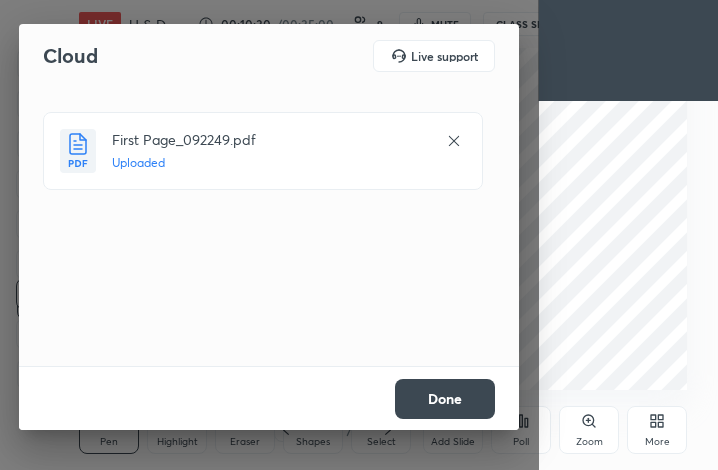 click on "Done" at bounding box center [445, 399] 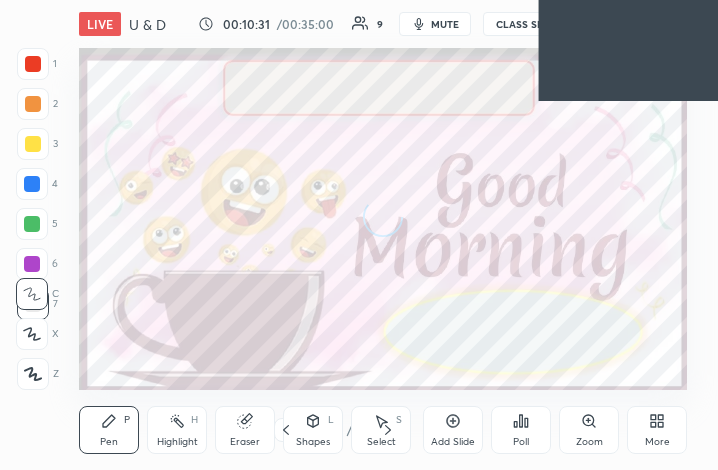 click 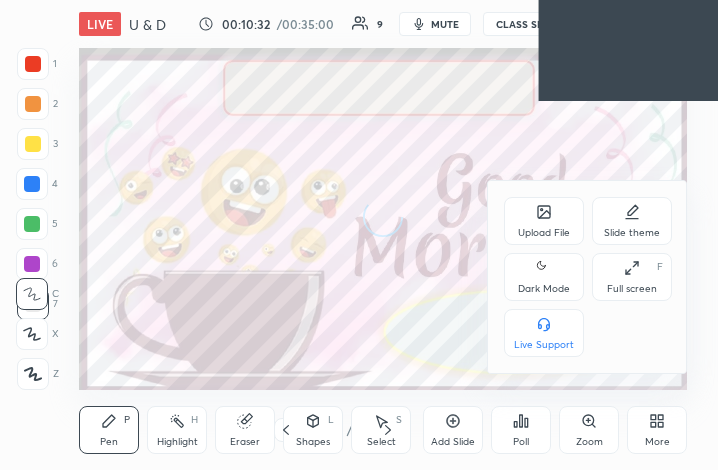 click on "Full screen F" at bounding box center [632, 277] 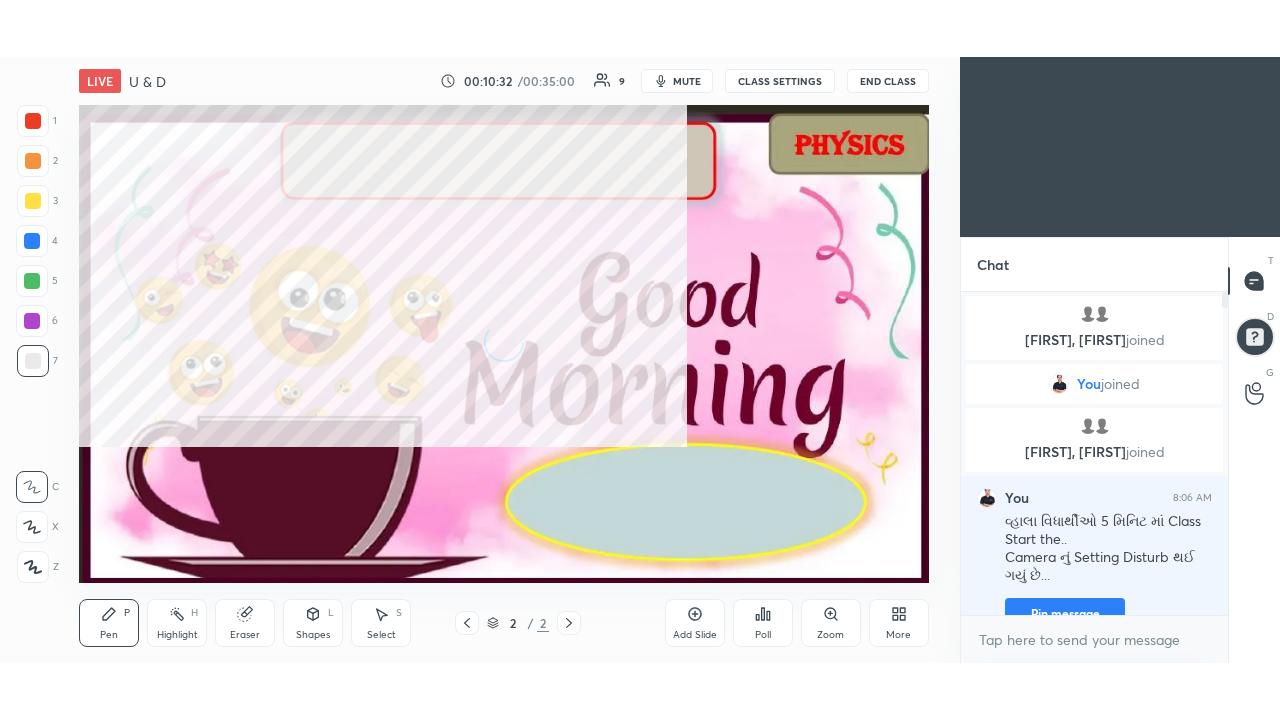 scroll, scrollTop: 99408, scrollLeft: 98826, axis: both 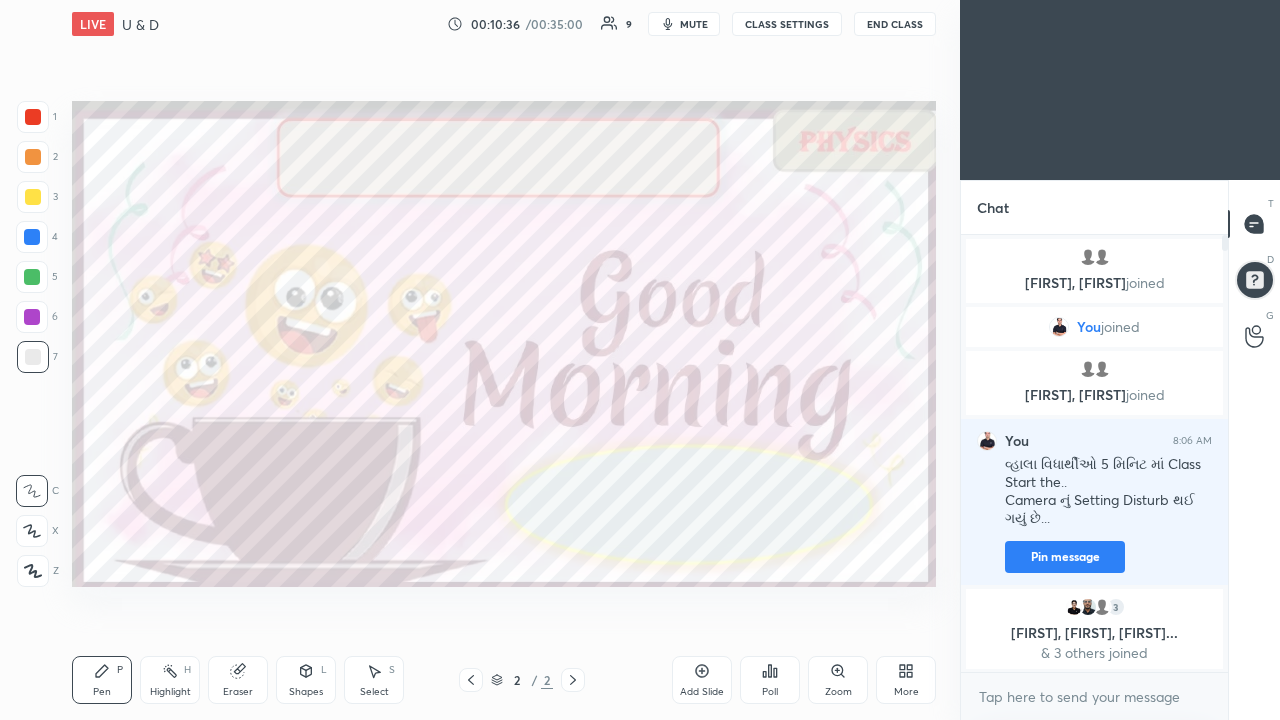 click 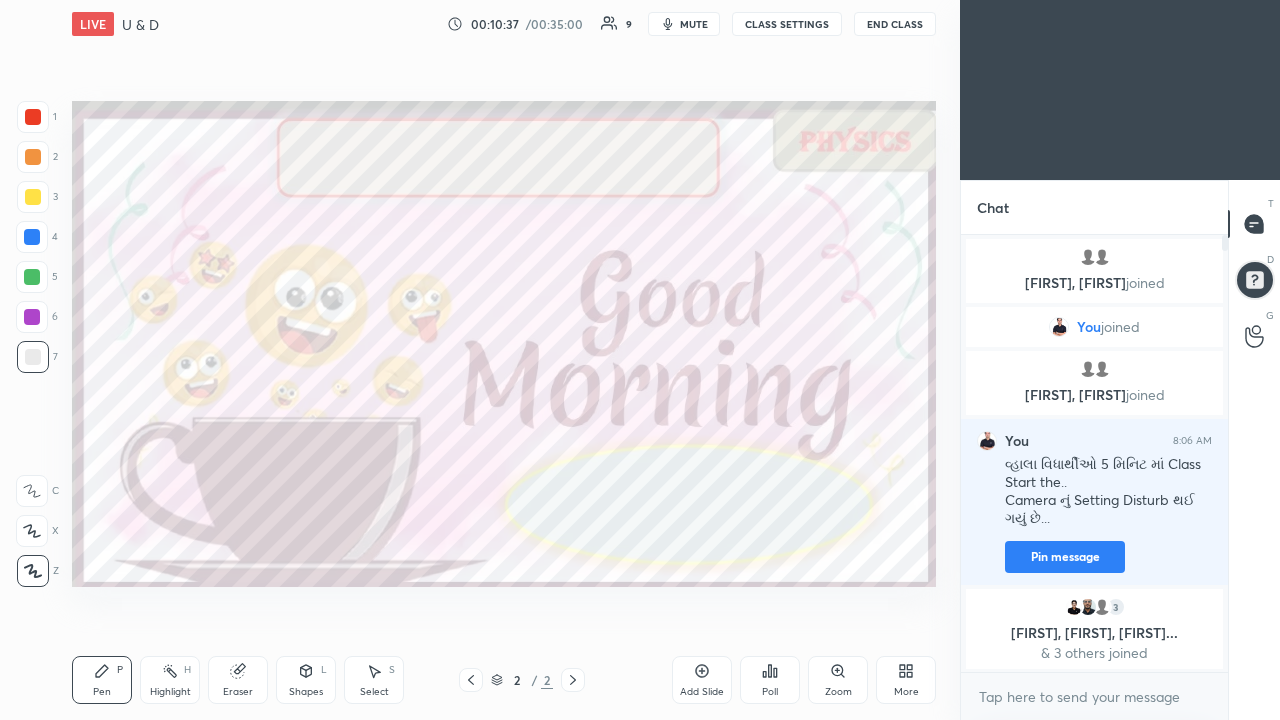 click at bounding box center (33, 157) 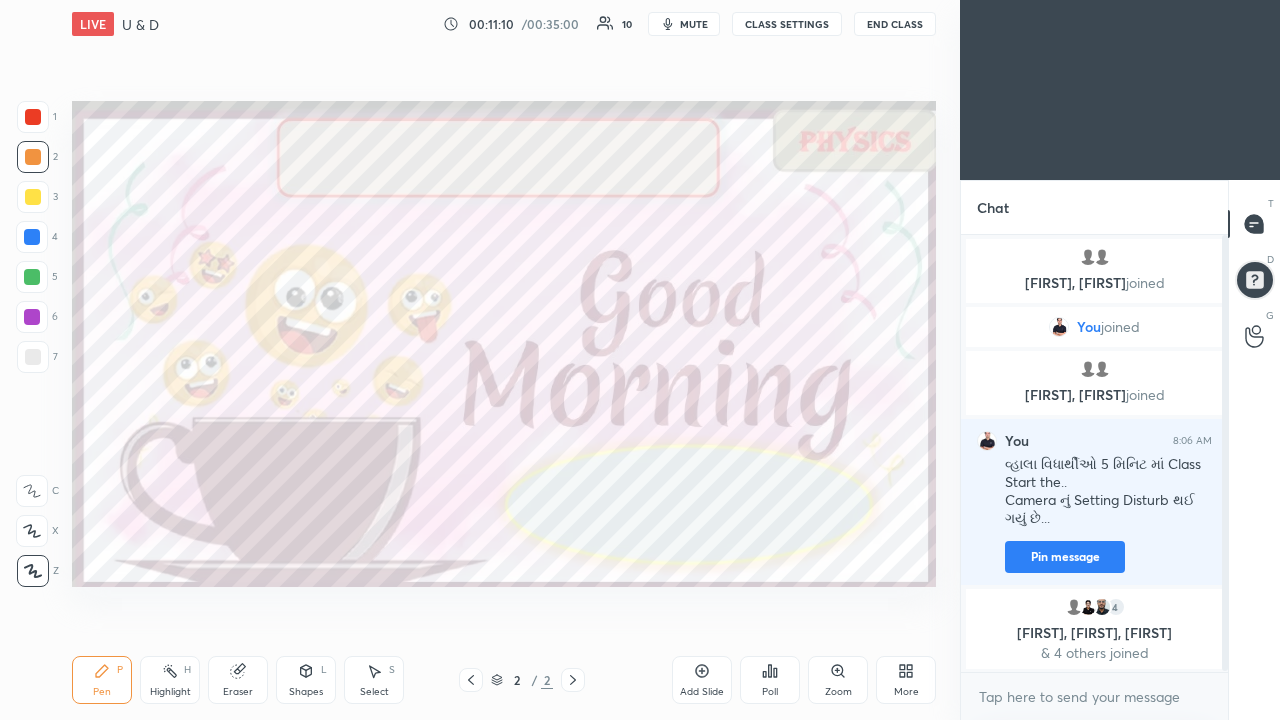 click at bounding box center (32, 237) 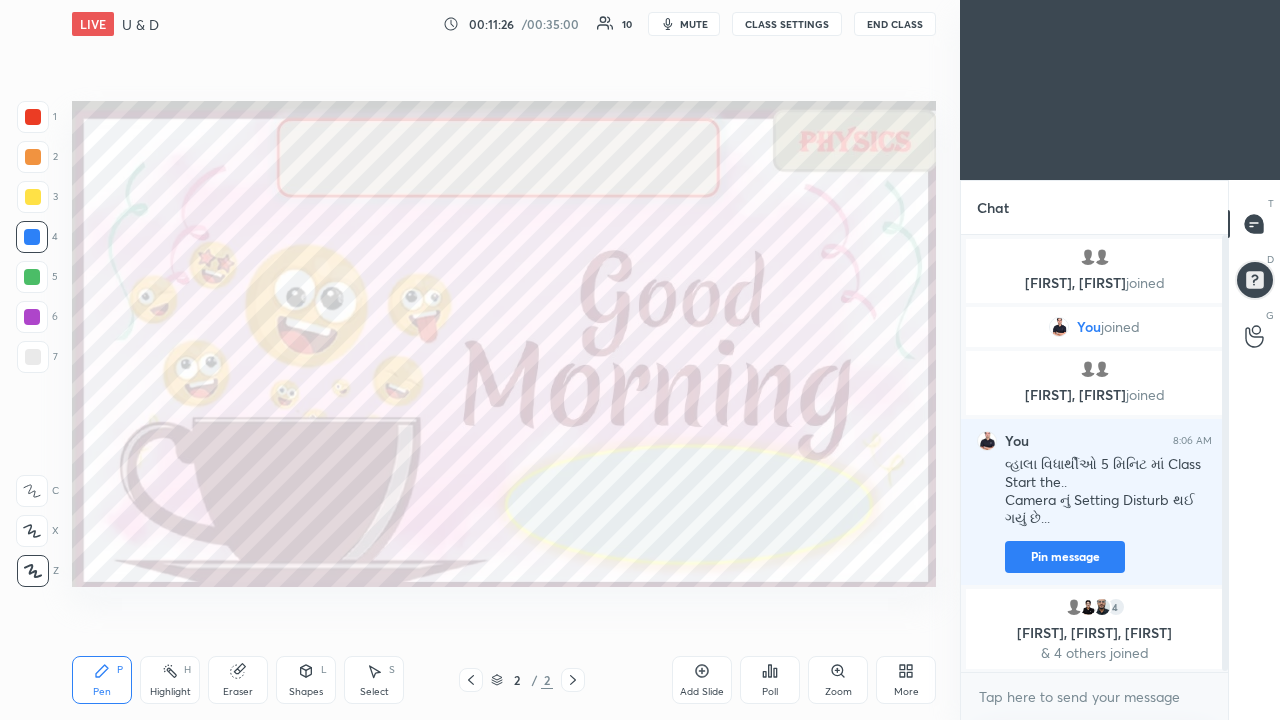 click 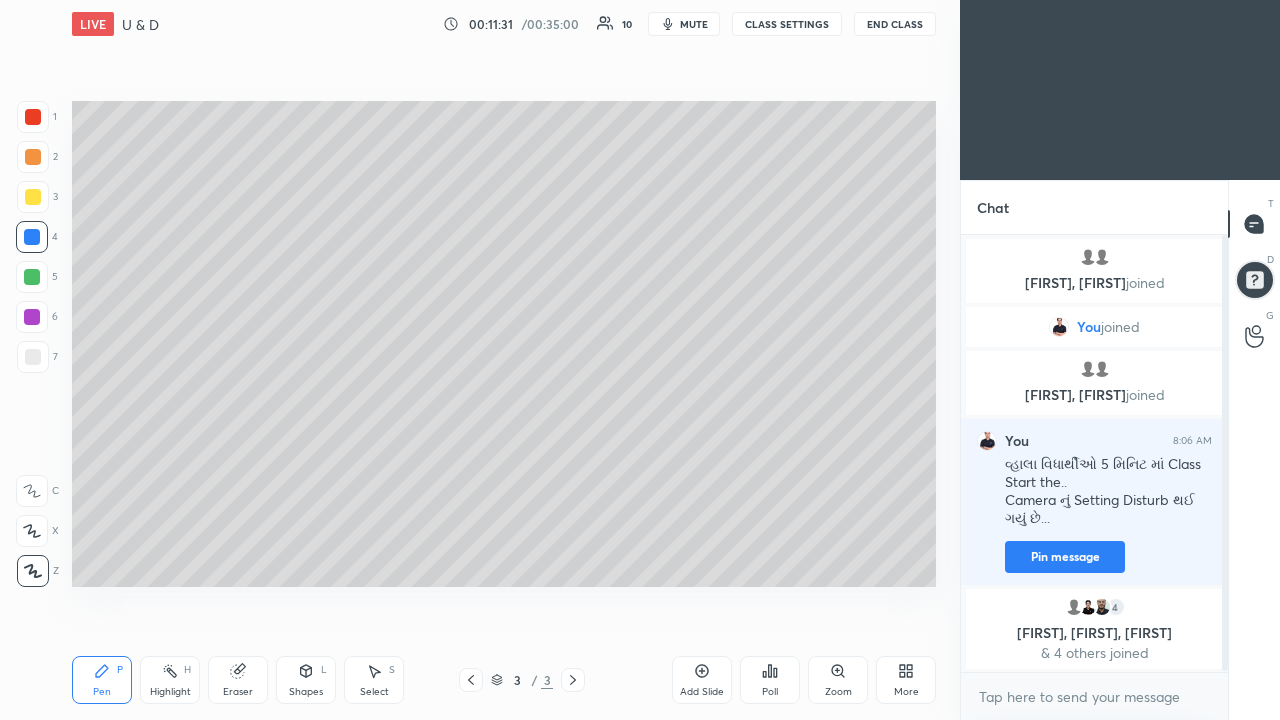 click 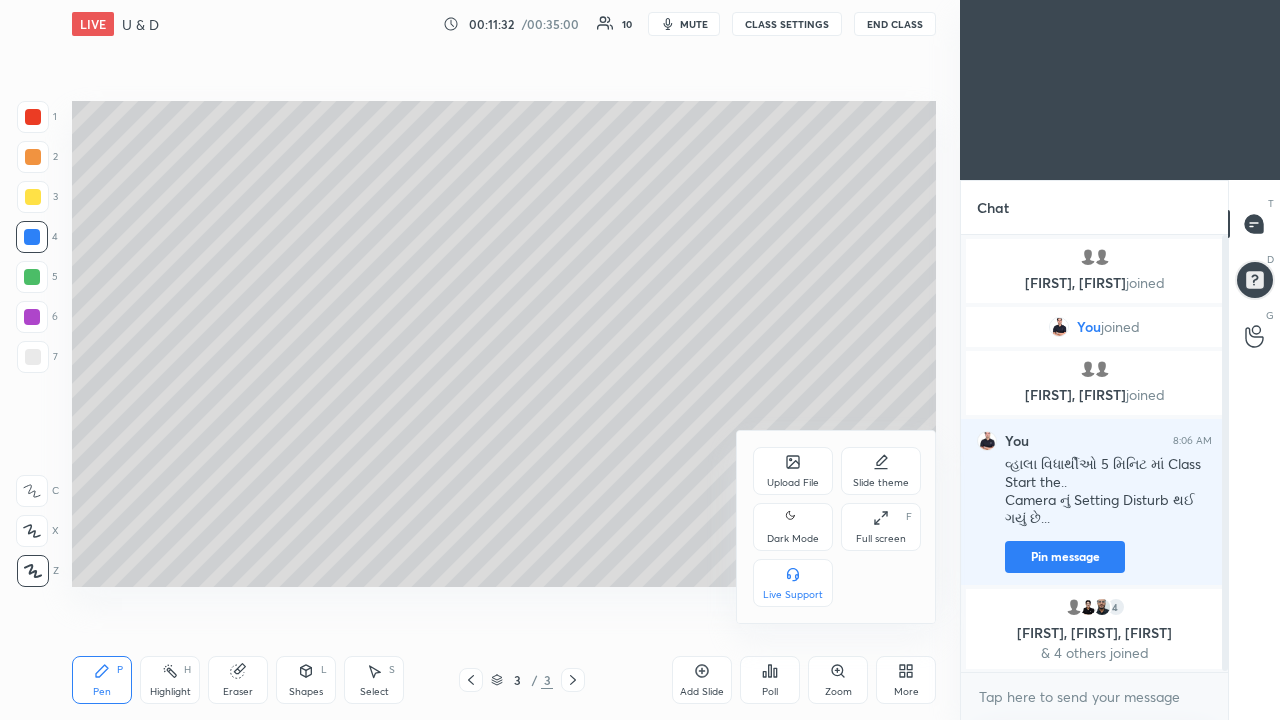 click on "Slide theme" at bounding box center [881, 471] 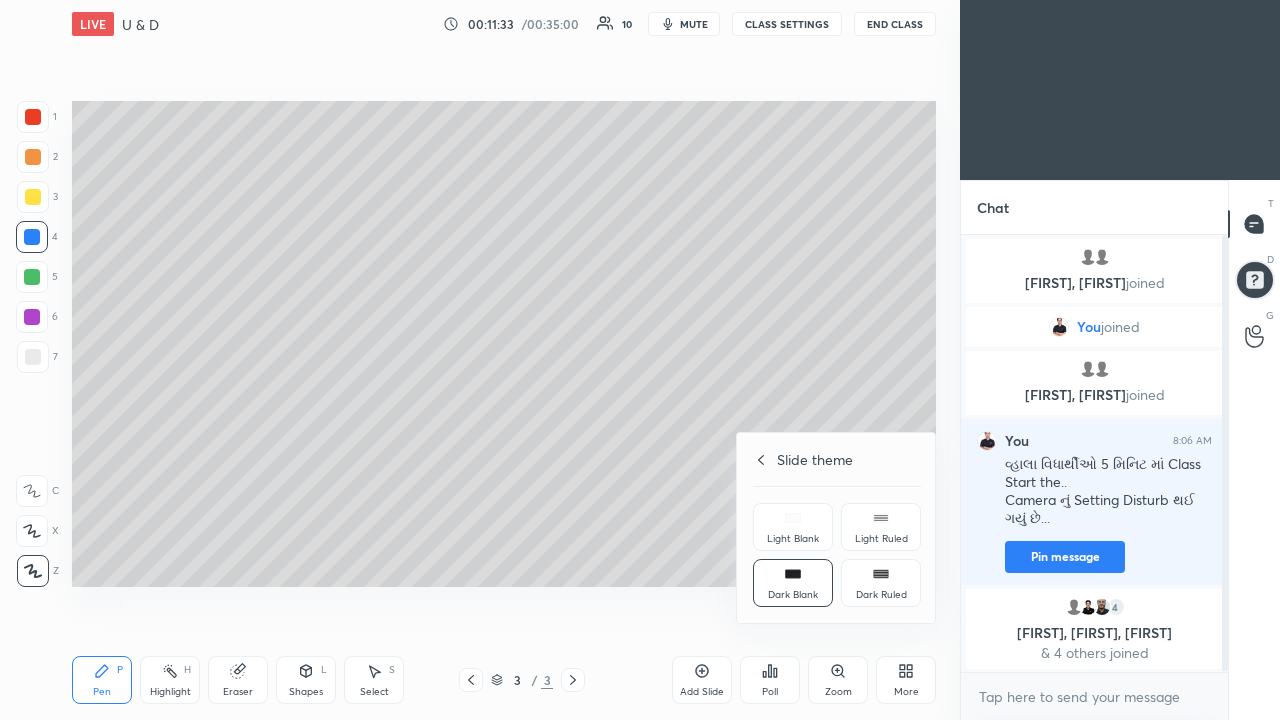 click on "Dark Ruled" at bounding box center (881, 583) 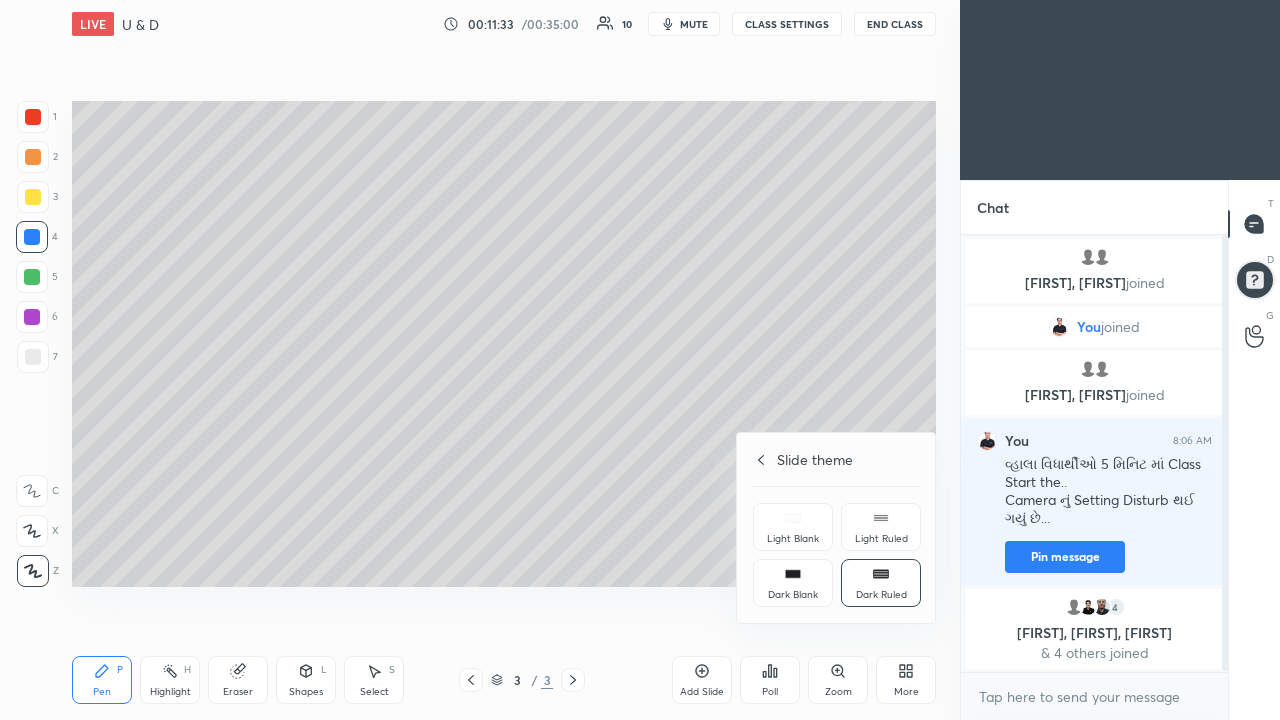 click on "Slide theme" at bounding box center (837, 459) 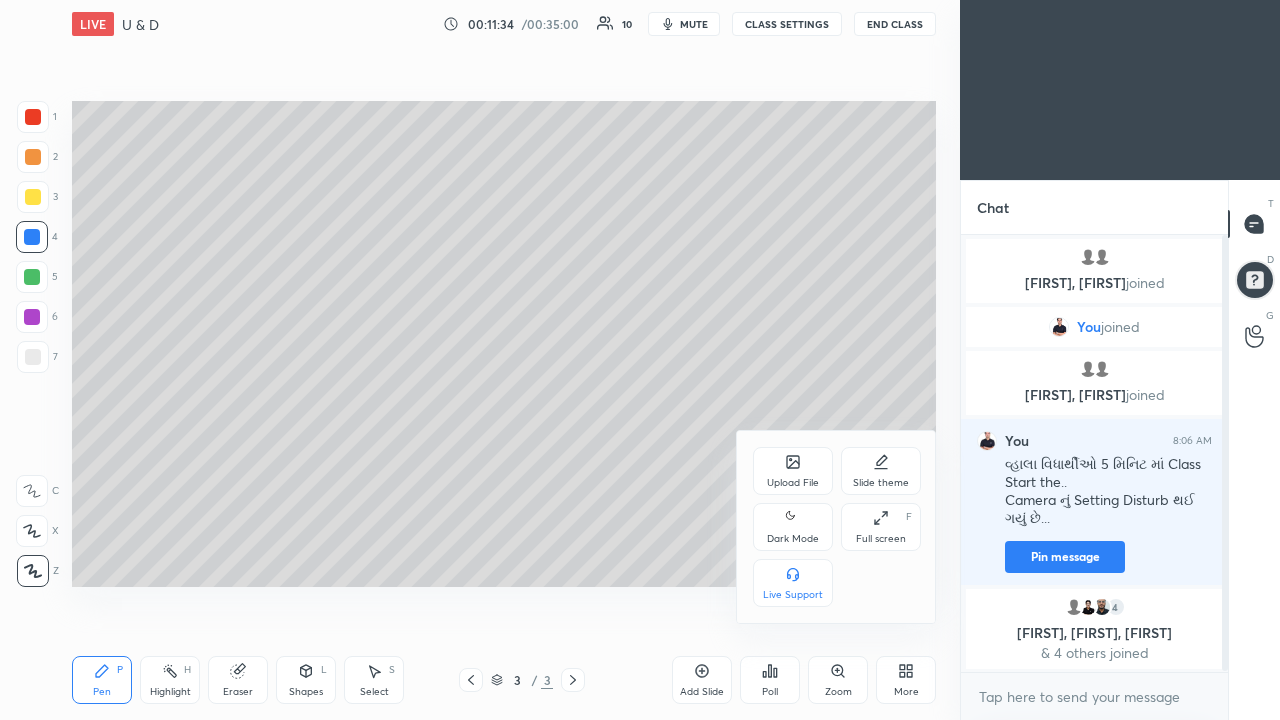 click at bounding box center (640, 360) 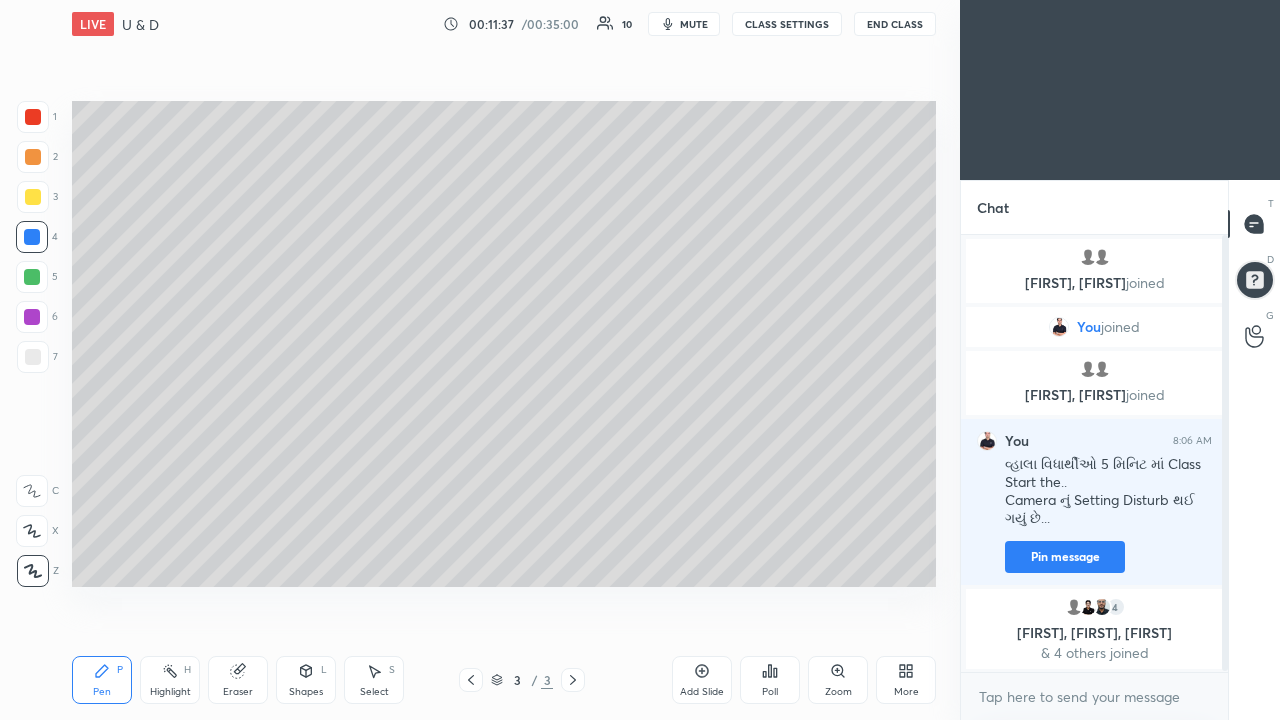 click 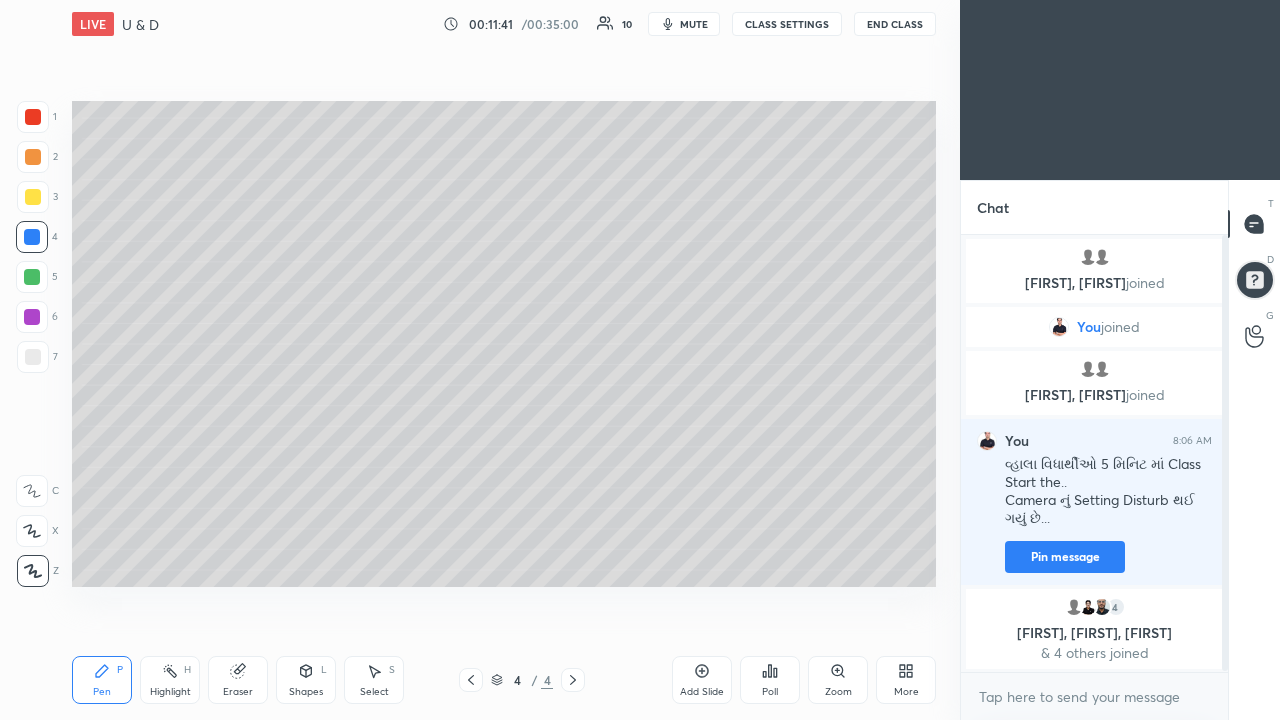 click at bounding box center (33, 157) 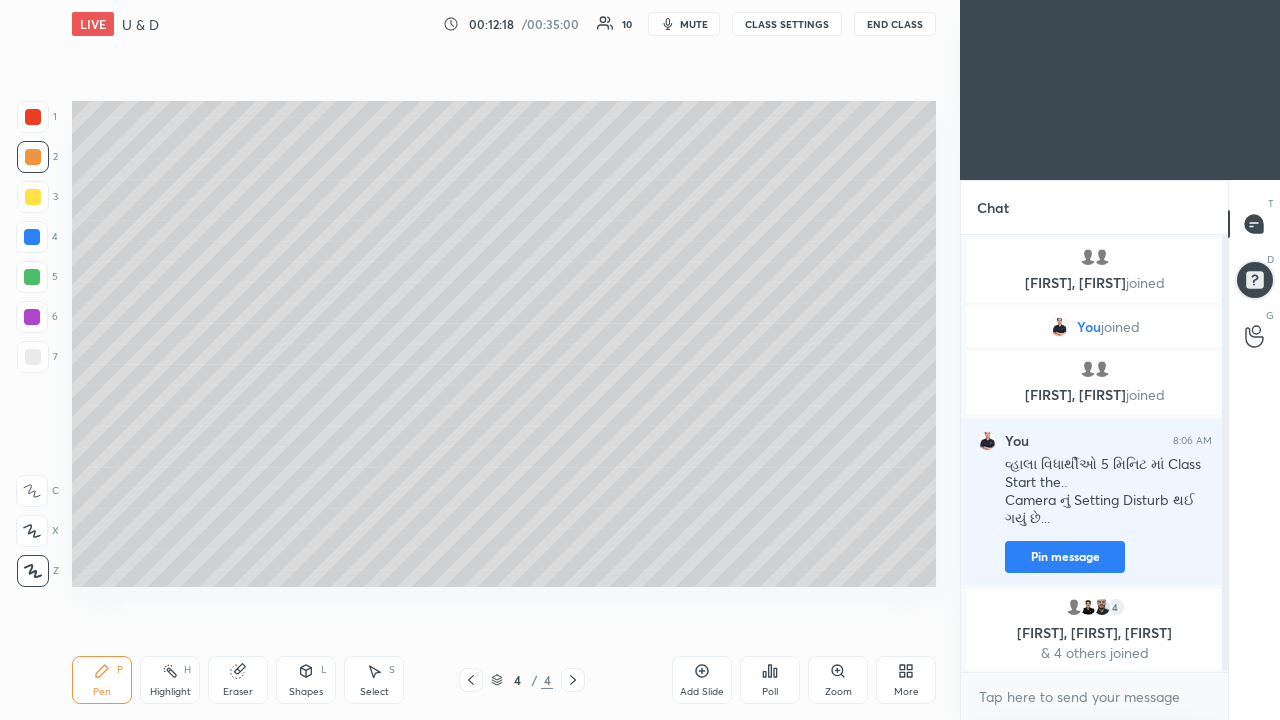 click on "Setting up your live class Poll for   secs No correct answer Start poll" at bounding box center [504, 344] 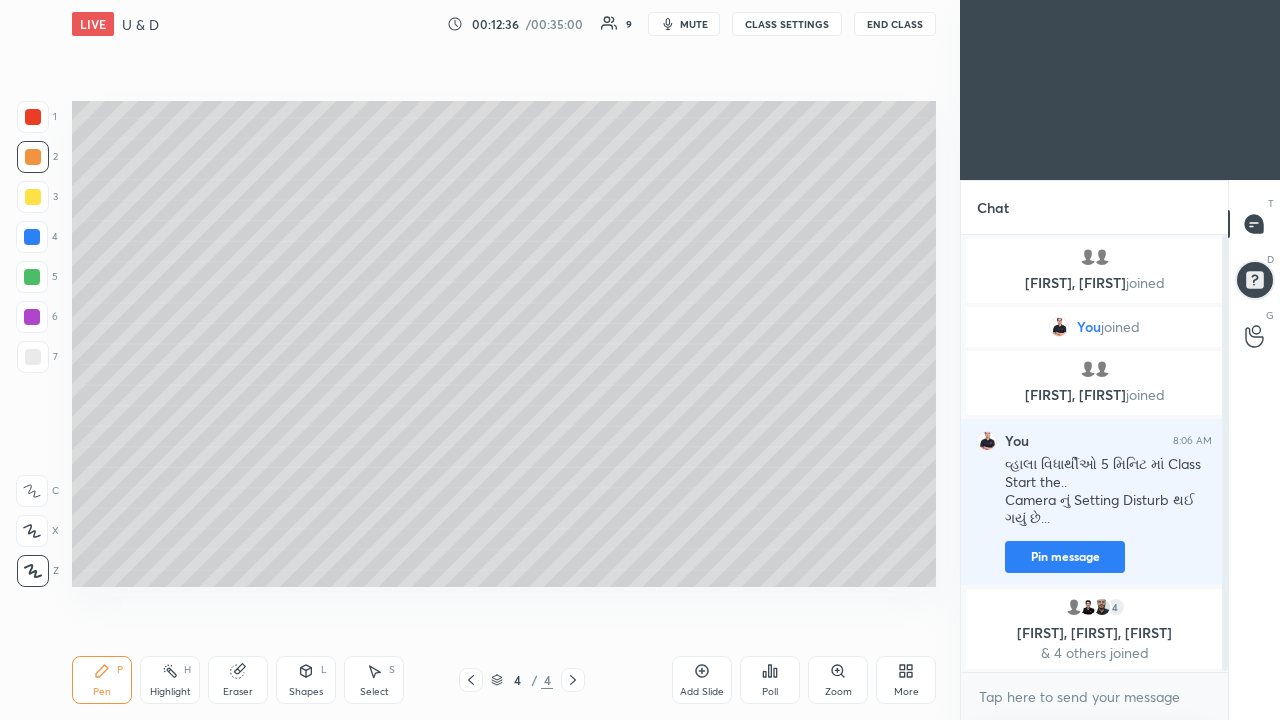 click on "Add Slide" at bounding box center [702, 680] 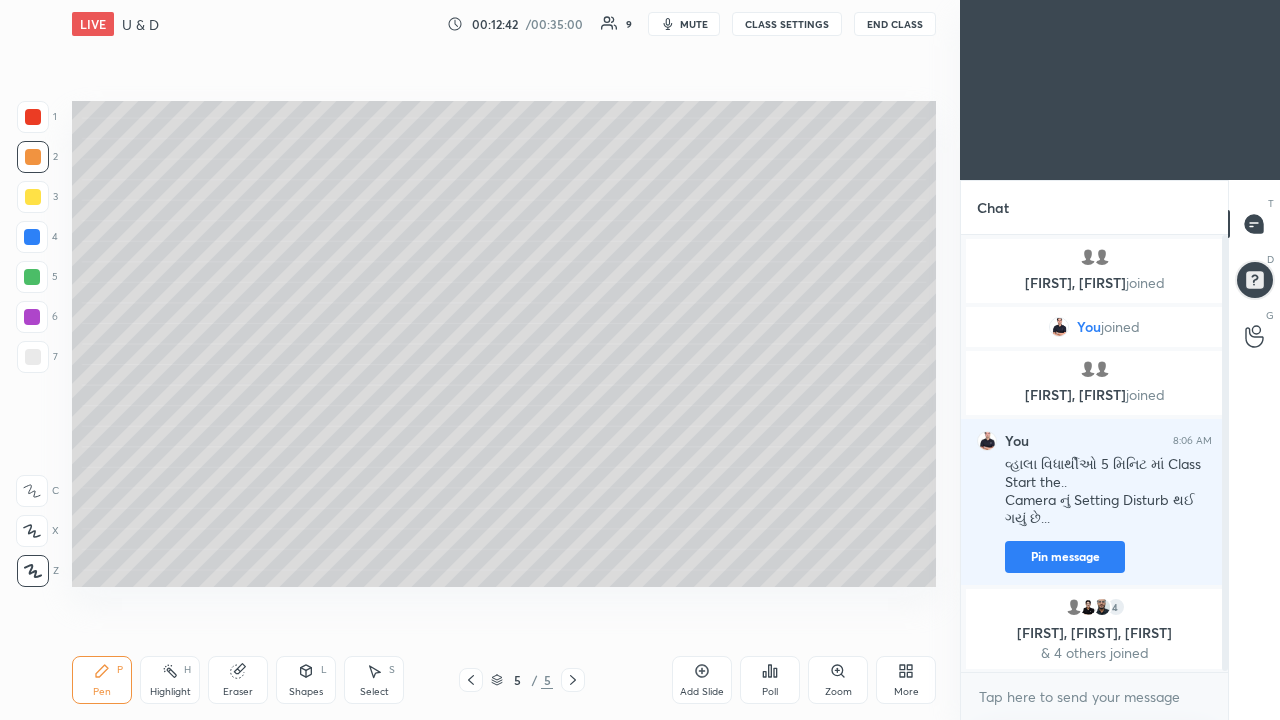 click at bounding box center (33, 197) 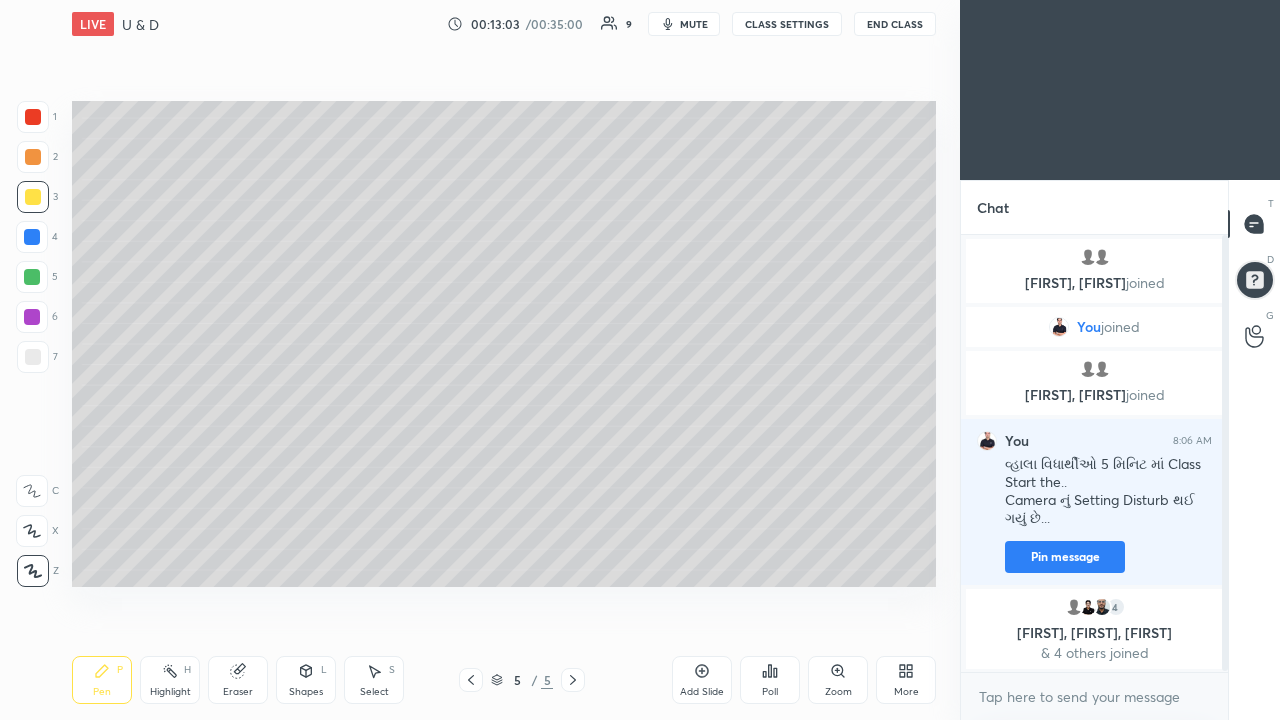 click at bounding box center [33, 157] 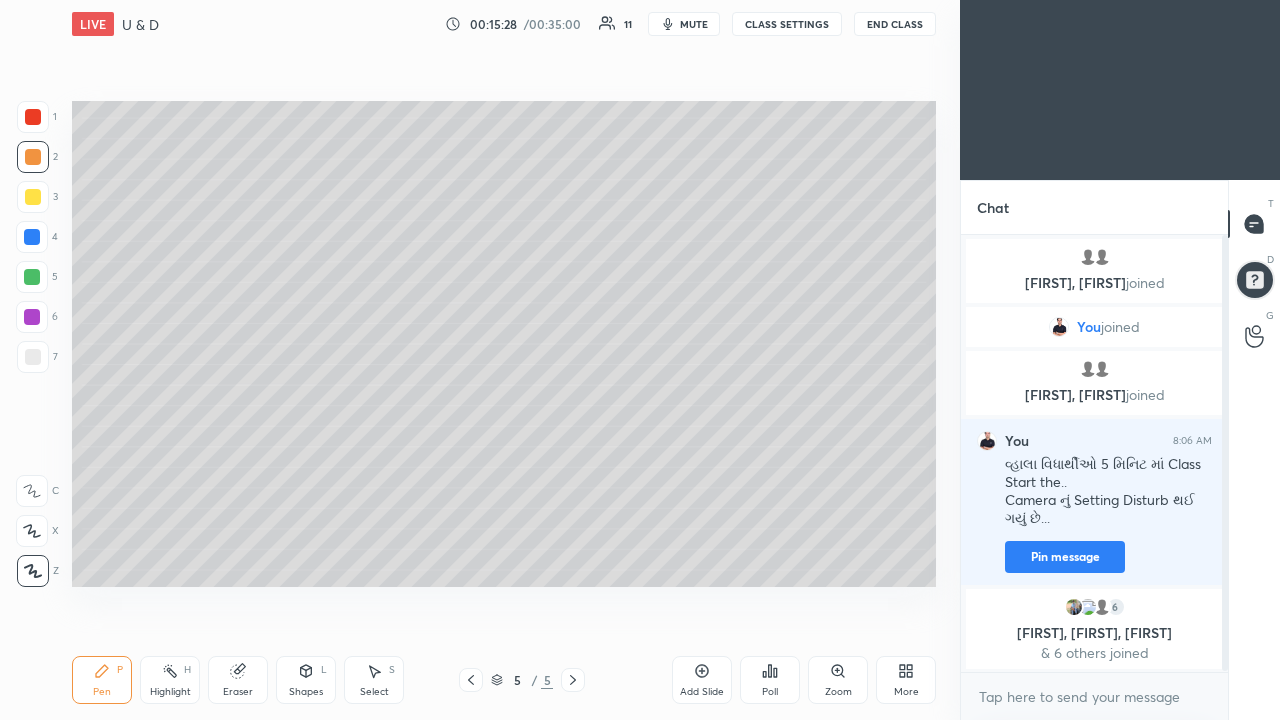 click on "Add Slide" at bounding box center (702, 680) 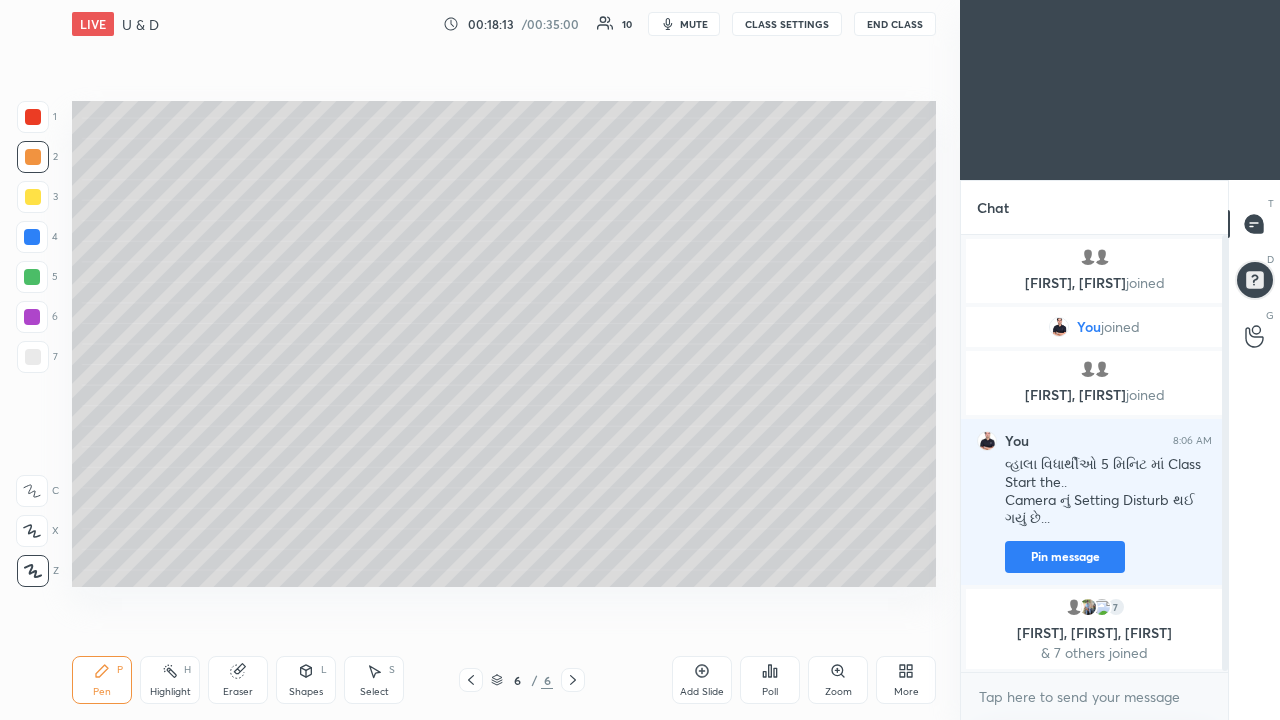 click on "Add Slide" at bounding box center (702, 680) 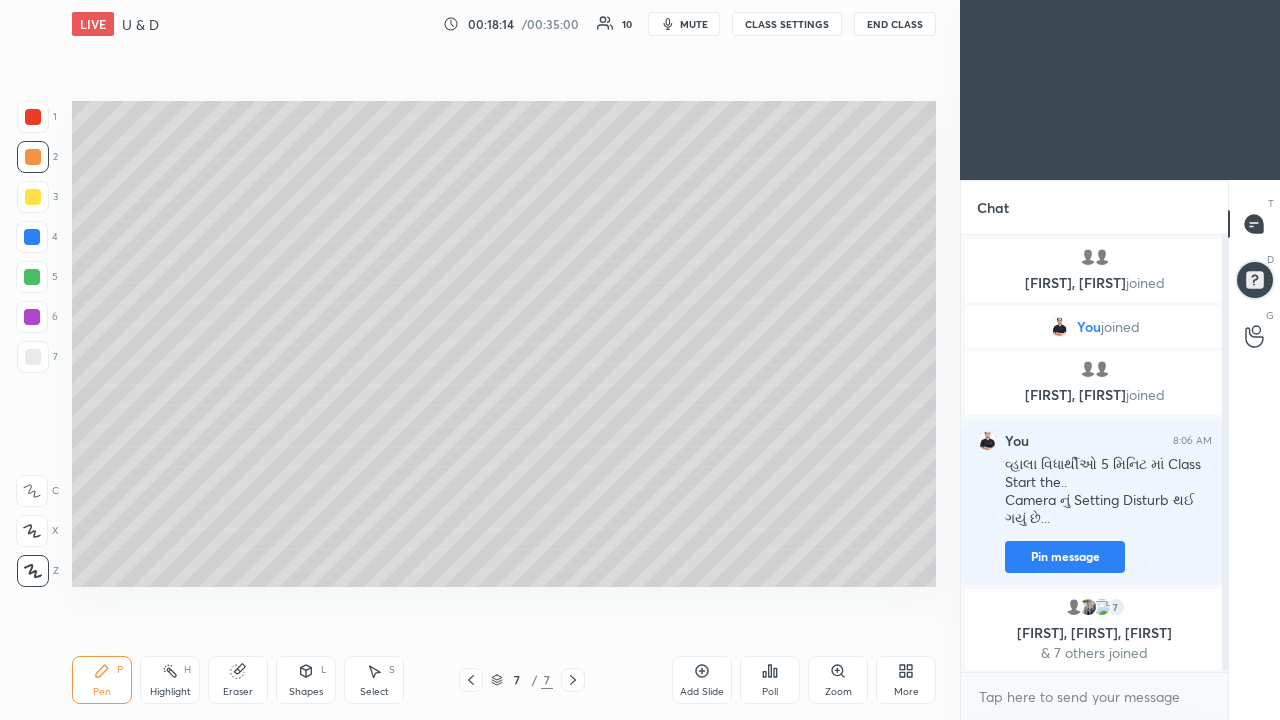 click at bounding box center [33, 197] 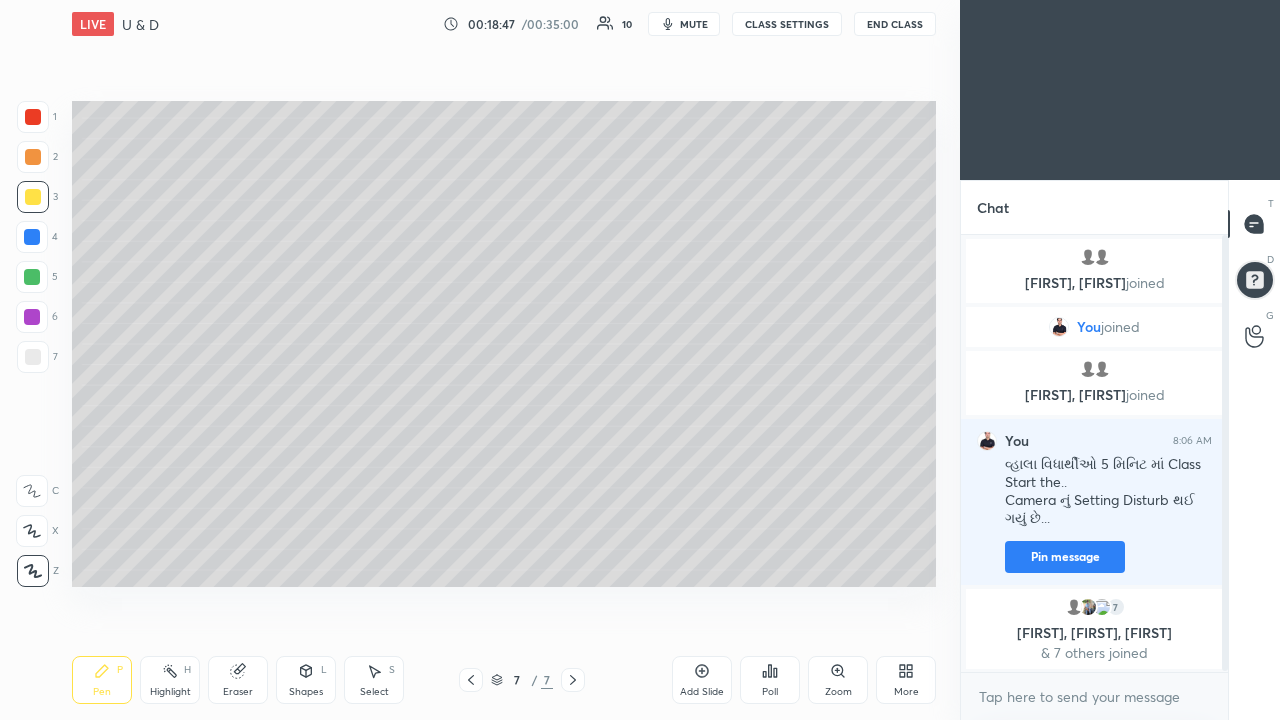 click at bounding box center [33, 157] 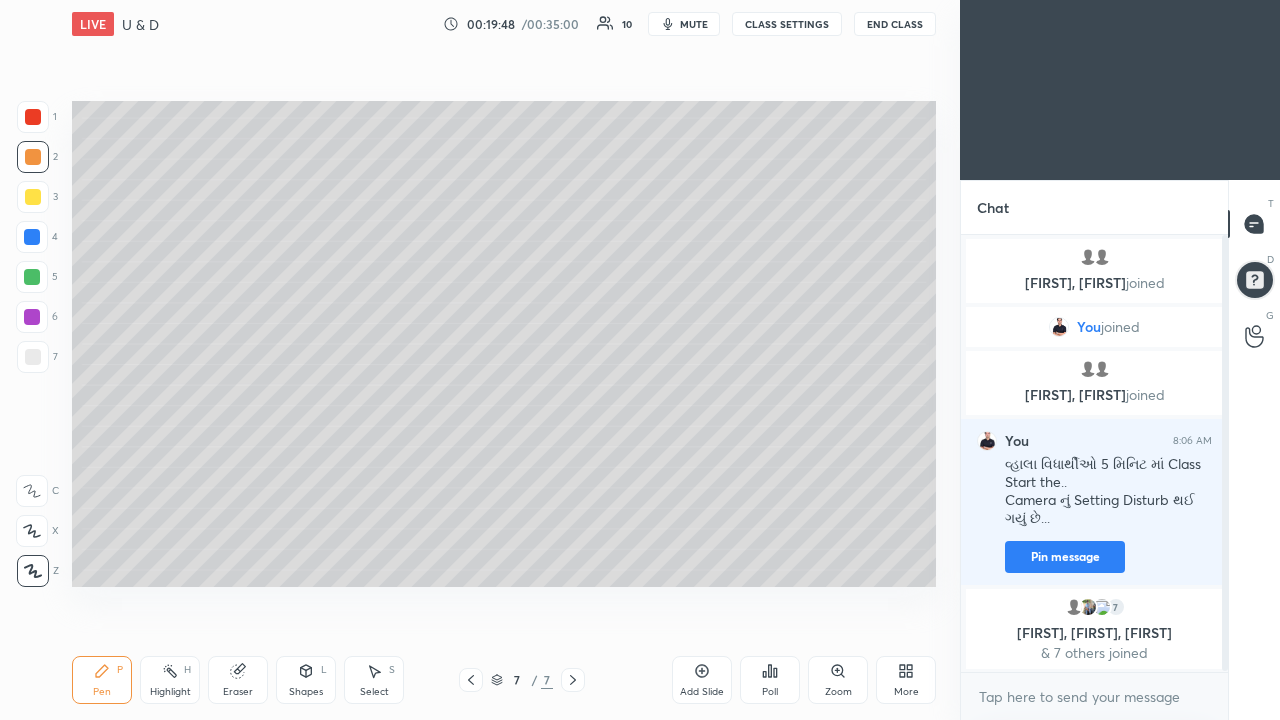 click at bounding box center [33, 357] 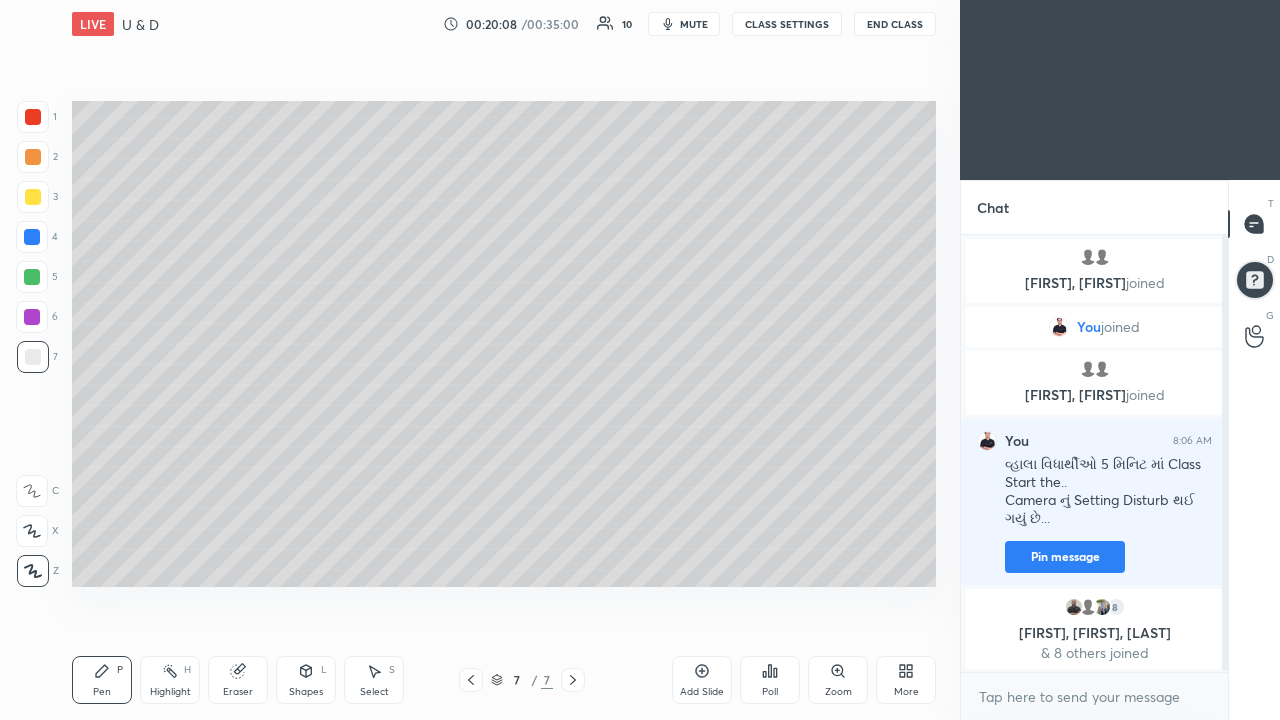 click at bounding box center [33, 157] 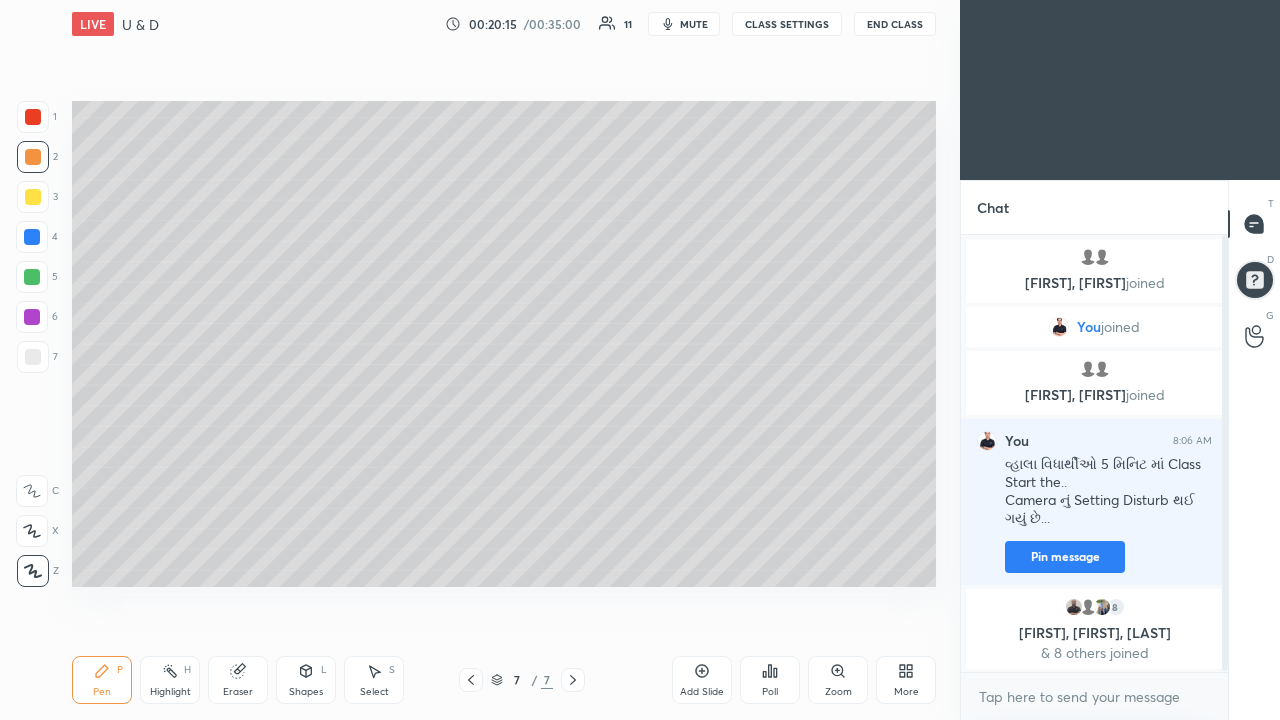click 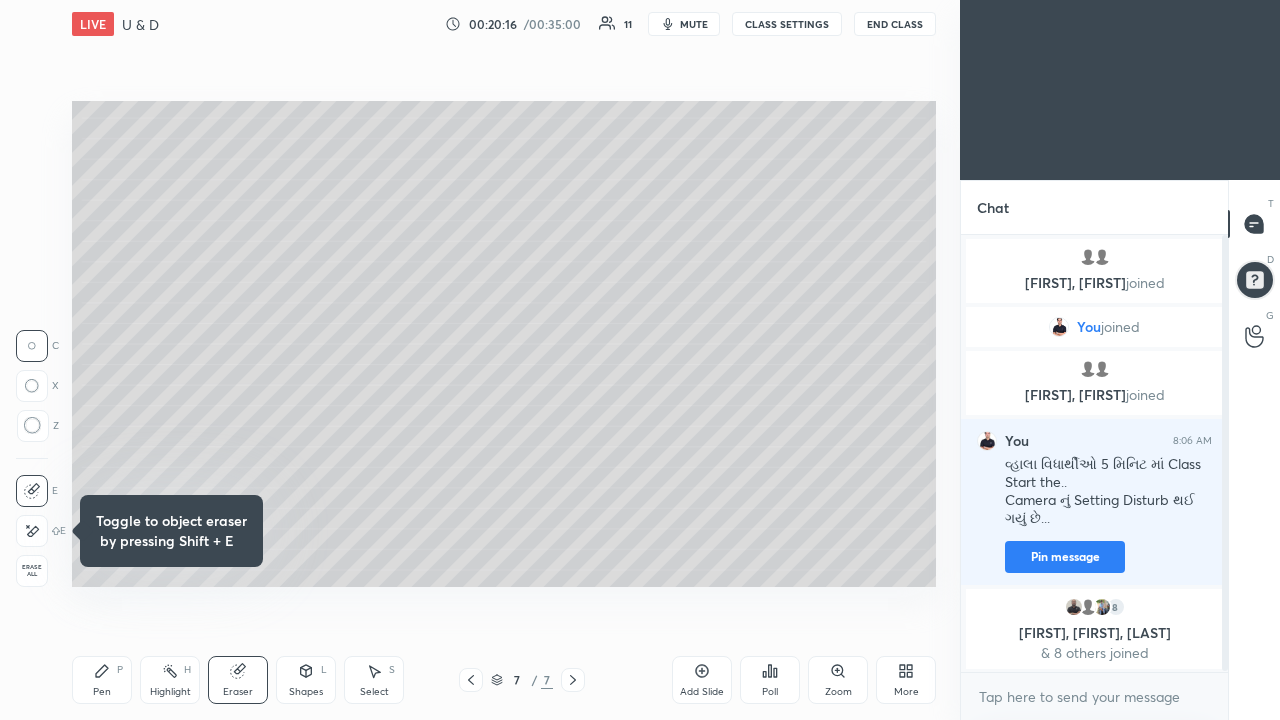 click 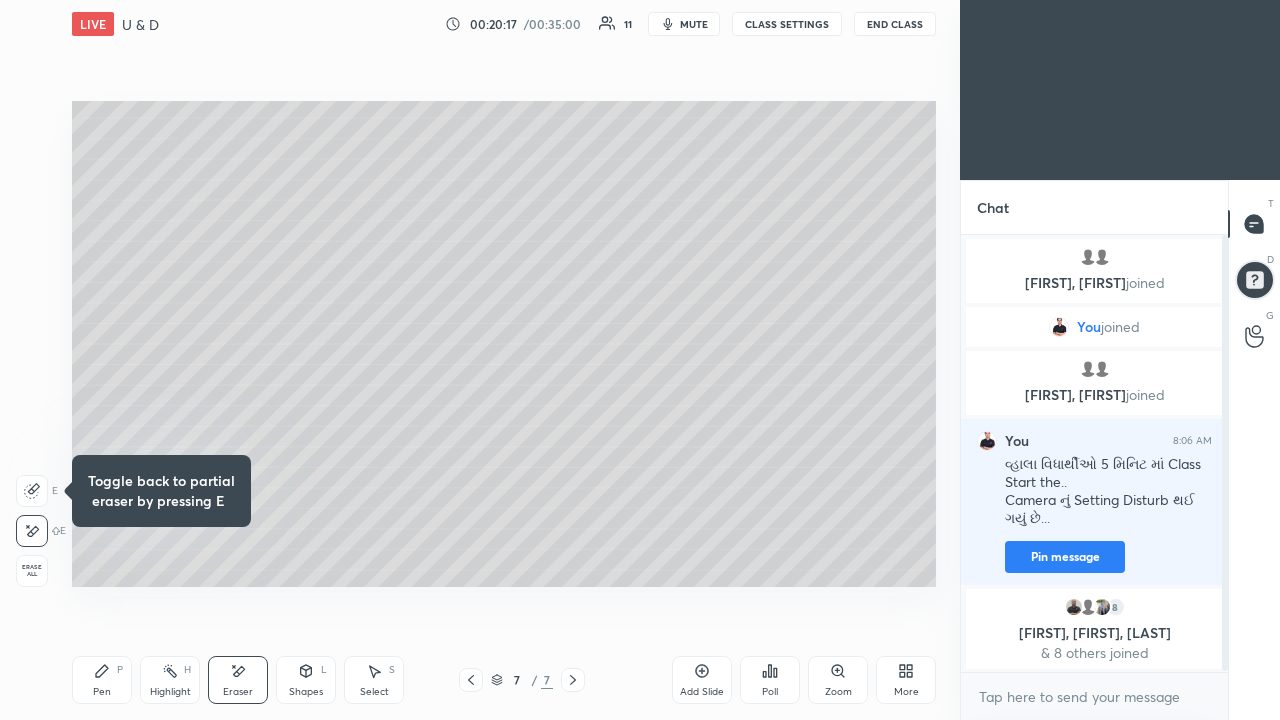 click on "Pen" at bounding box center (102, 692) 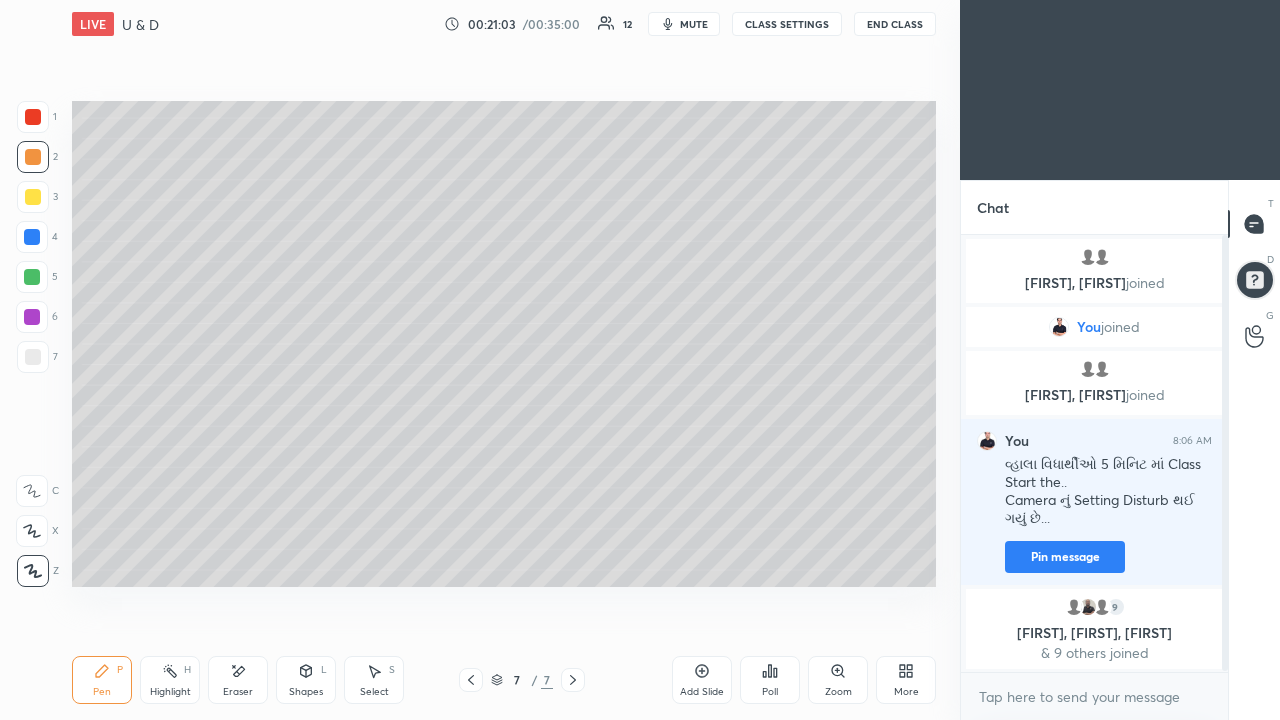 click at bounding box center (33, 197) 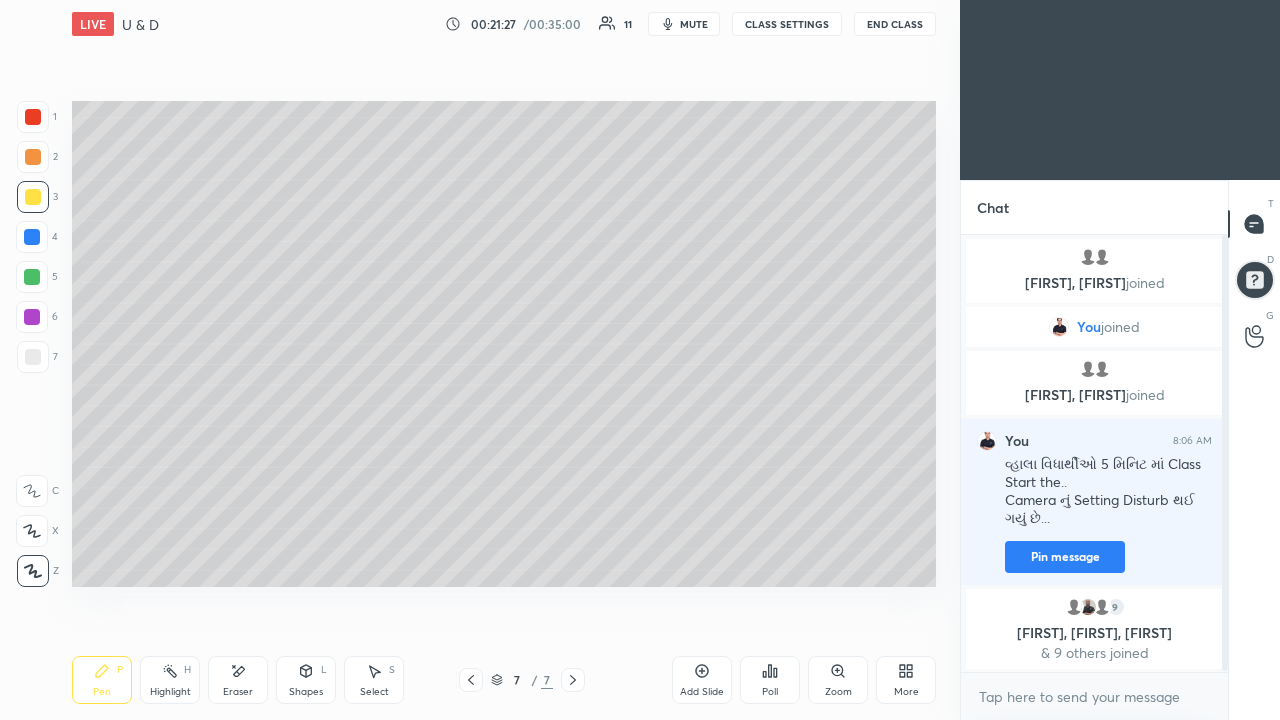 click 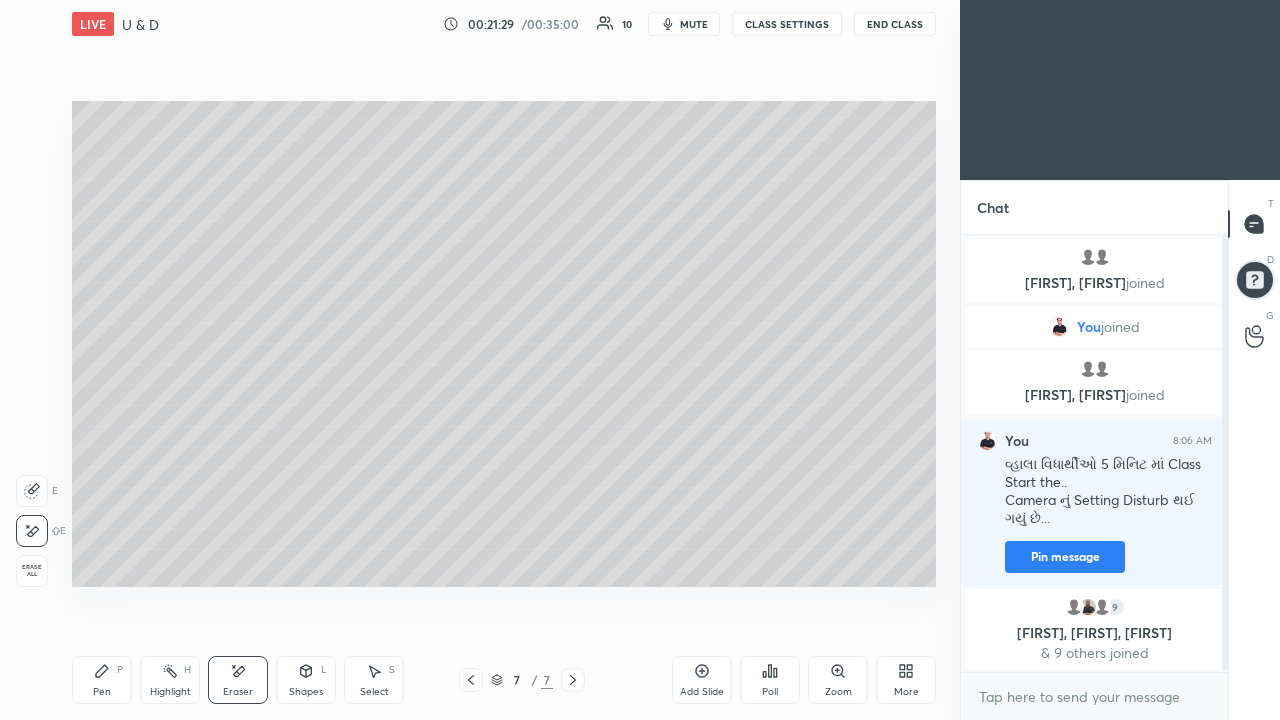 click on "Pen P" at bounding box center (102, 680) 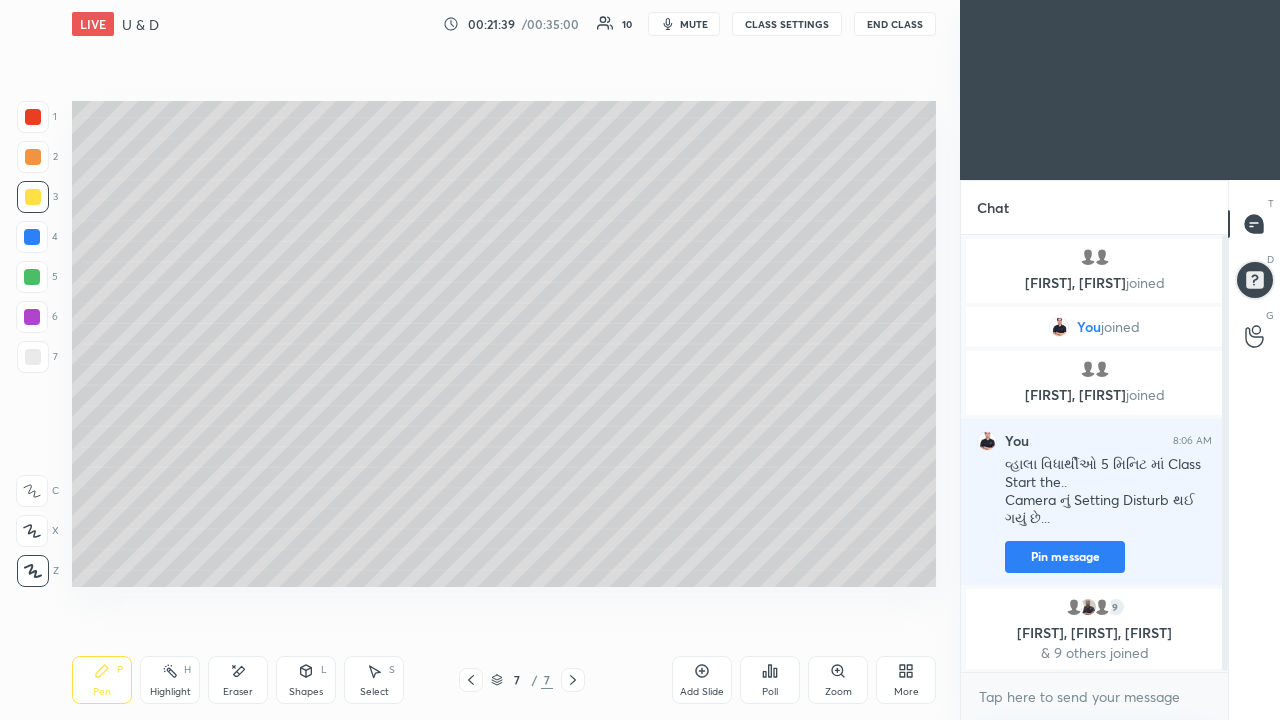 click at bounding box center (33, 357) 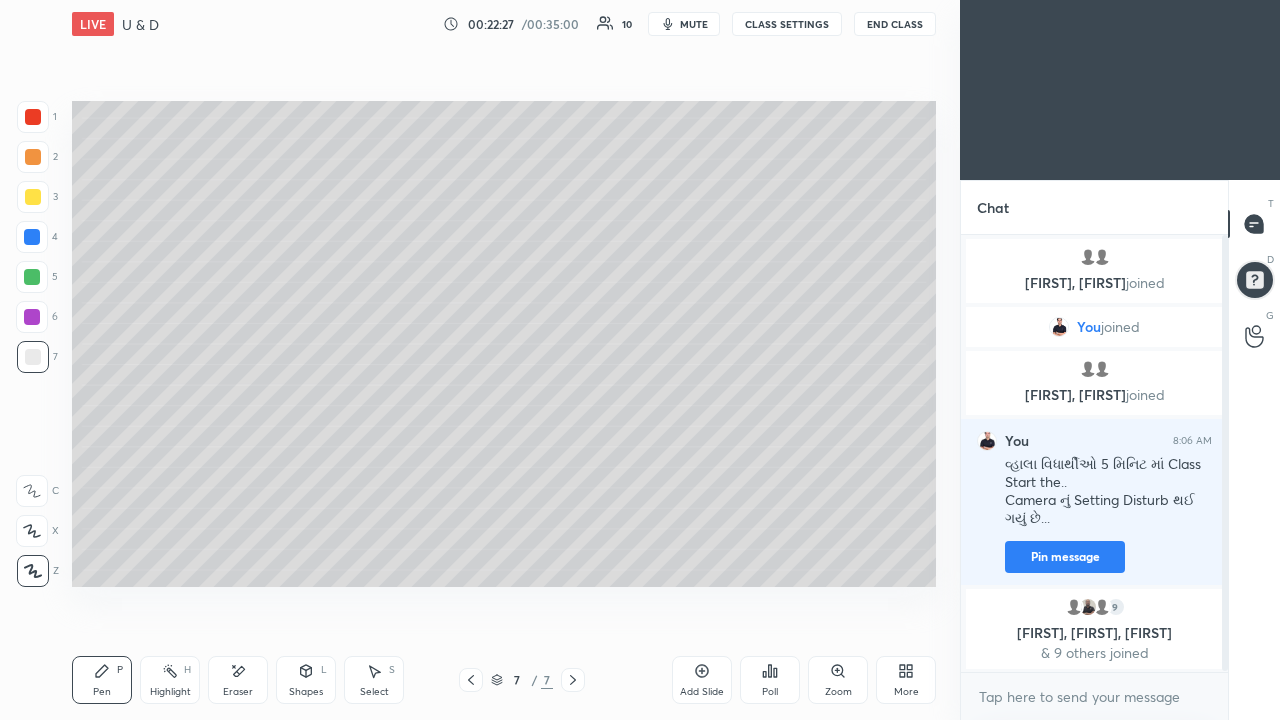 click on "Add Slide" at bounding box center [702, 680] 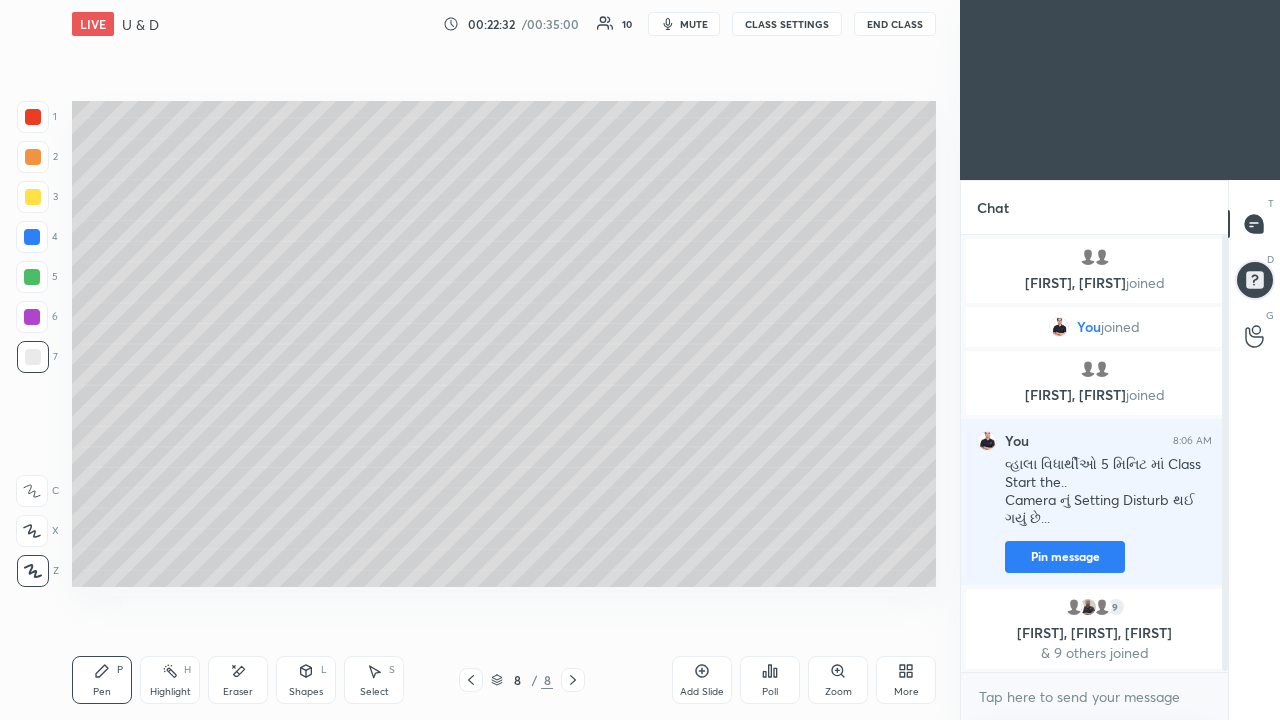 click 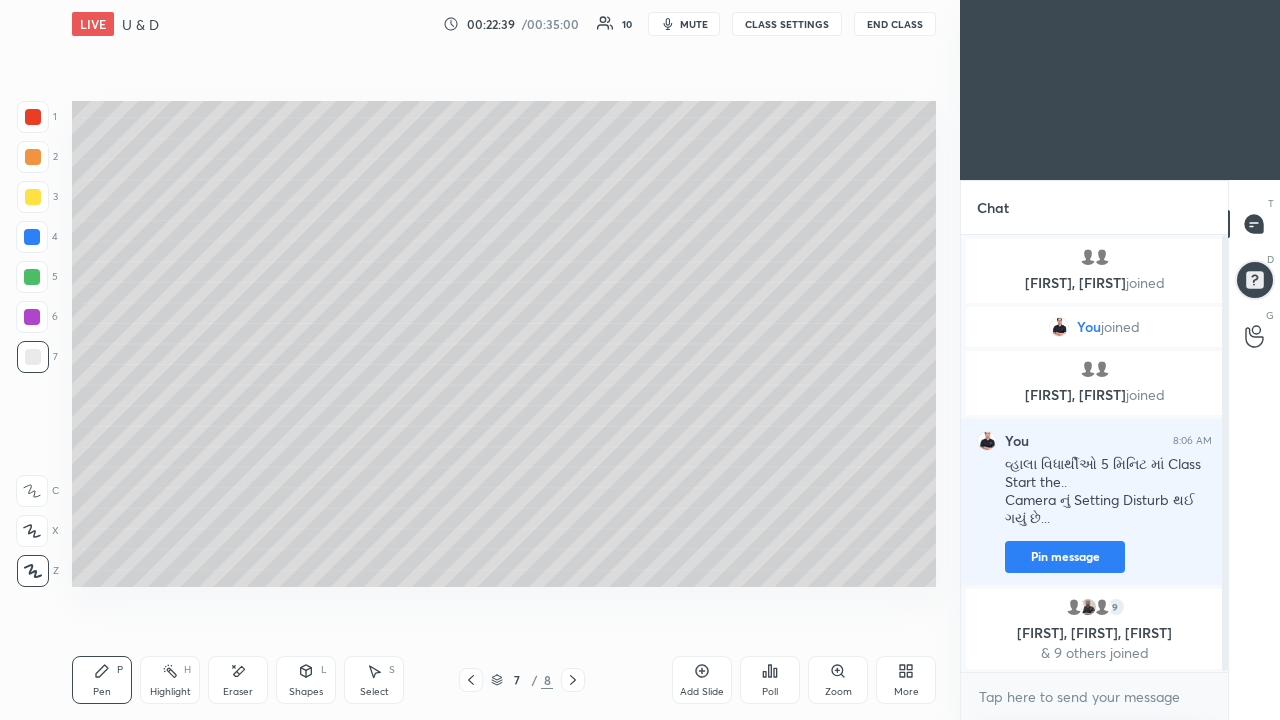 click 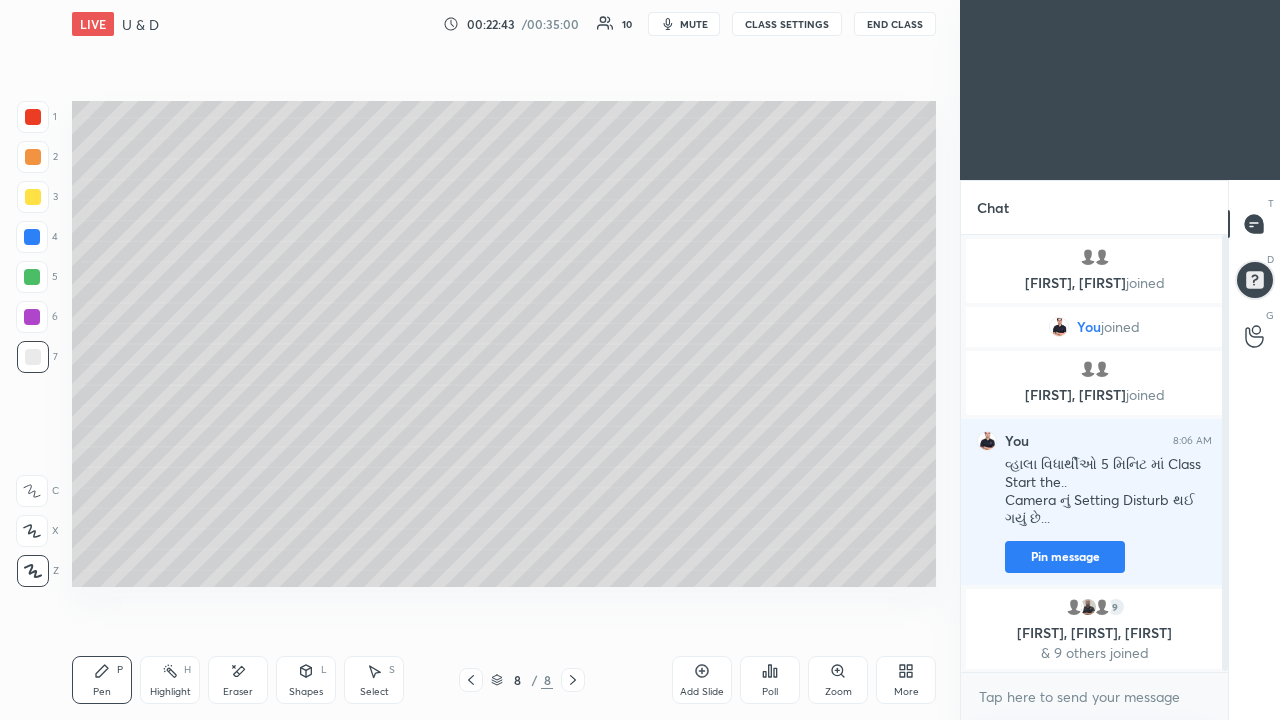 click 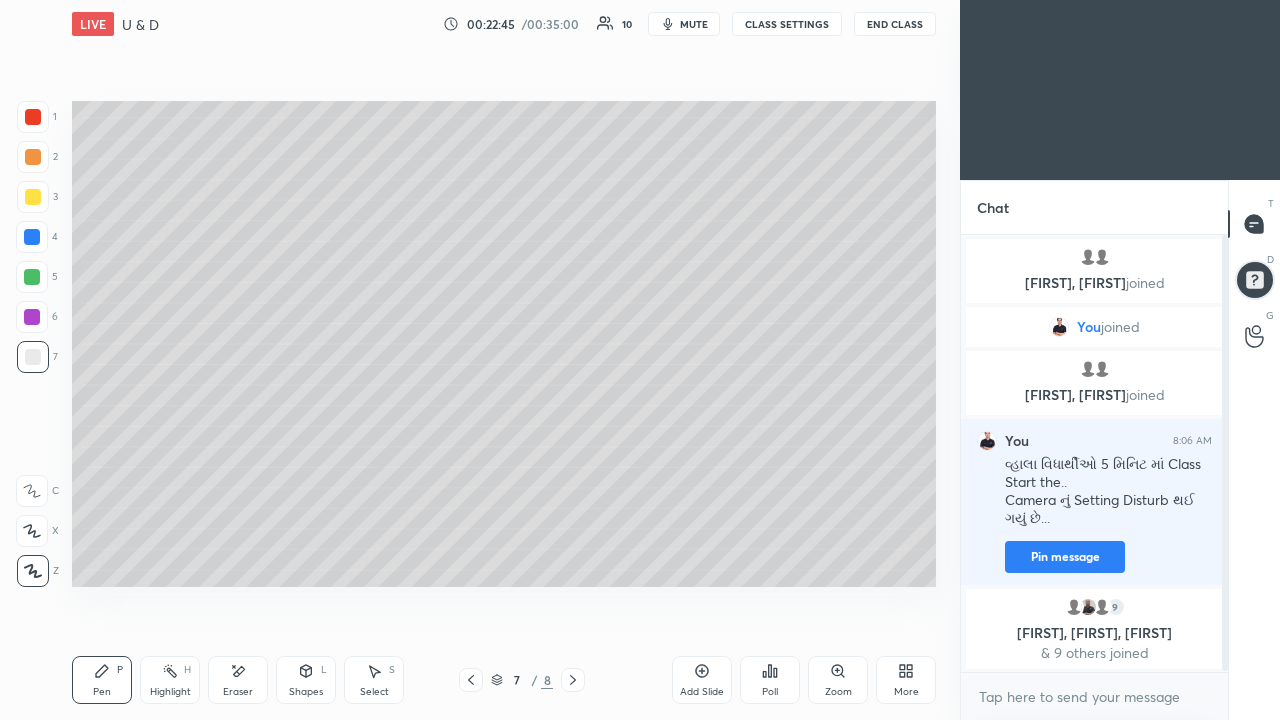 click 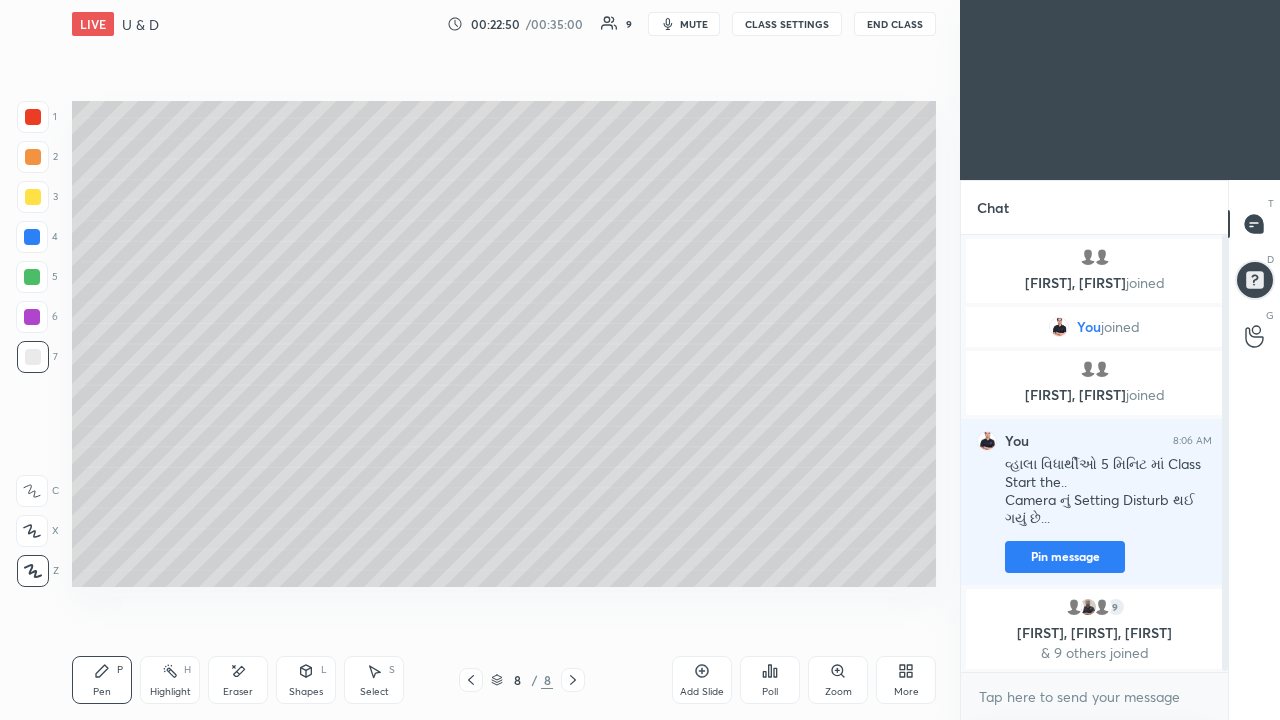 click 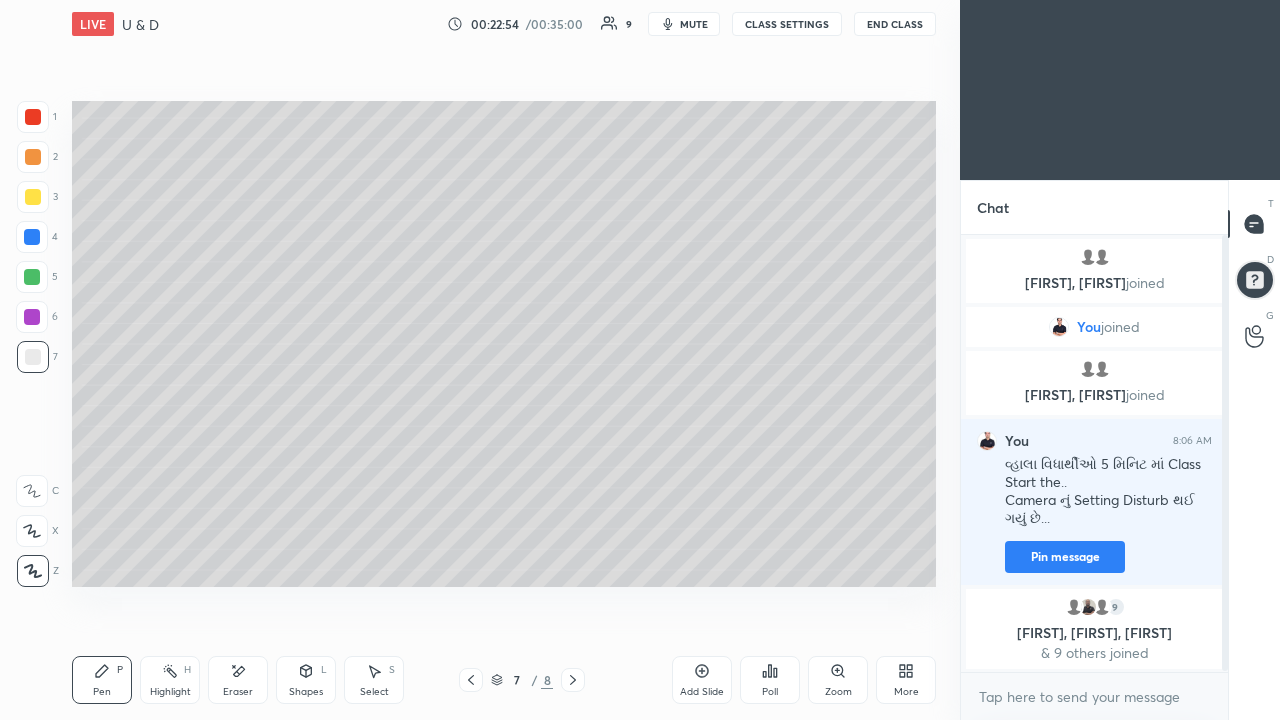 click 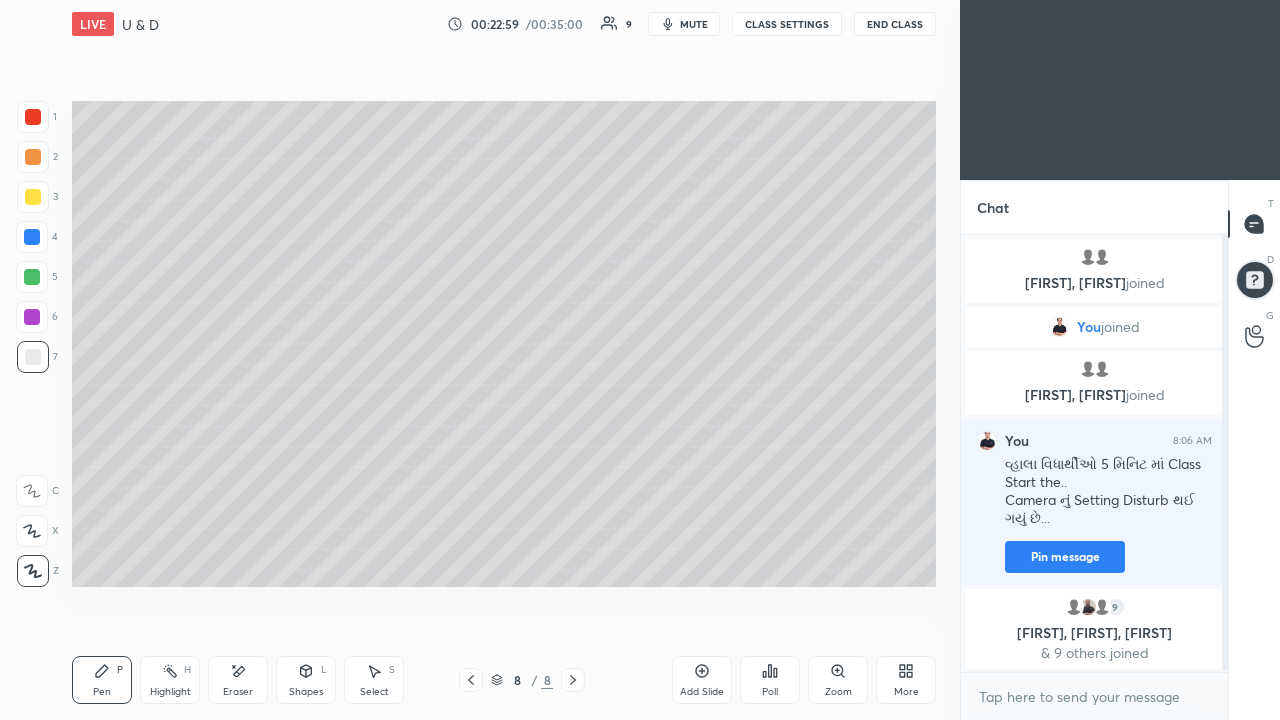 click at bounding box center [33, 197] 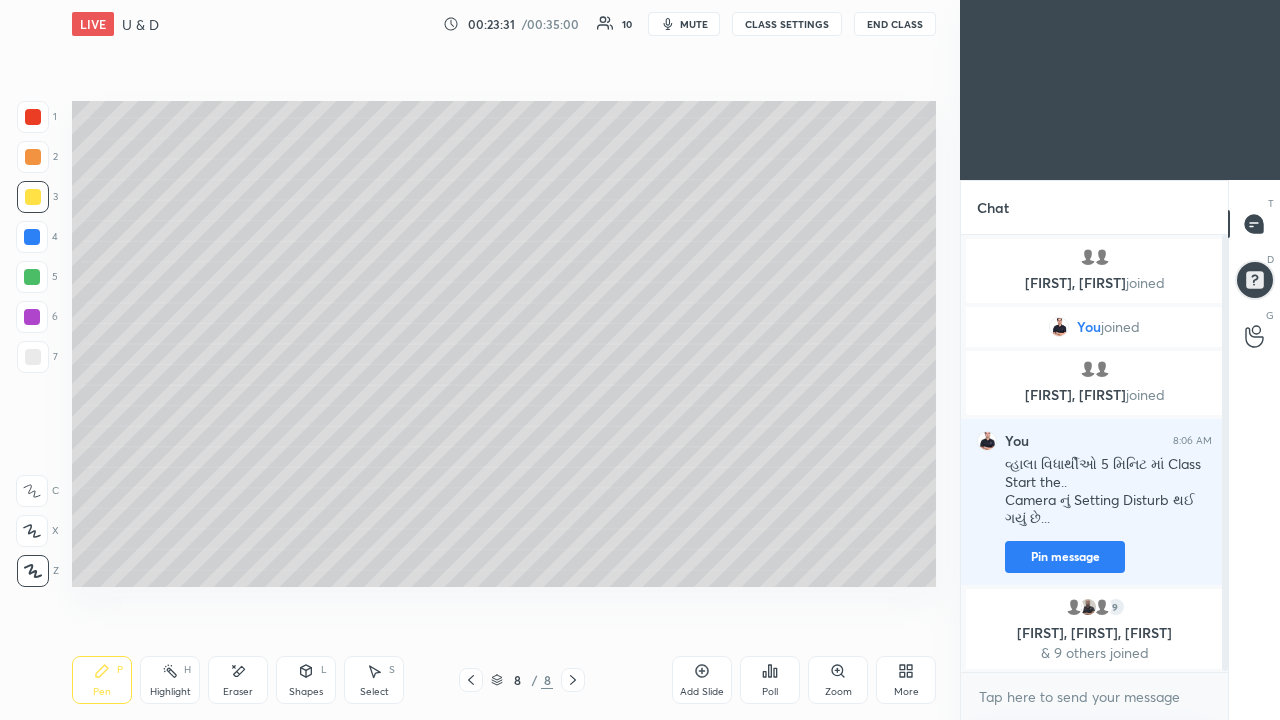 click 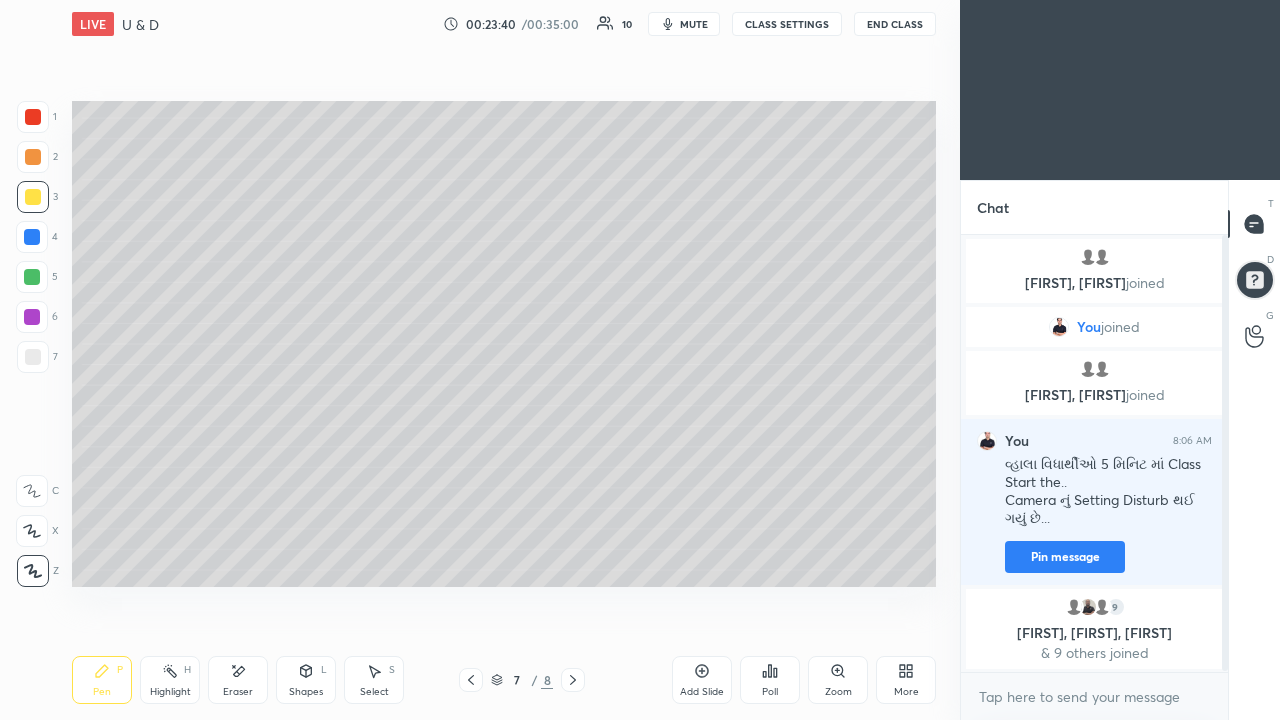 click 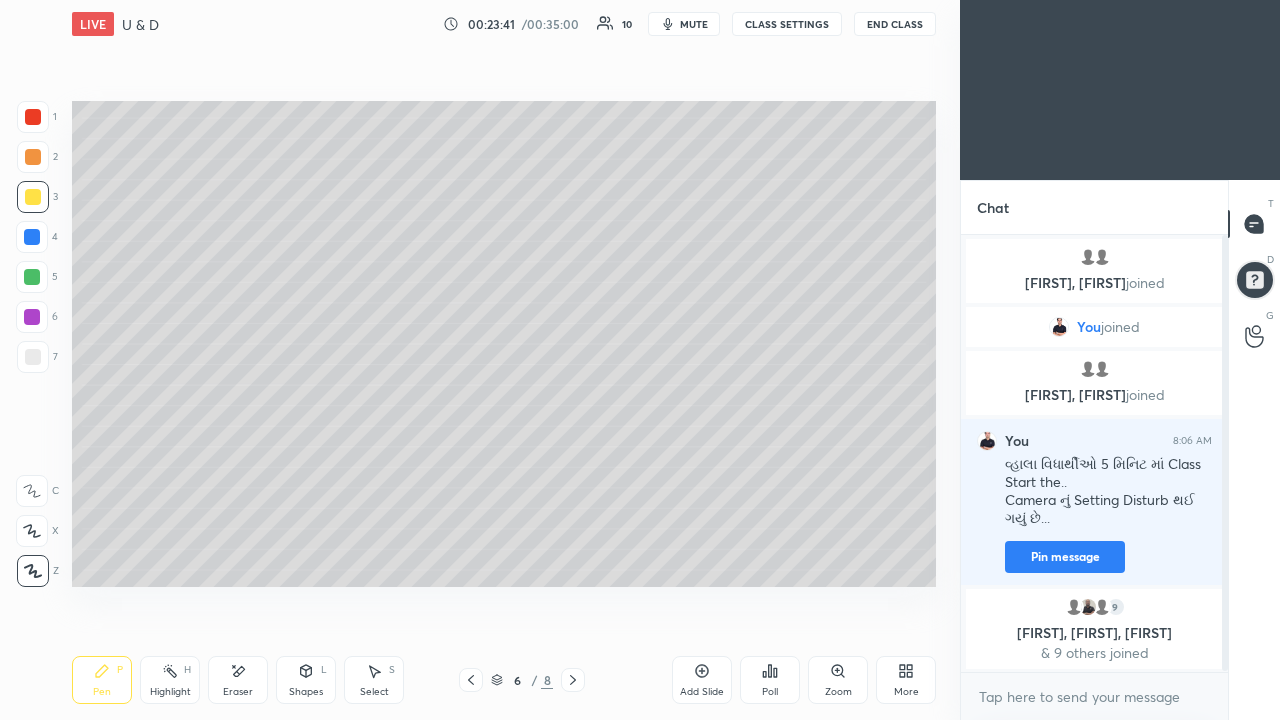 click 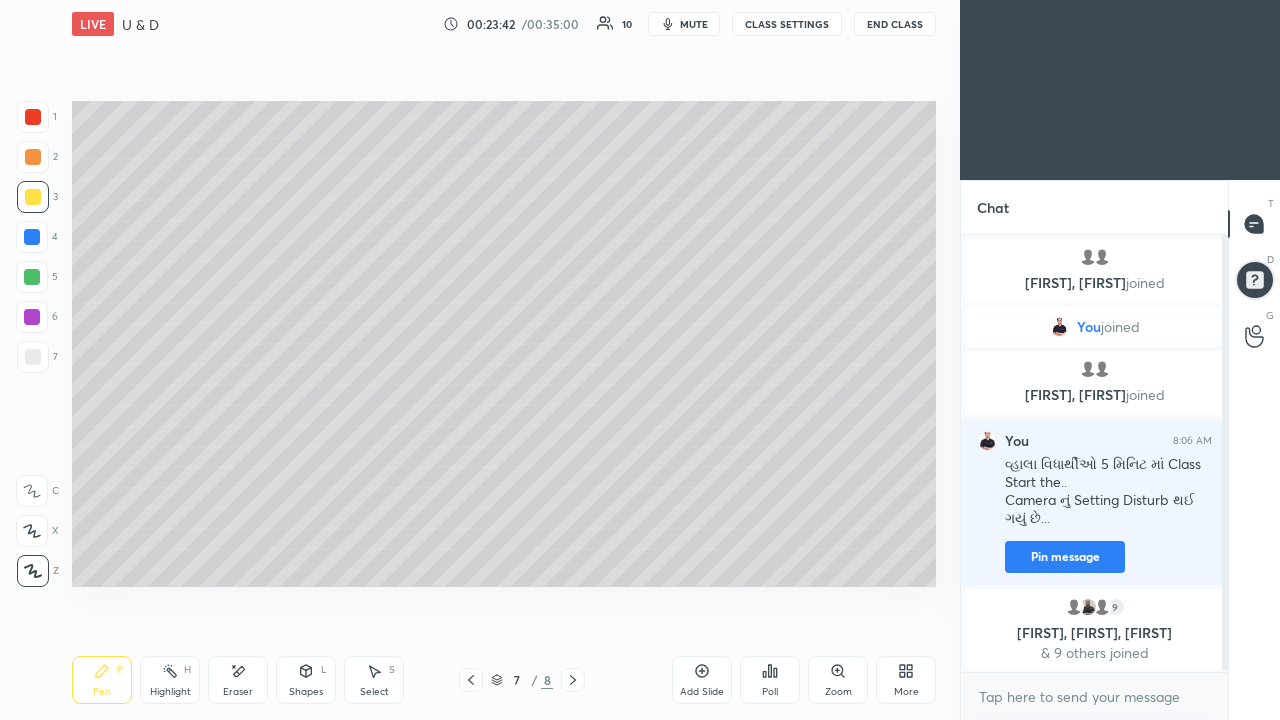click 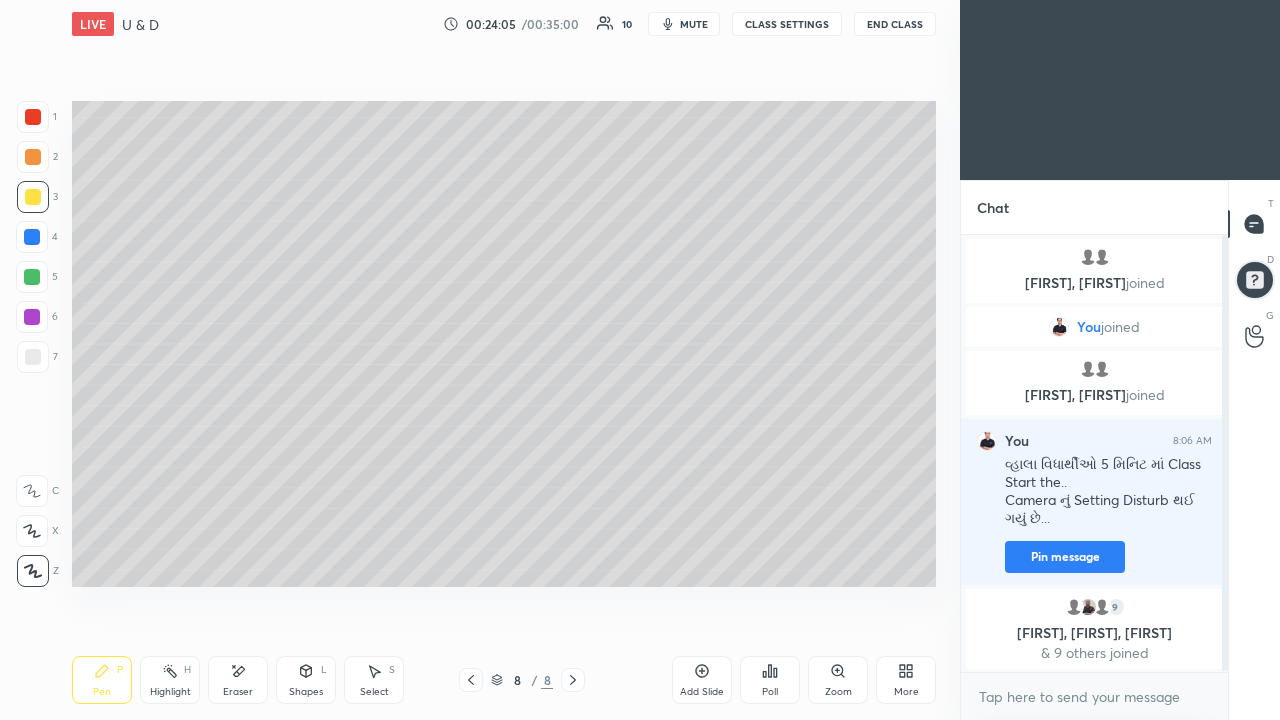 click at bounding box center [33, 157] 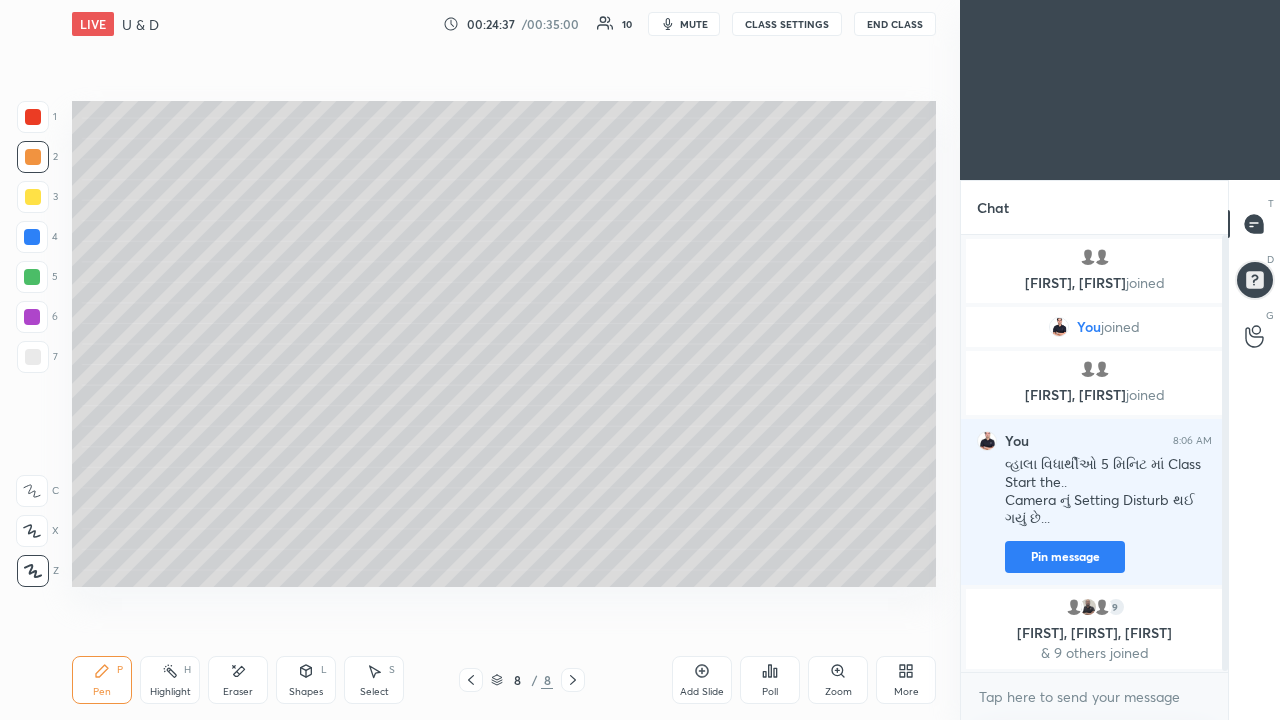 click on "Eraser" at bounding box center (238, 680) 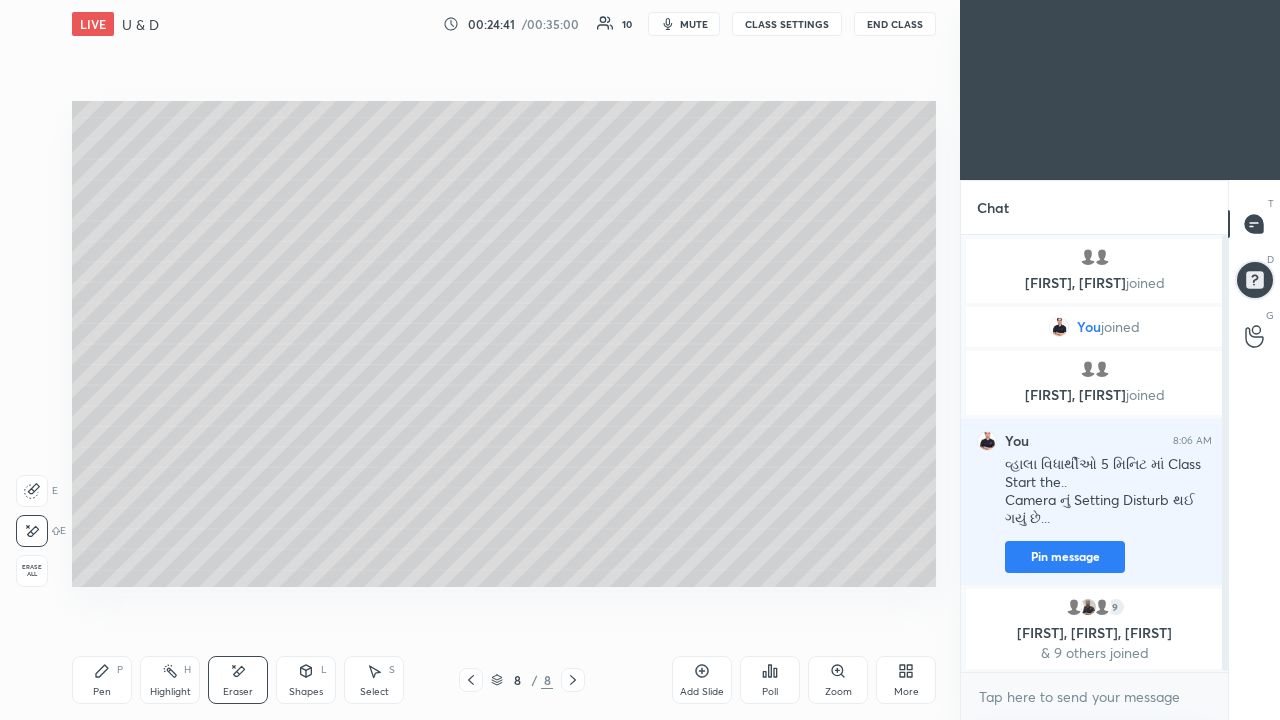 click on "Pen P" at bounding box center (102, 680) 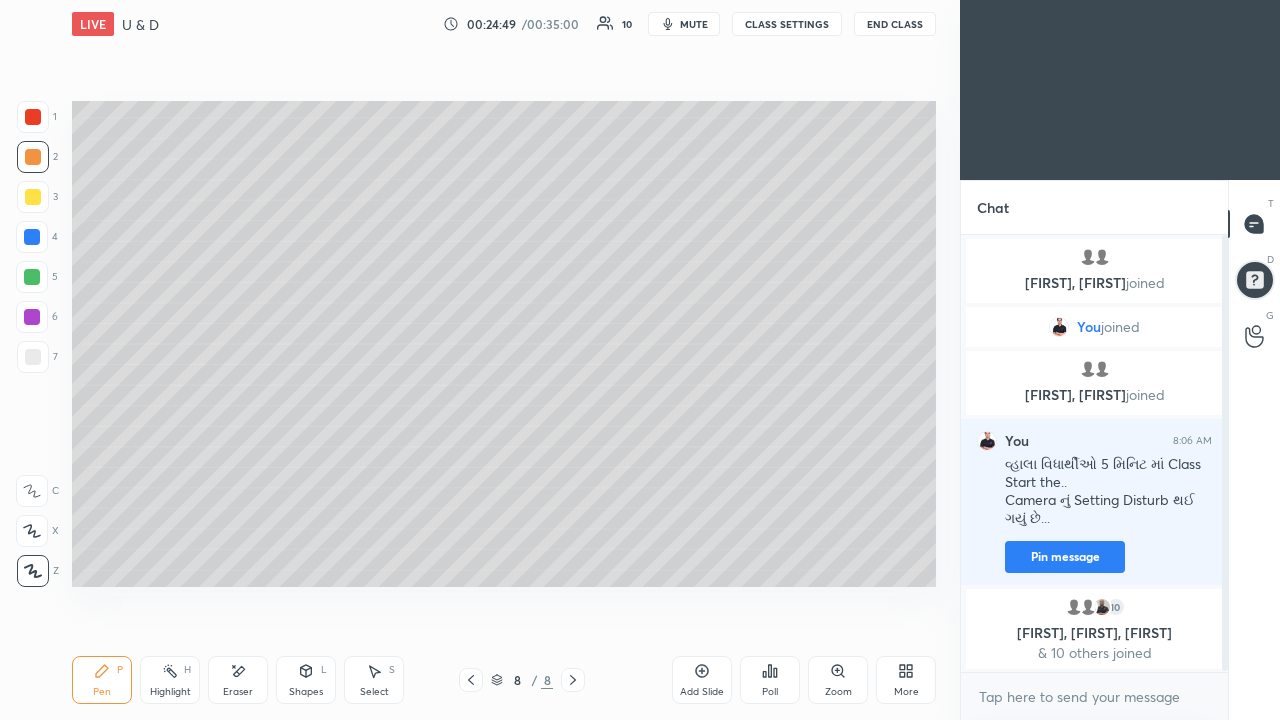 click at bounding box center [32, 317] 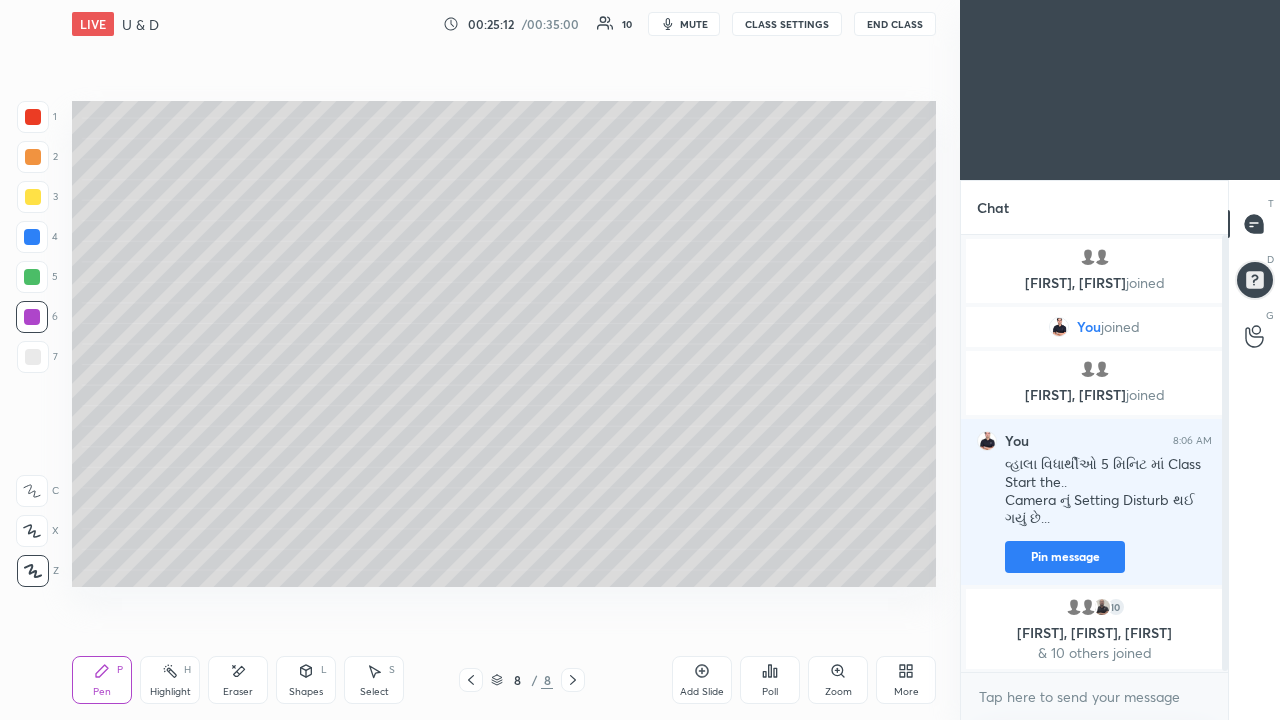 click 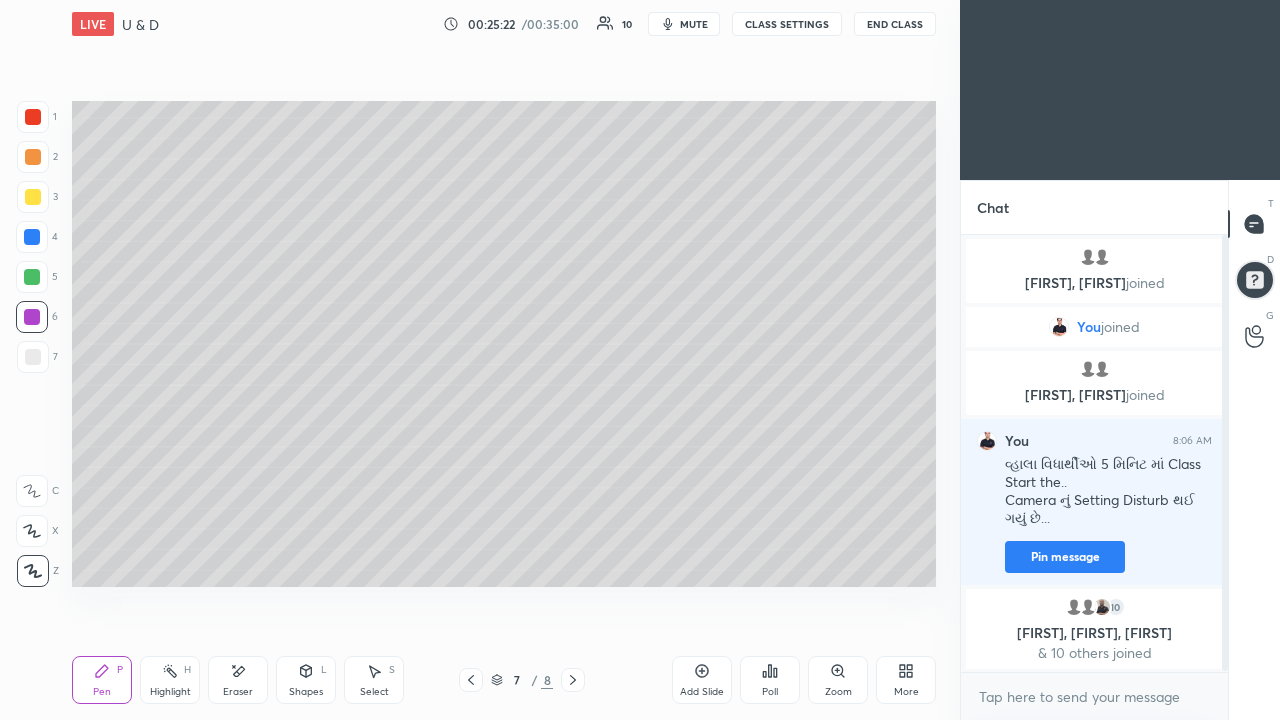 click 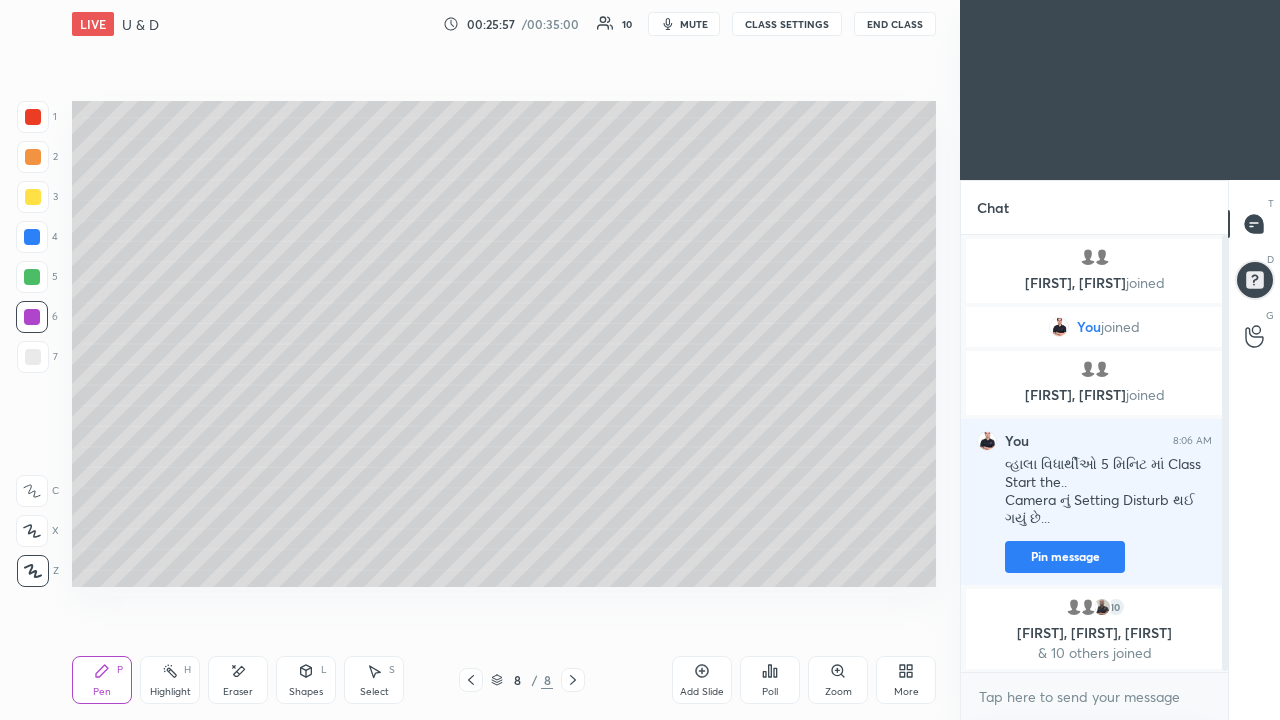 click on "Add Slide" at bounding box center [702, 692] 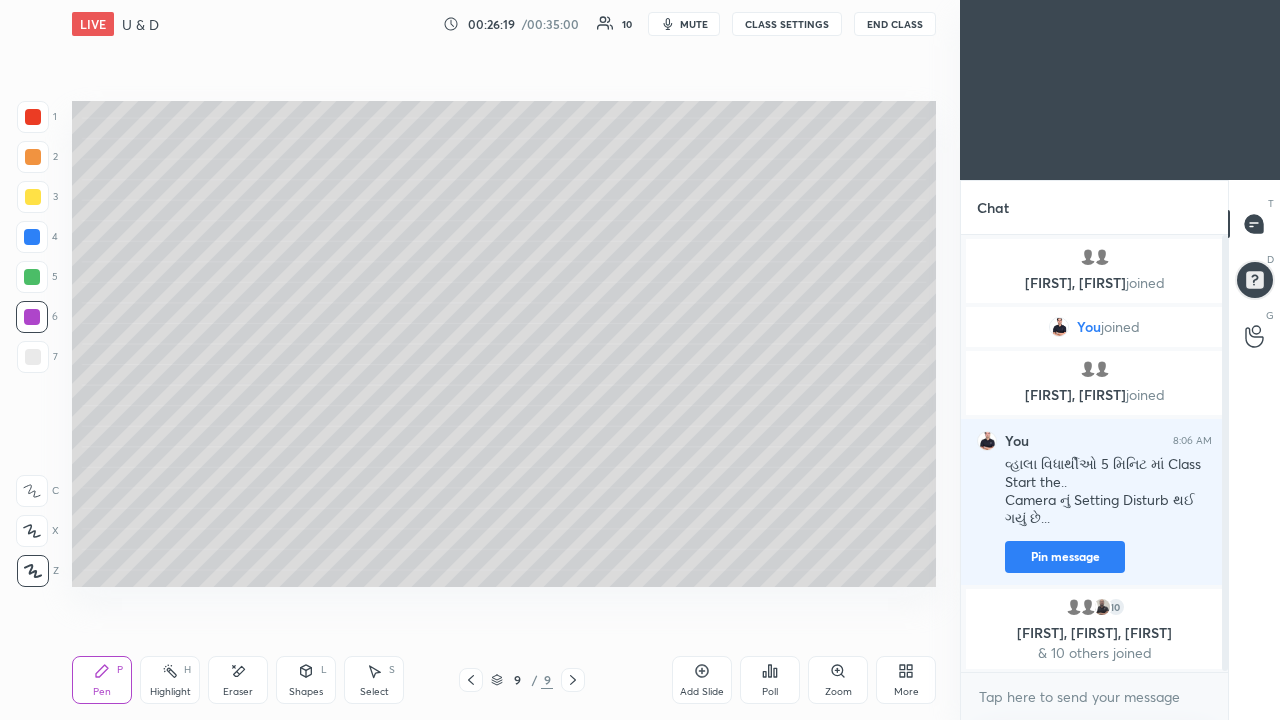 click at bounding box center [33, 157] 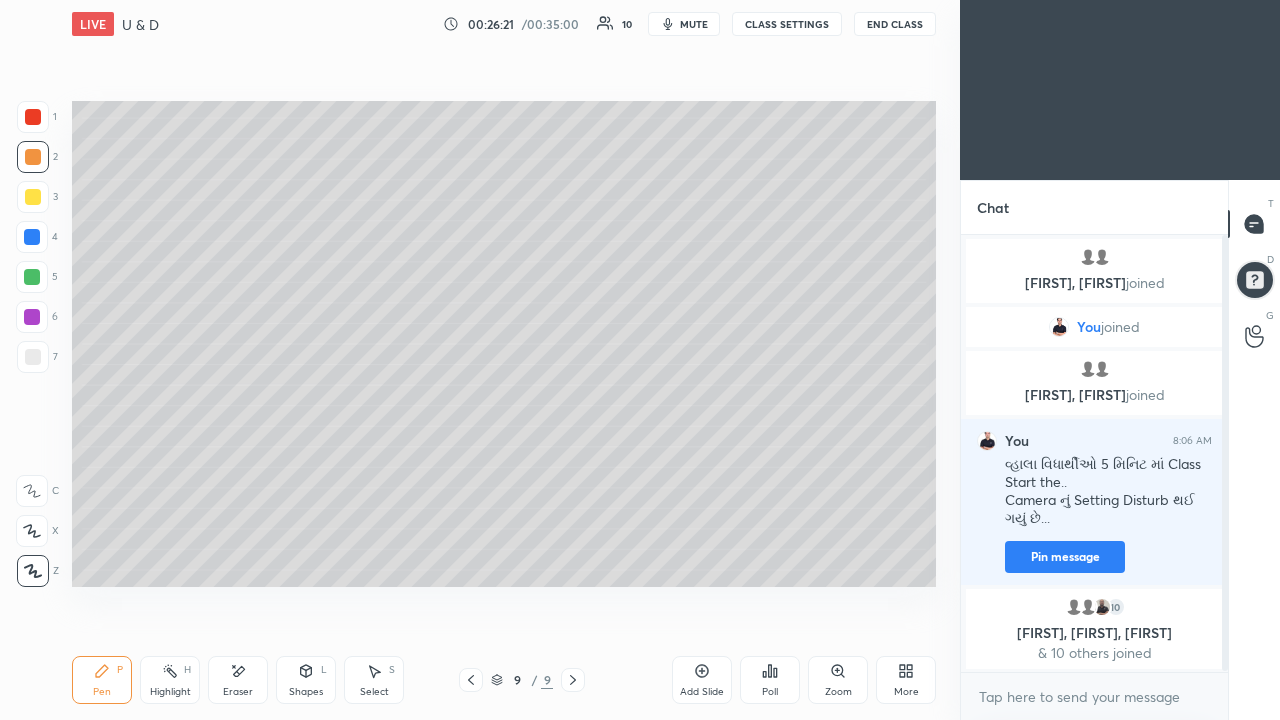 click at bounding box center (33, 197) 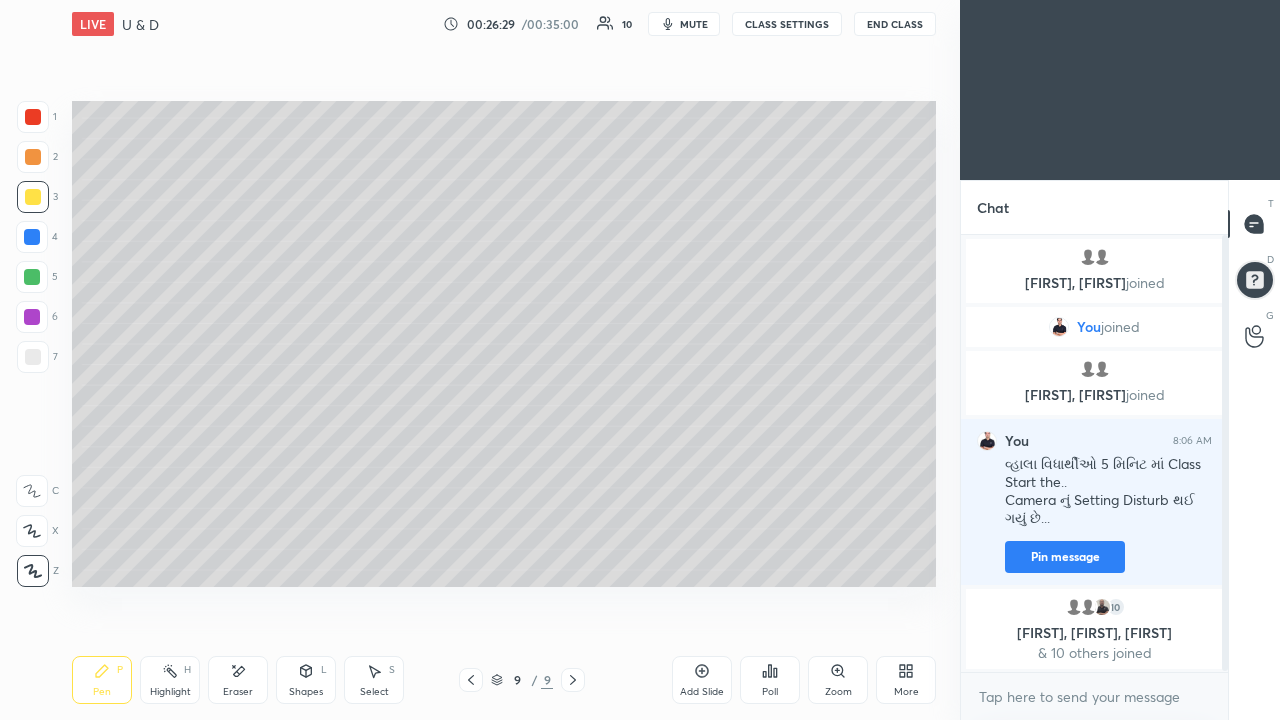 click on "Eraser" at bounding box center [238, 692] 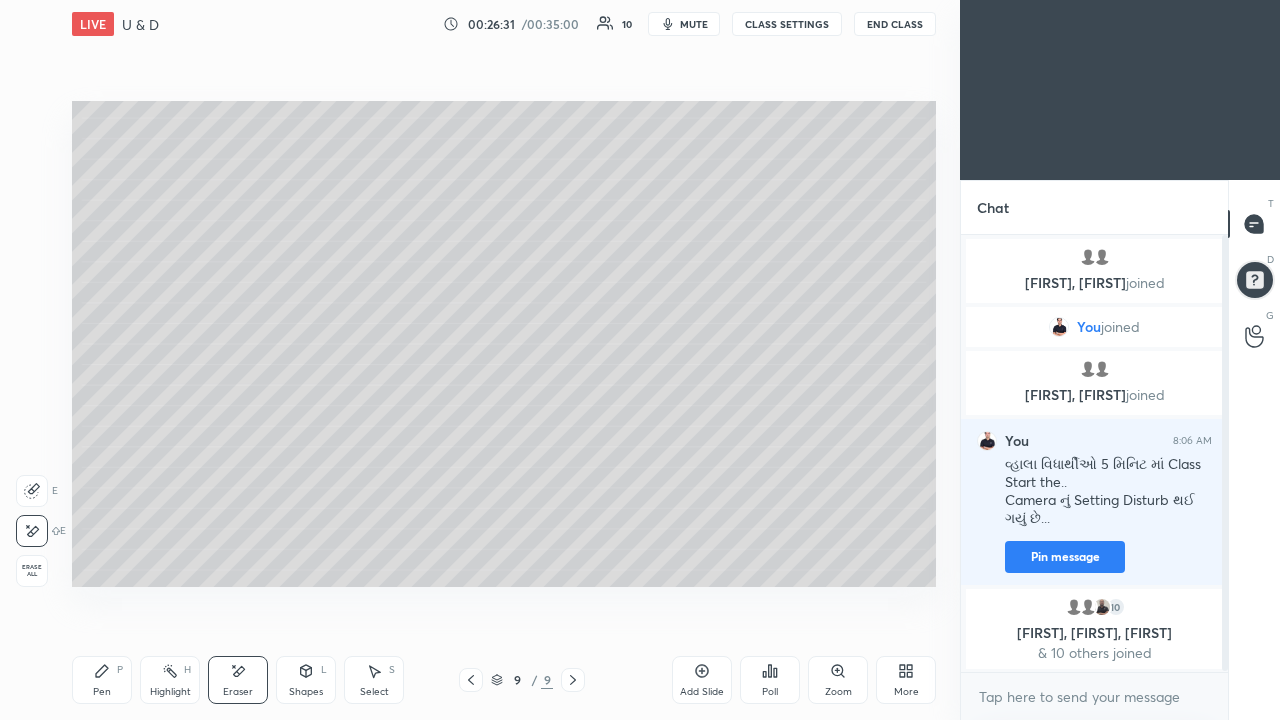 click on "Pen P" at bounding box center (102, 680) 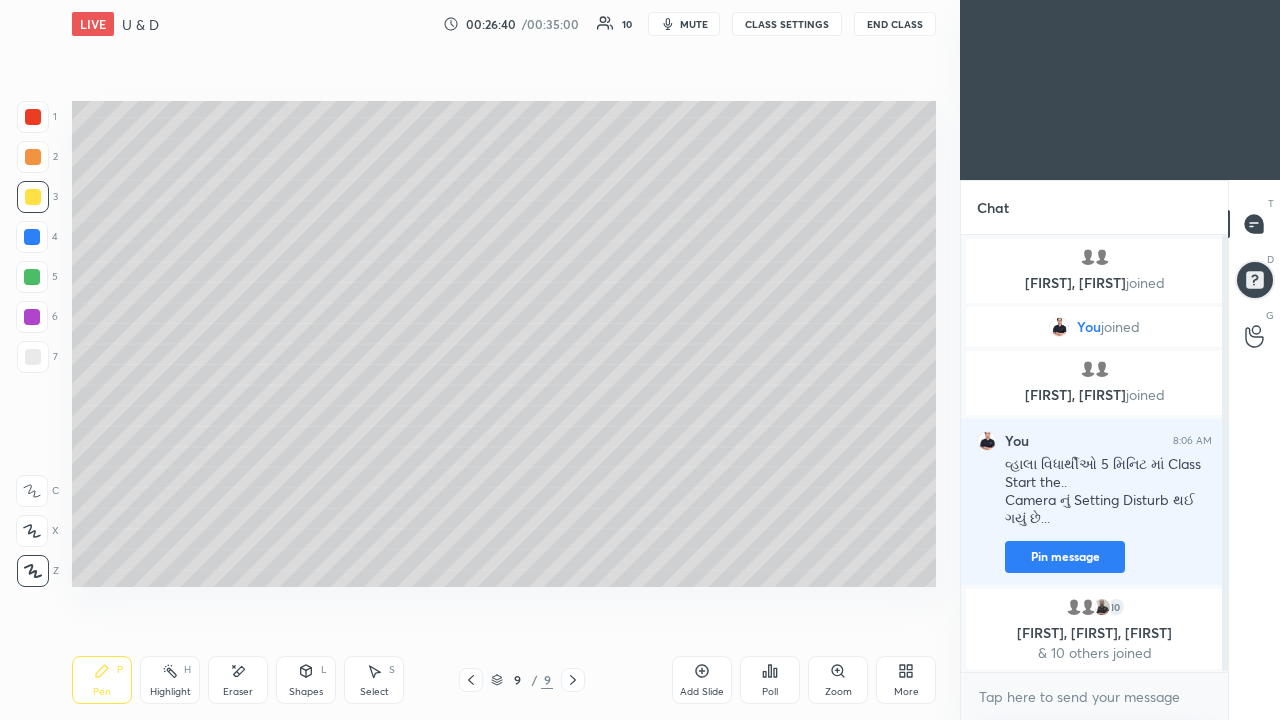 click on "Eraser" at bounding box center (238, 692) 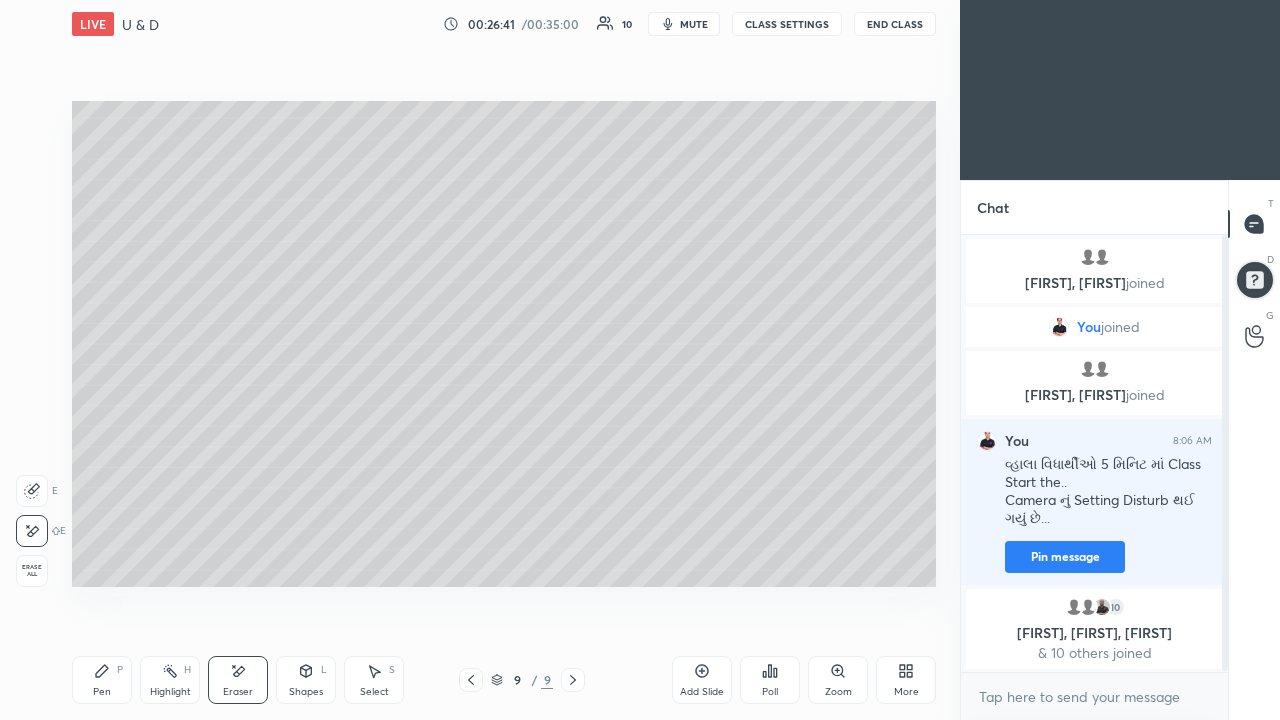 click on "Erase all" at bounding box center (32, 571) 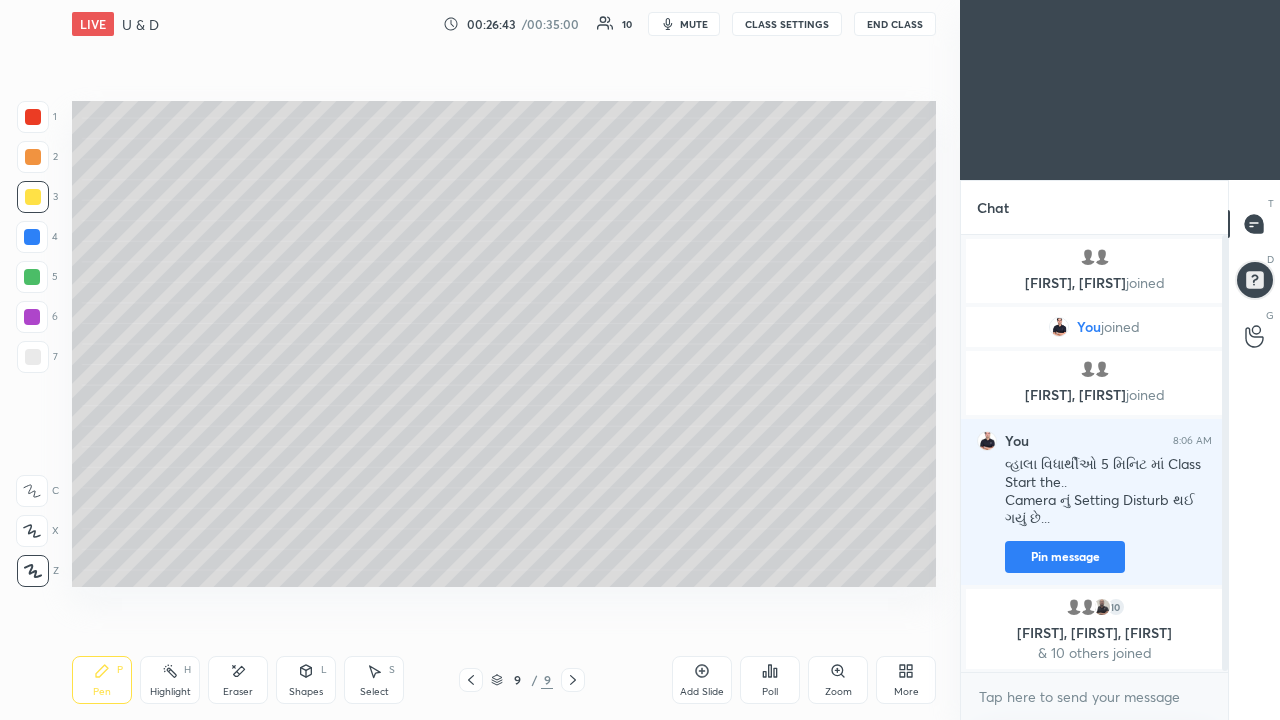 click at bounding box center (33, 157) 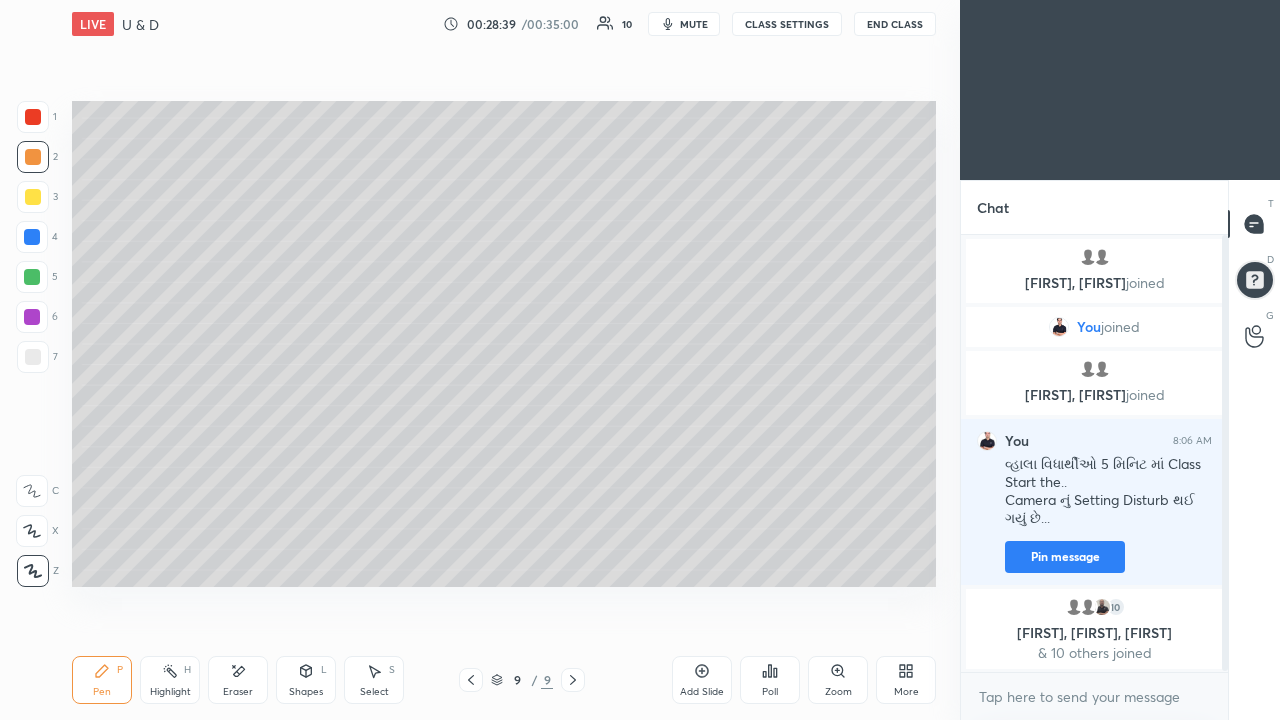 click 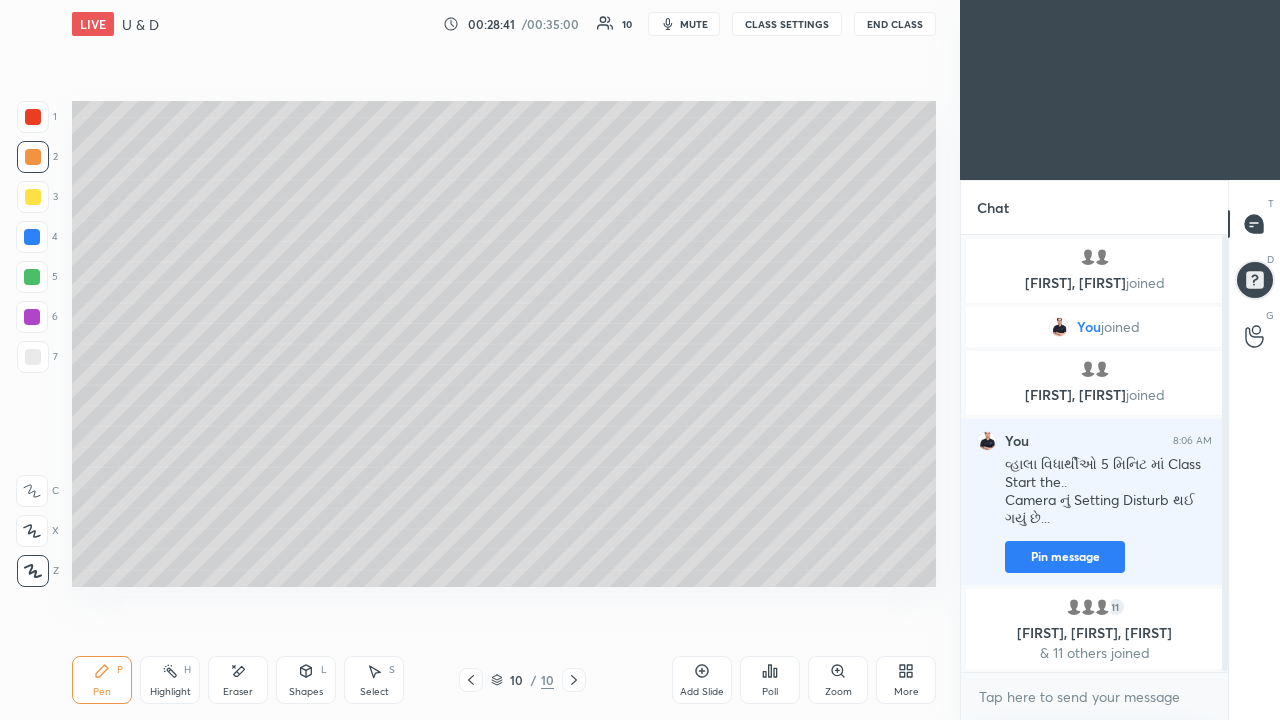 click at bounding box center (33, 357) 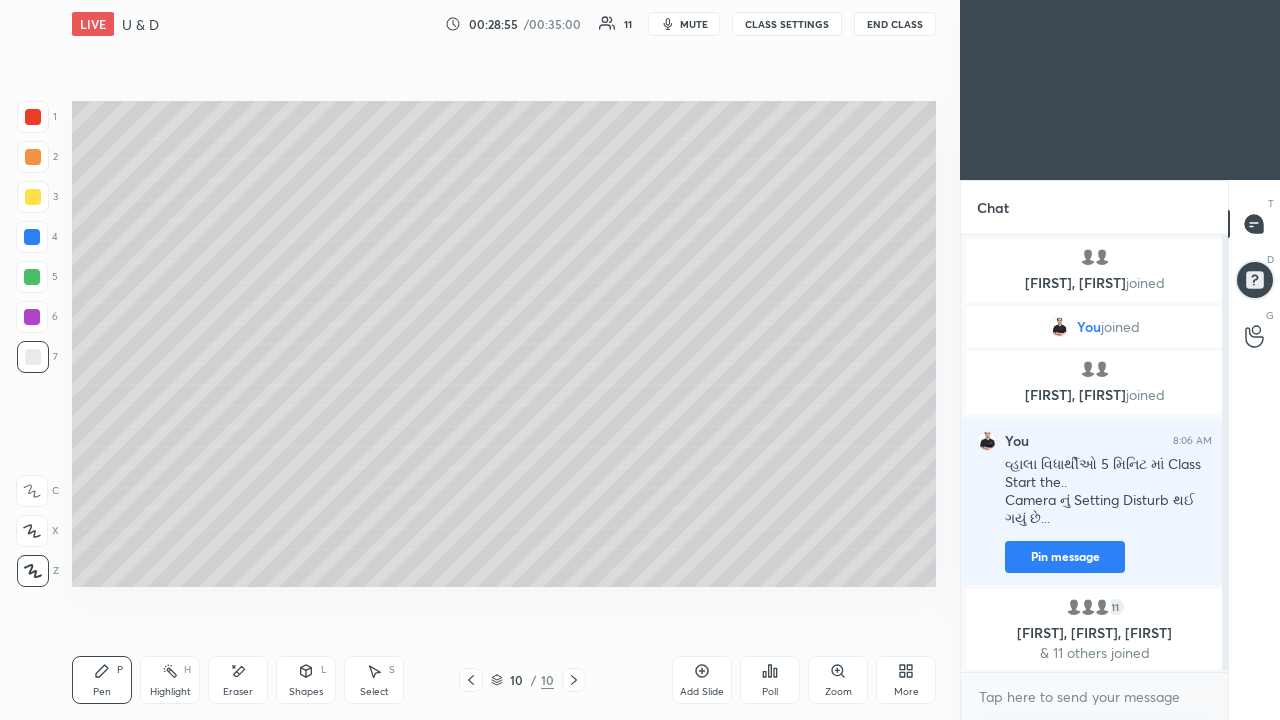 click at bounding box center [33, 197] 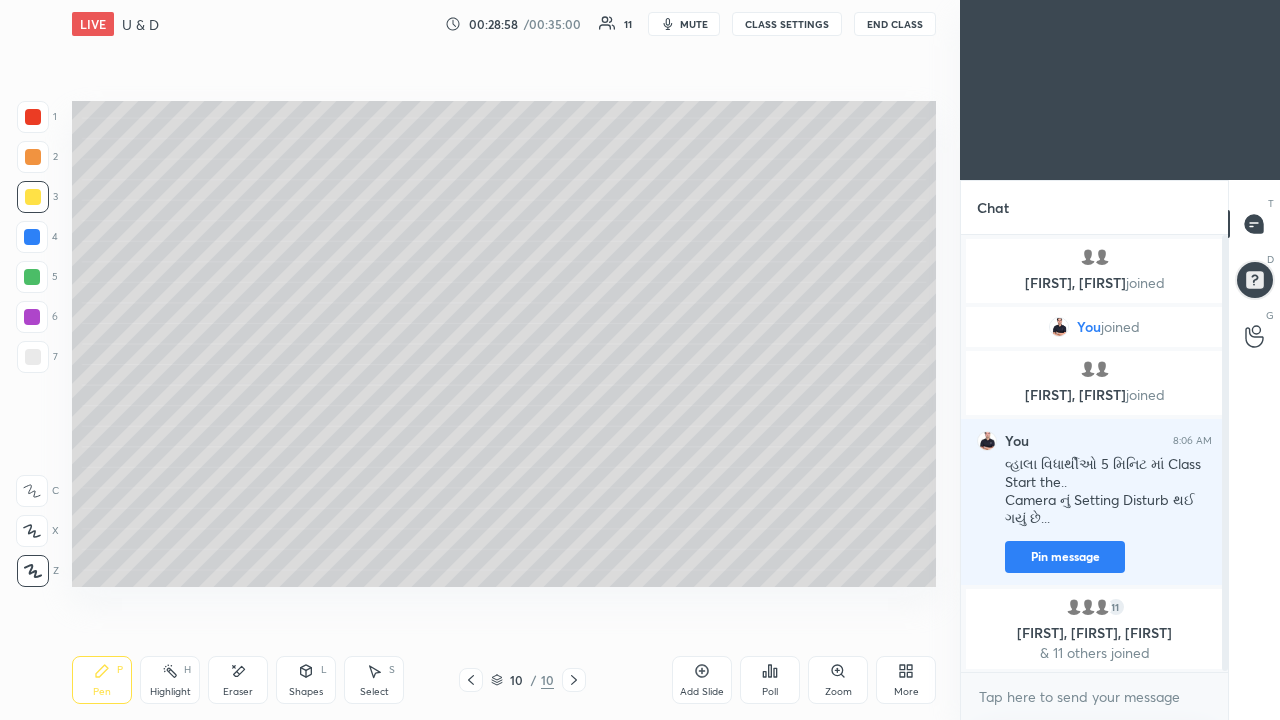 click at bounding box center (33, 157) 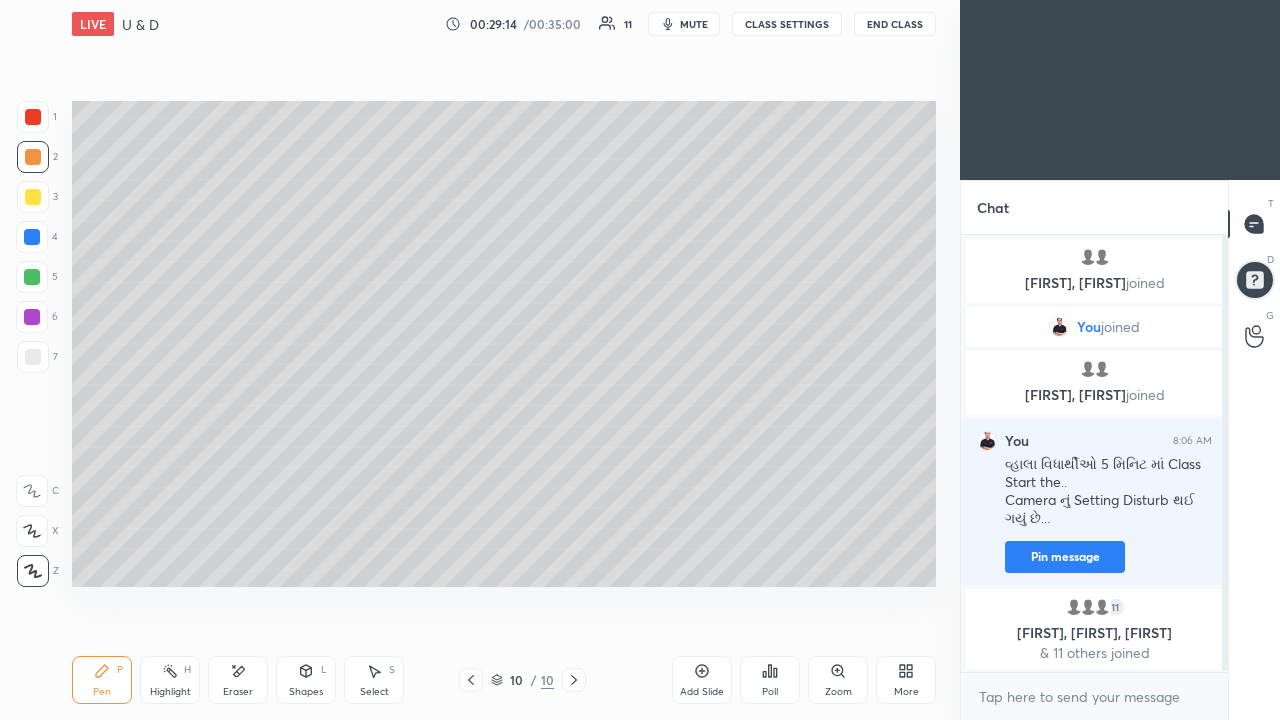 click at bounding box center (32, 317) 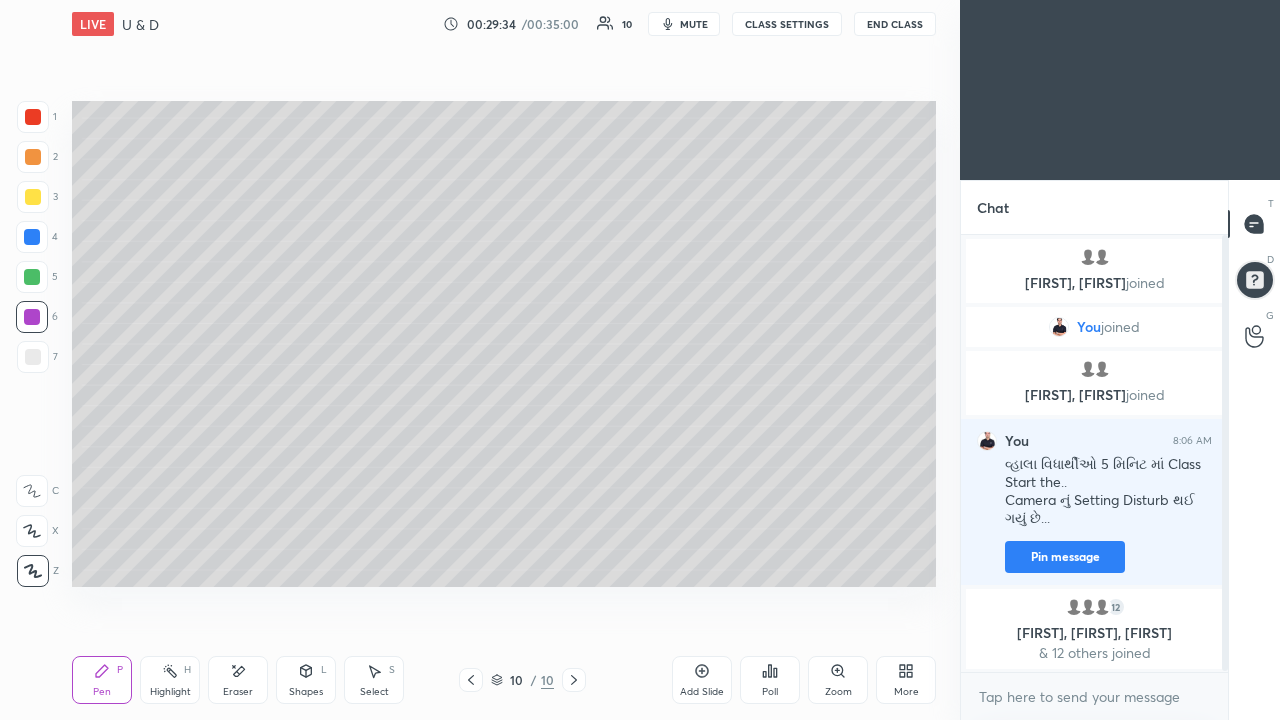 click at bounding box center (33, 157) 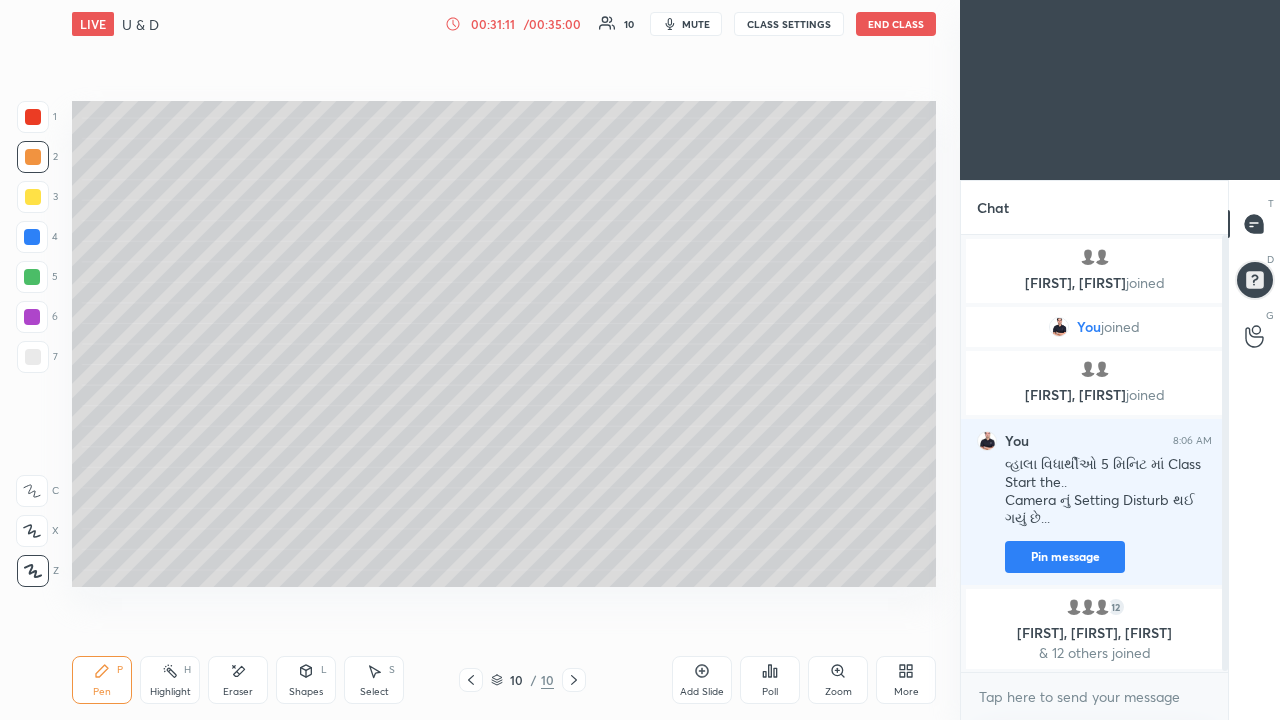 click on "End Class" at bounding box center [896, 24] 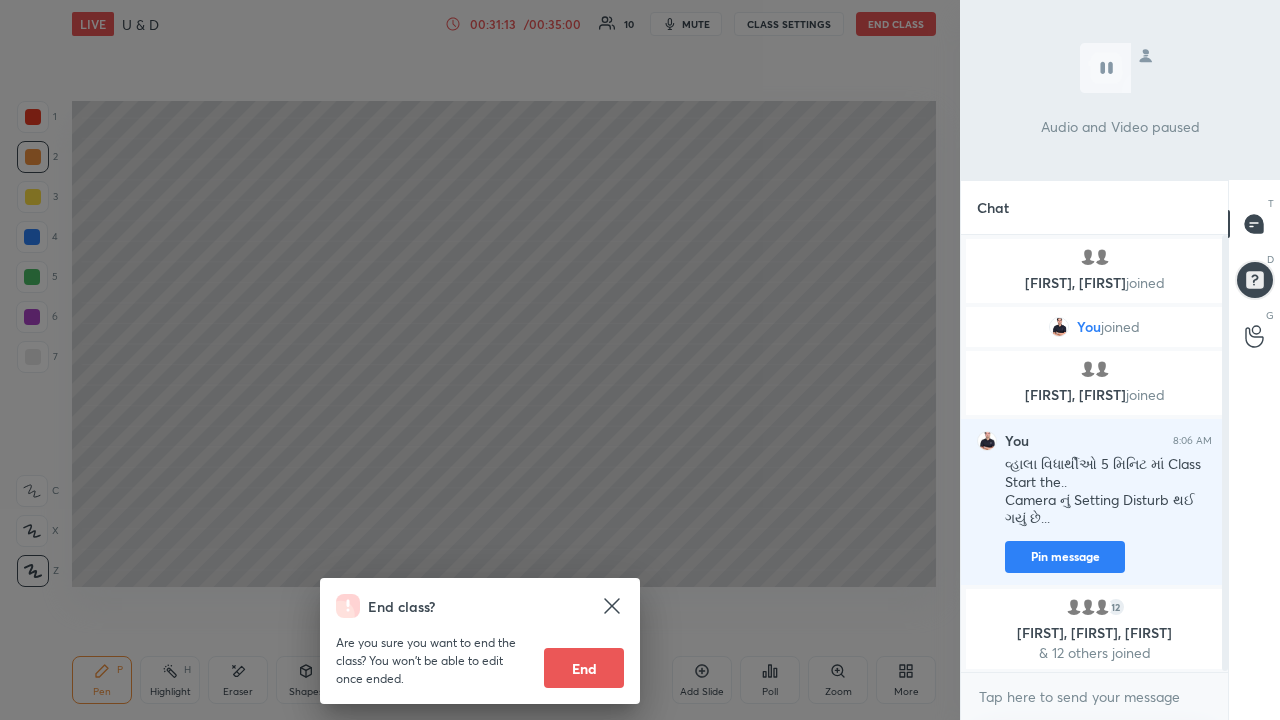 click on "End" at bounding box center [584, 668] 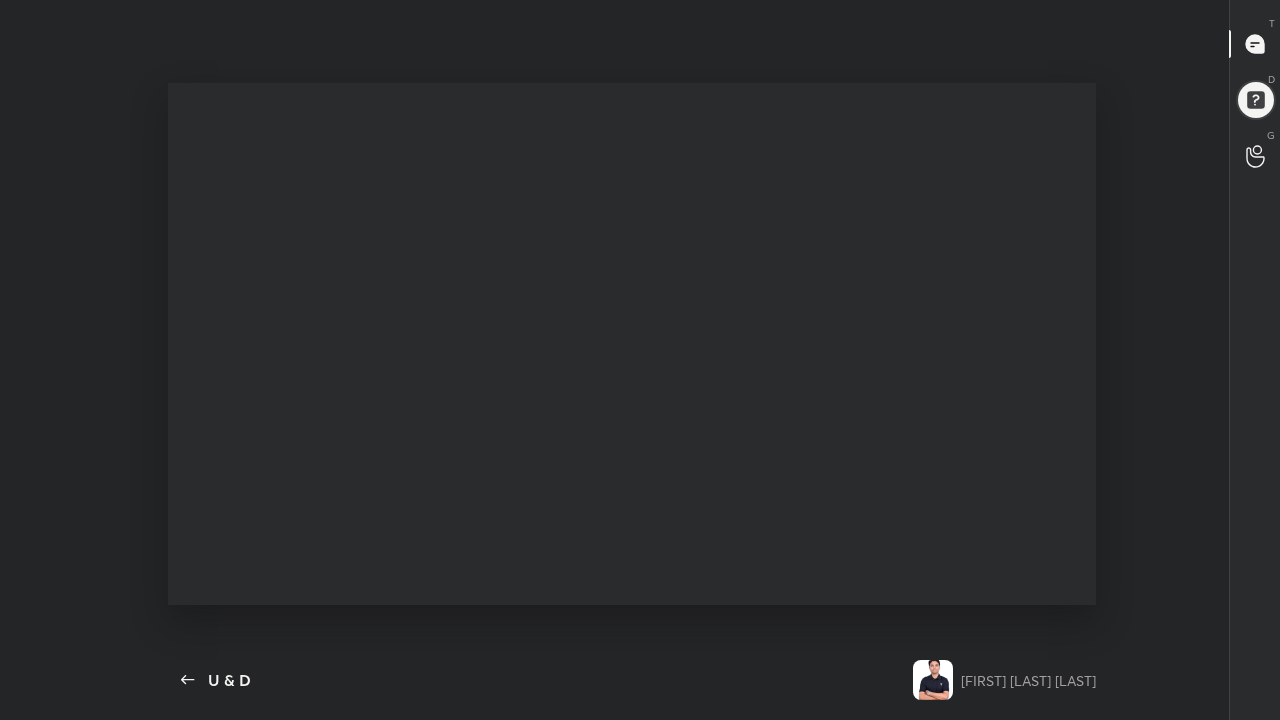 scroll, scrollTop: 99408, scrollLeft: 99044, axis: both 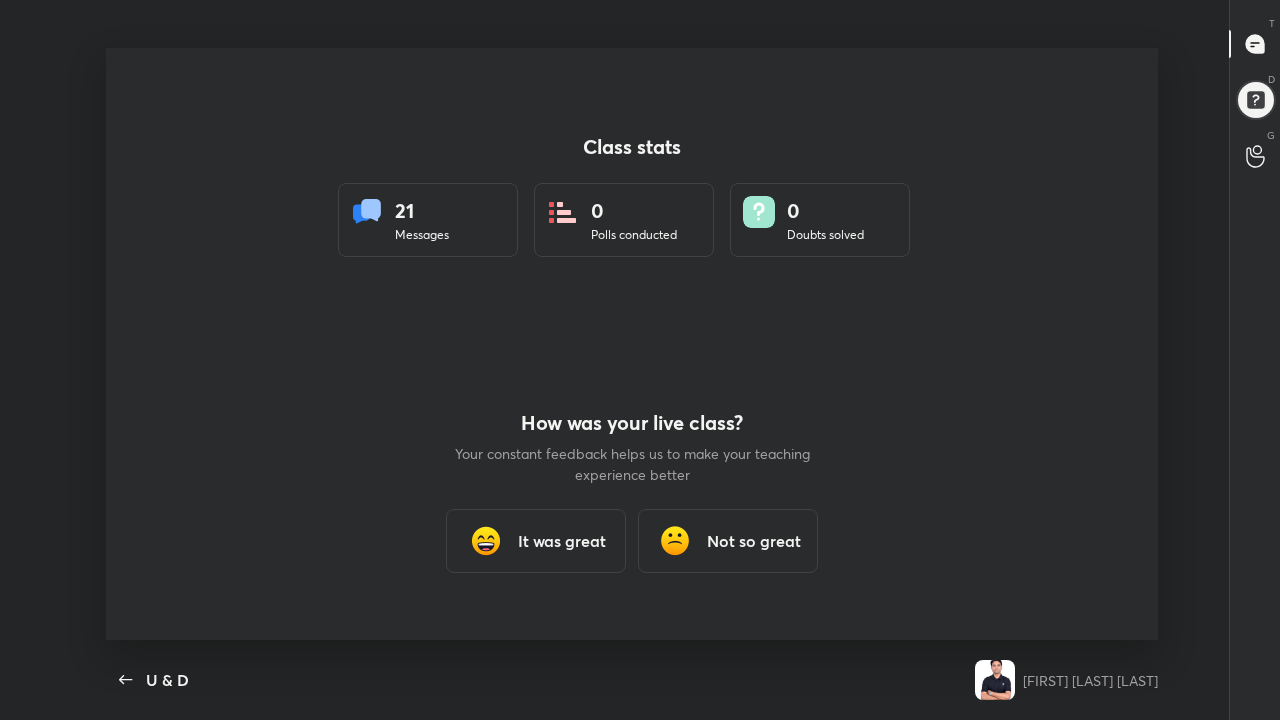 click on "Not so great" at bounding box center (754, 541) 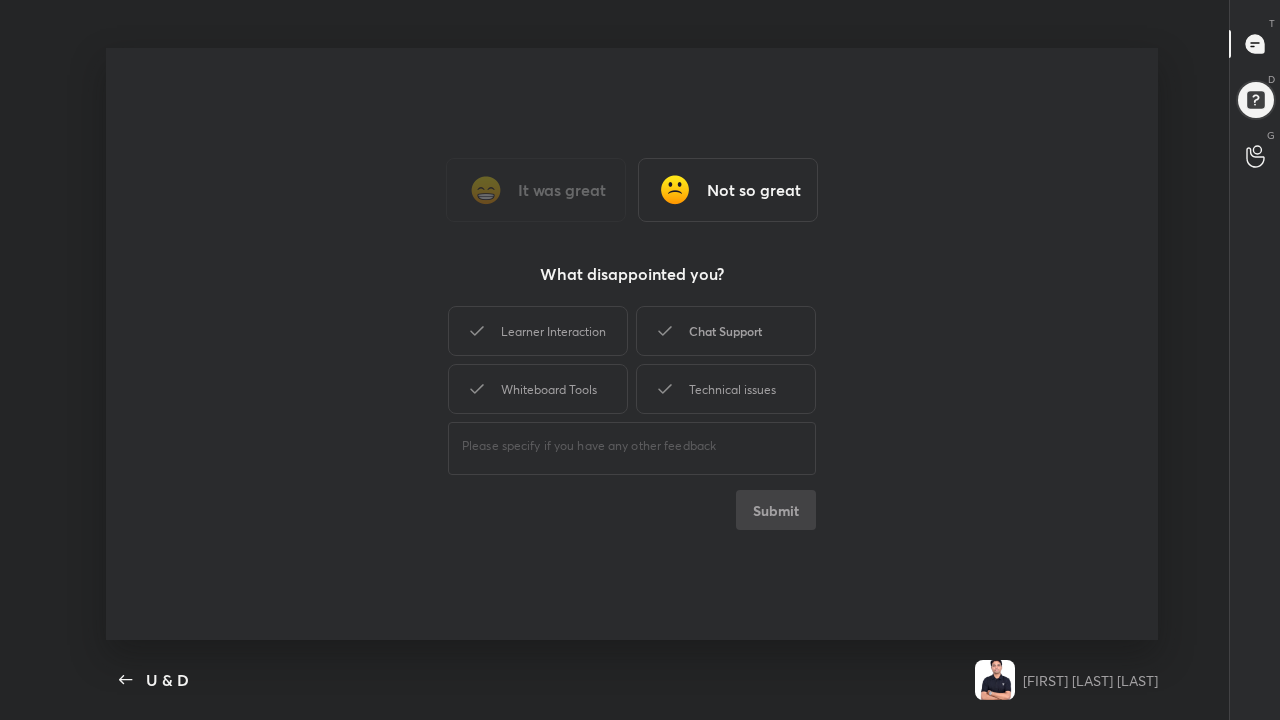 click on "Chat Support" at bounding box center (726, 331) 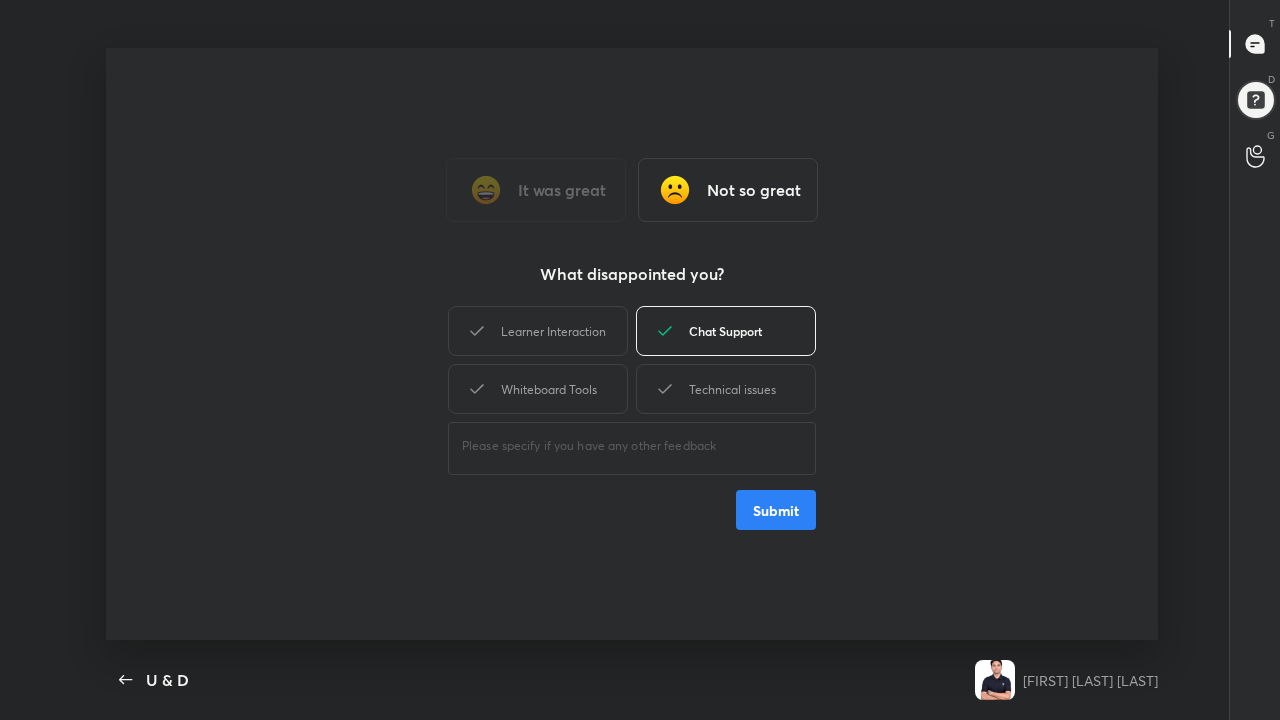 click on "Submit" at bounding box center [776, 510] 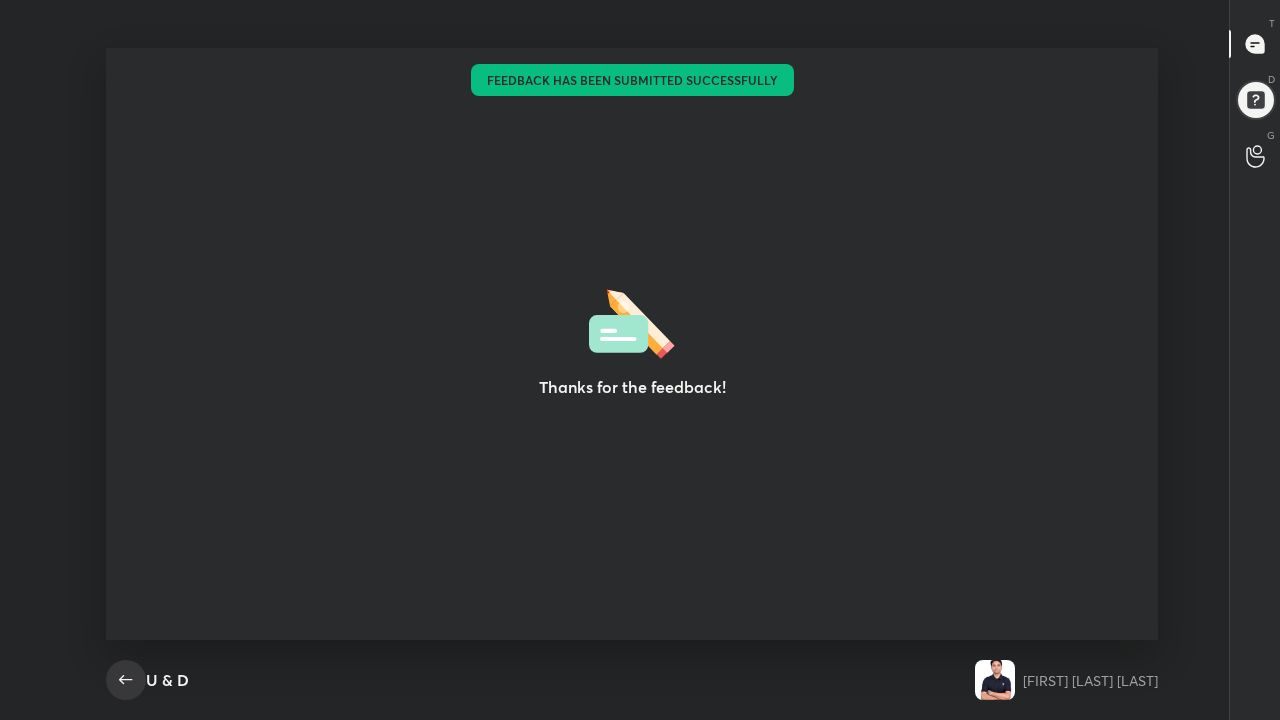 click 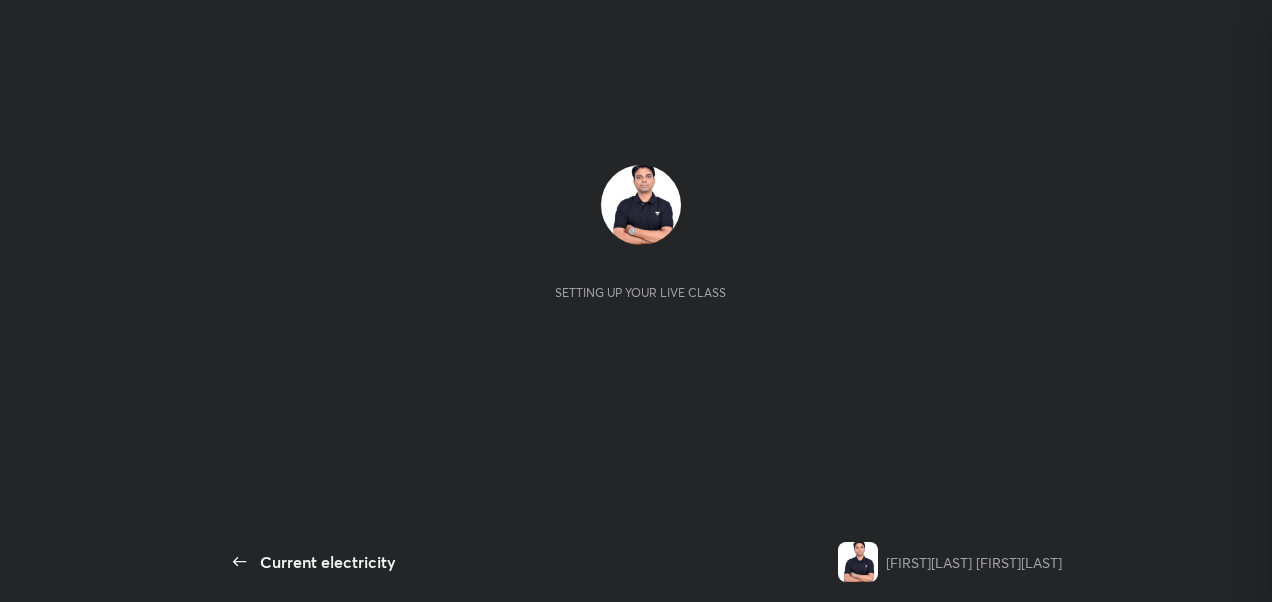 scroll, scrollTop: 0, scrollLeft: 0, axis: both 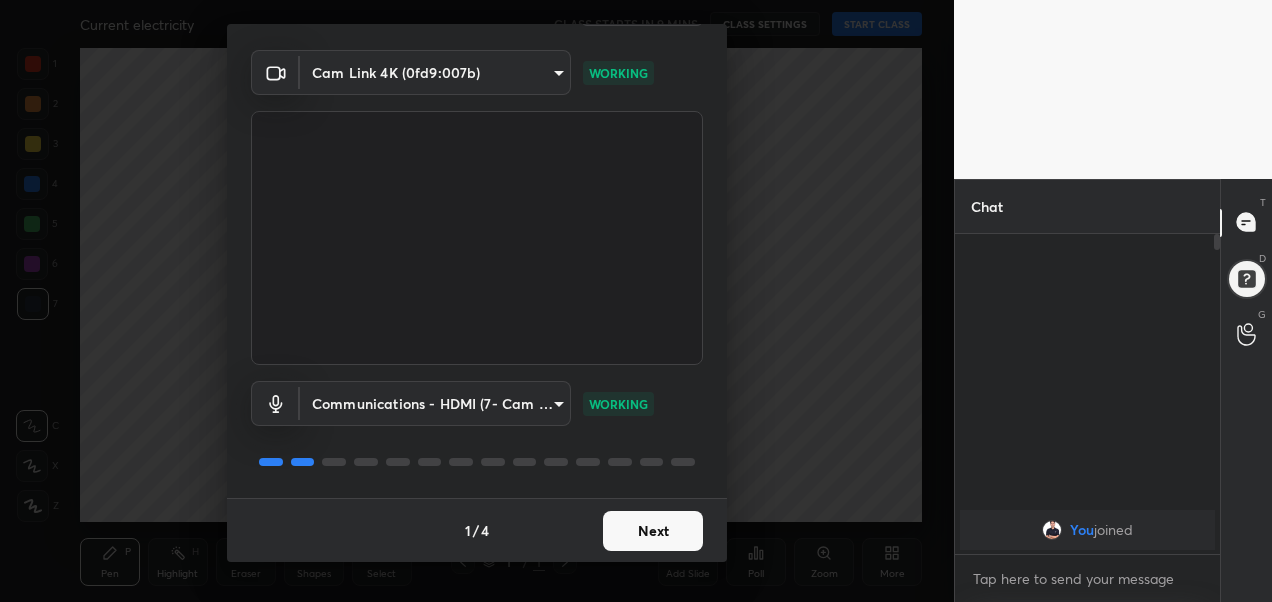 click on "Next" at bounding box center (653, 531) 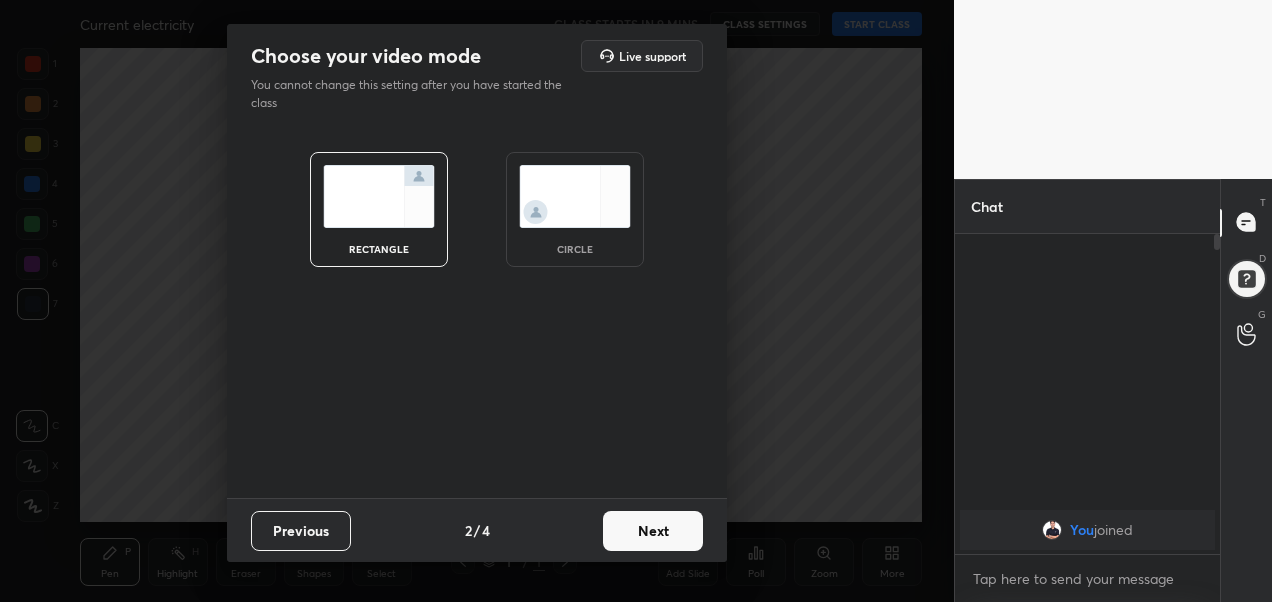 click on "Next" at bounding box center [653, 531] 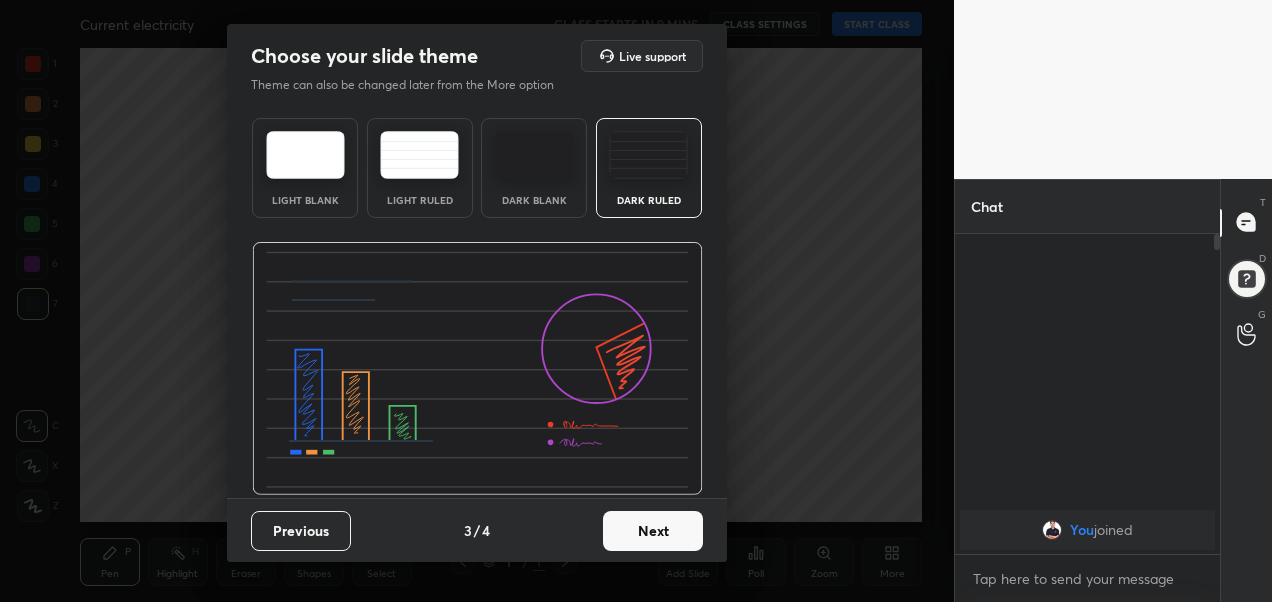 click on "Next" at bounding box center (653, 531) 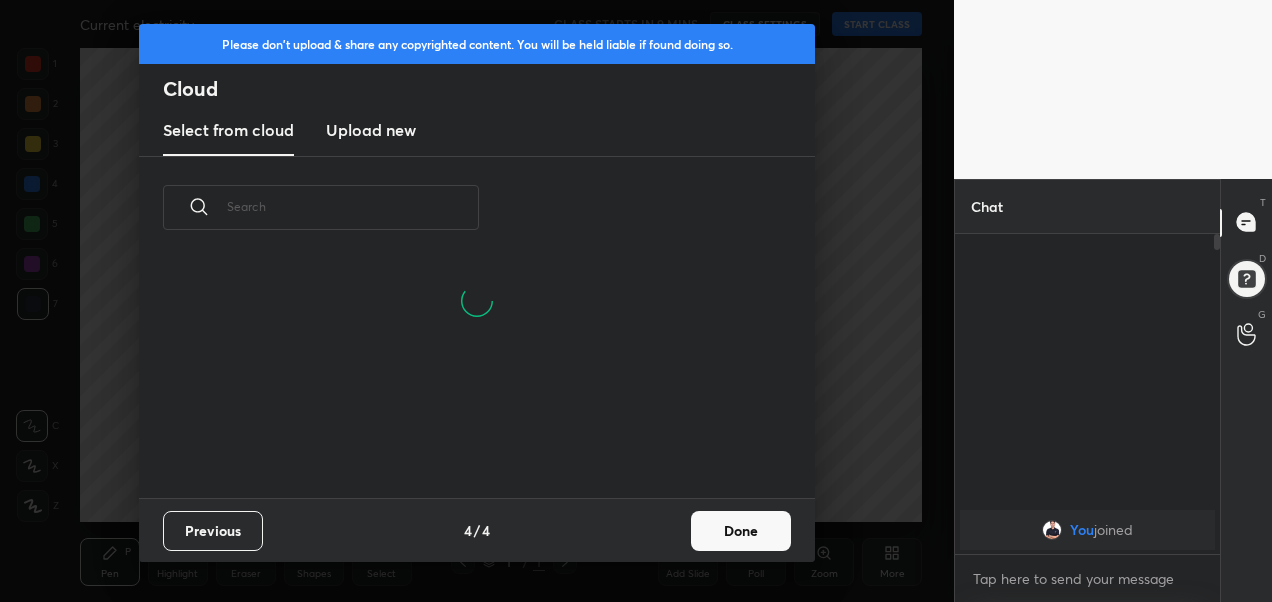 scroll, scrollTop: 7, scrollLeft: 11, axis: both 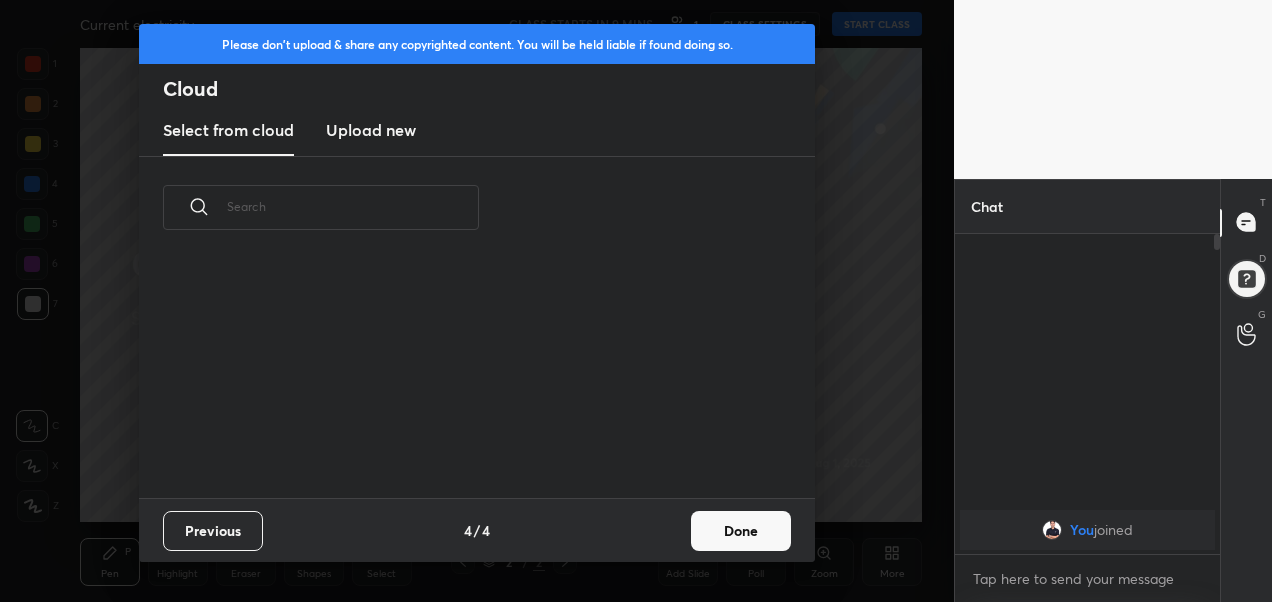 click on "Upload new" at bounding box center [371, 130] 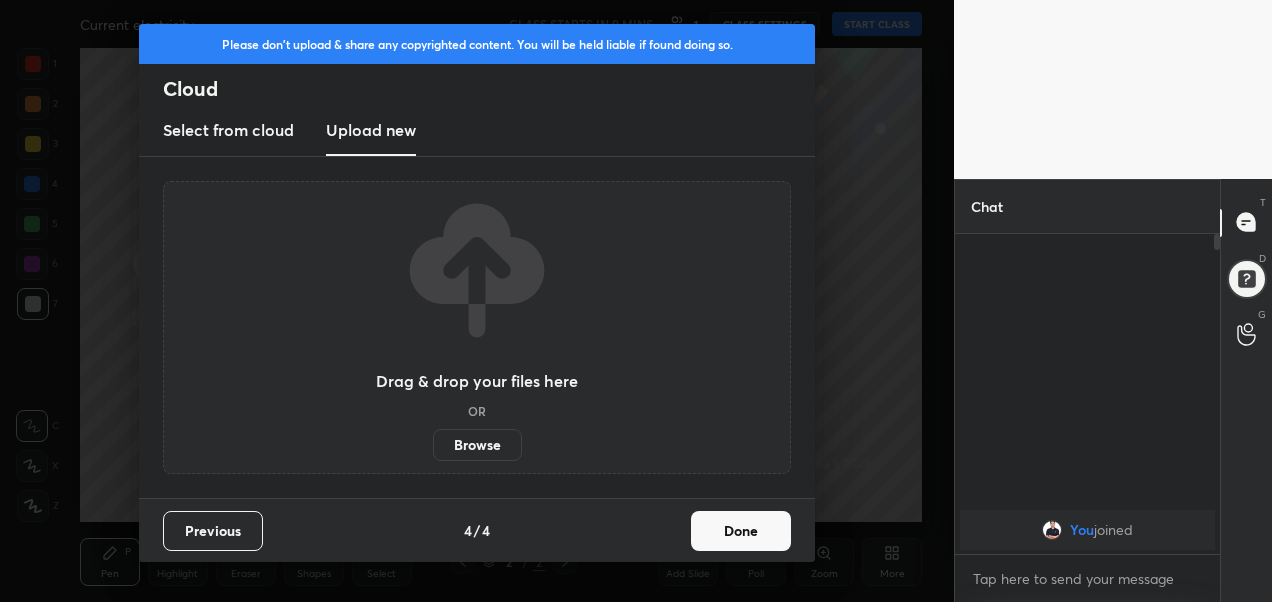 click on "Browse" at bounding box center (477, 445) 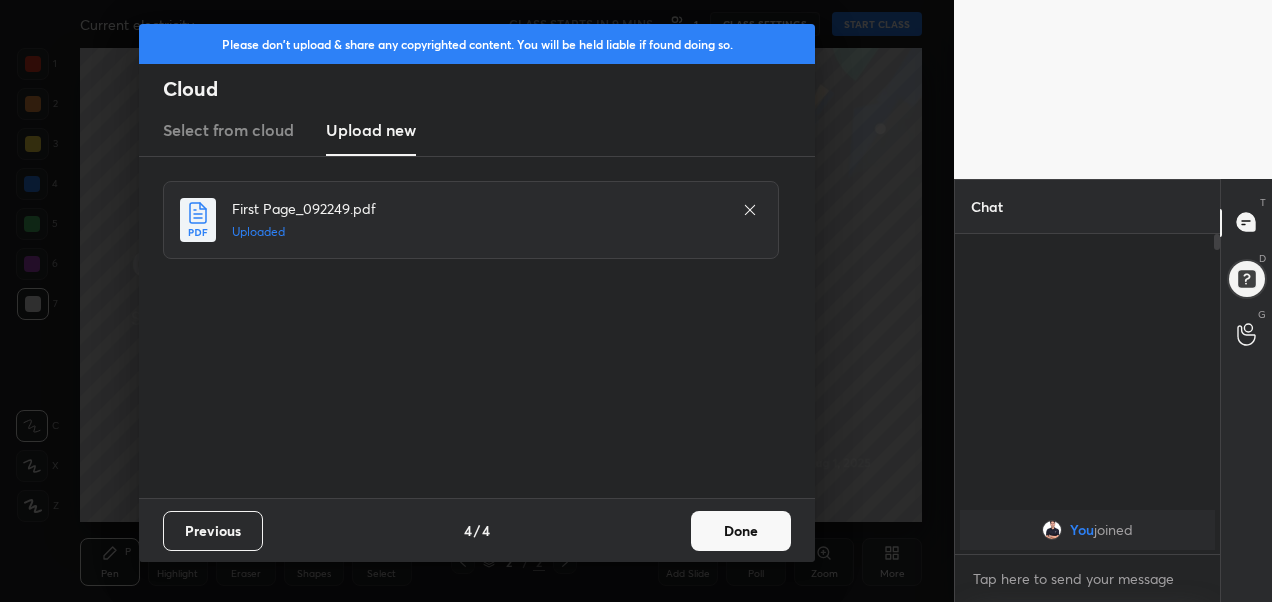 click on "Done" at bounding box center [741, 531] 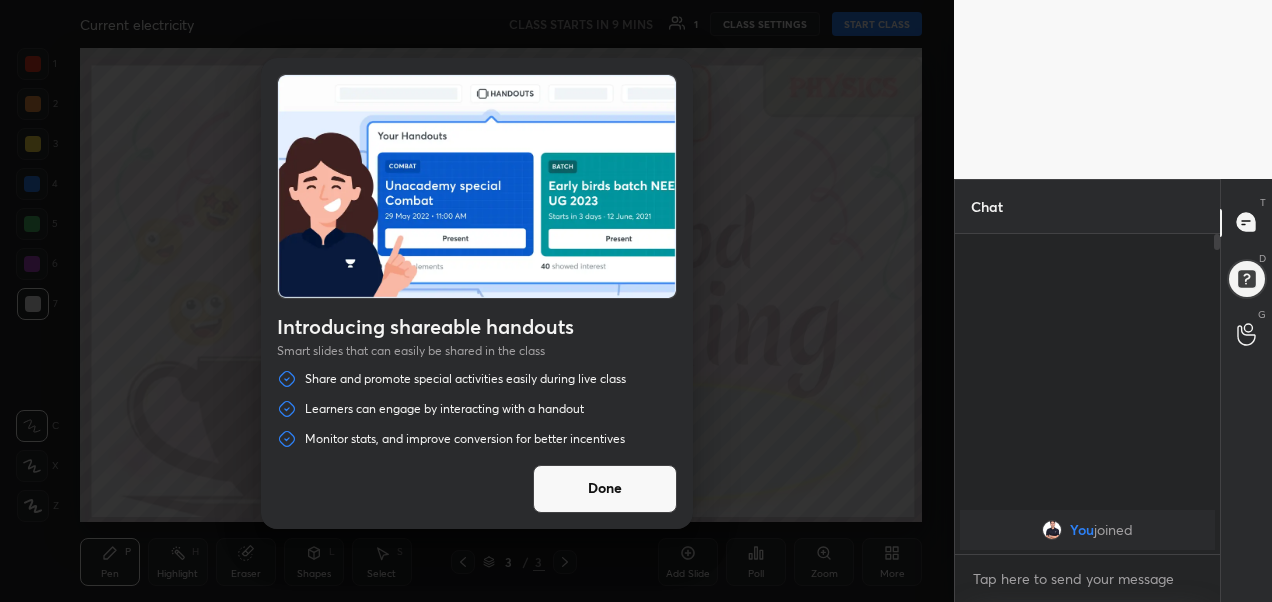 click on "Done" at bounding box center [605, 489] 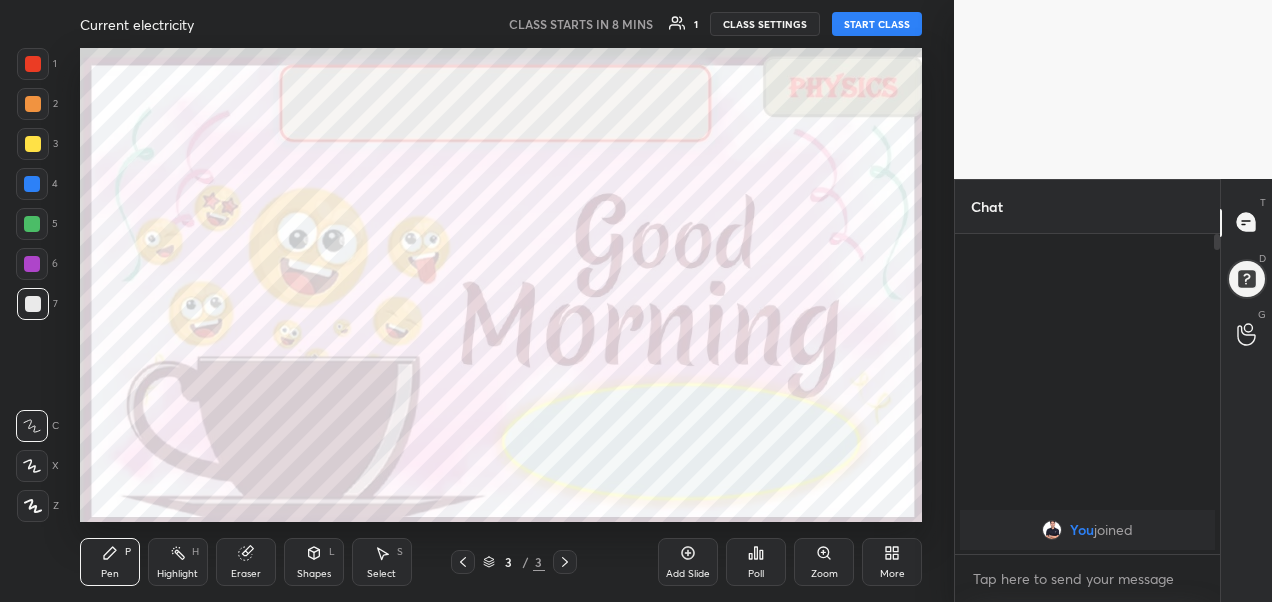 click 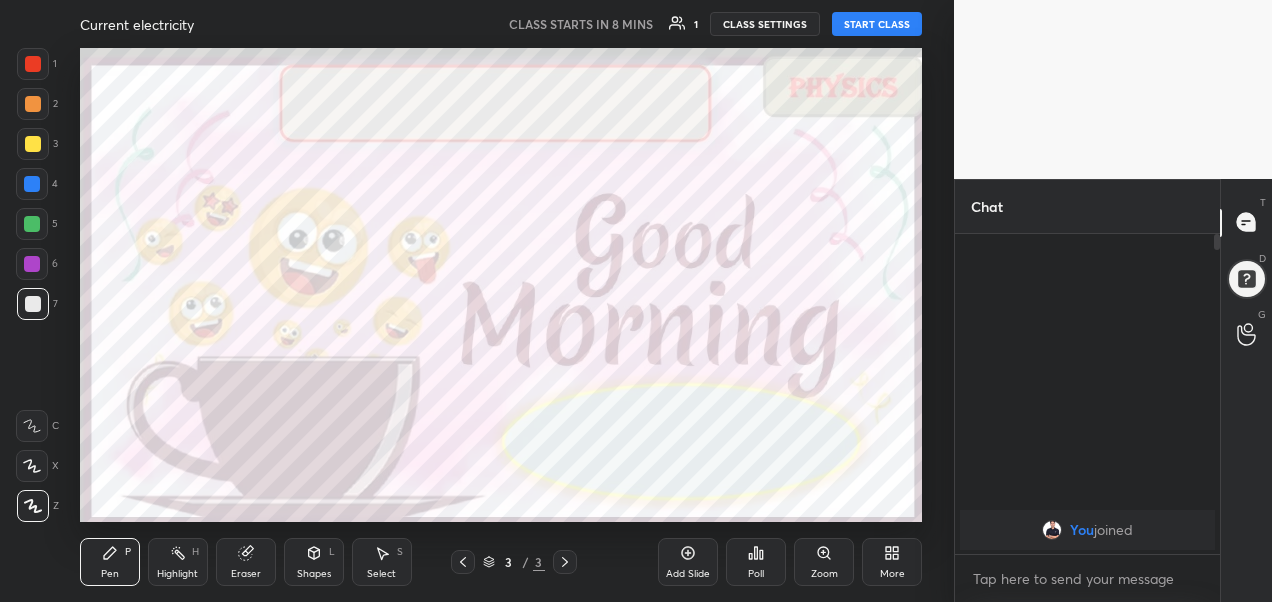 click at bounding box center [33, 104] 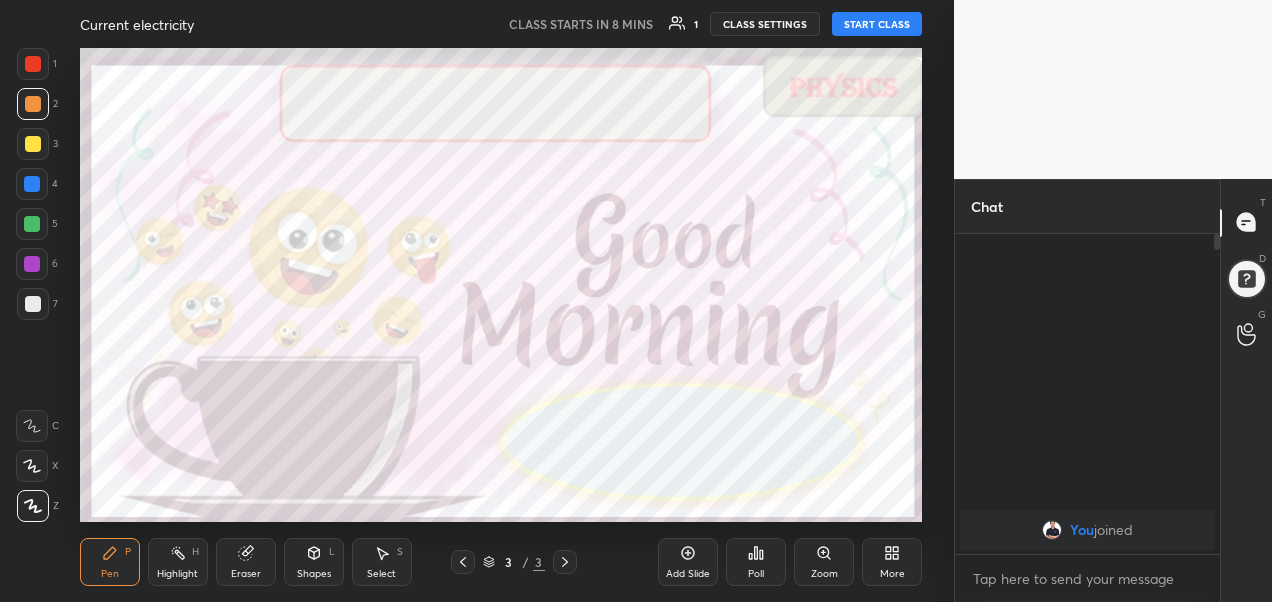 click on "Eraser" at bounding box center (246, 562) 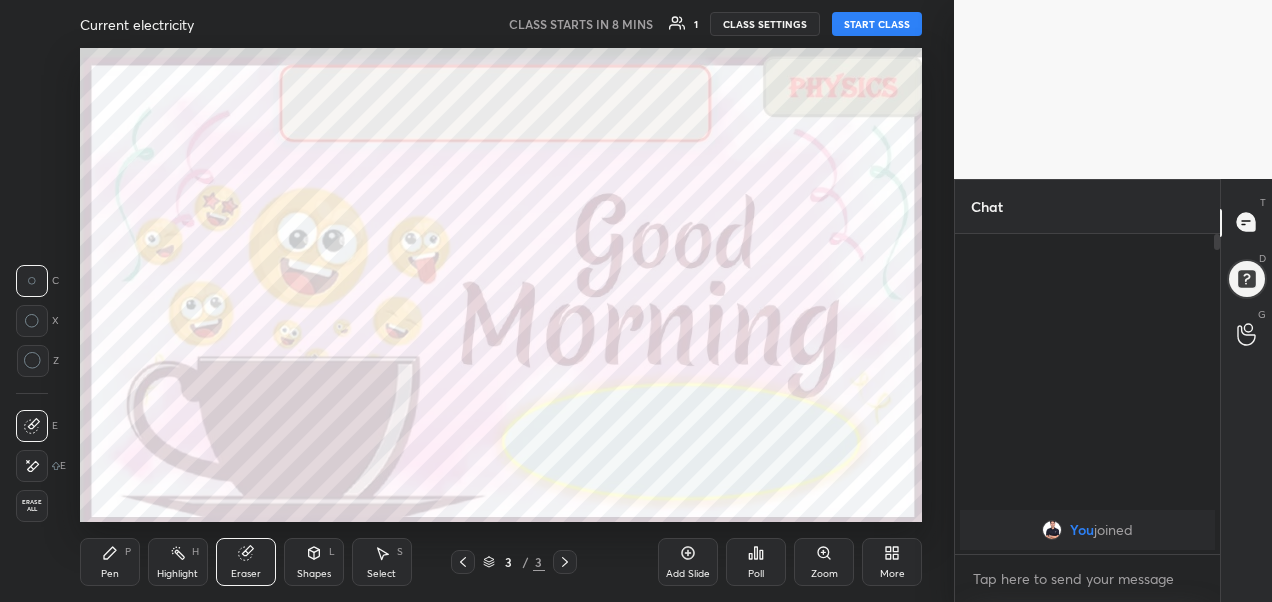 click on "Erase all" at bounding box center [32, 506] 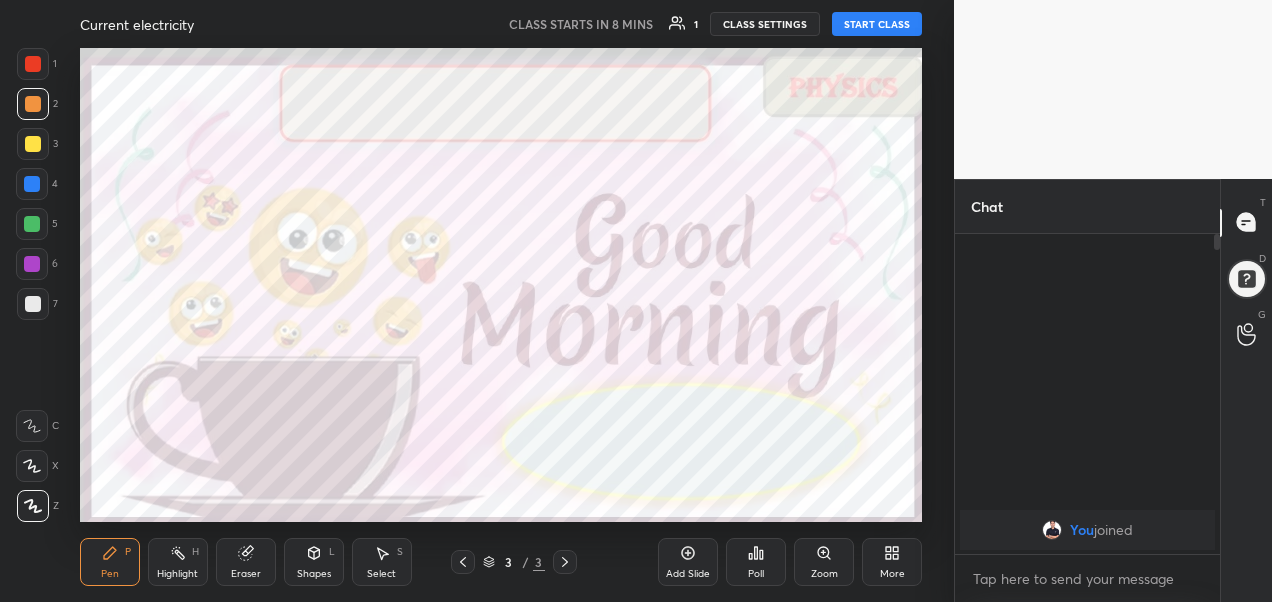 click on "More" at bounding box center (892, 562) 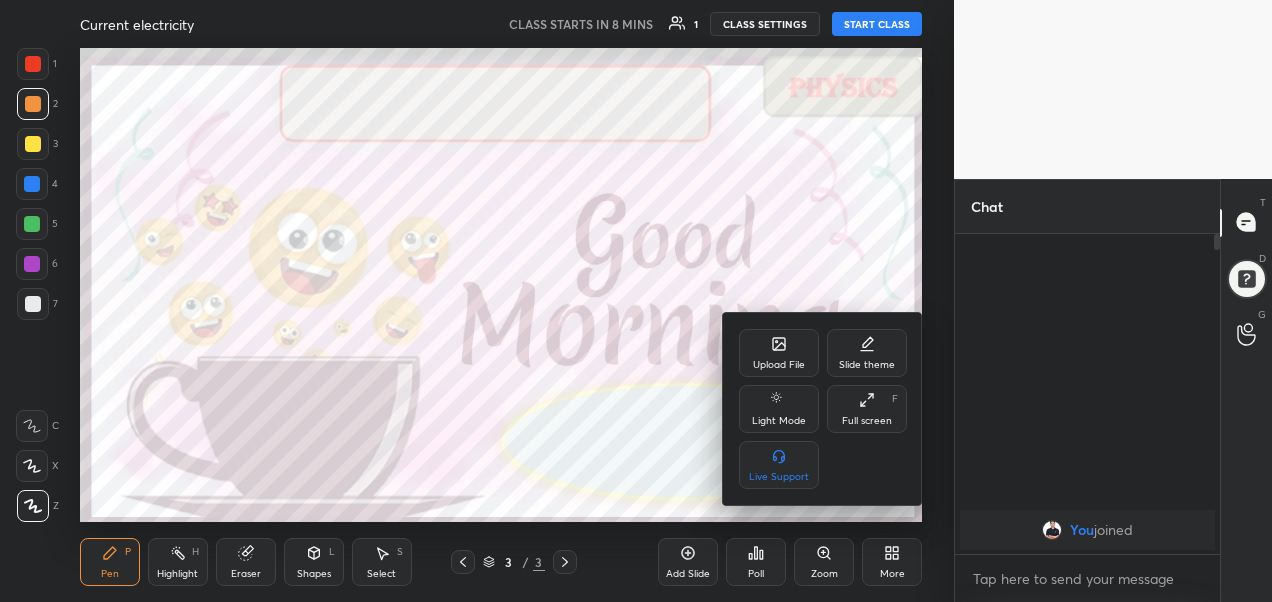 click on "Full screen F" at bounding box center [867, 409] 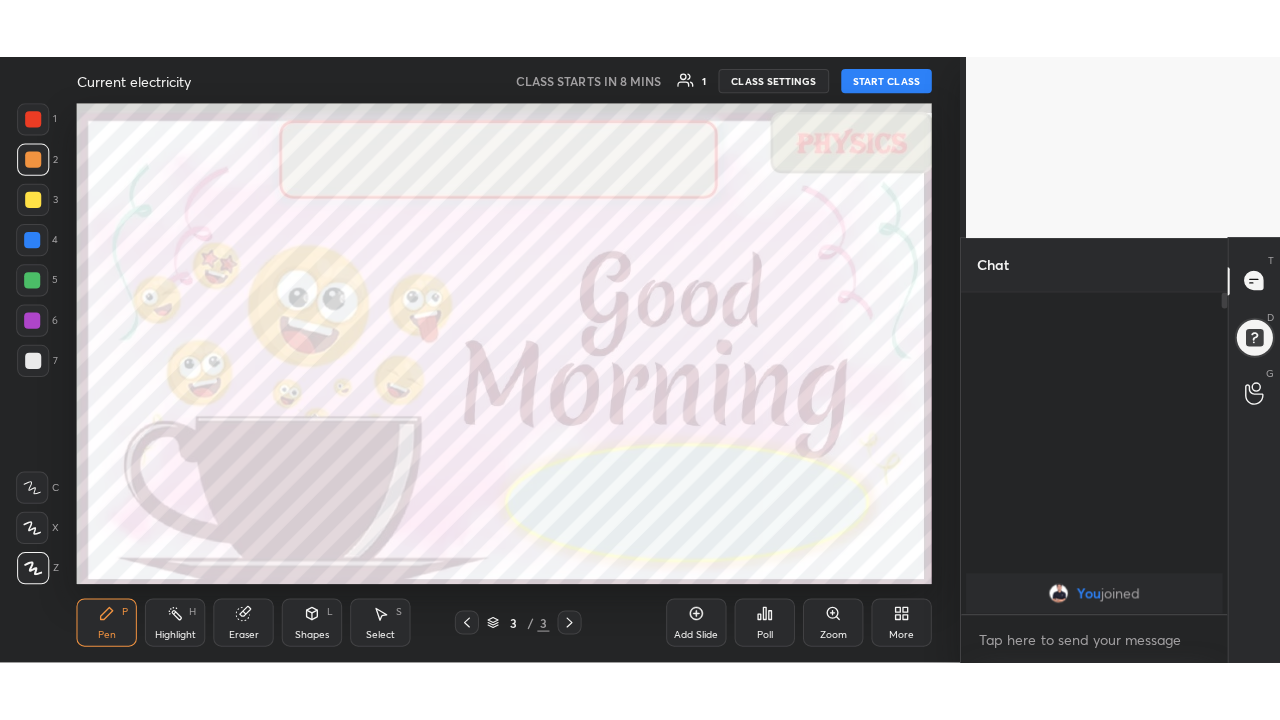 scroll, scrollTop: 99408, scrollLeft: 99120, axis: both 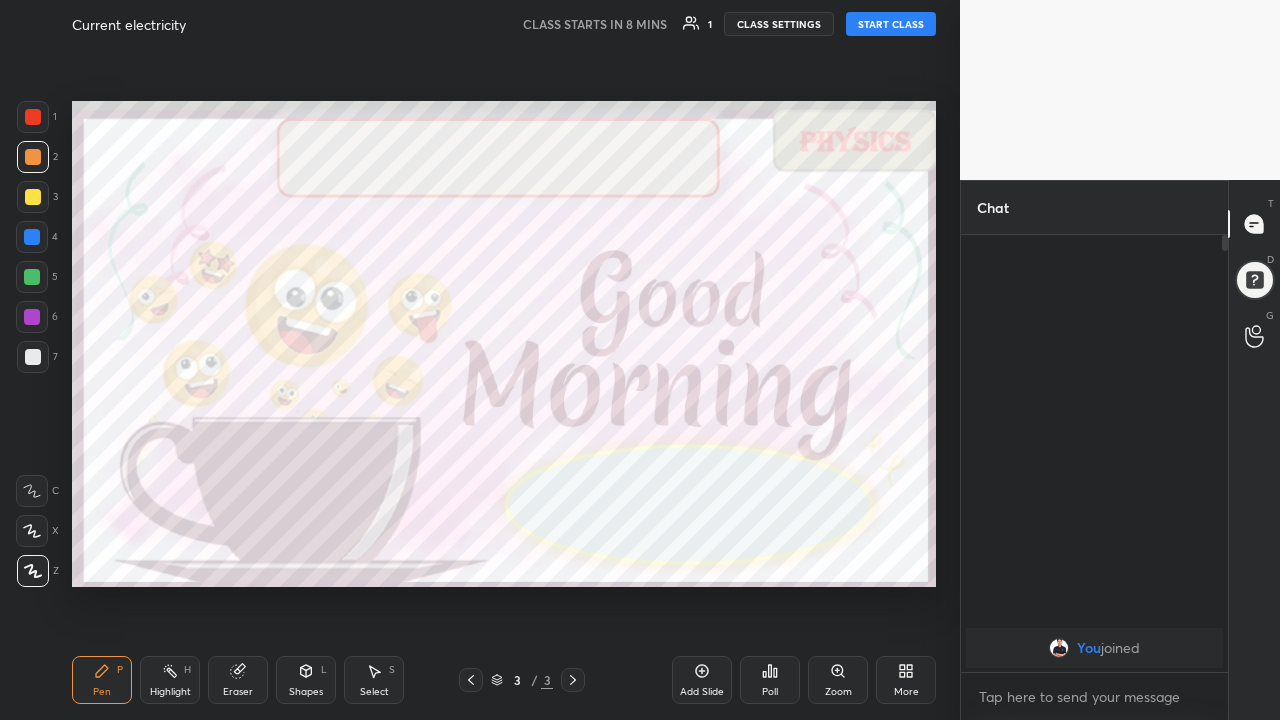 click at bounding box center (32, 237) 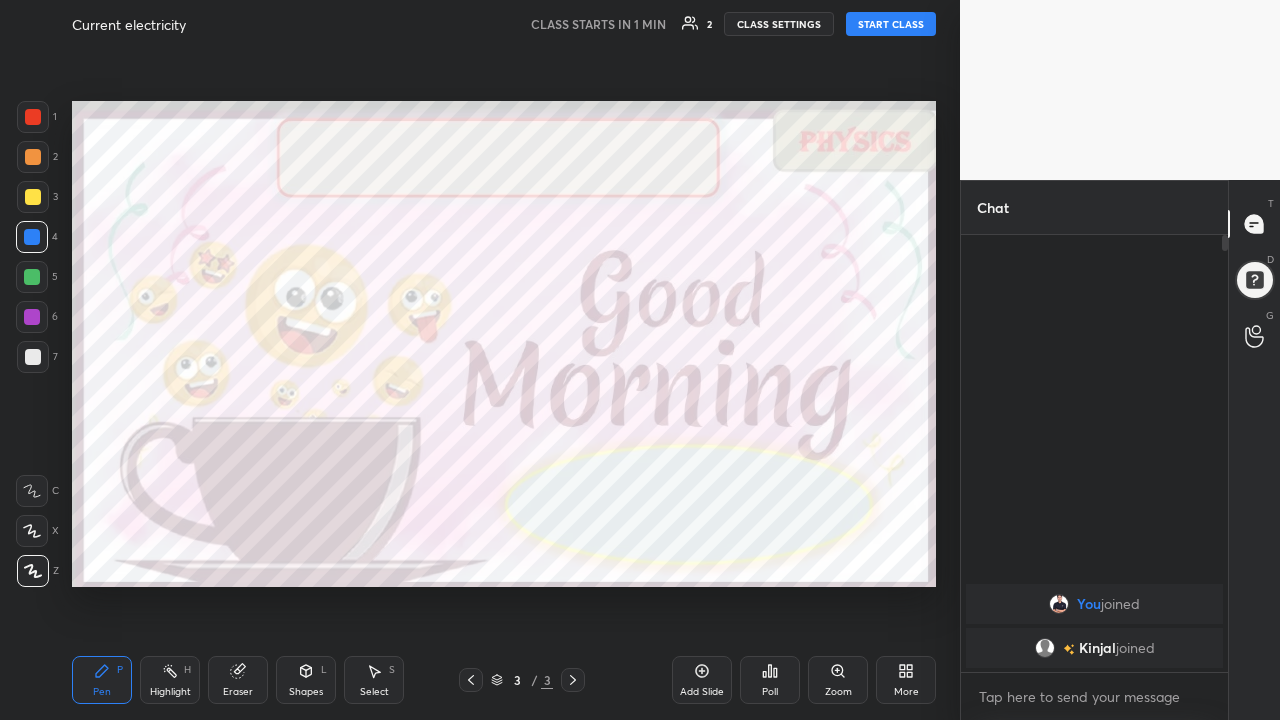 click on "START CLASS" at bounding box center [891, 24] 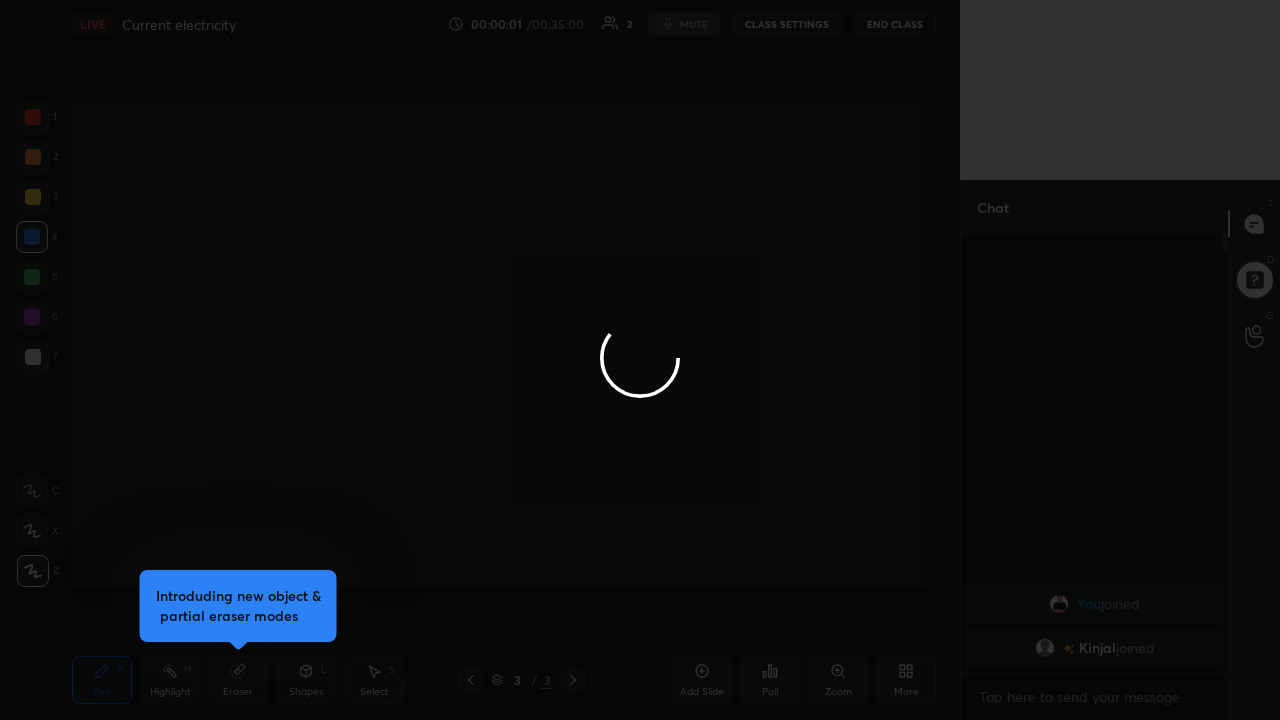 click at bounding box center (640, 360) 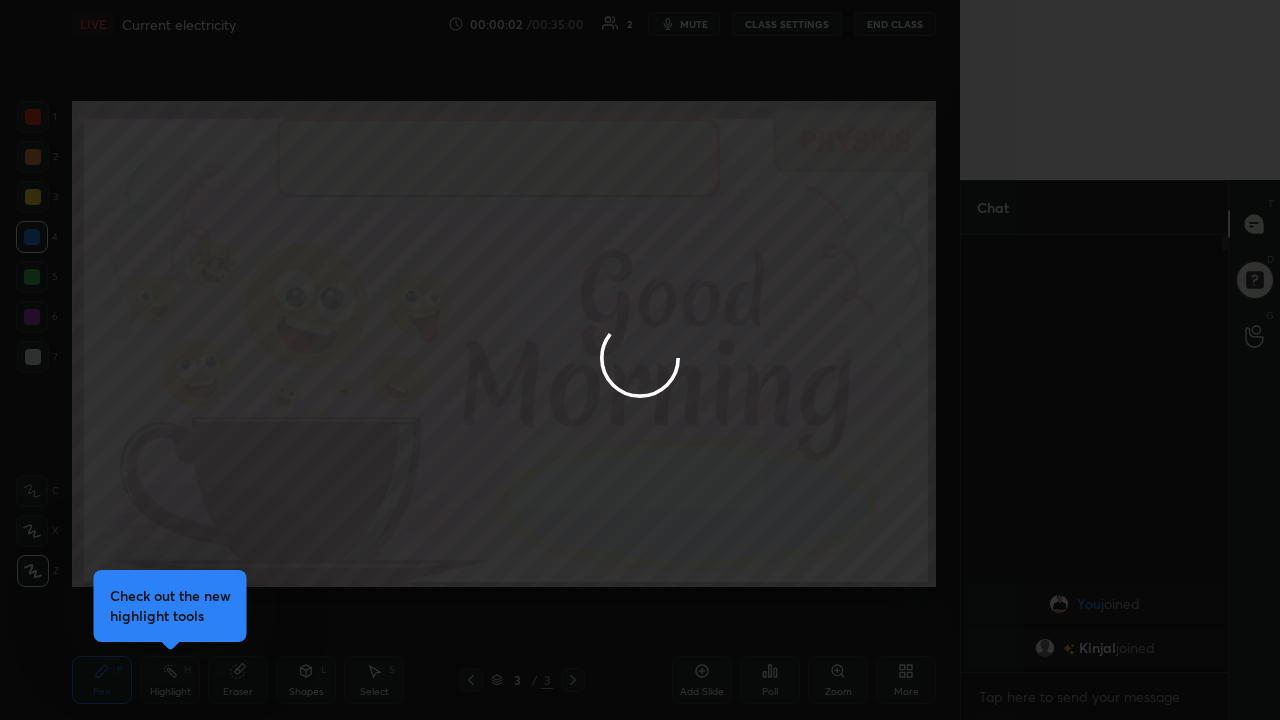 click at bounding box center [640, 360] 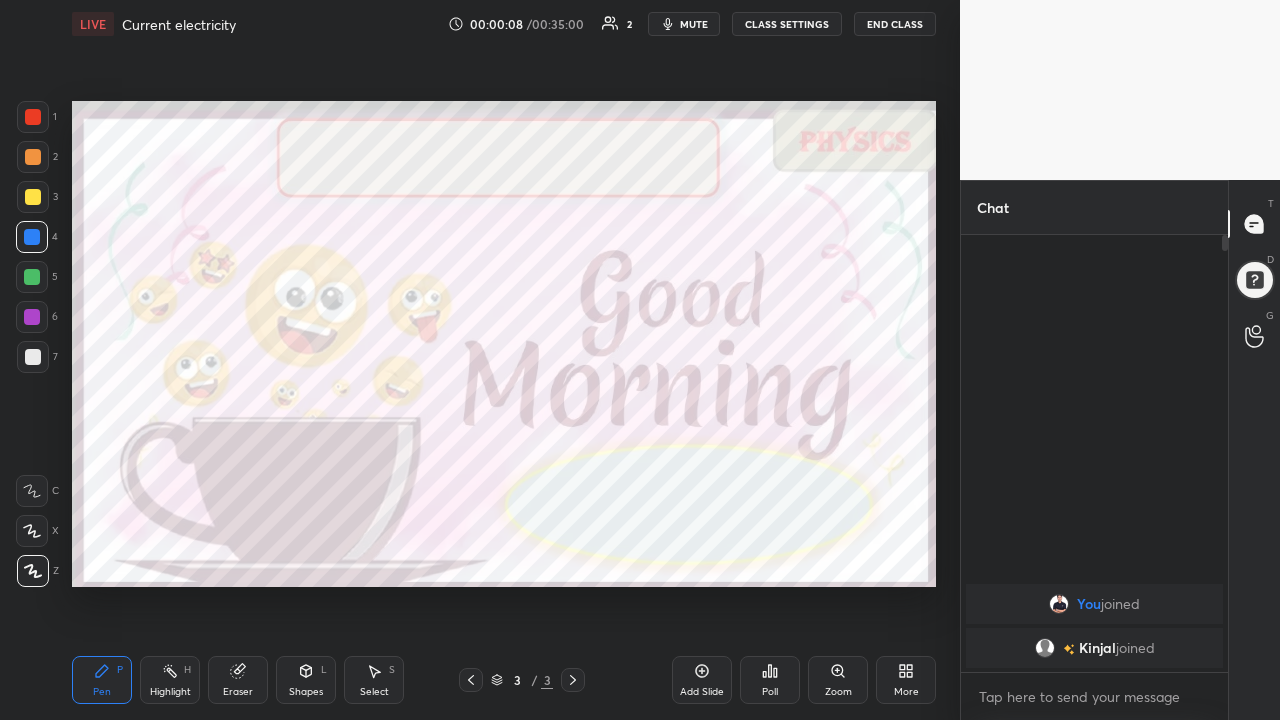 click on "1 2 3 4 5 6 7 C X Z C X Z E E Erase all   H H LIVE Current electricity 00:00:08 /  00:35:00 2 mute CLASS SETTINGS End Class Setting up your live class Poll for   secs No correct answer Start poll Back Current electricity [FIRST][LAST] [FIRST][LAST] Pen P Highlight H Eraser Shapes L Select S 3 / 3 Add Slide Poll Zoom More Chat You  joined [NAME]  joined 2 NEW MESSAGES Enable hand raising Enable raise hand to speak to learners. Once enabled, chat will be turned off temporarily. Enable x   introducing Raise a hand with a doubt Now learners can raise their hand along with a doubt  How it works? Doubts asked by learners will show up here NEW DOUBTS ASKED No one has raised a hand yet Can't raise hand Looks like educator just invited you to speak. Please wait before you can raise your hand again. Got it T Messages (T) D Doubts (D) G Raise Hand (G) Report an issue Reason for reporting Buffering Chat not working Audio - Video sync issue Educator video quality low ​ Attach an image Report" at bounding box center (640, 360) 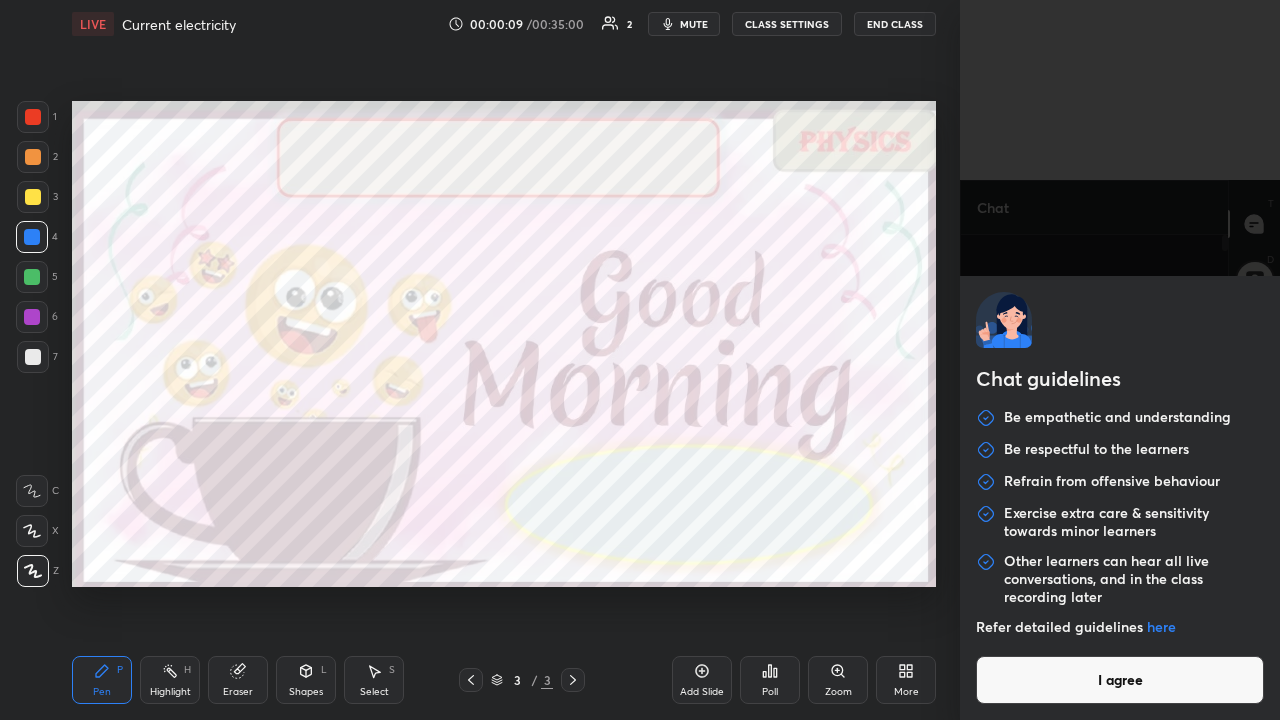 click on "I agree" at bounding box center (1120, 680) 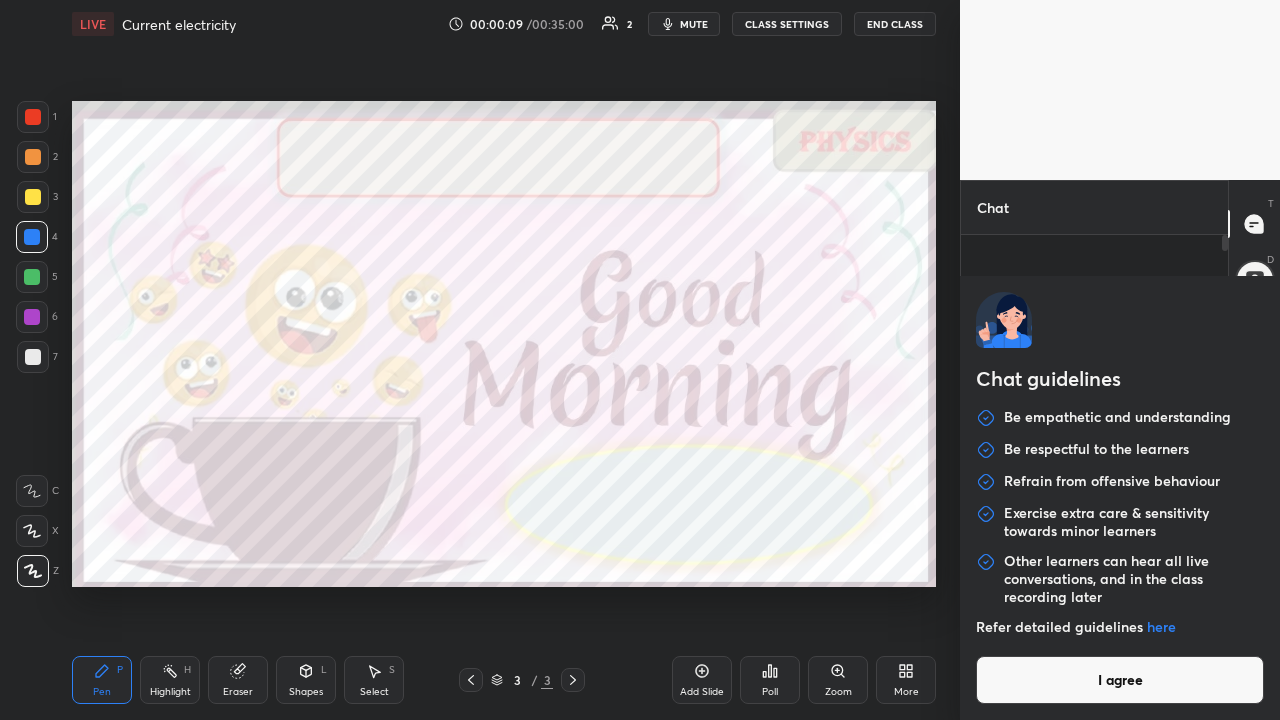 type on "x" 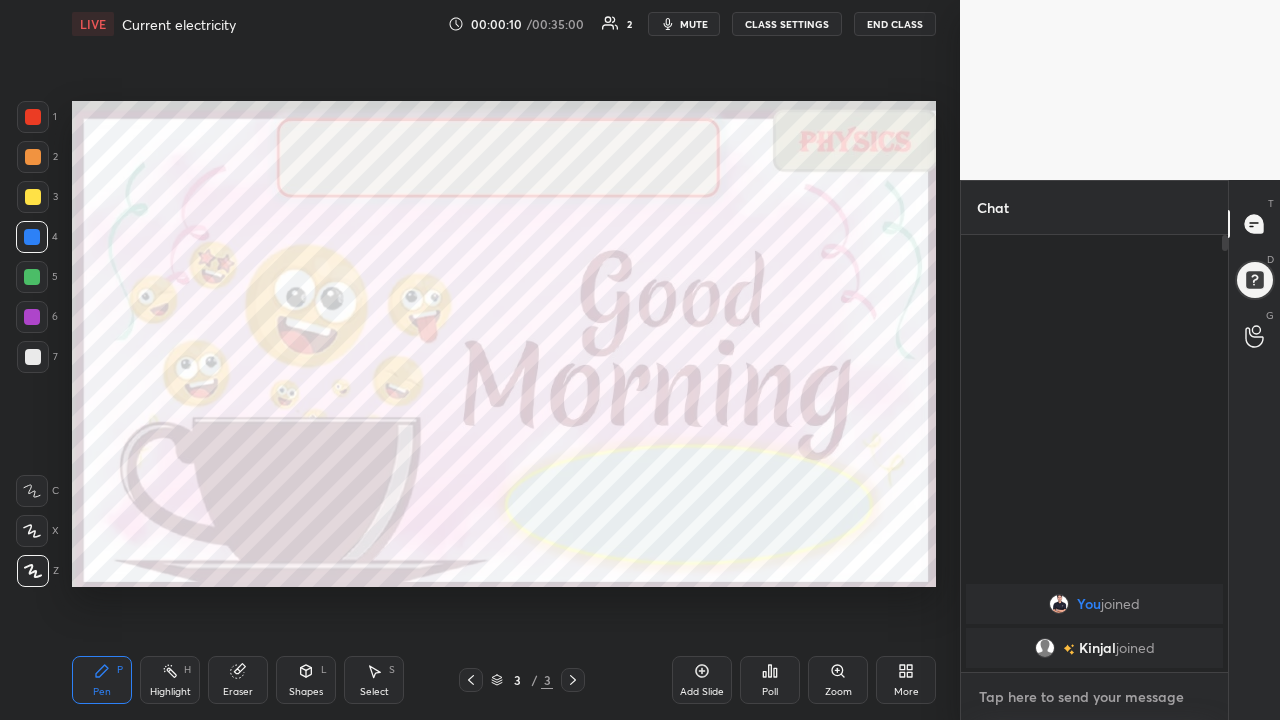 type on "G" 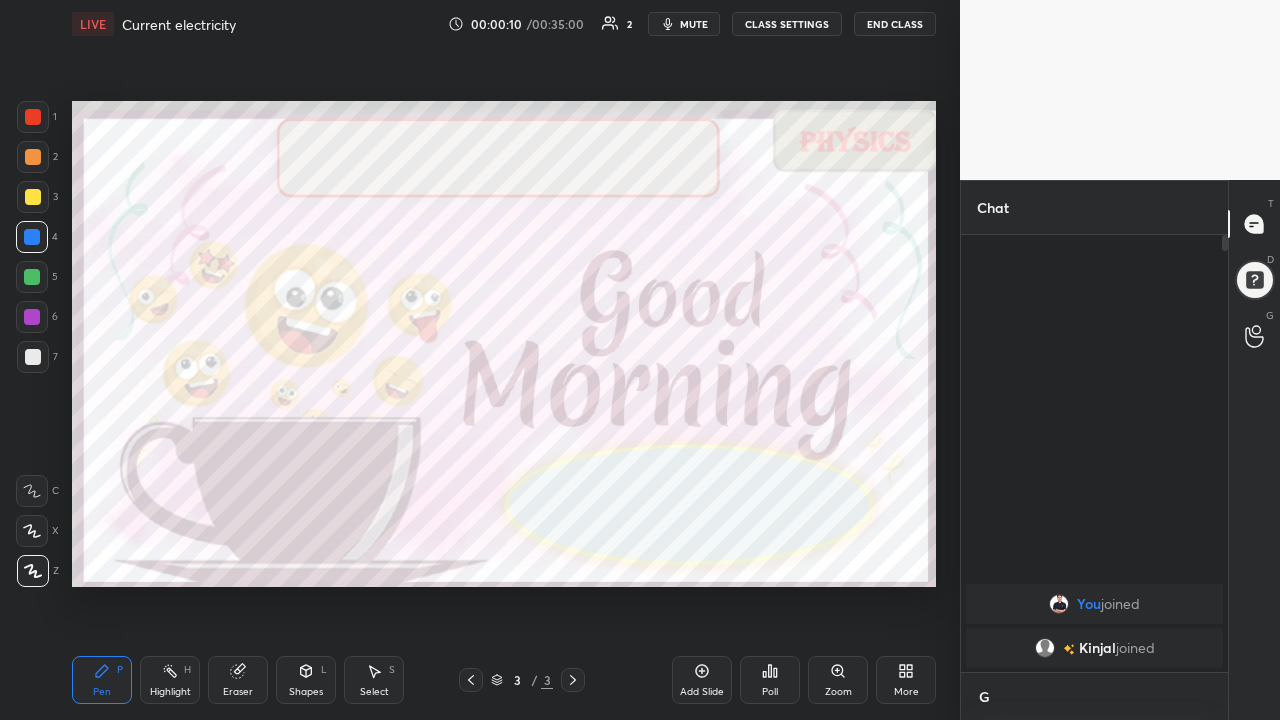 type on "x" 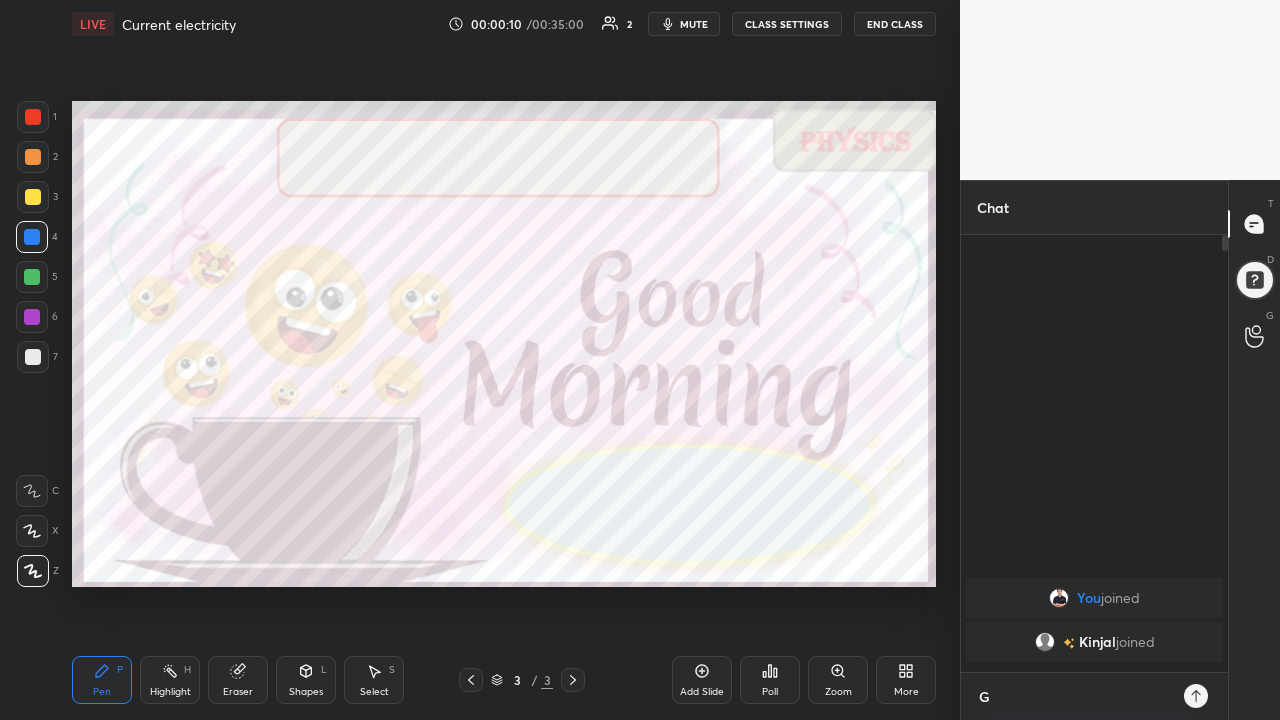 scroll, scrollTop: 7, scrollLeft: 7, axis: both 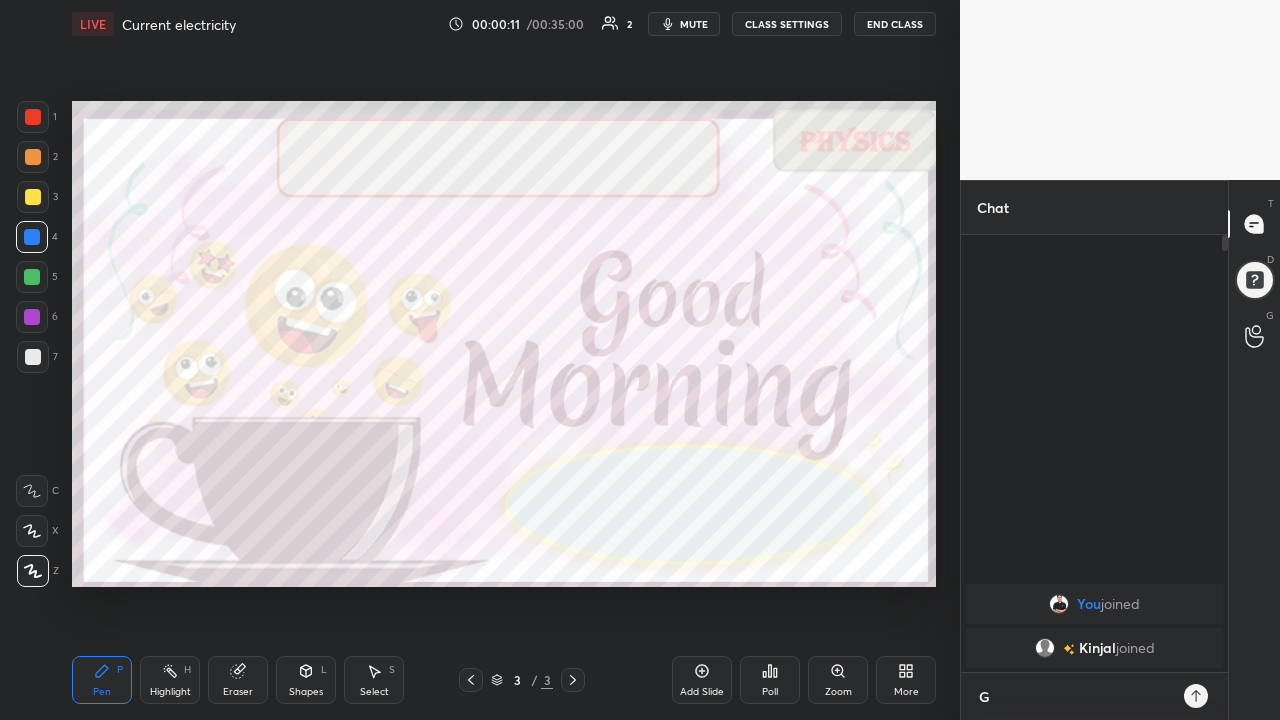type on "Go" 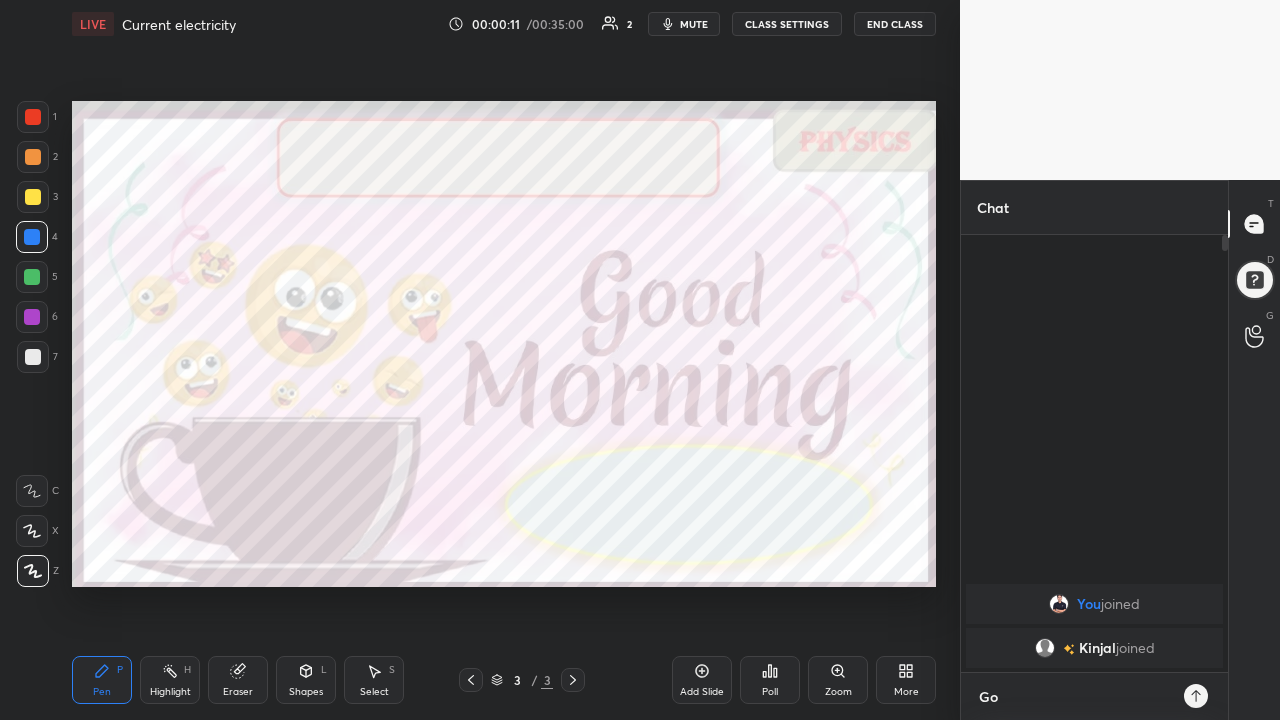 type on "x" 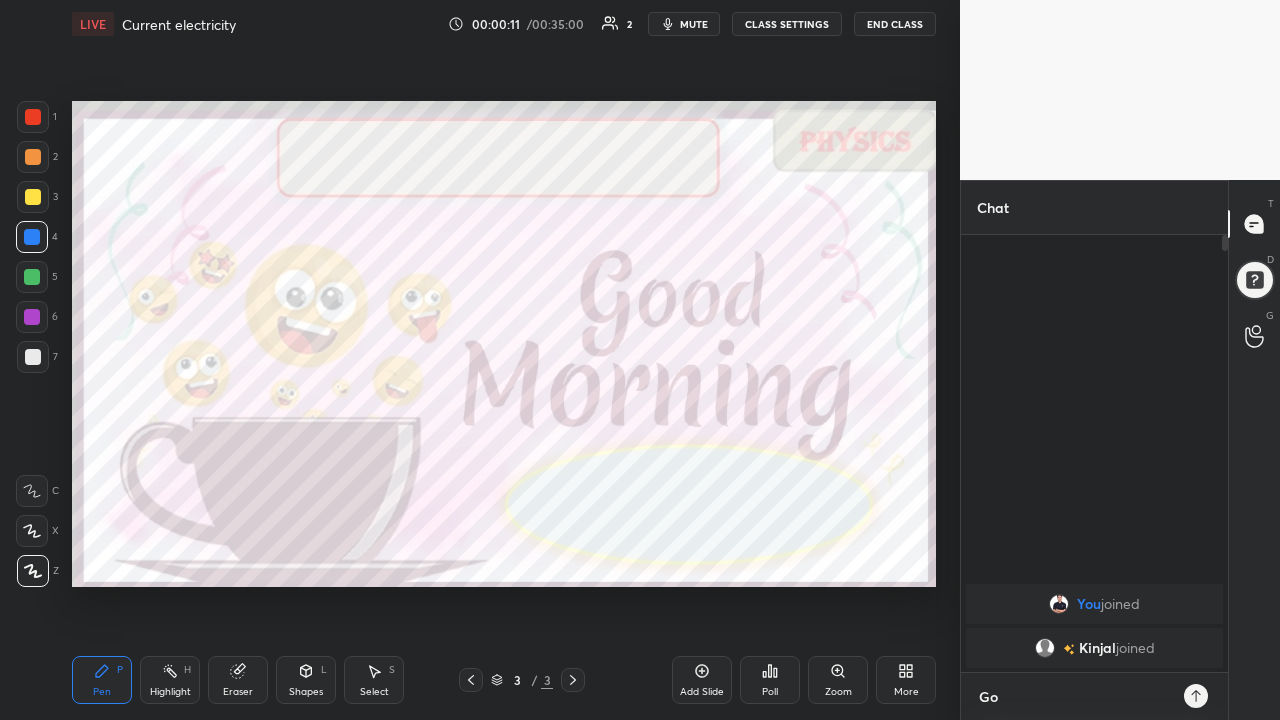 type on "Goo" 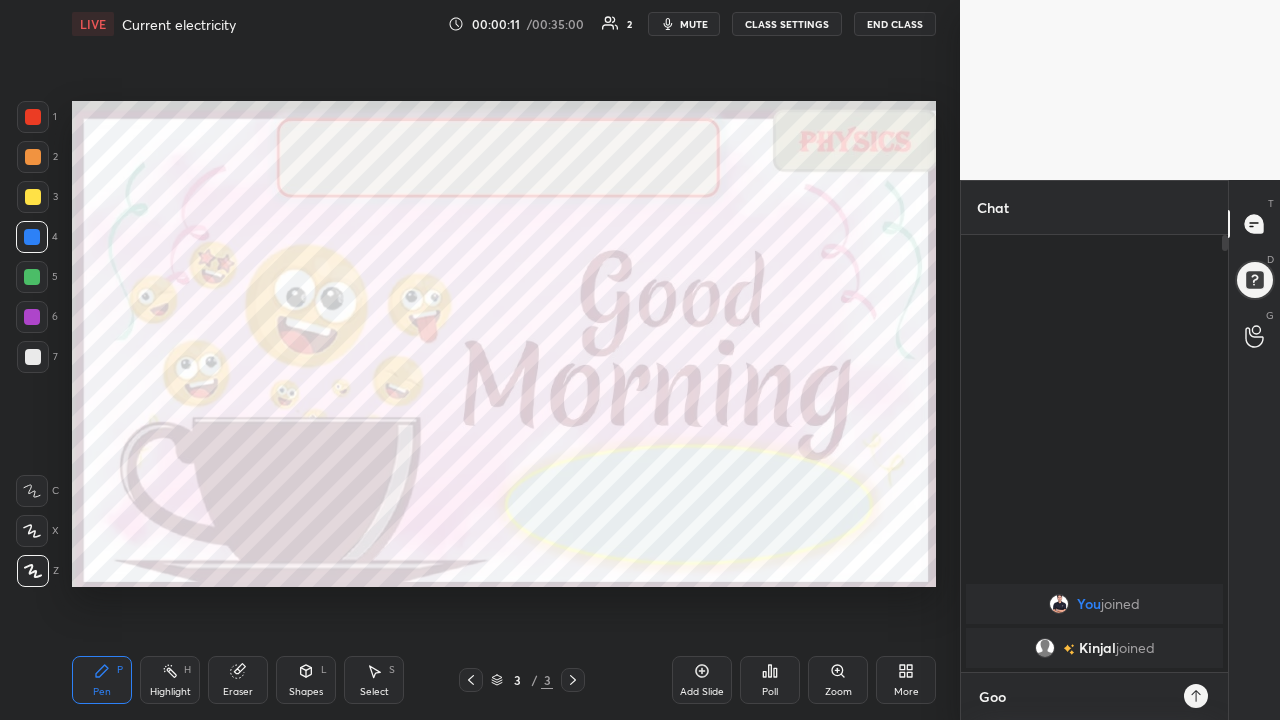 type on "x" 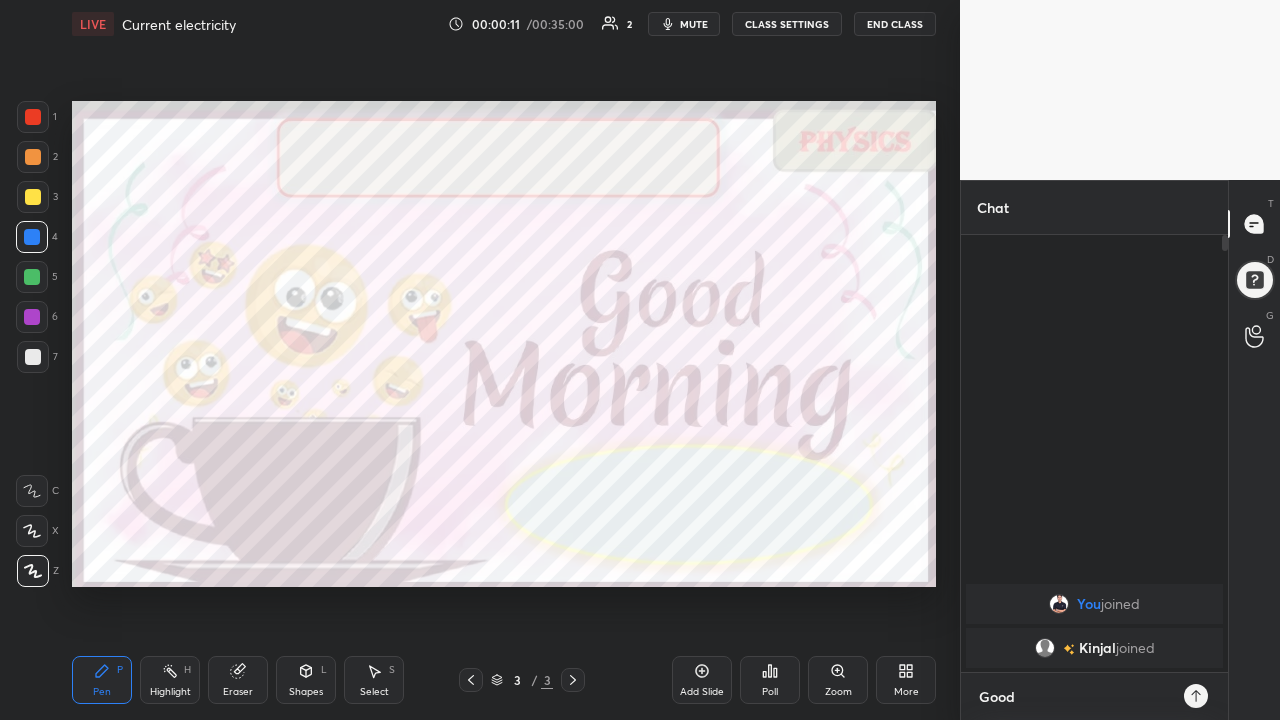 type on "x" 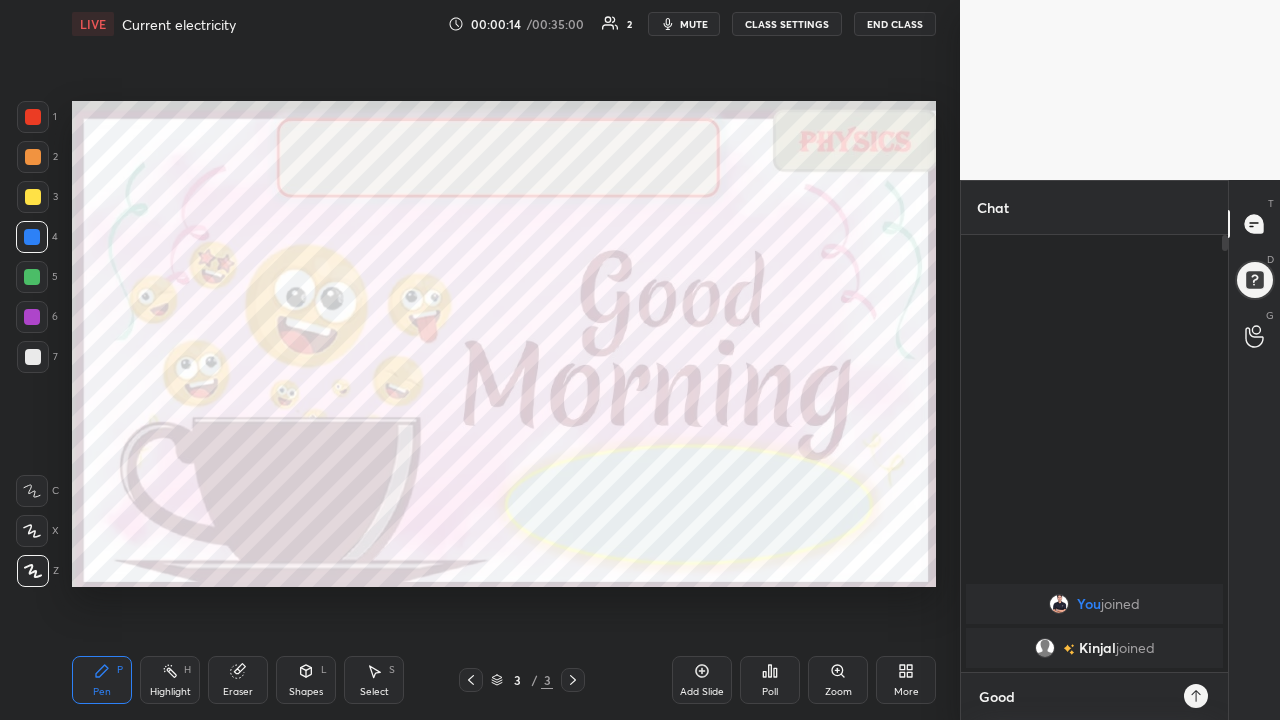 type on "Good M" 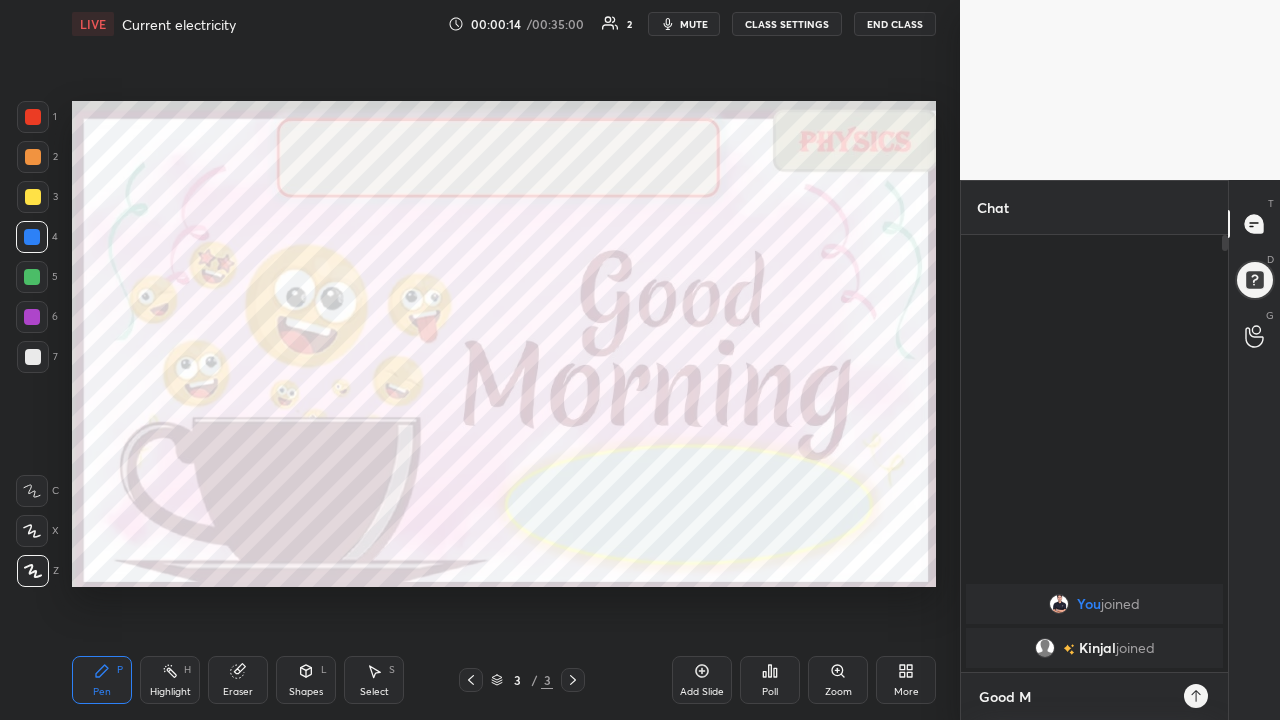 type on "x" 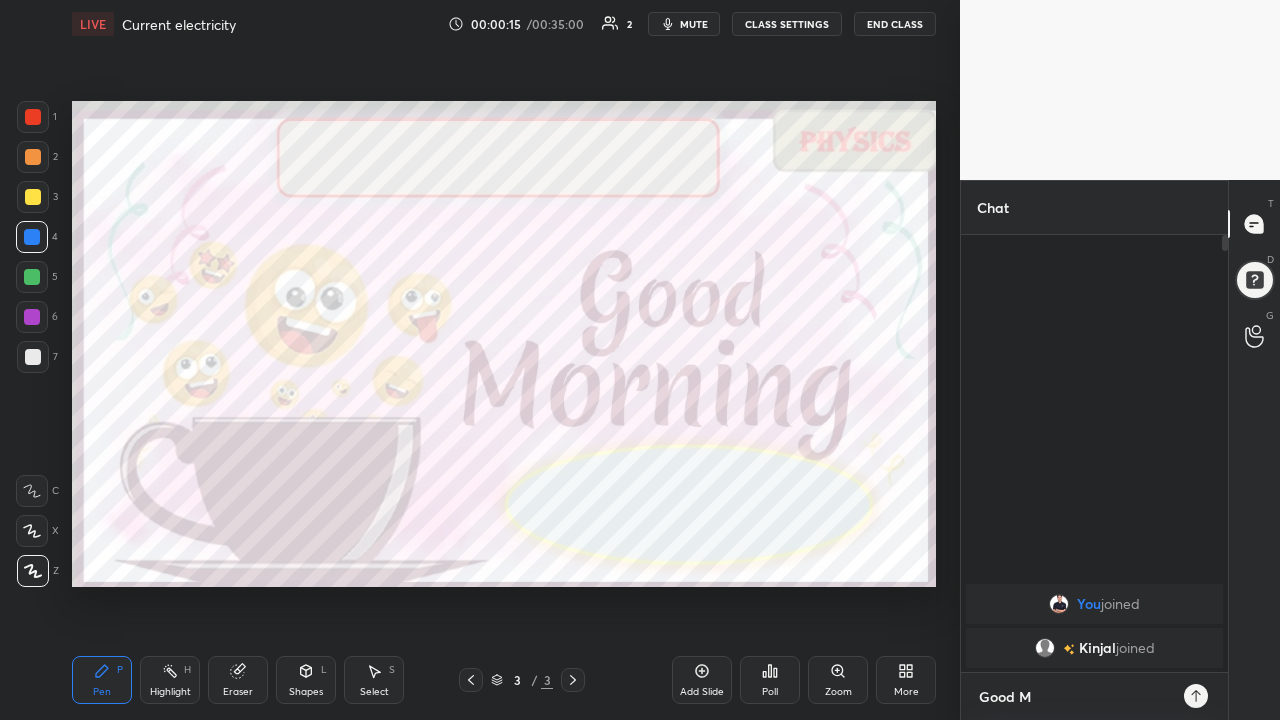 type on "Good Mo" 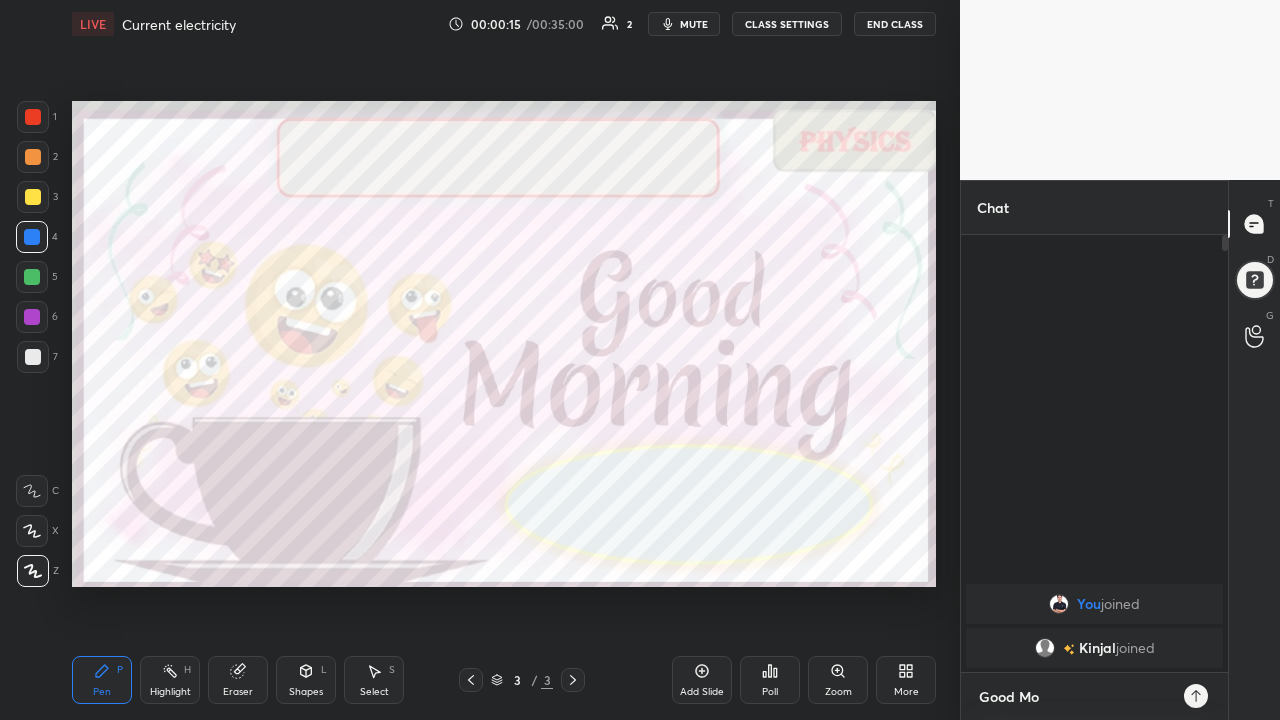 type on "x" 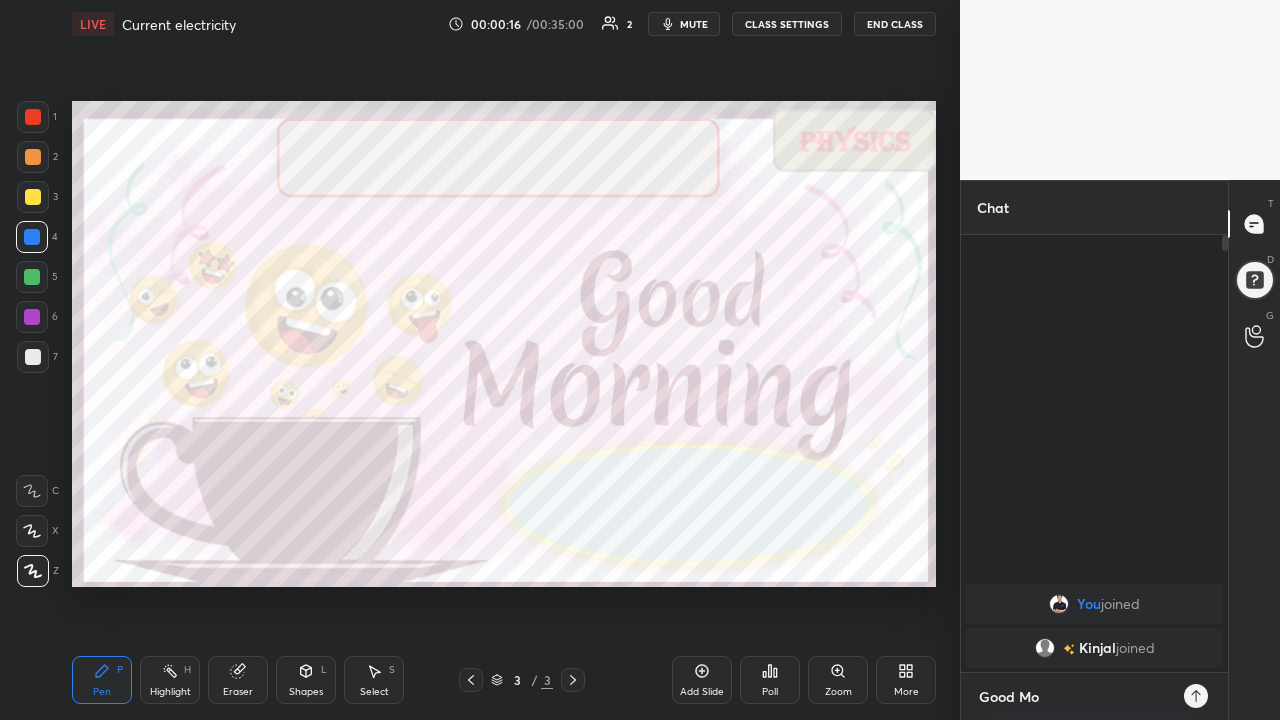 type on "Good Morning" 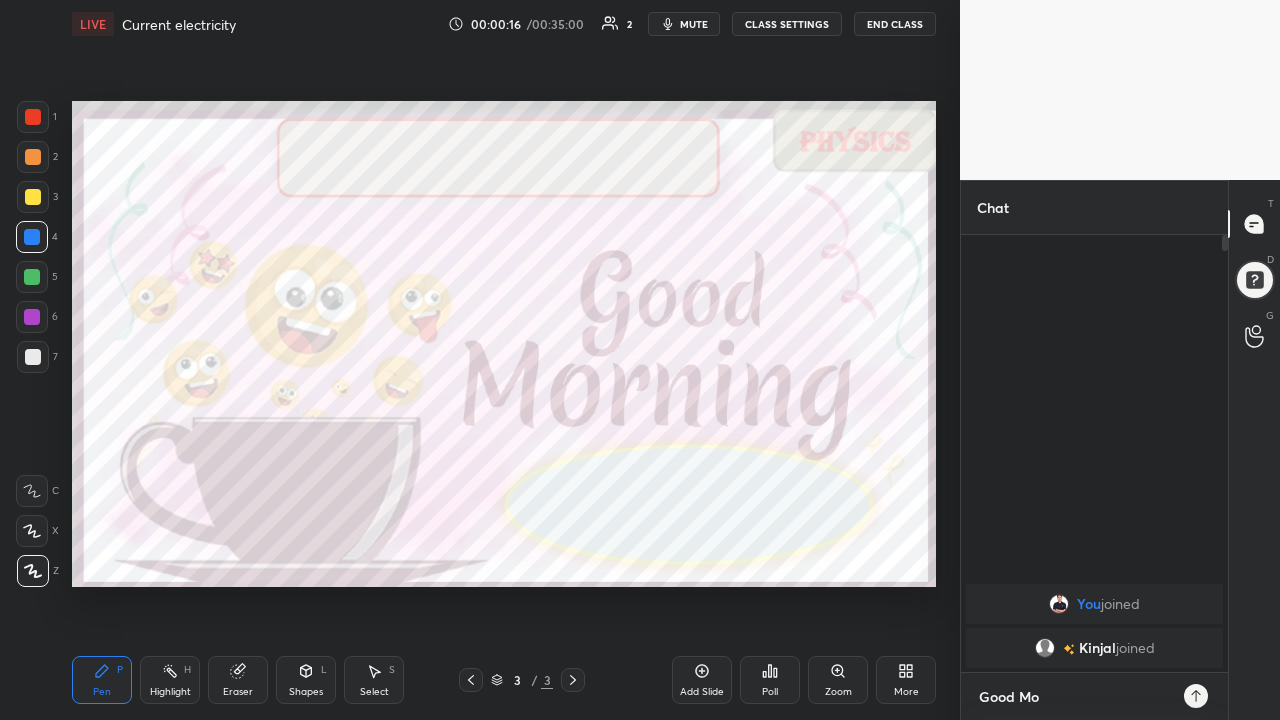 type on "x" 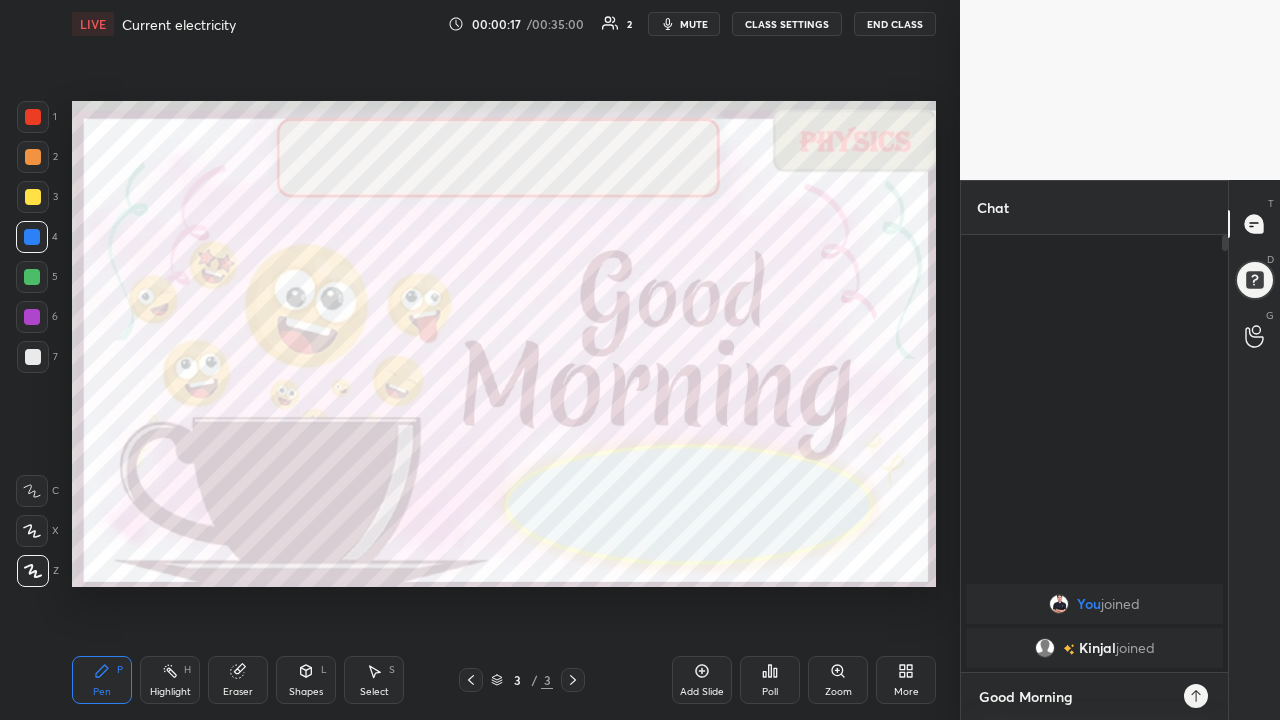 type on "Good Morning Dear" 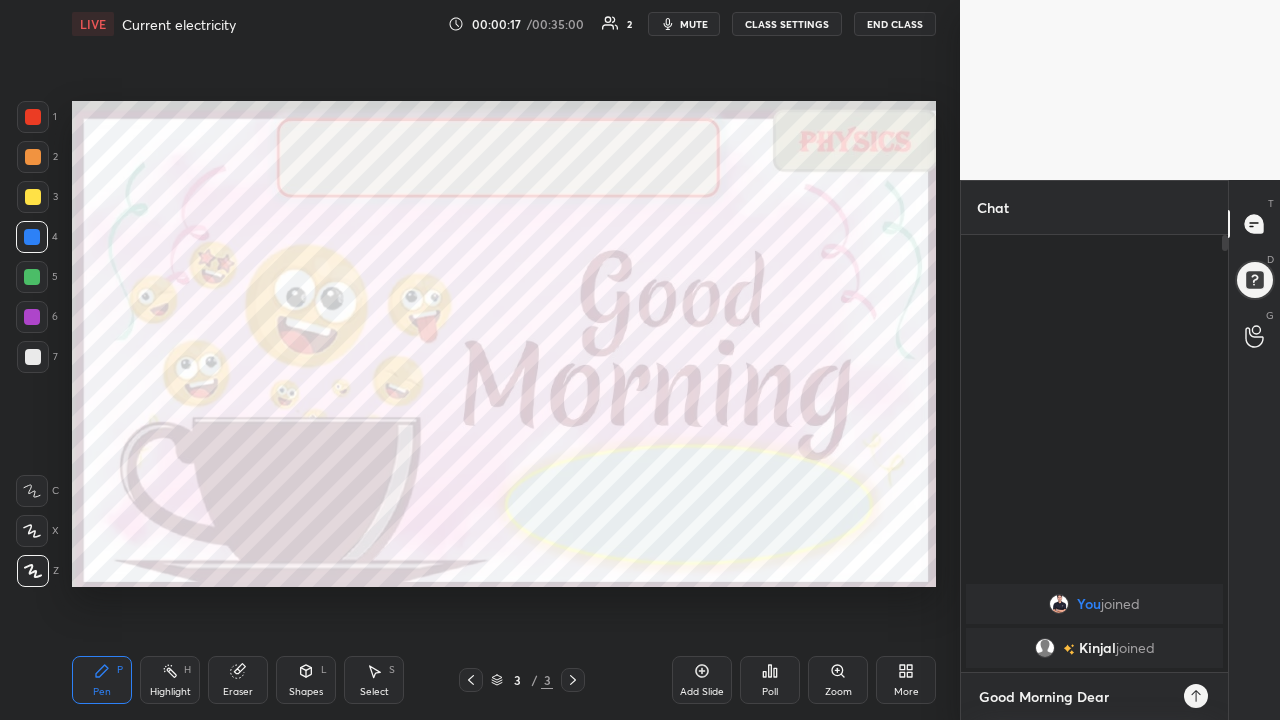 type on "x" 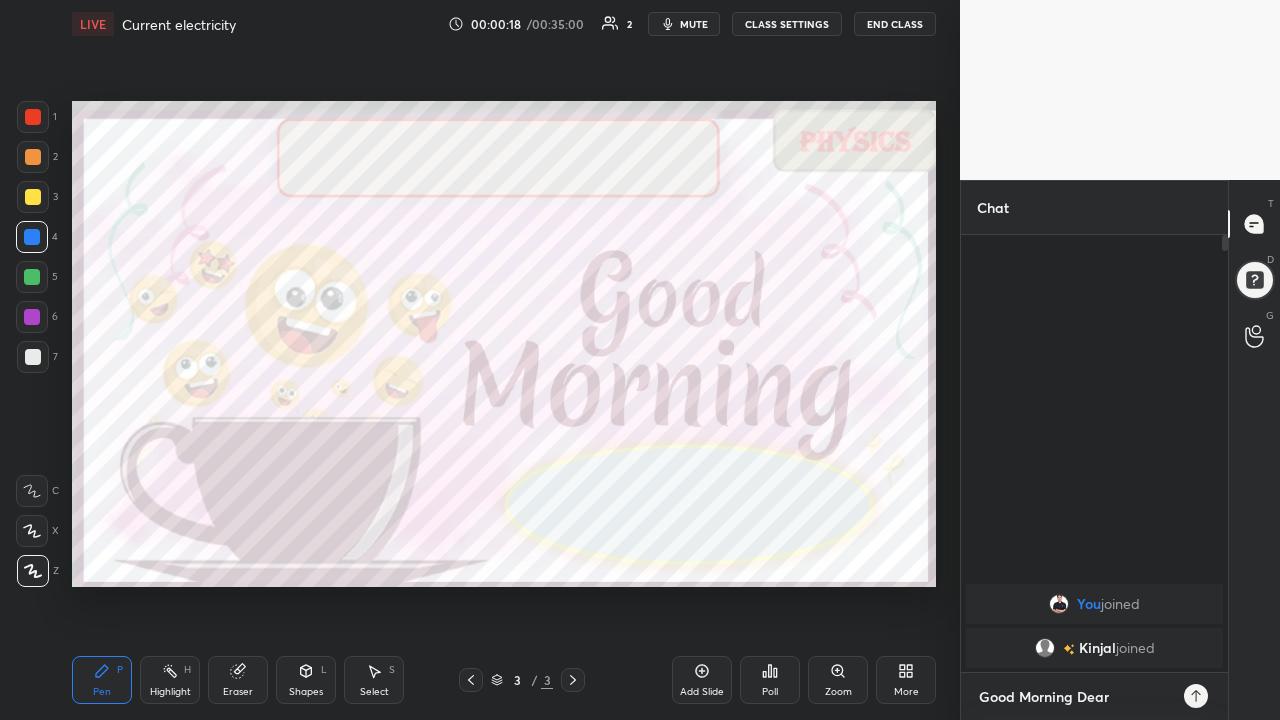 type on "Good Morning Dear Students" 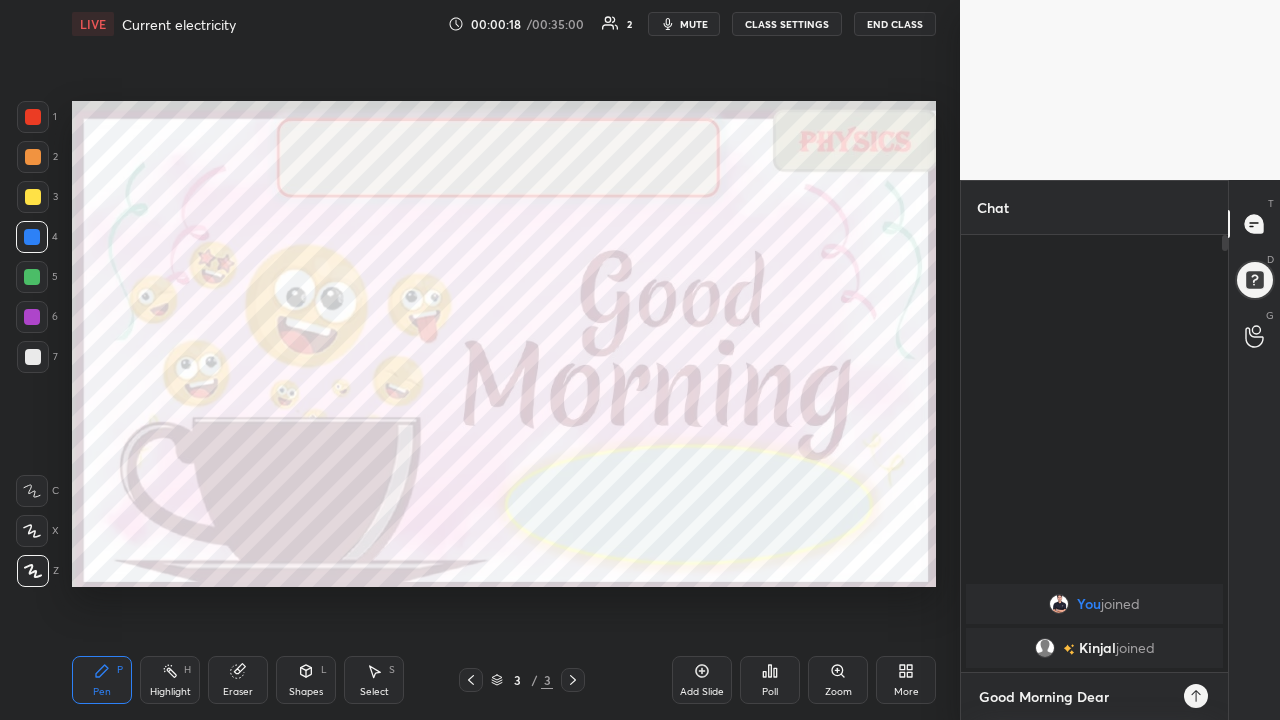 type on "x" 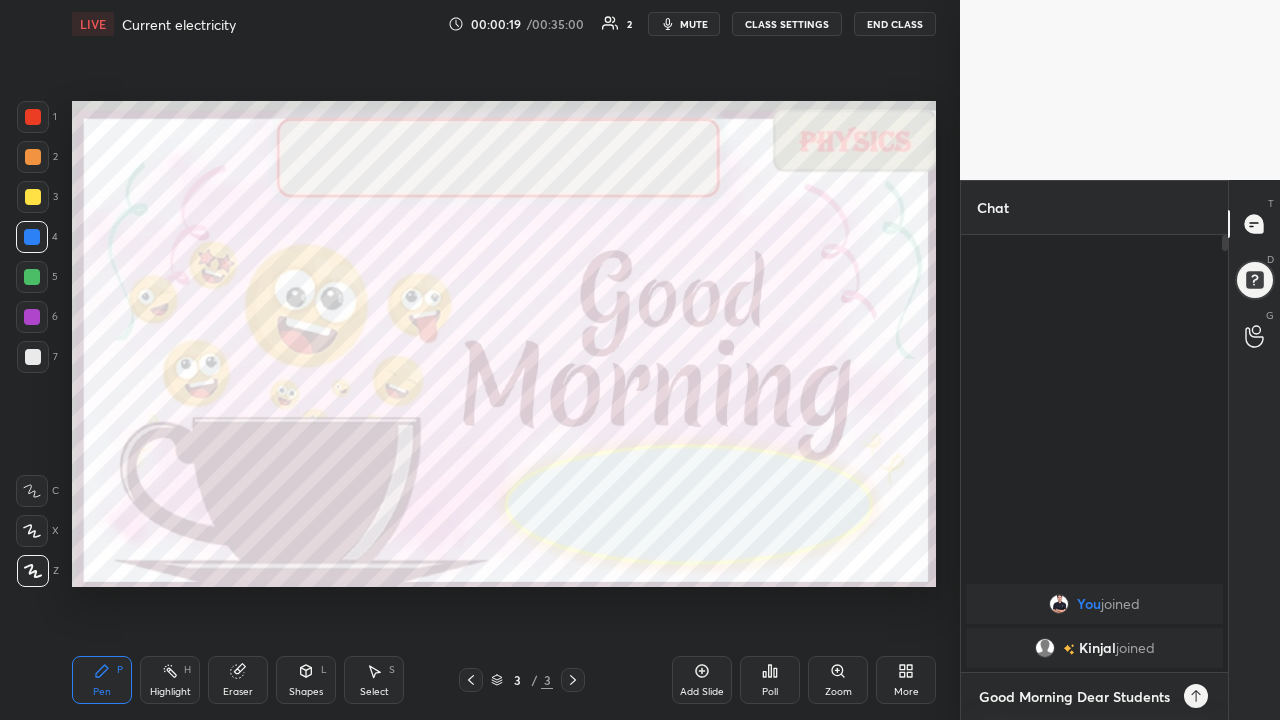 type on "Good Morning Dear Students." 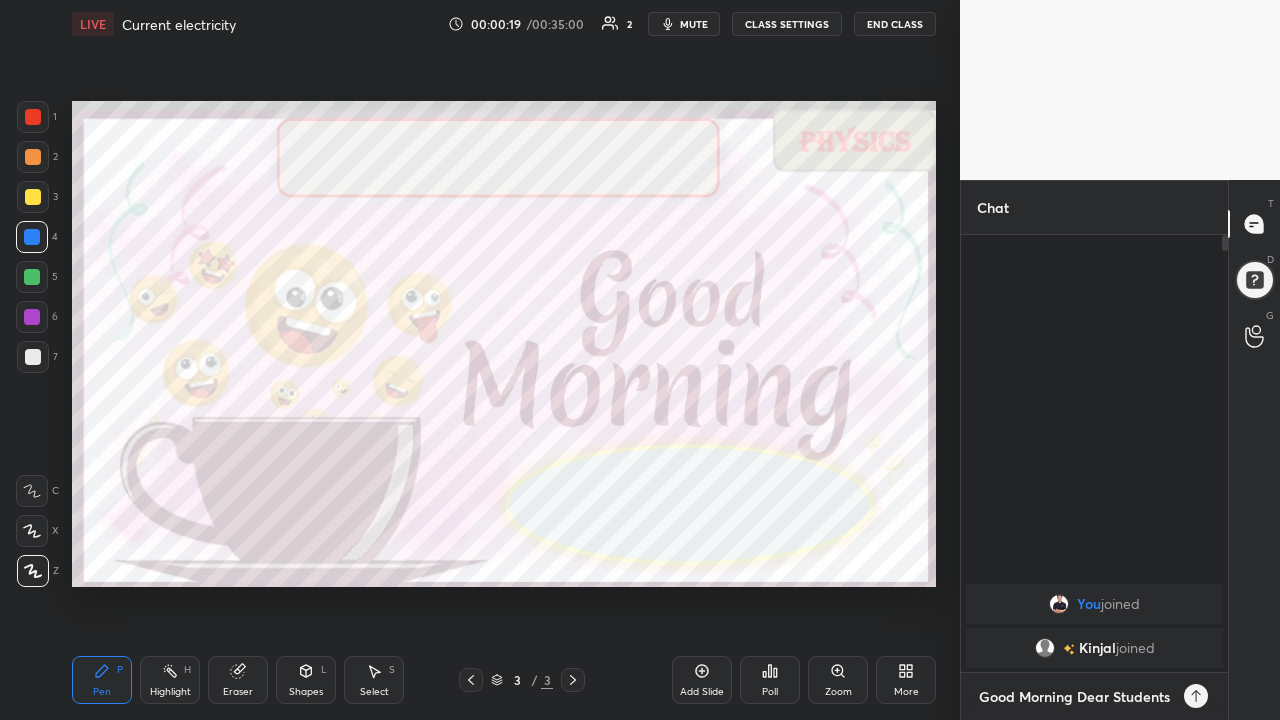type on "x" 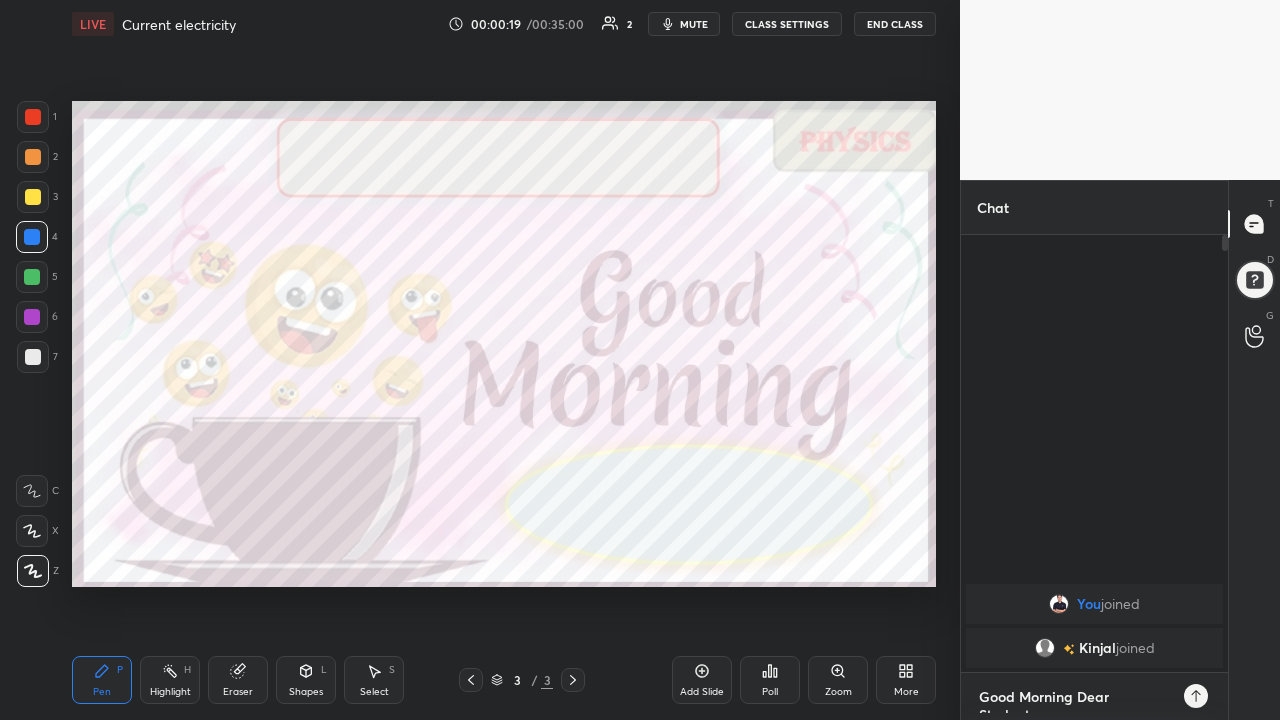 scroll, scrollTop: 0, scrollLeft: 0, axis: both 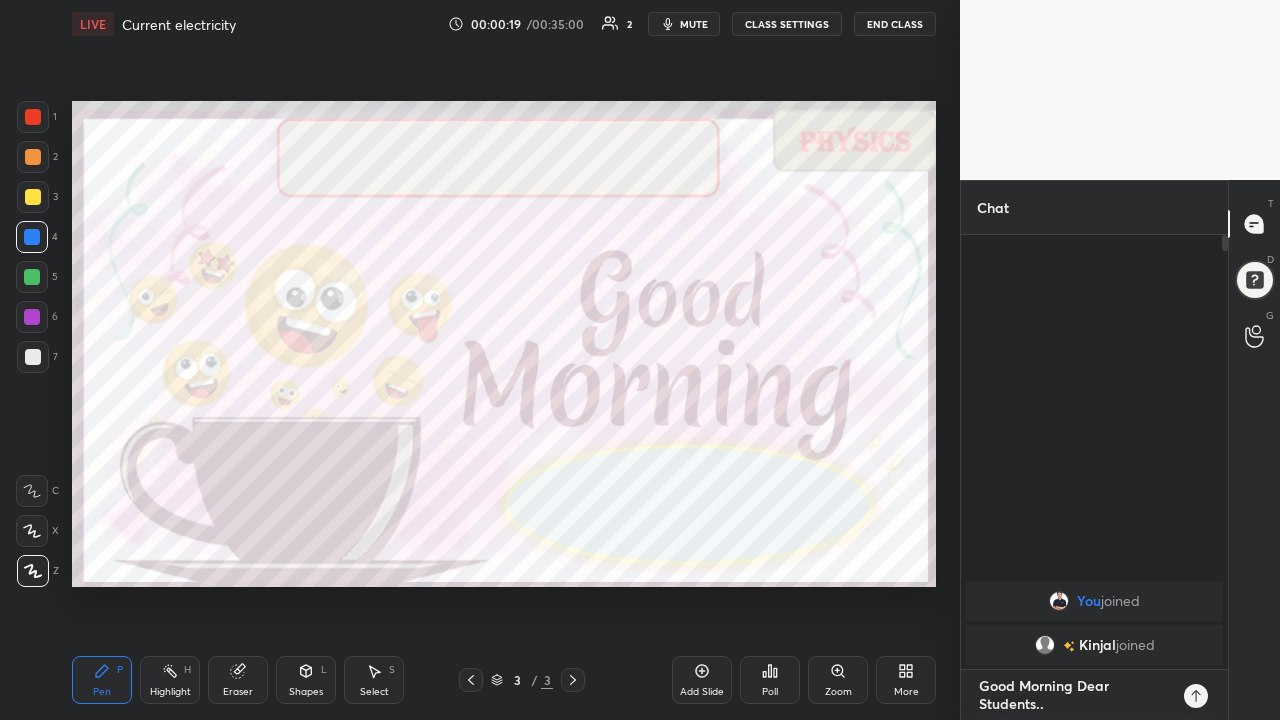 type 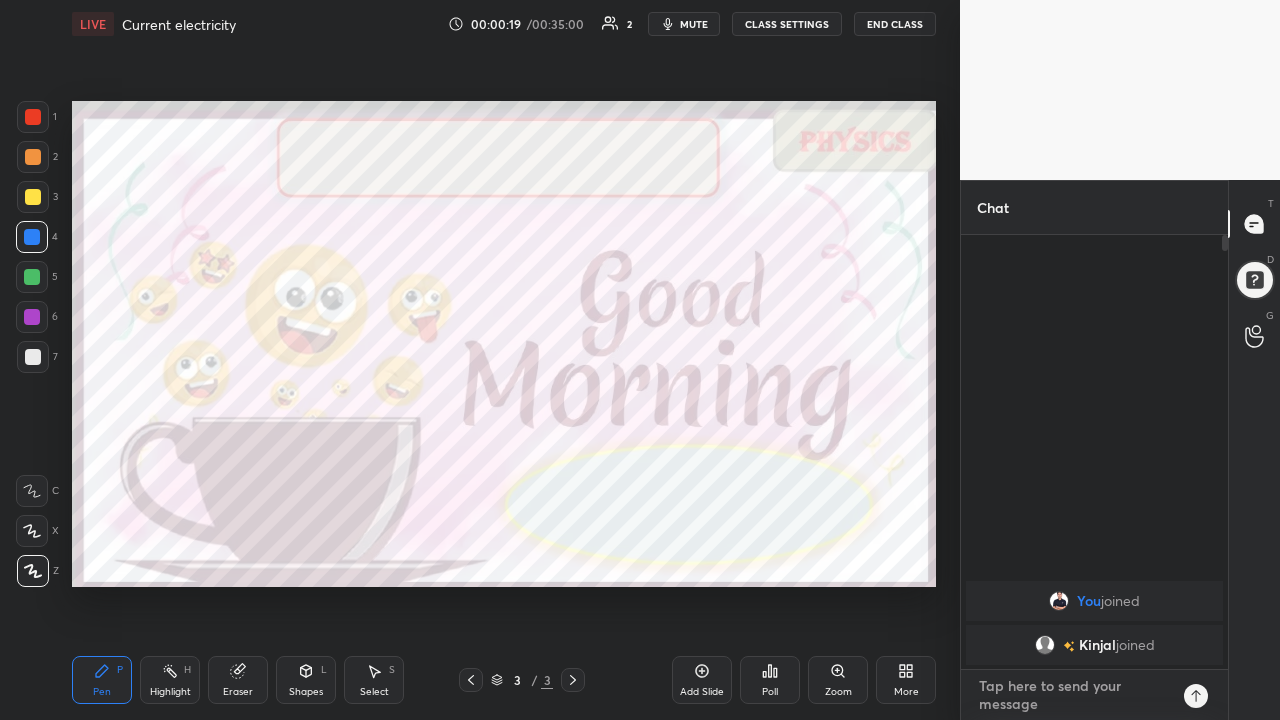 scroll, scrollTop: 7, scrollLeft: 7, axis: both 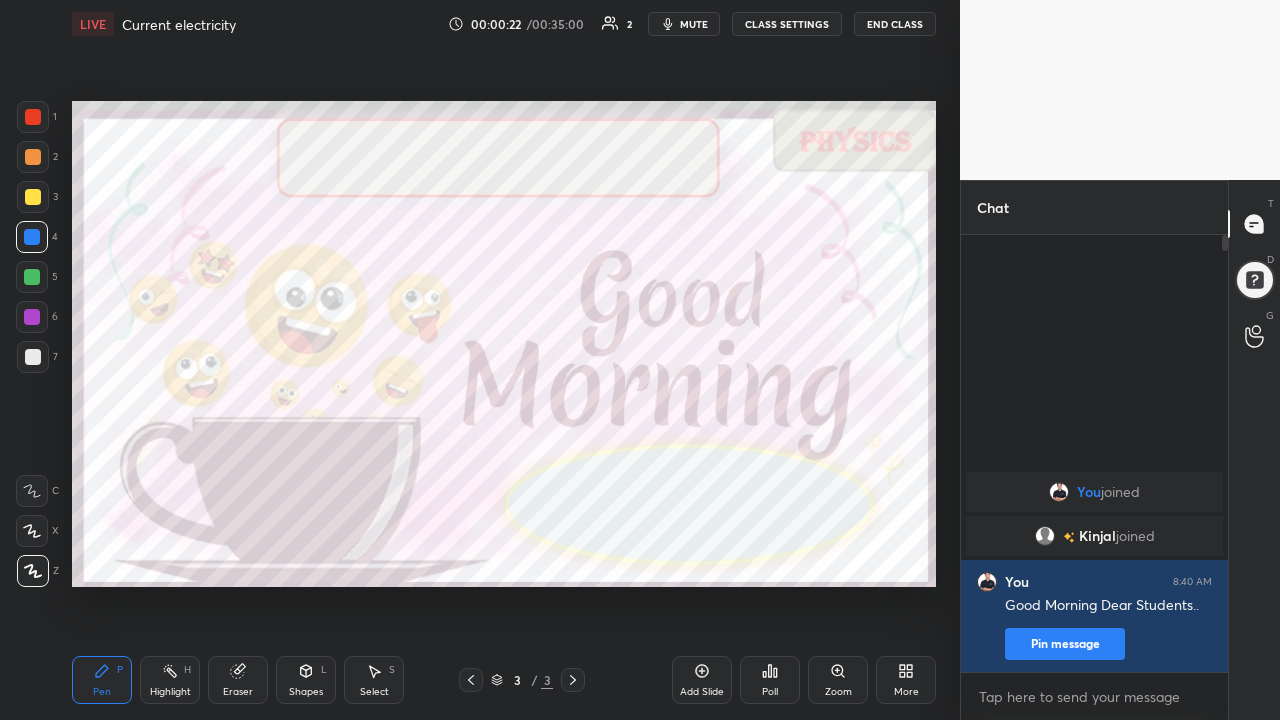 click on "Setting up your live class Poll for   secs No correct answer Start poll" at bounding box center [504, 344] 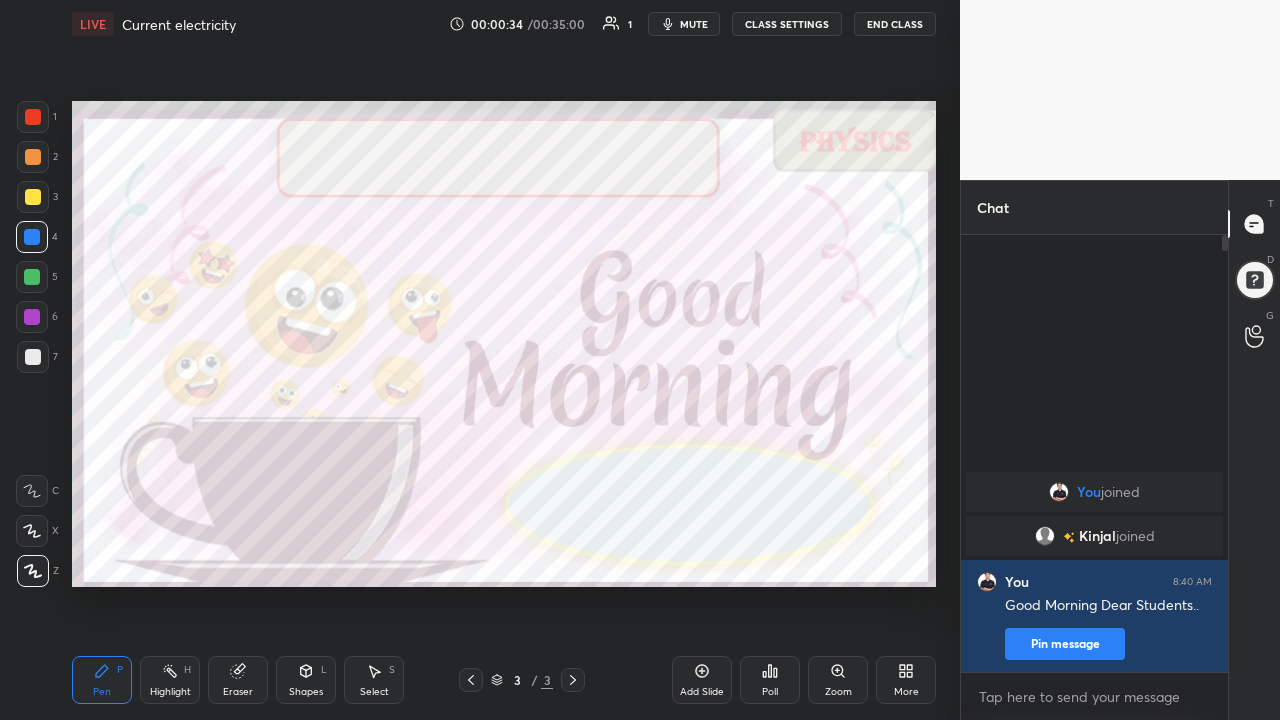 click 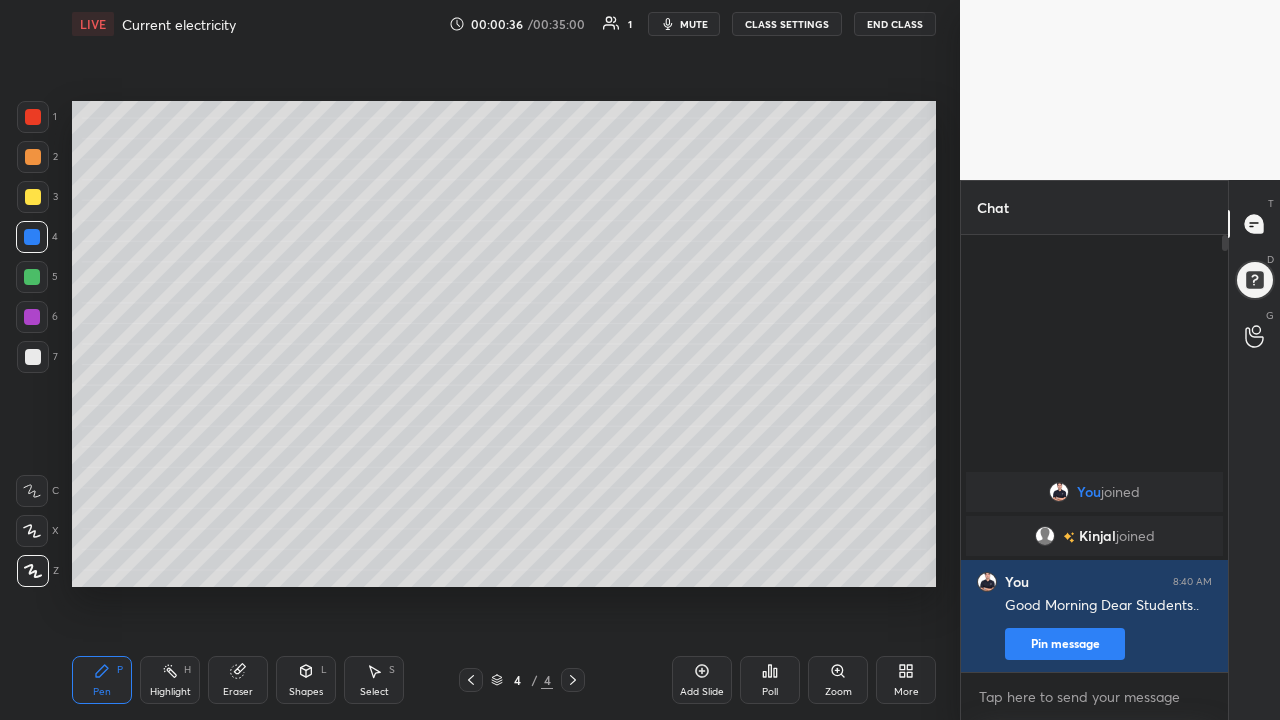 click 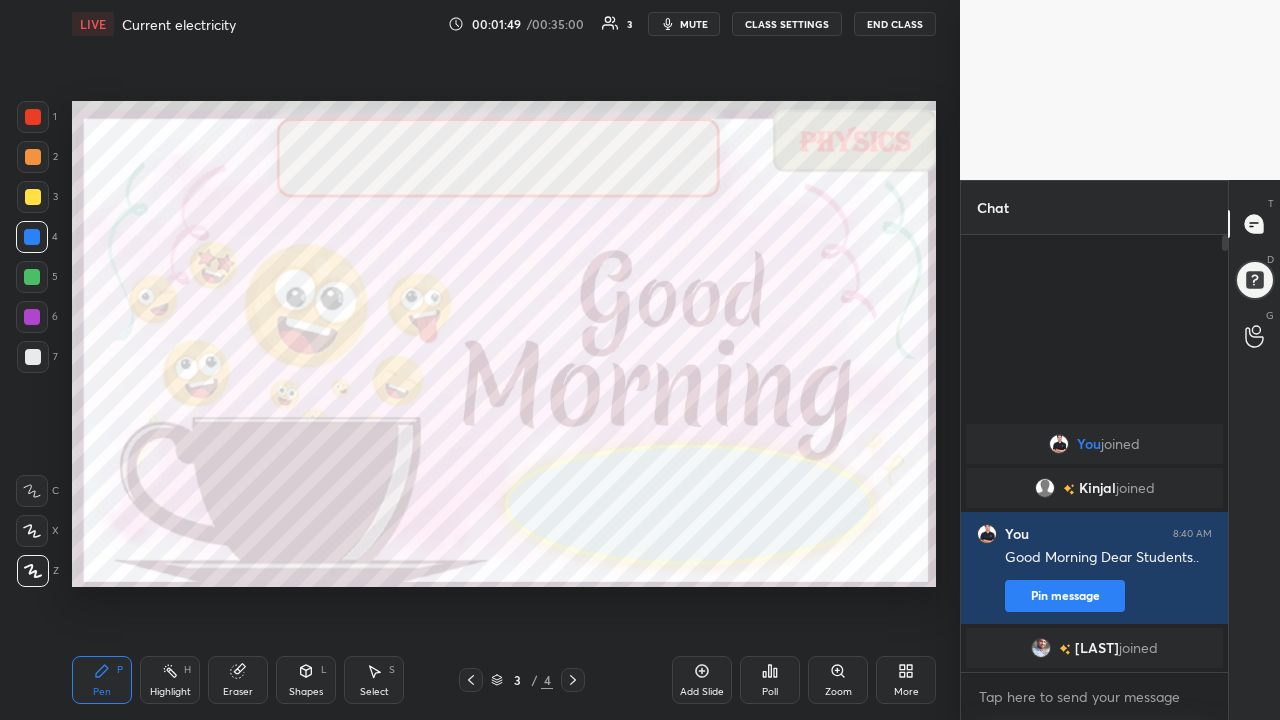 click 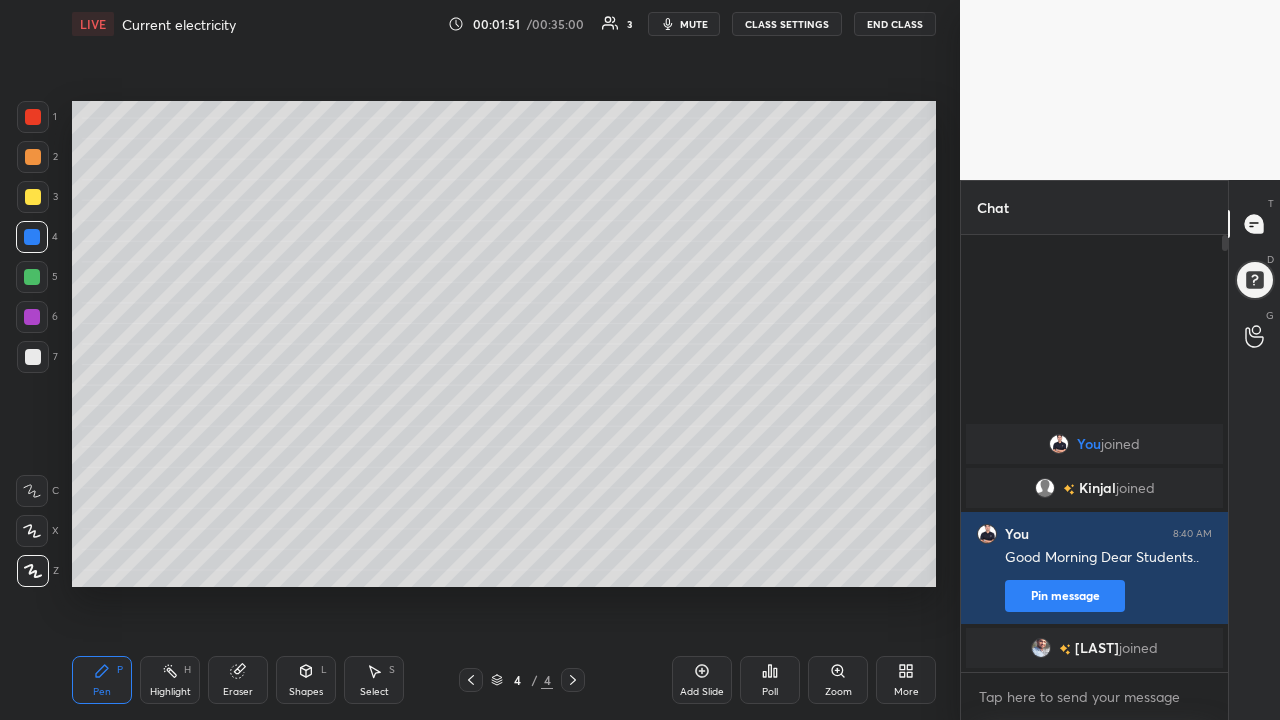 click at bounding box center (33, 157) 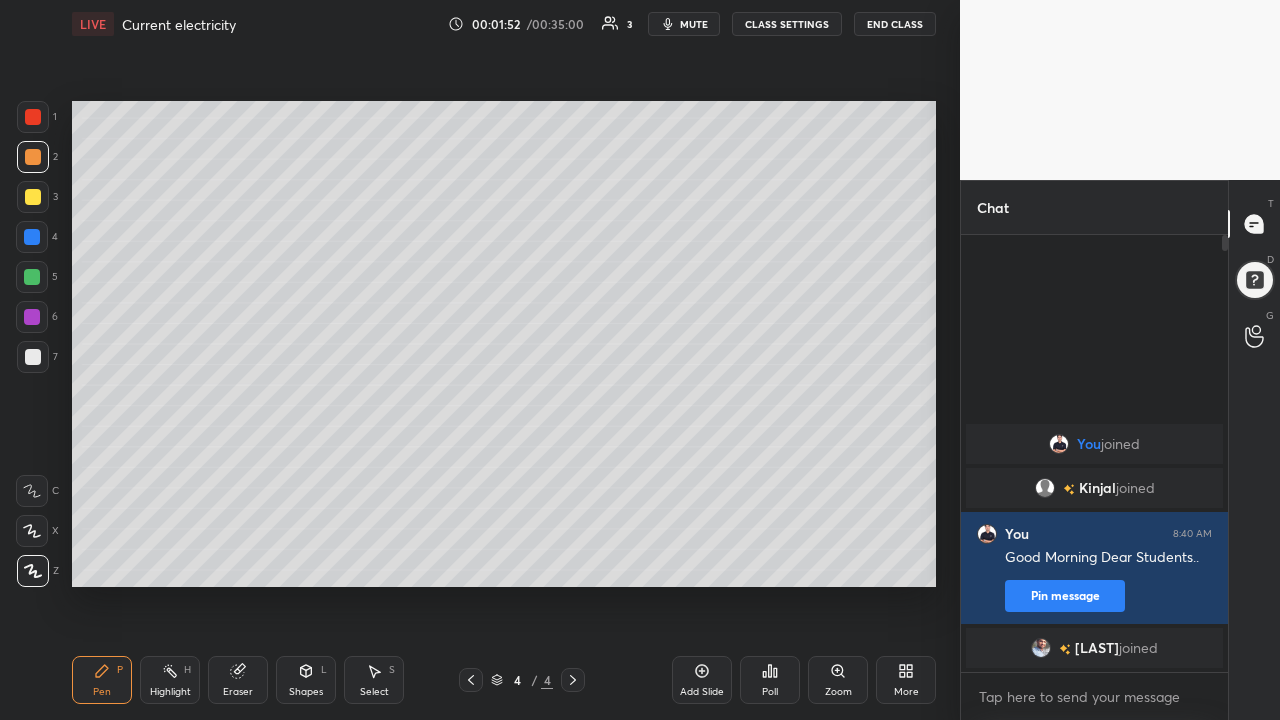 click at bounding box center [33, 197] 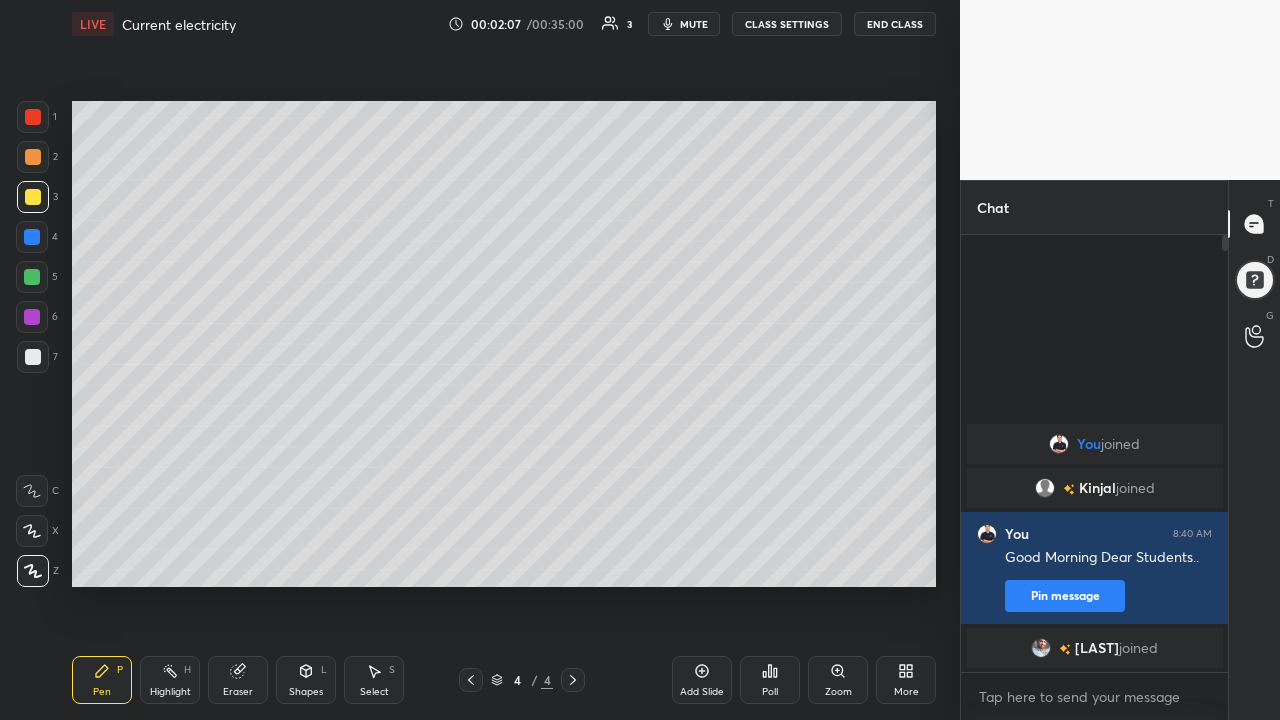 click at bounding box center (33, 357) 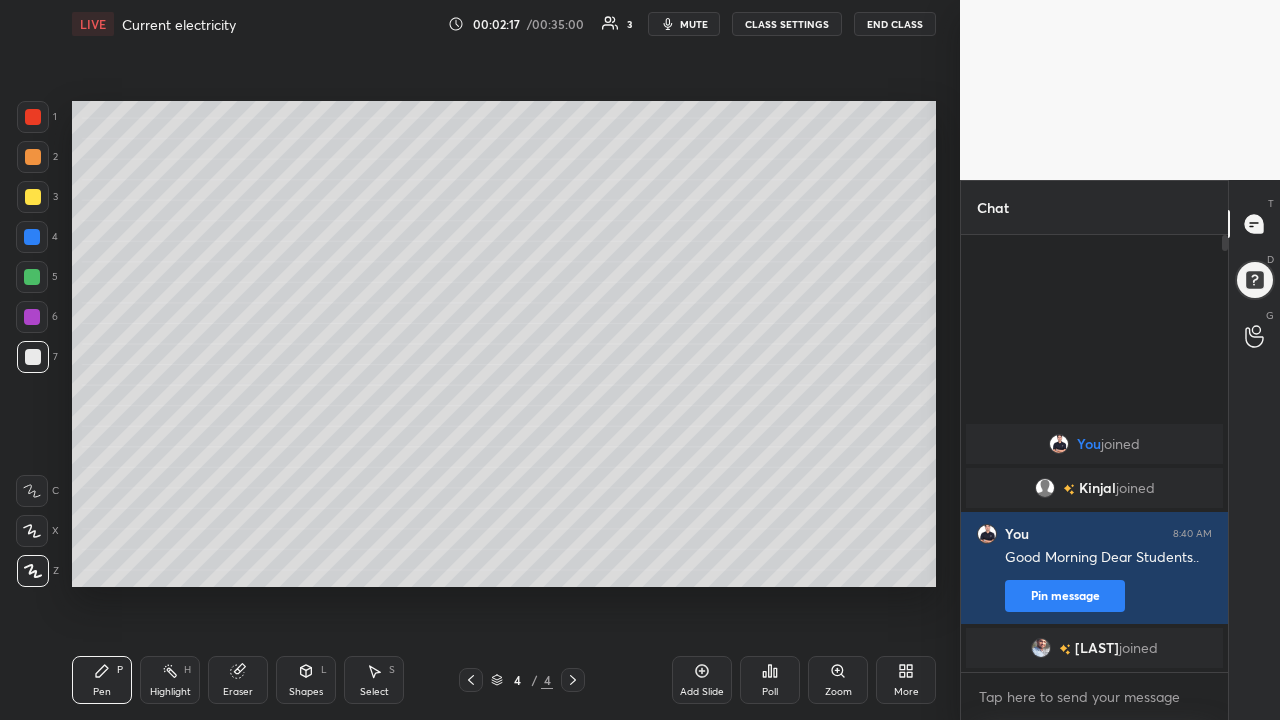 click at bounding box center [33, 157] 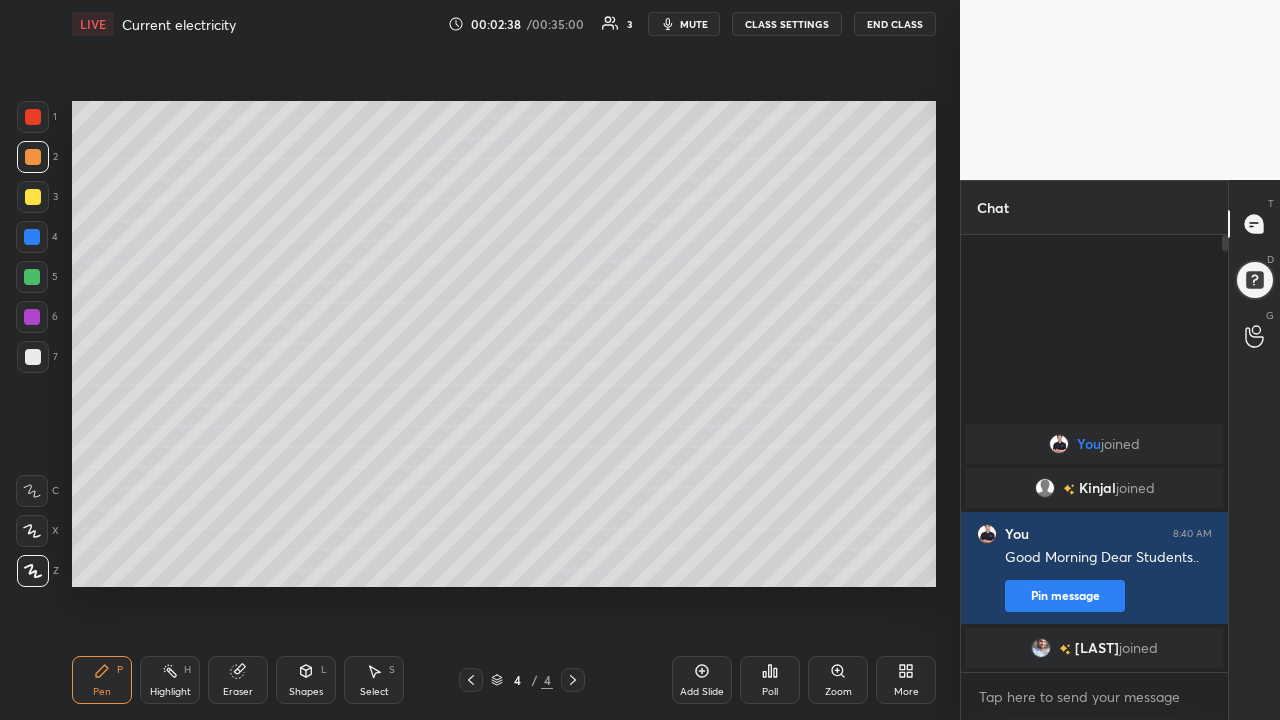 click at bounding box center (33, 357) 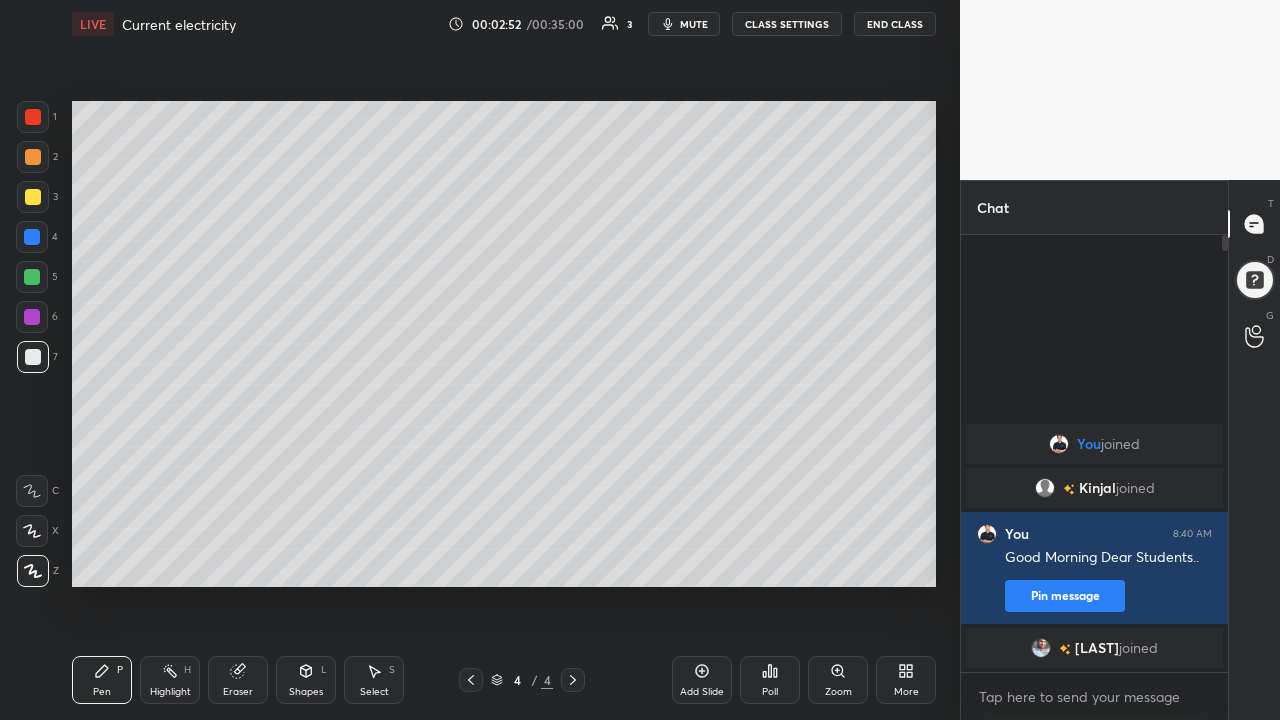 click at bounding box center (33, 157) 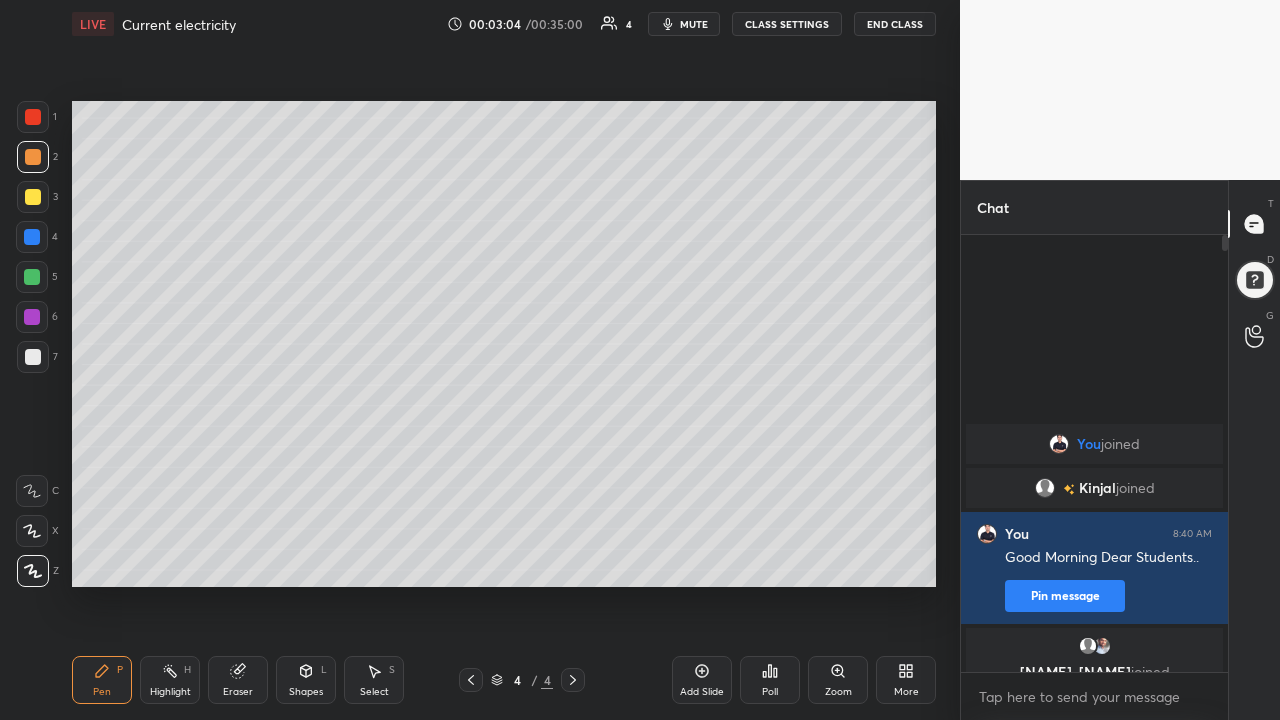 click at bounding box center (33, 357) 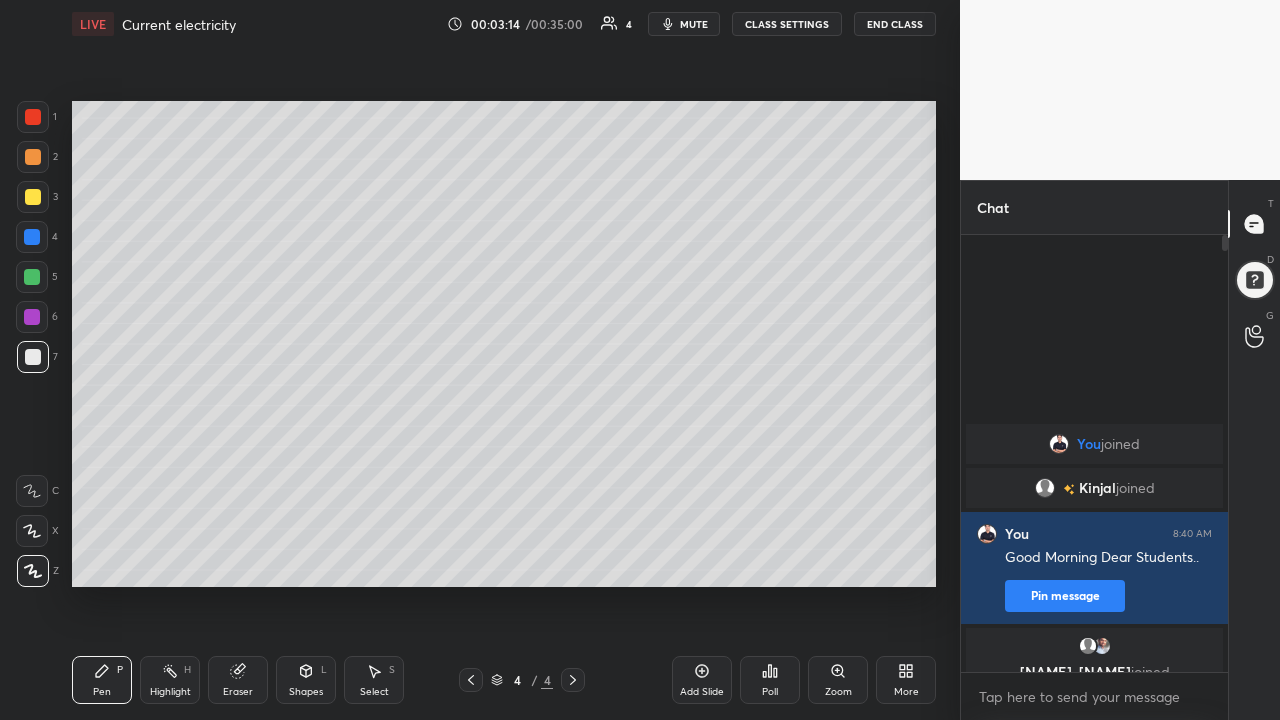click at bounding box center [33, 157] 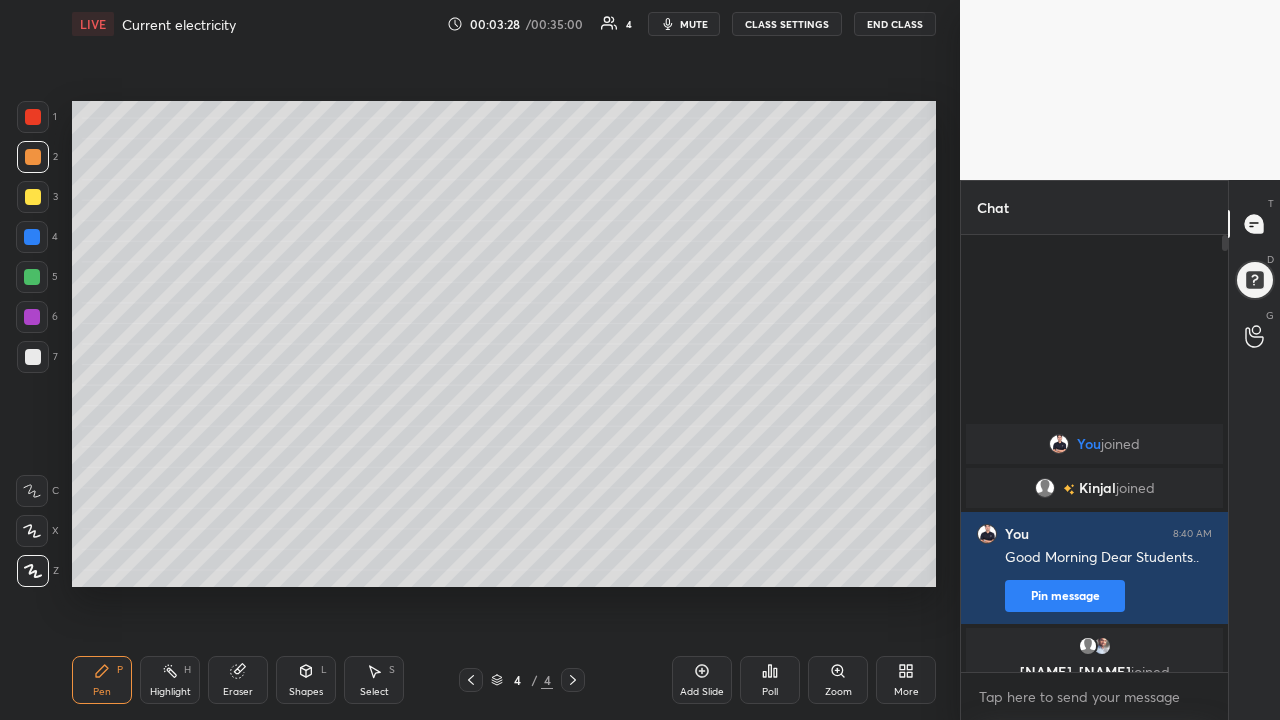 click at bounding box center (33, 357) 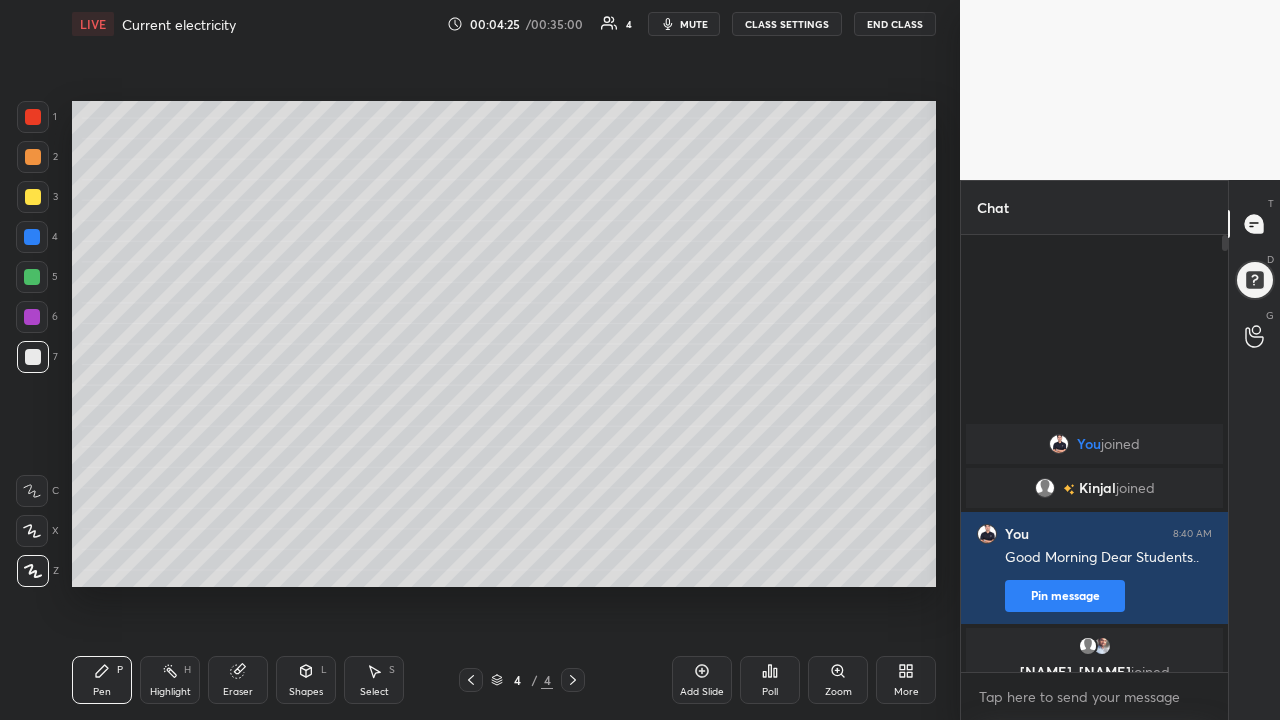 click at bounding box center [33, 157] 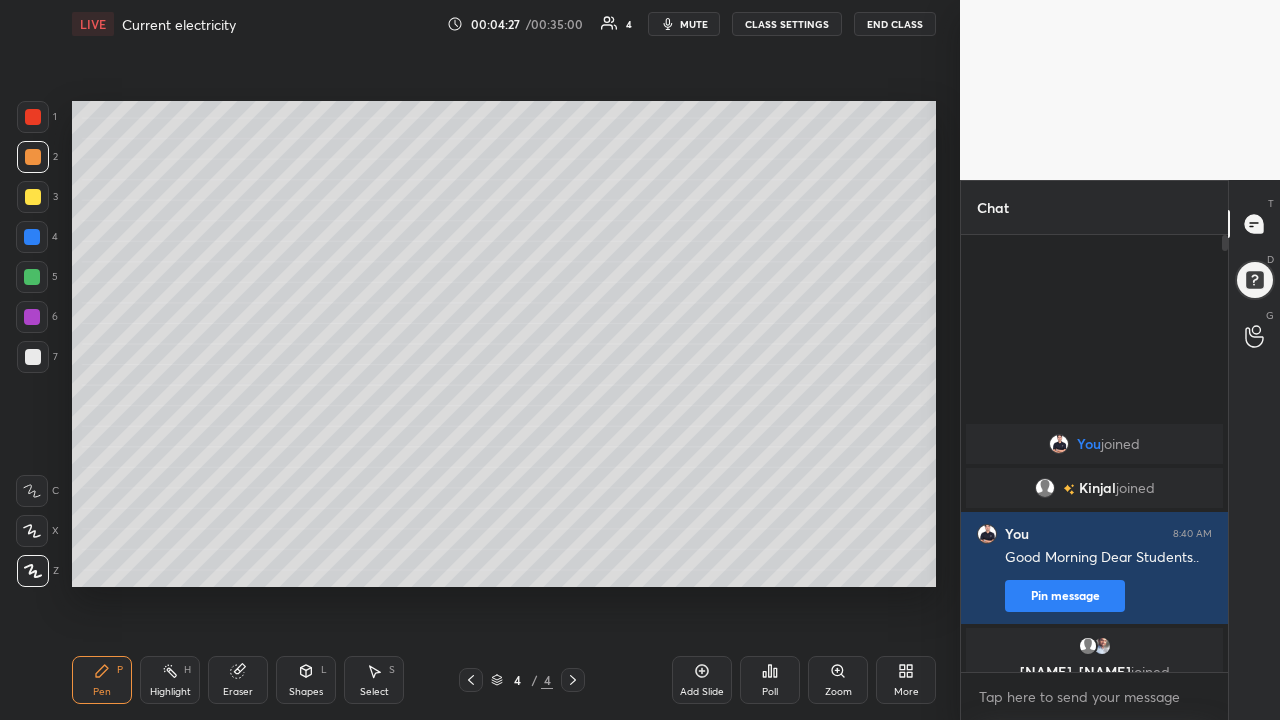 click at bounding box center [33, 197] 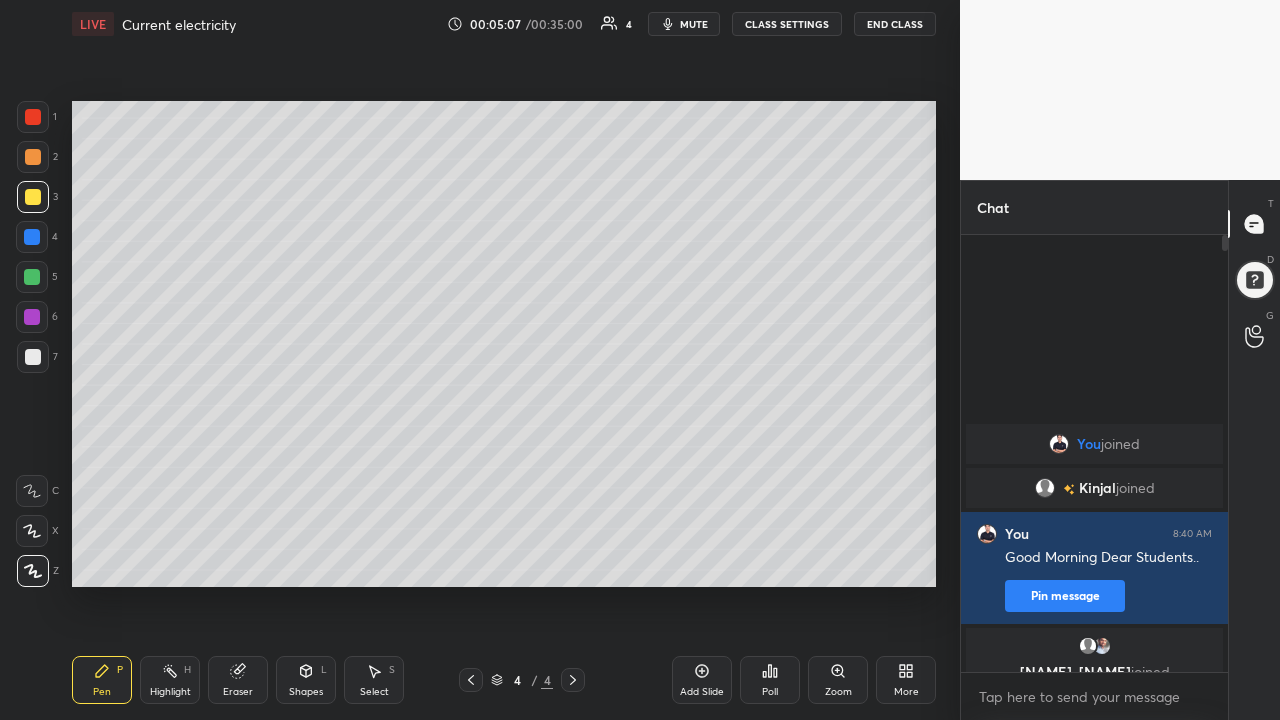 click 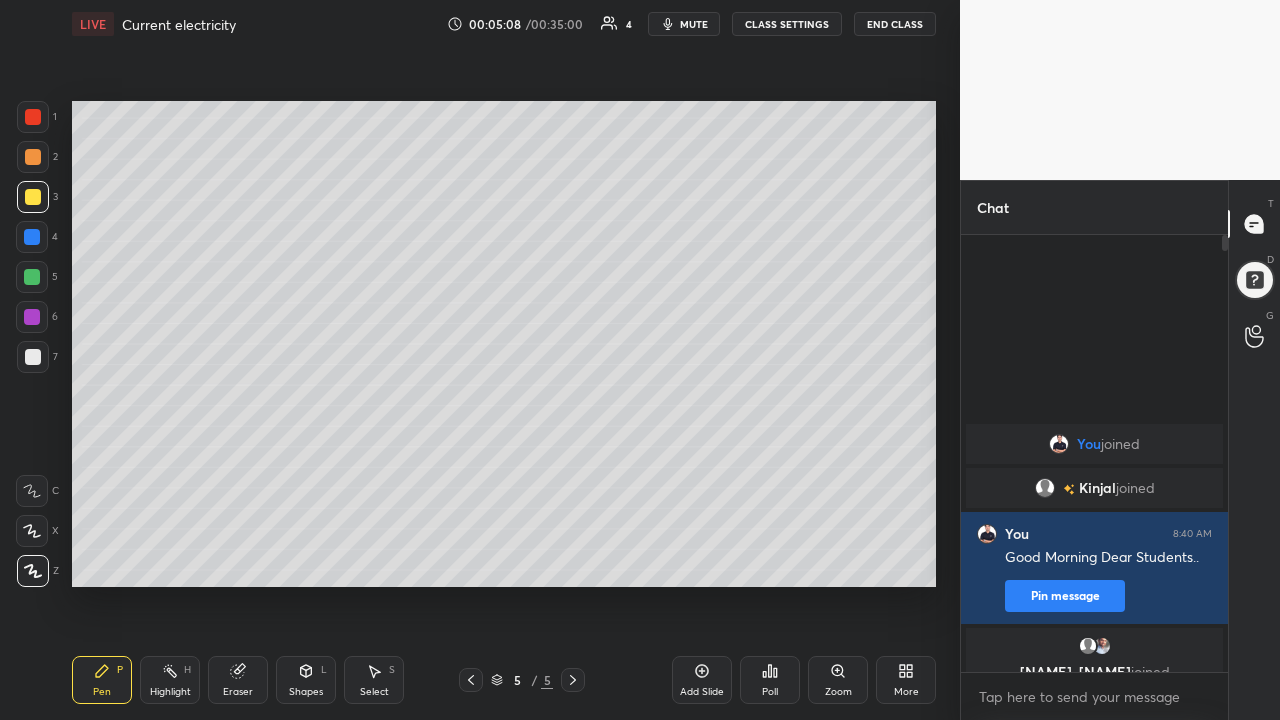 click at bounding box center [33, 157] 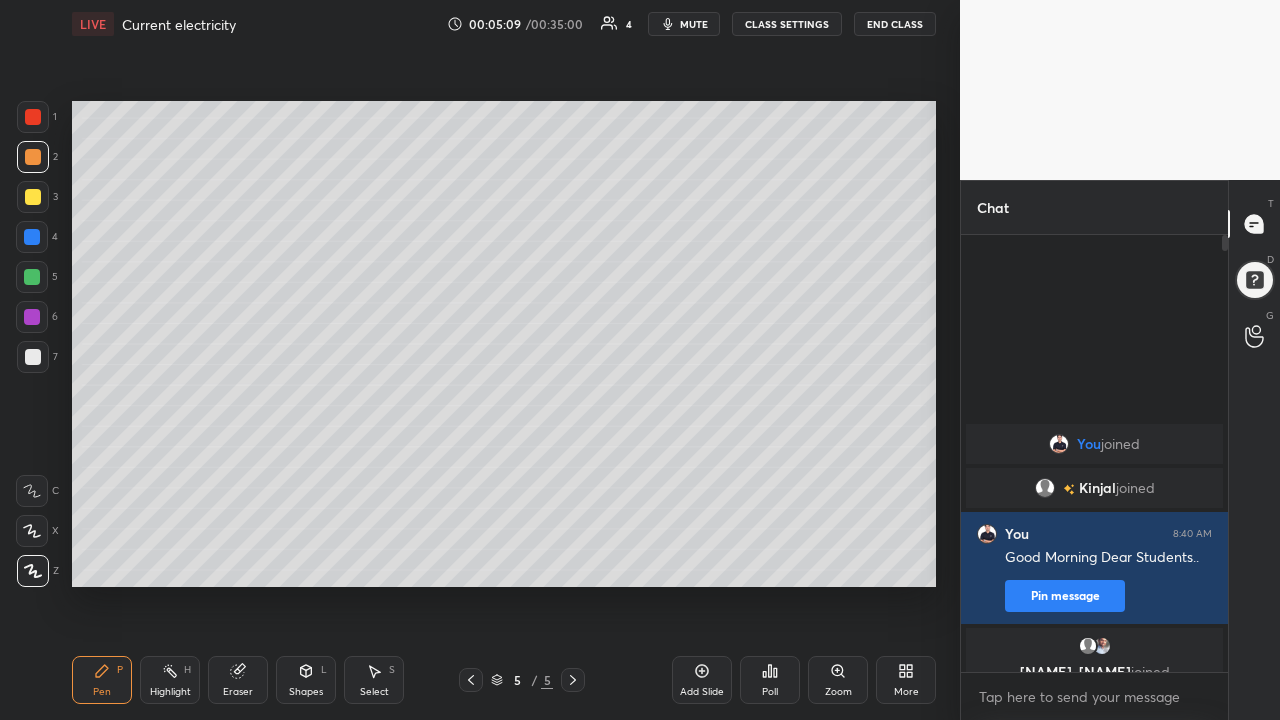 click 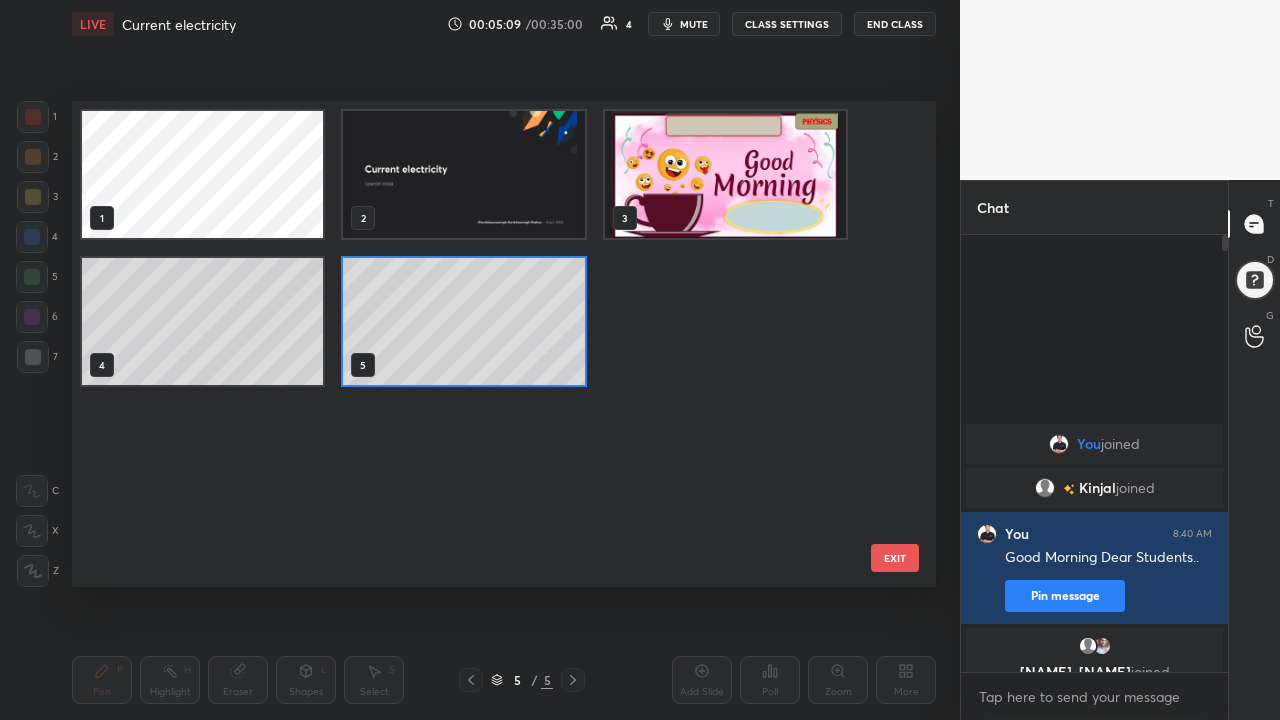 scroll, scrollTop: 7, scrollLeft: 11, axis: both 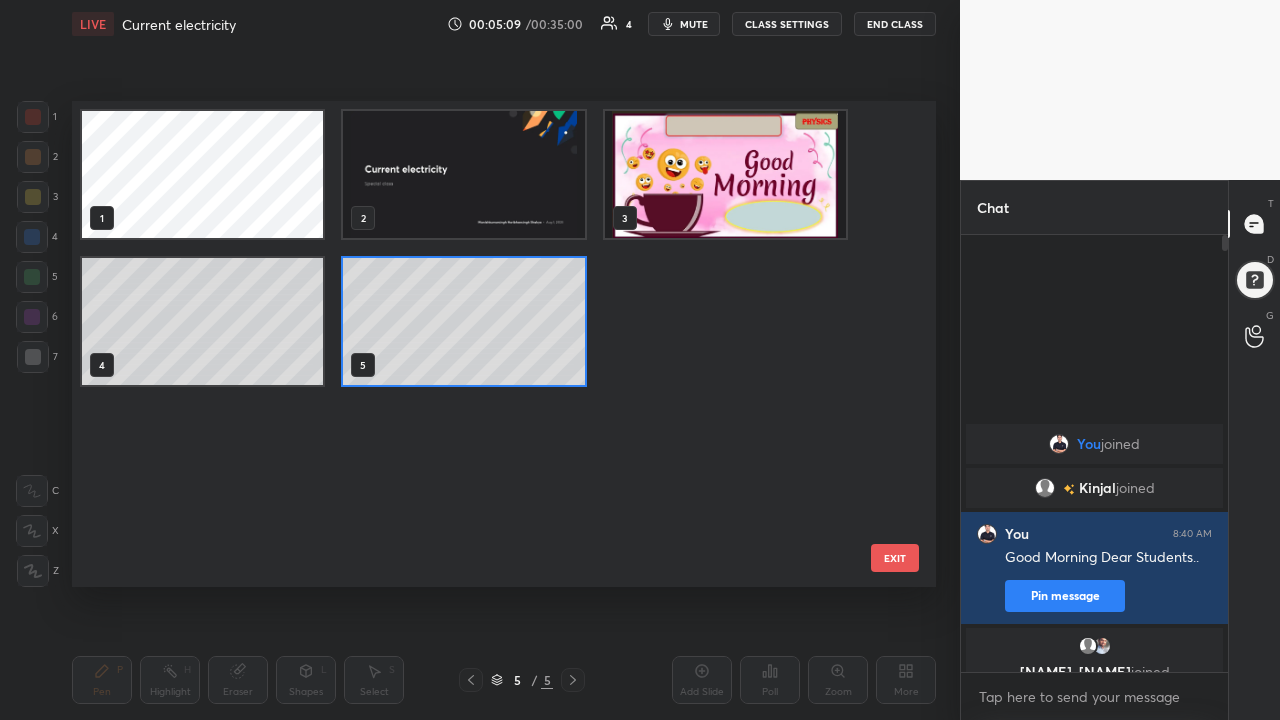 click at bounding box center [471, 680] 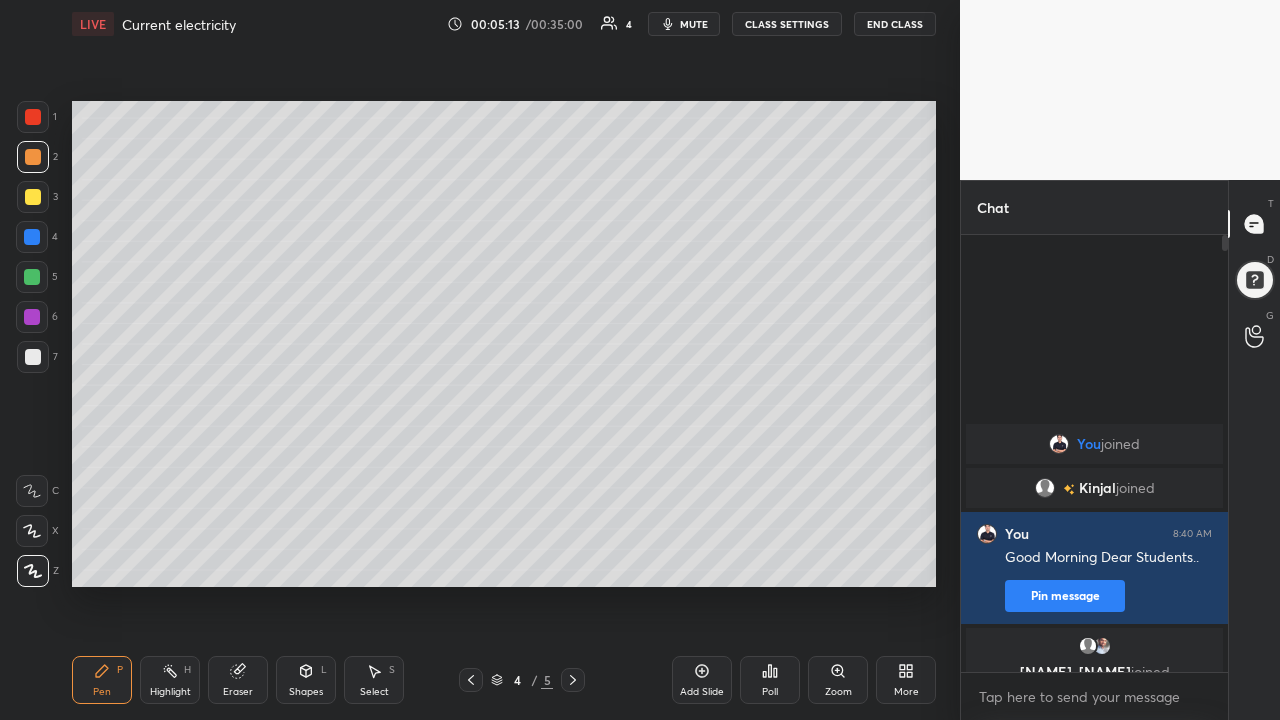 scroll, scrollTop: 0, scrollLeft: 0, axis: both 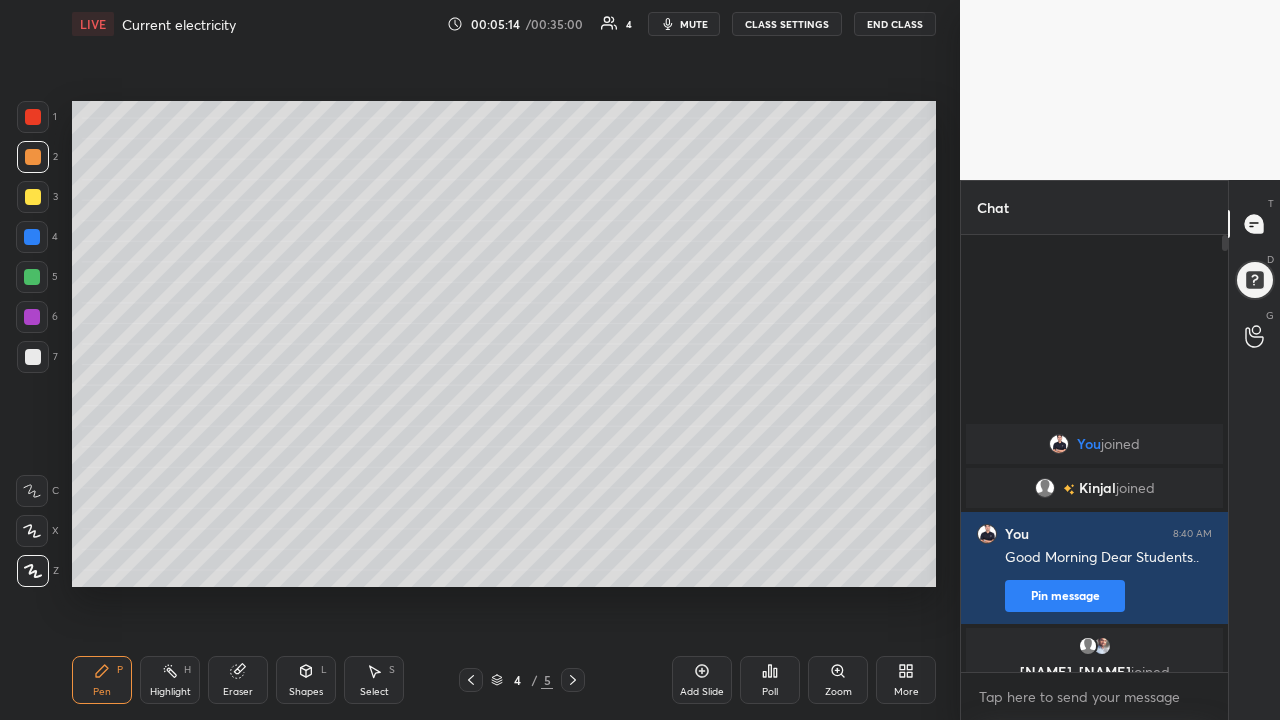 click 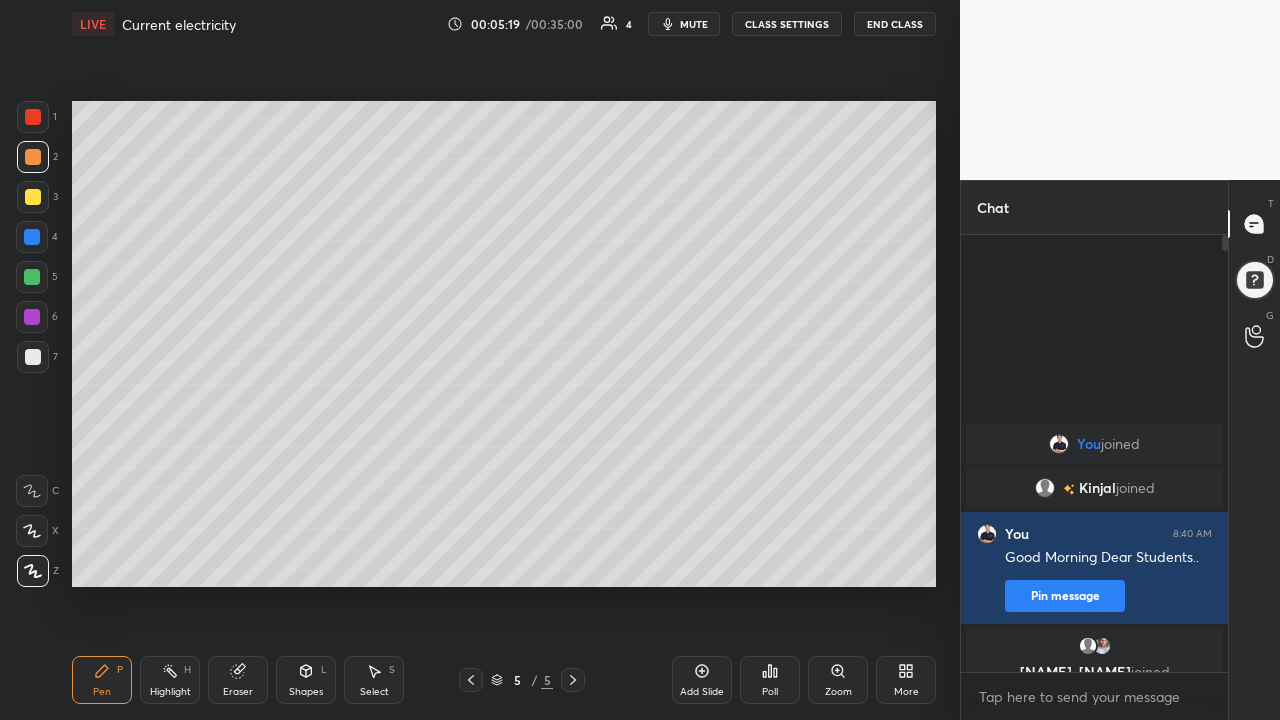 click 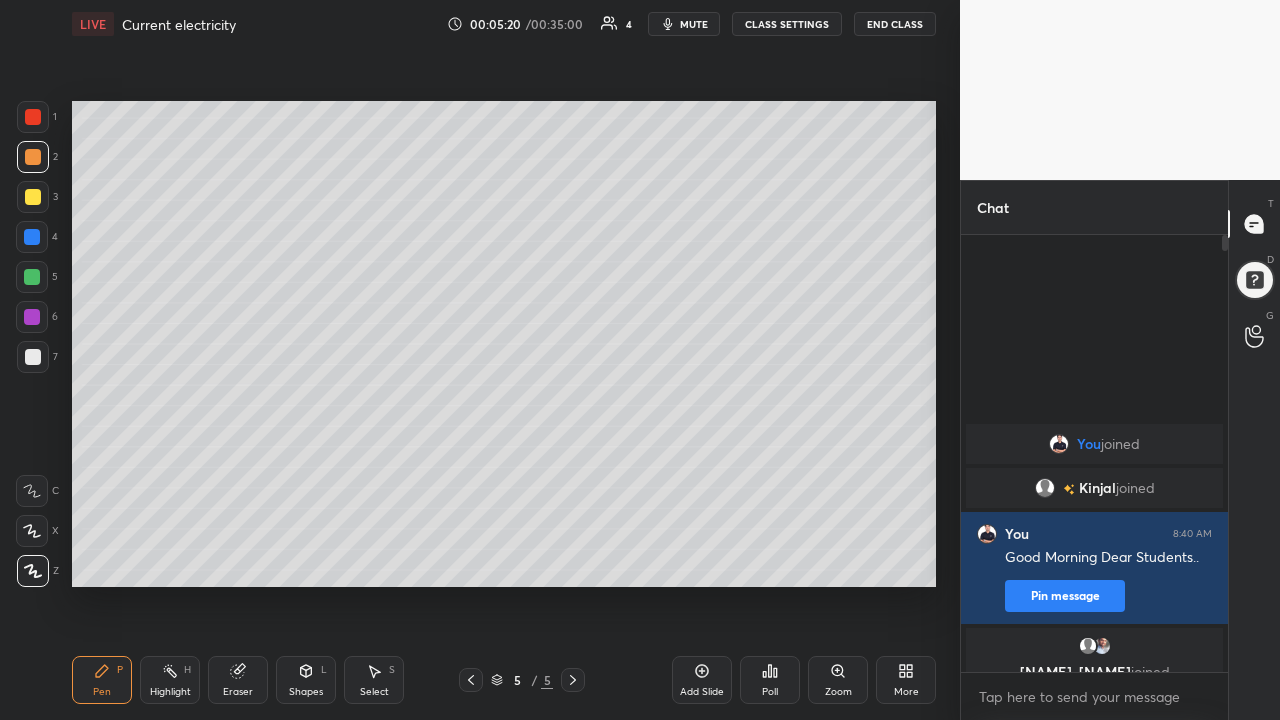 click 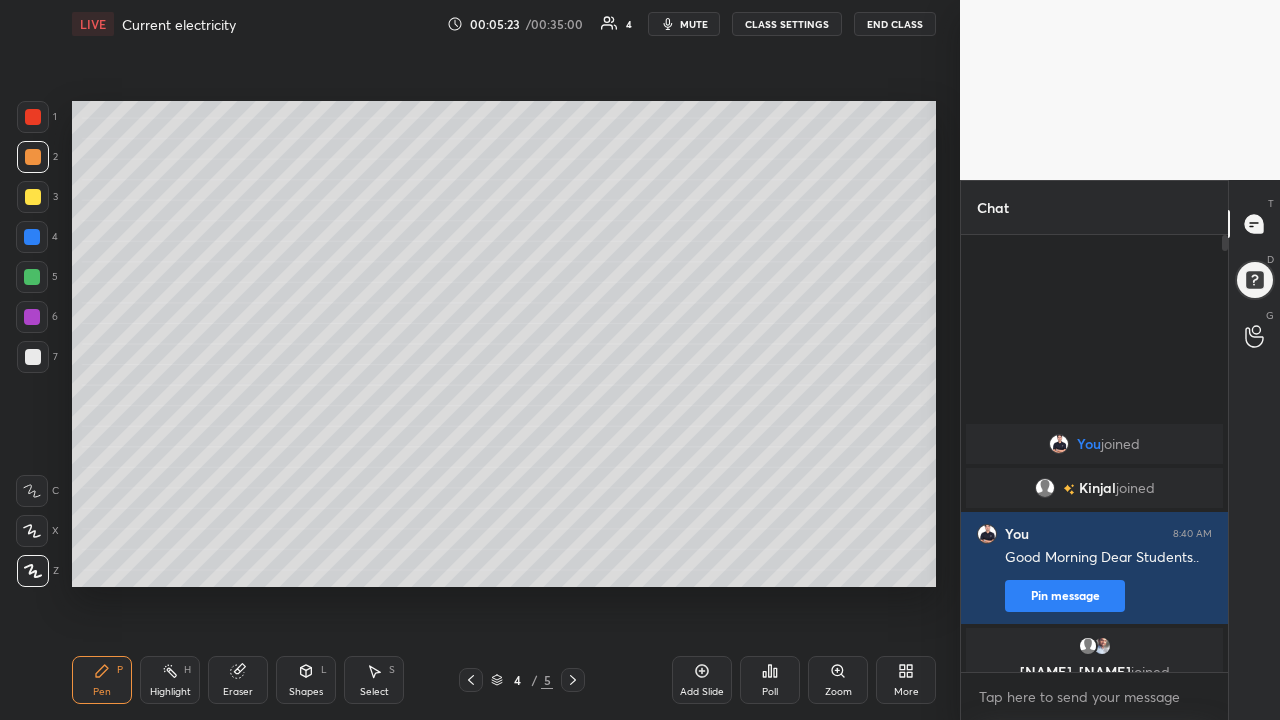 click 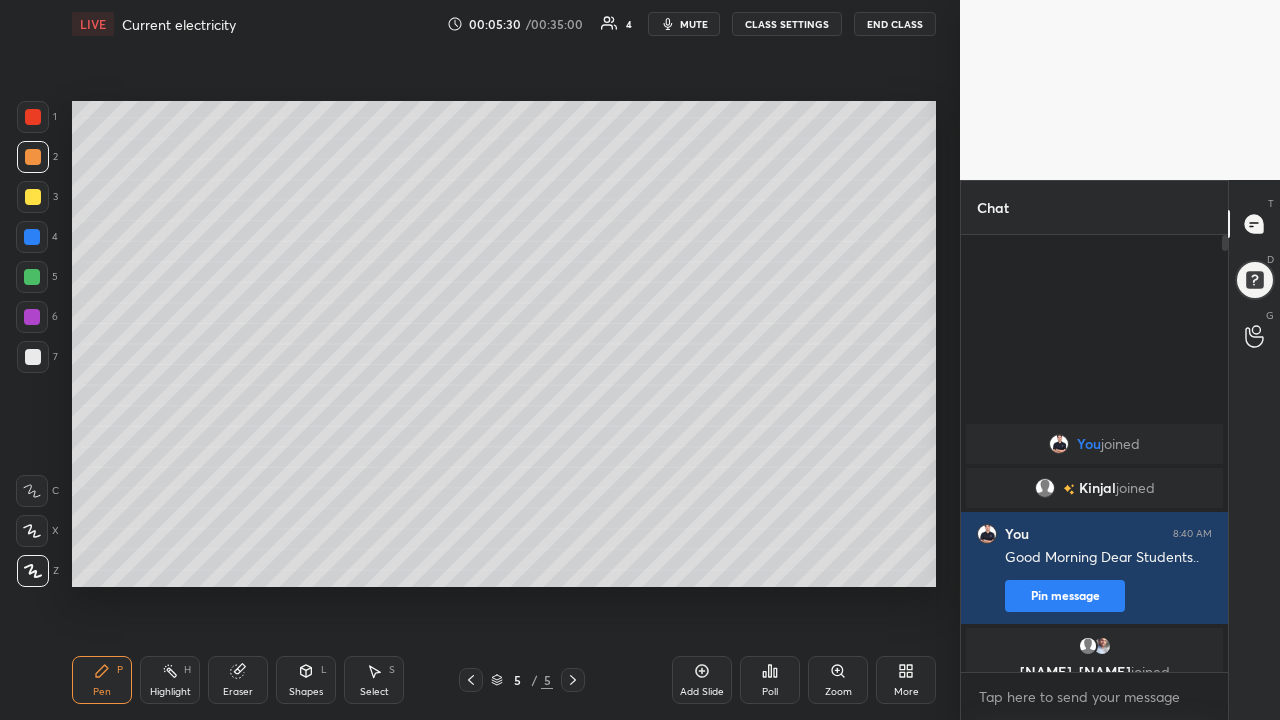 click 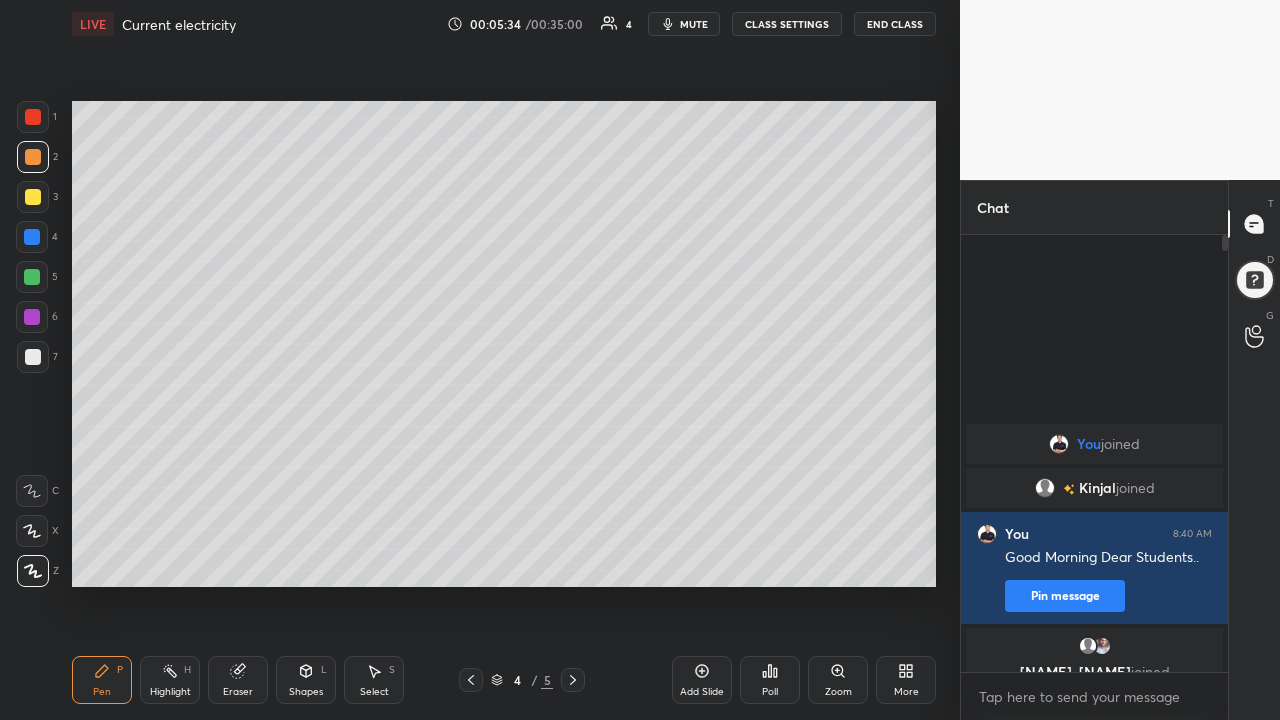 click 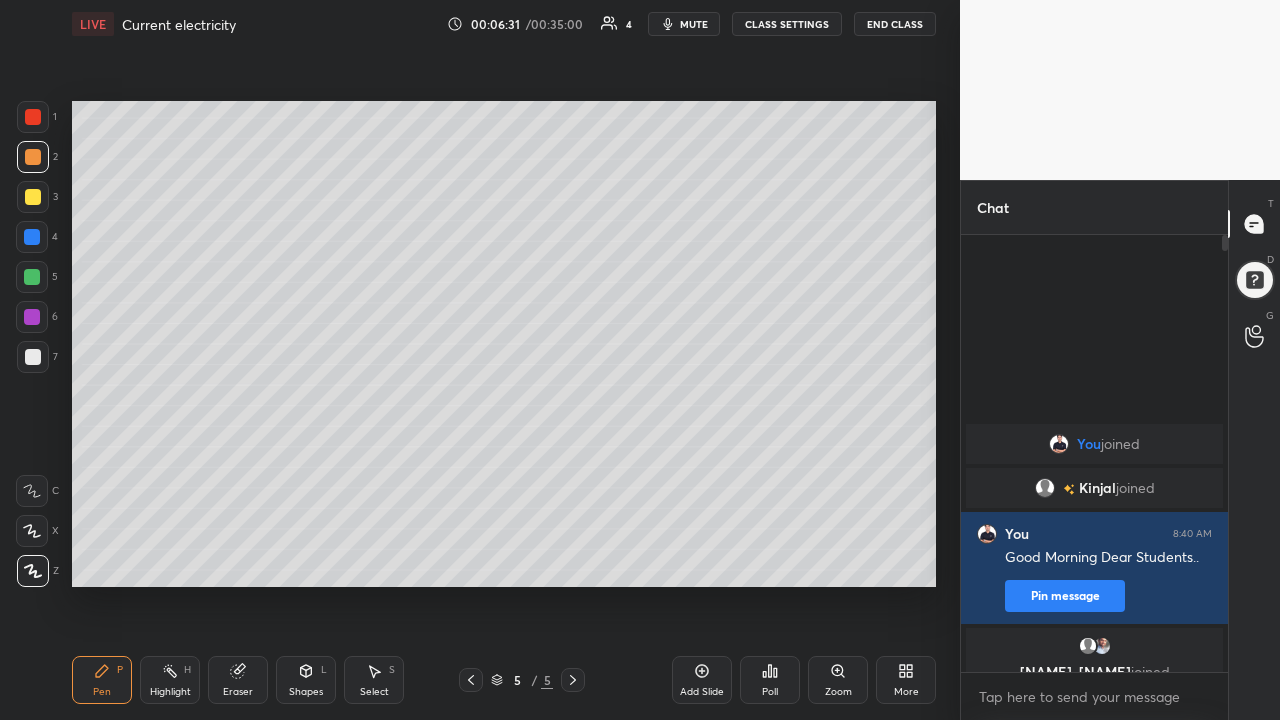 click at bounding box center (33, 357) 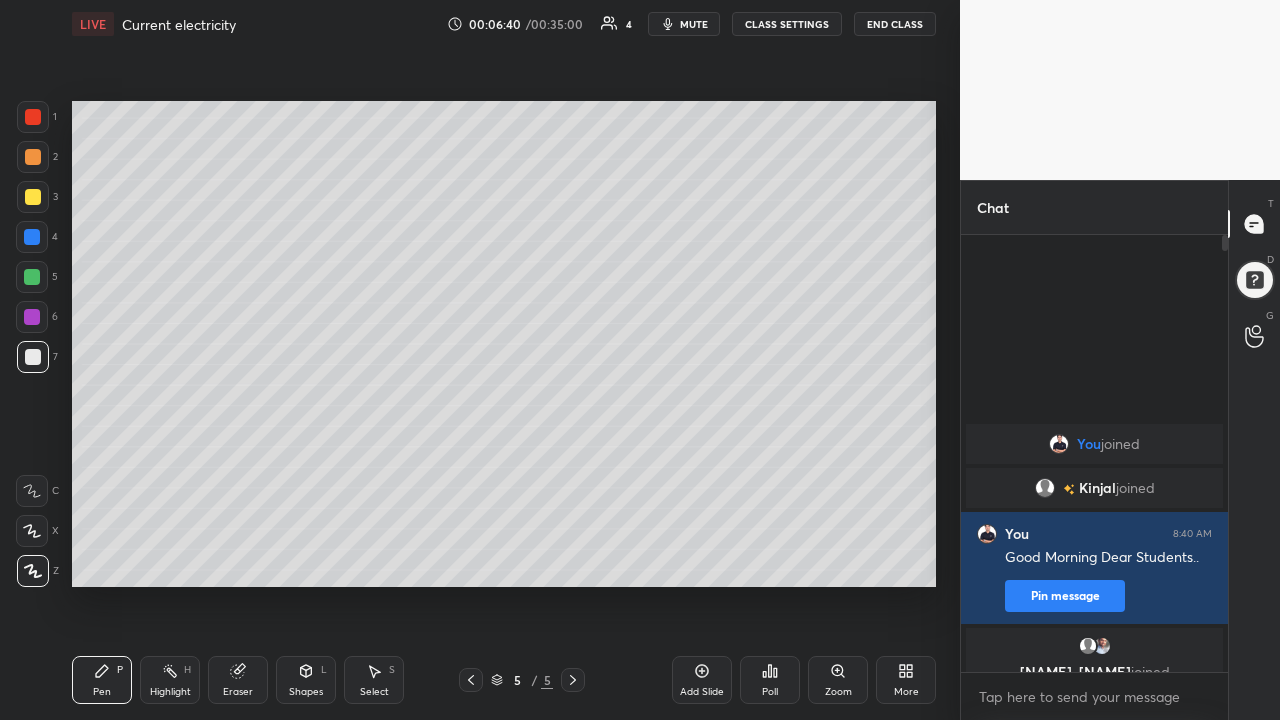 click 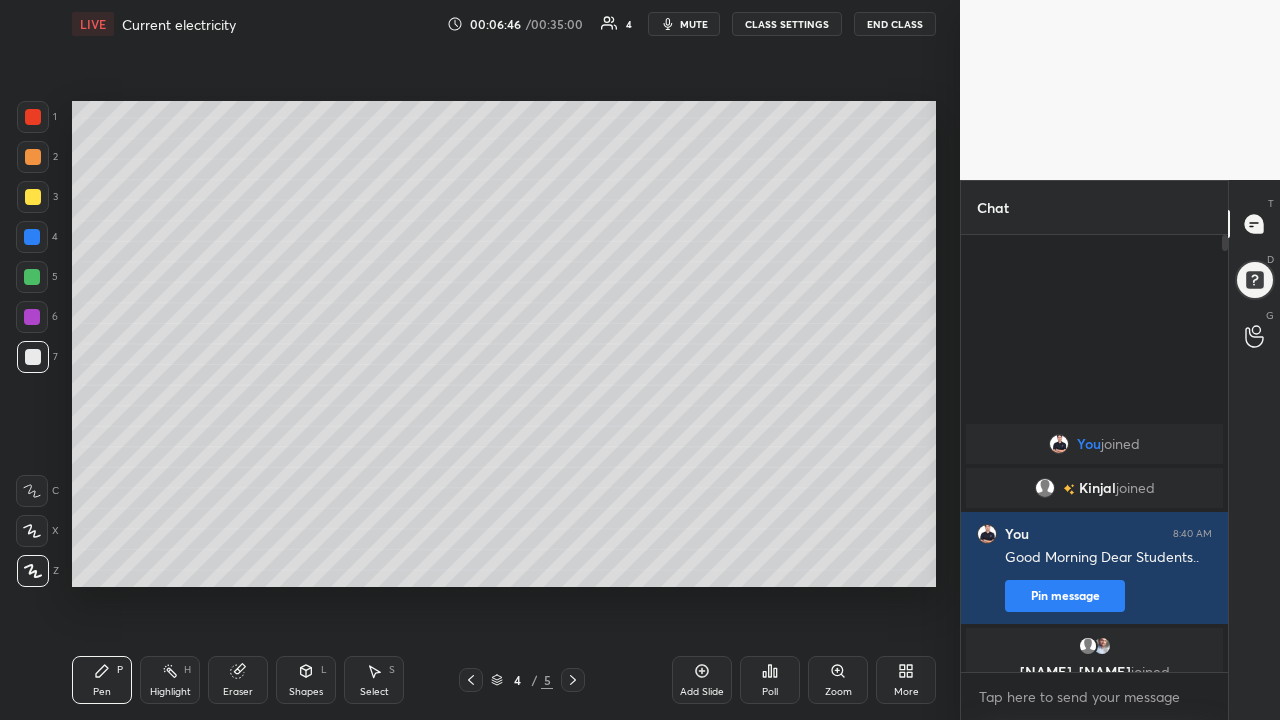 click on "Eraser" at bounding box center (238, 680) 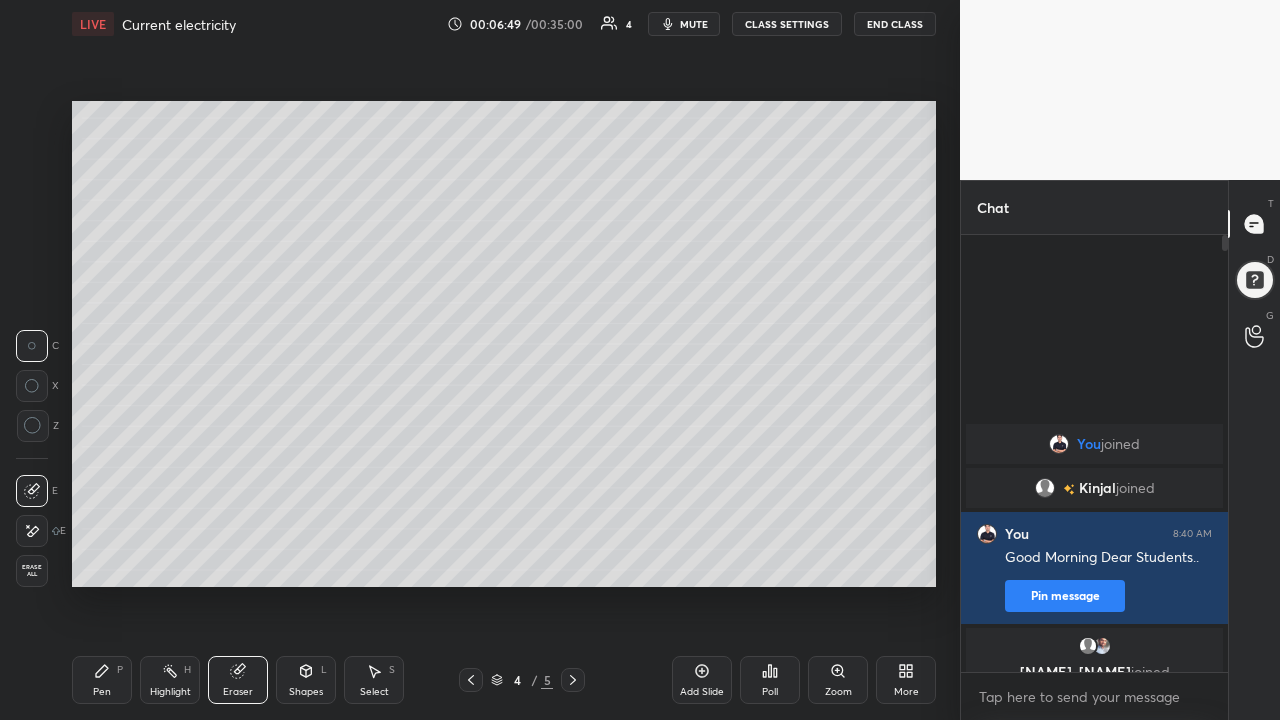 click 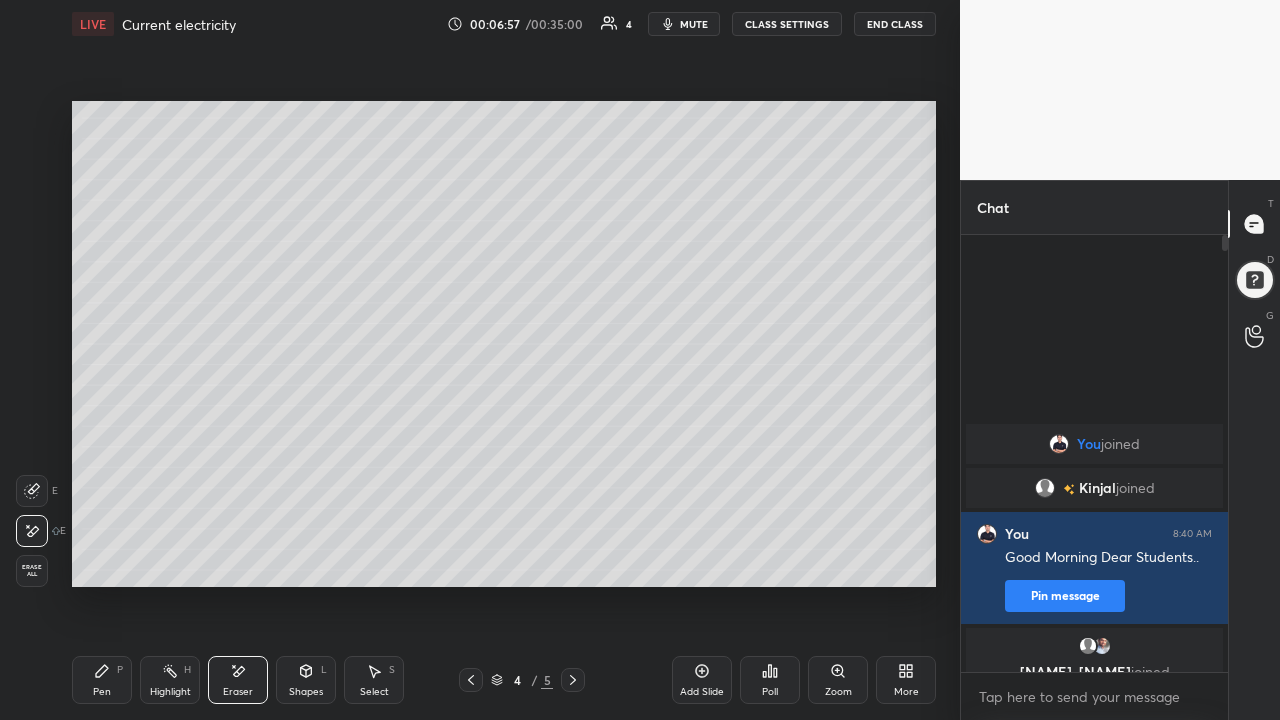 click on "Pen" at bounding box center [102, 692] 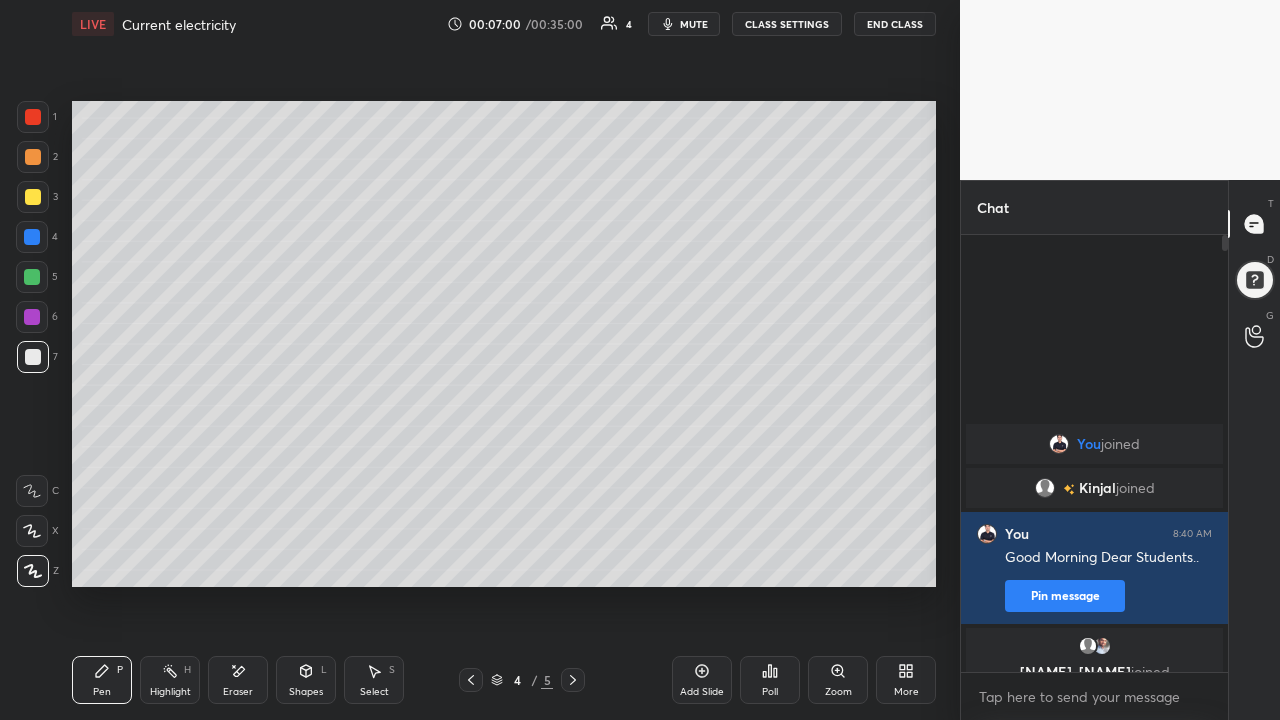 click at bounding box center [33, 157] 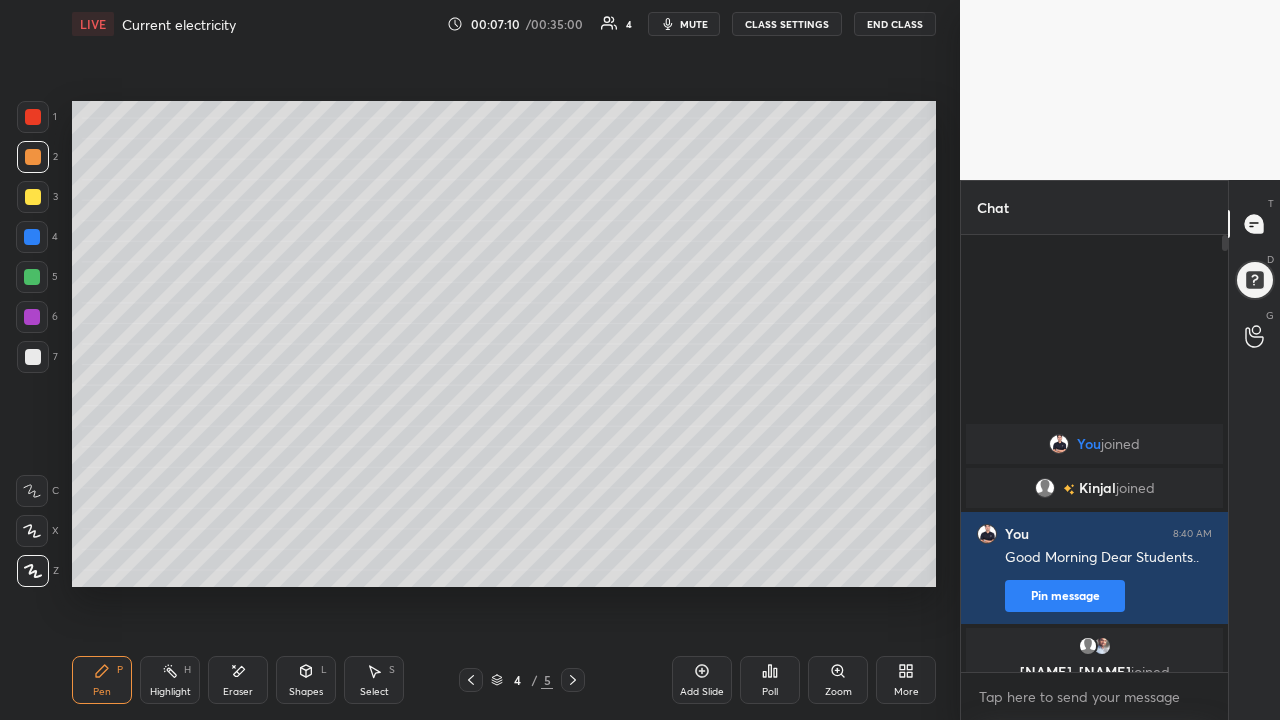 click at bounding box center [33, 357] 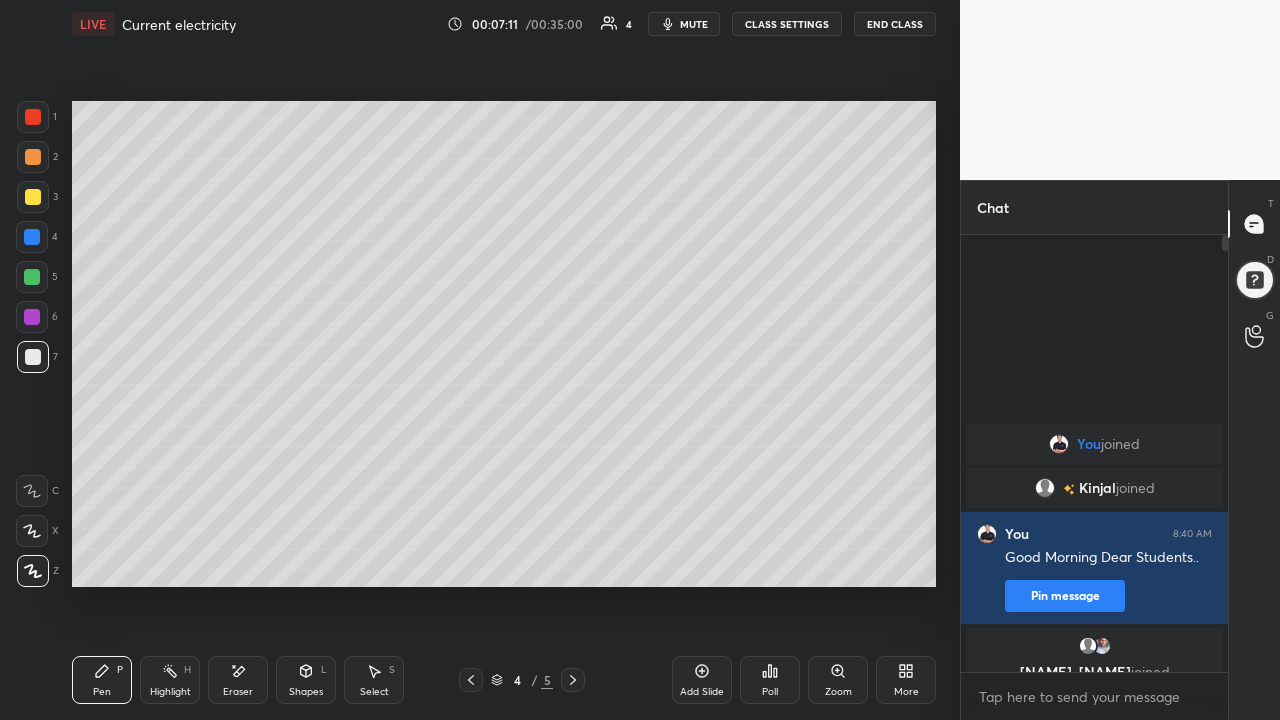 click on "Shapes L" at bounding box center (306, 680) 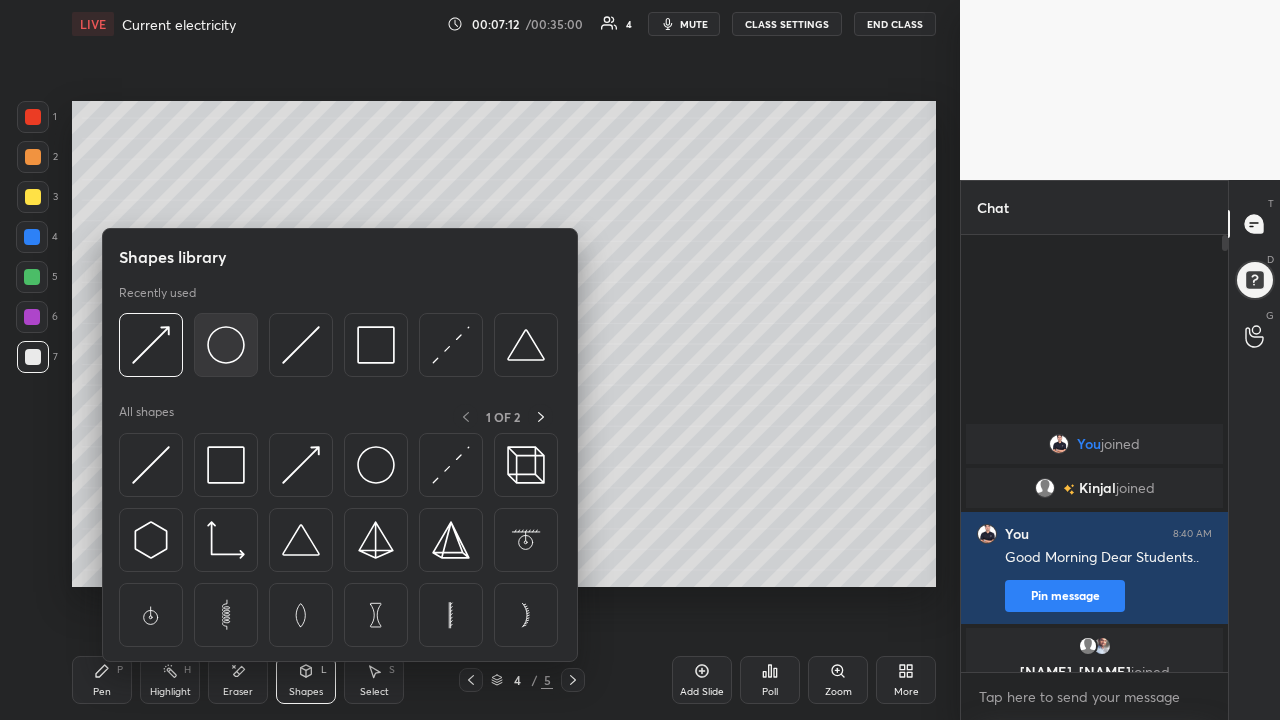 click at bounding box center [226, 345] 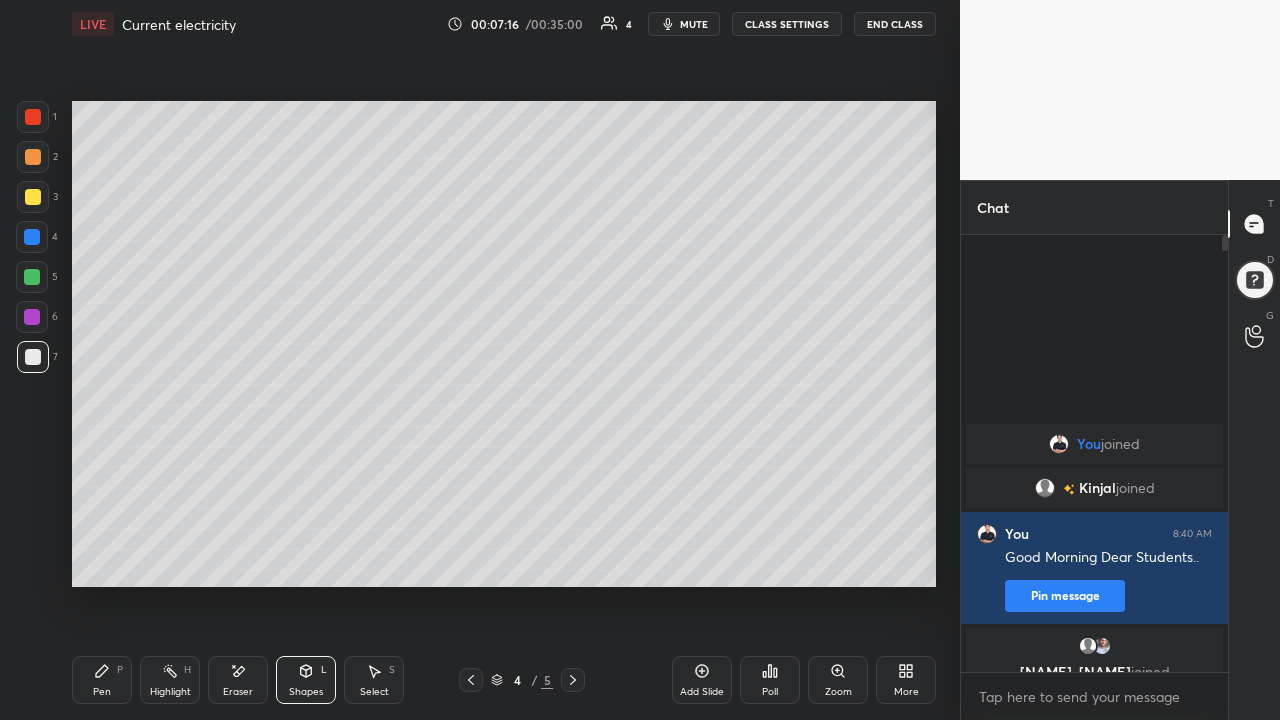 click on "Pen" at bounding box center [102, 692] 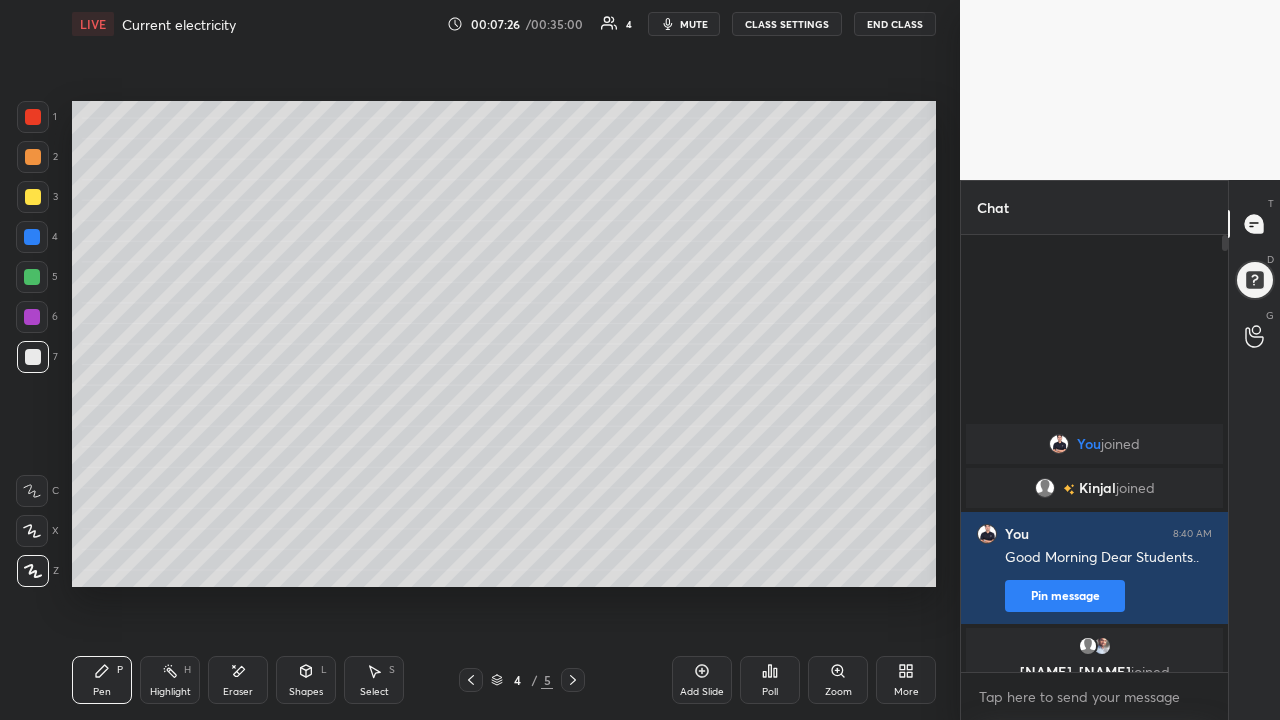 click at bounding box center (33, 197) 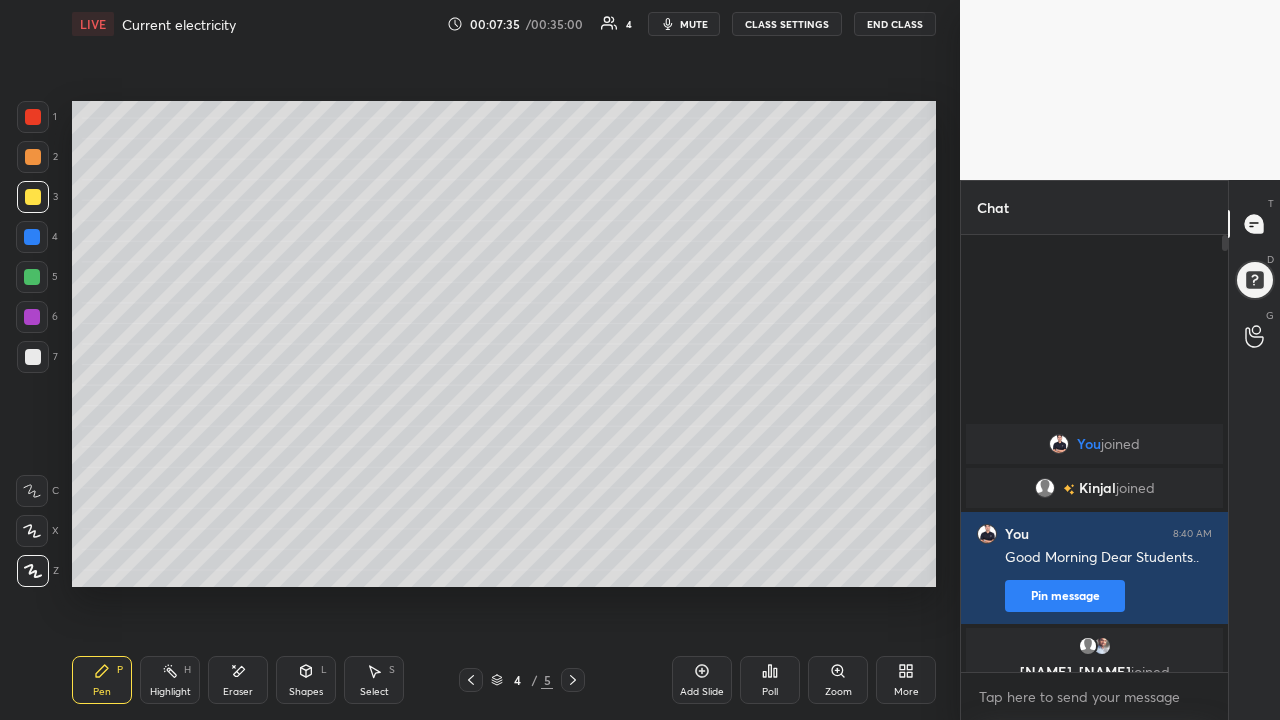 click at bounding box center (33, 357) 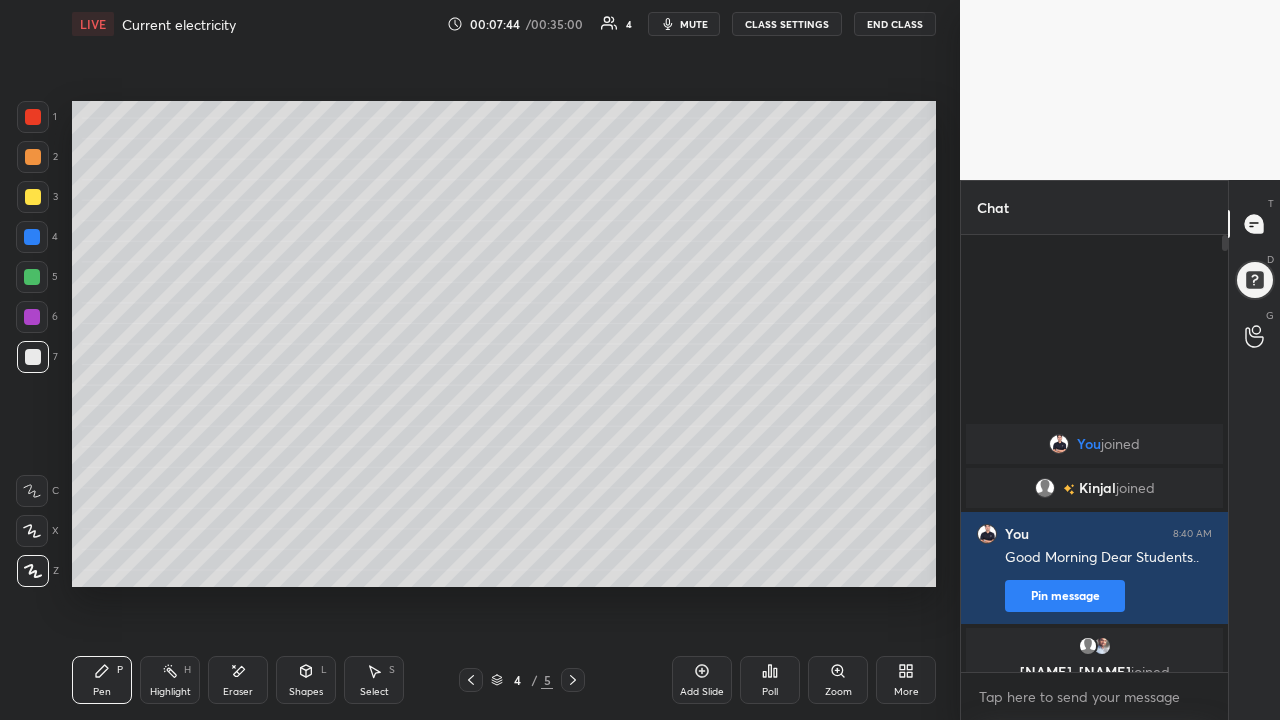 click at bounding box center [33, 157] 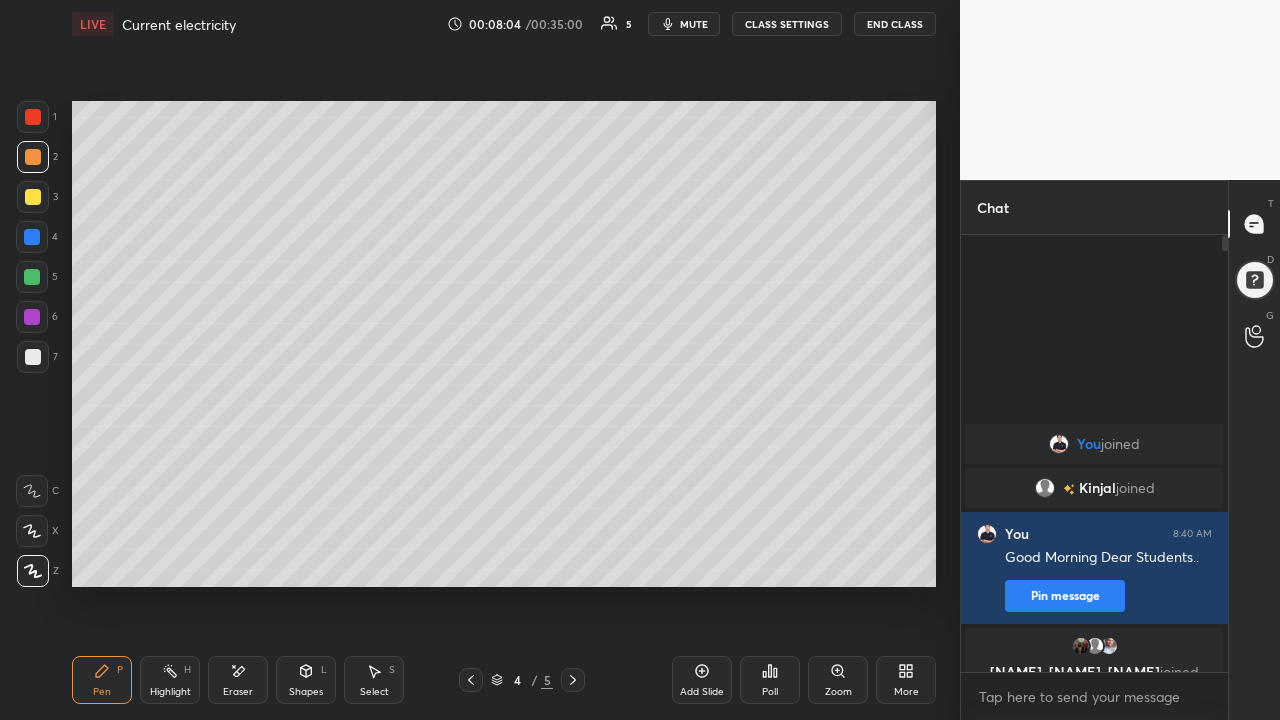 click at bounding box center (33, 197) 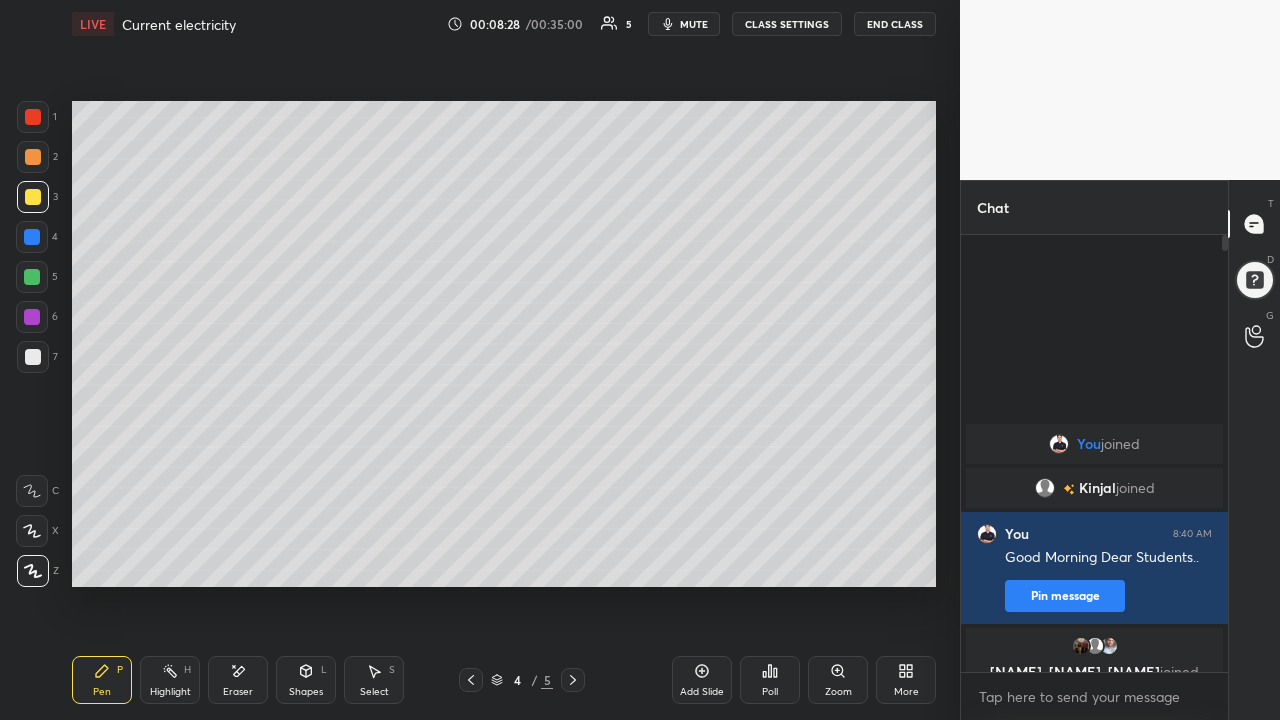click 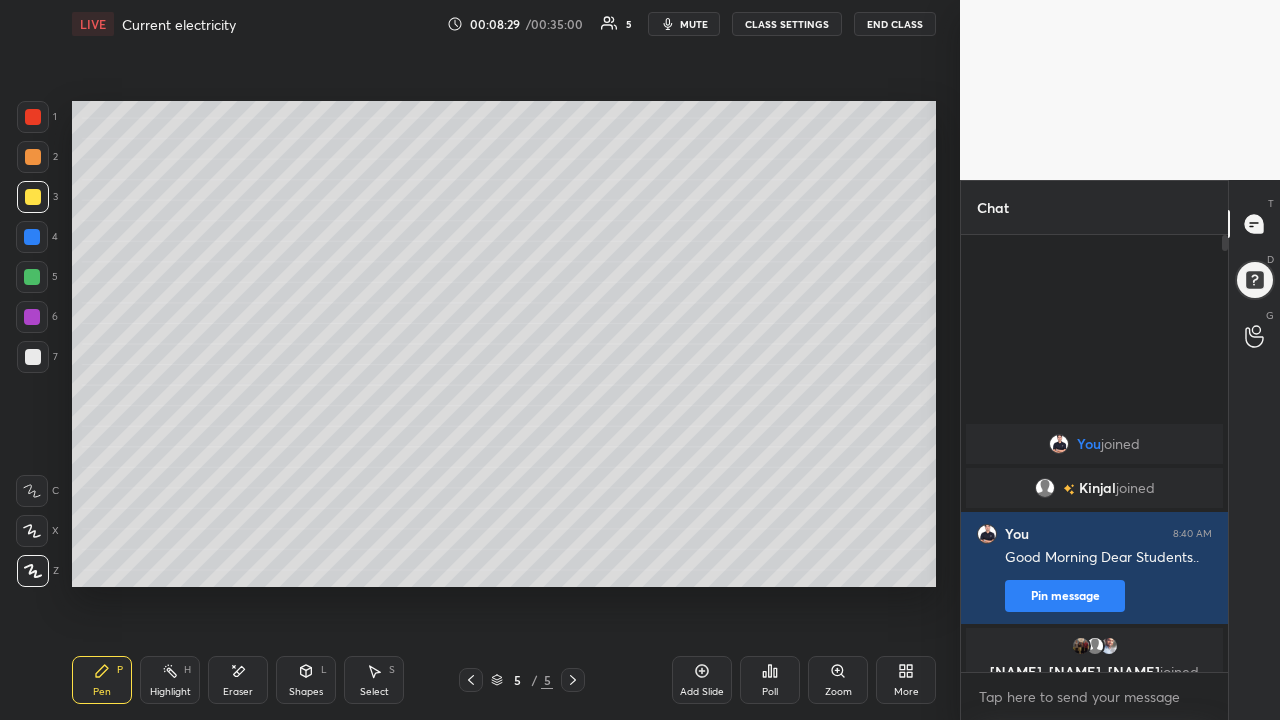 click on "Eraser" at bounding box center [238, 680] 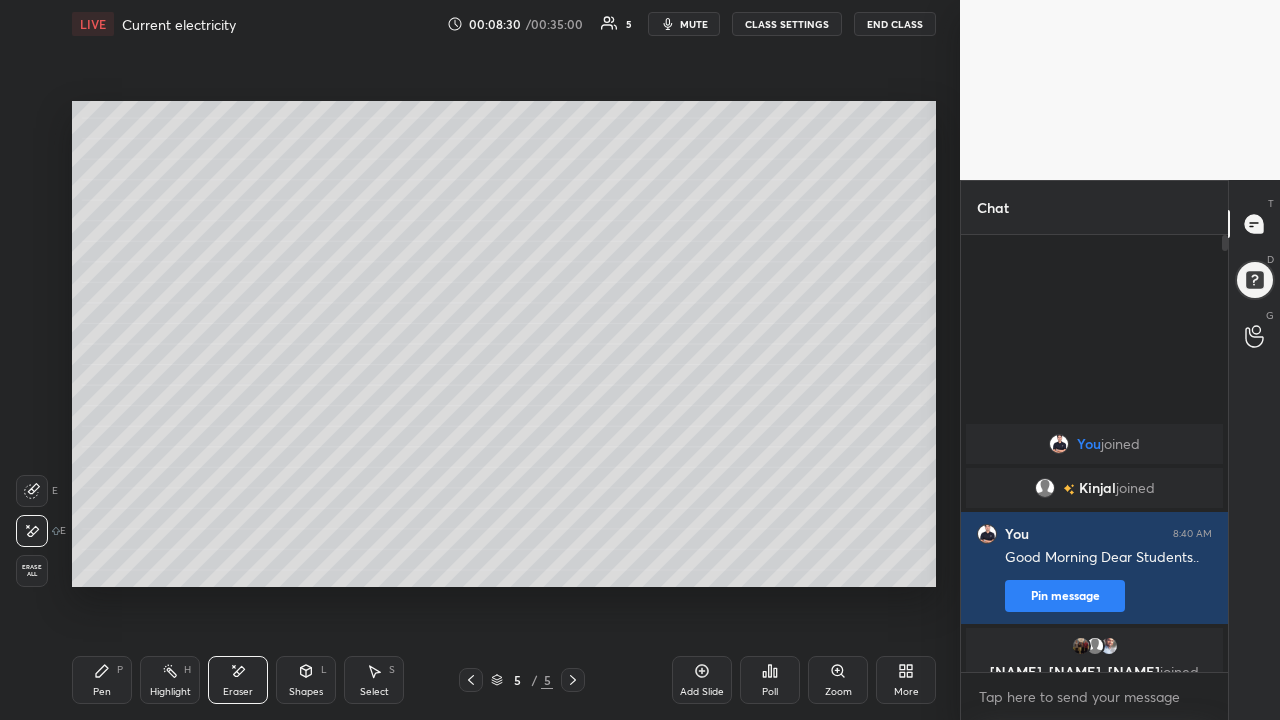 click on "Erase all" at bounding box center (32, 571) 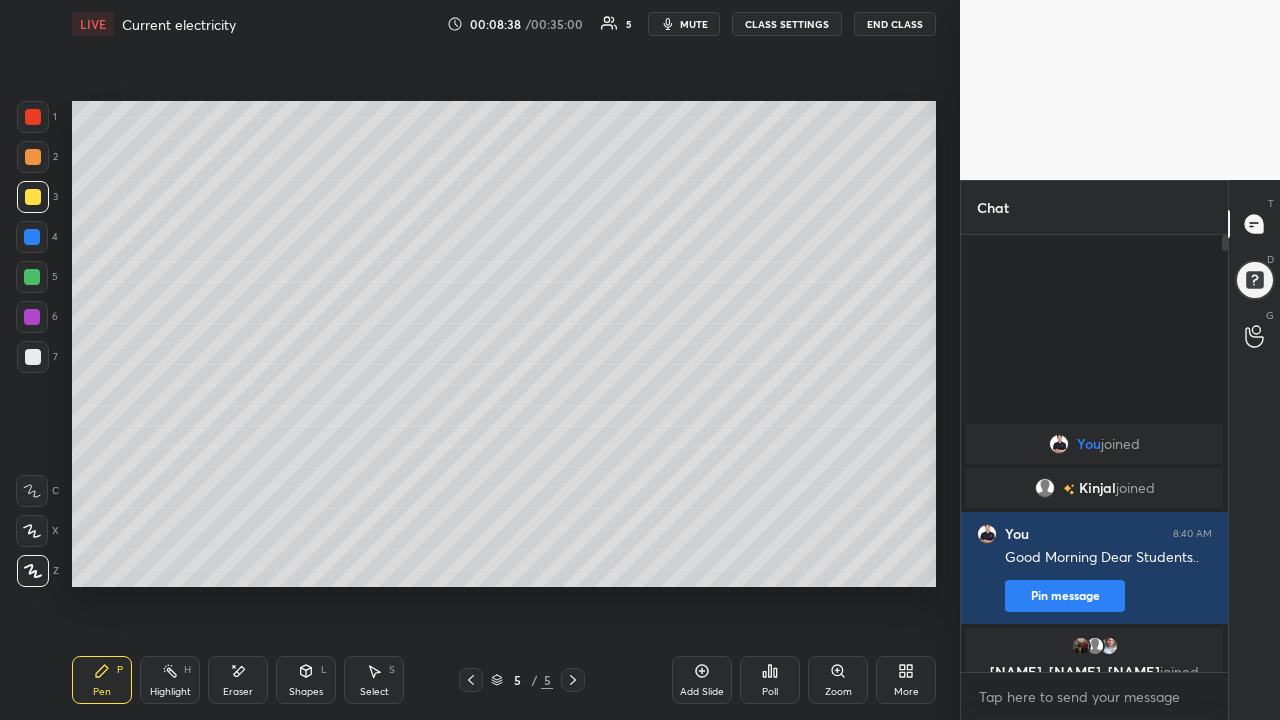 click 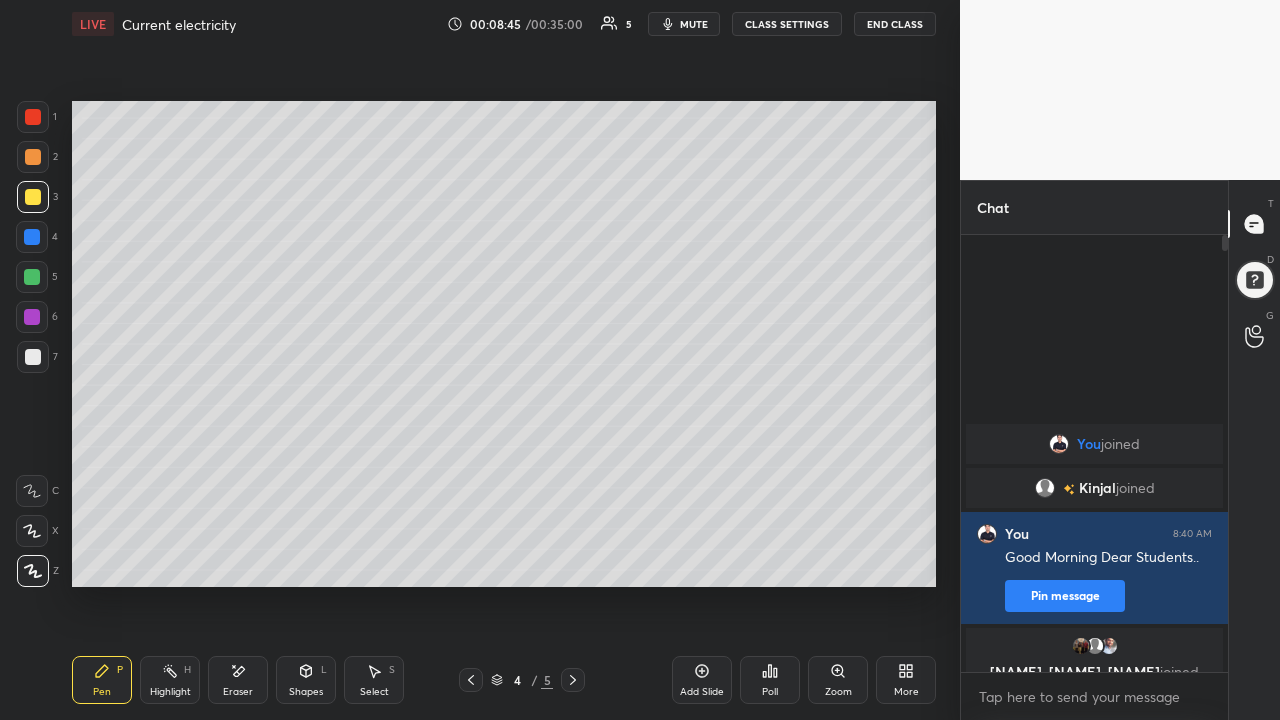 click on "Shapes" at bounding box center (306, 692) 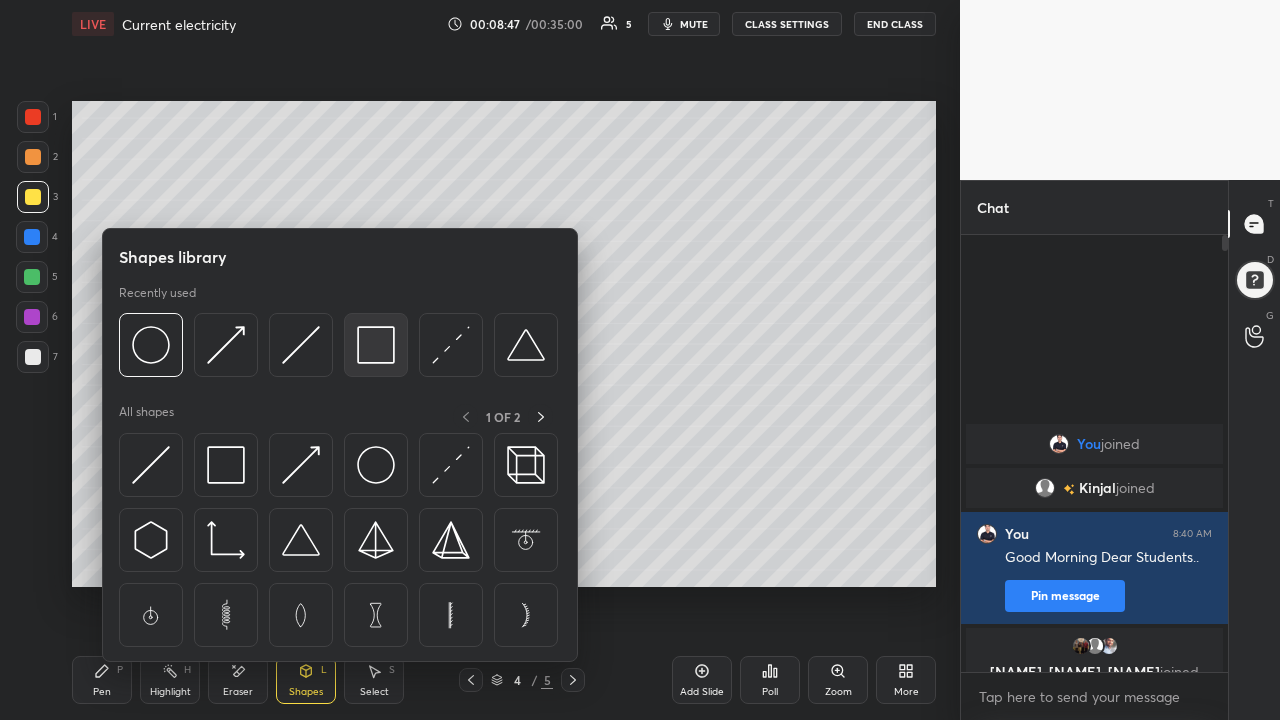 click at bounding box center [376, 345] 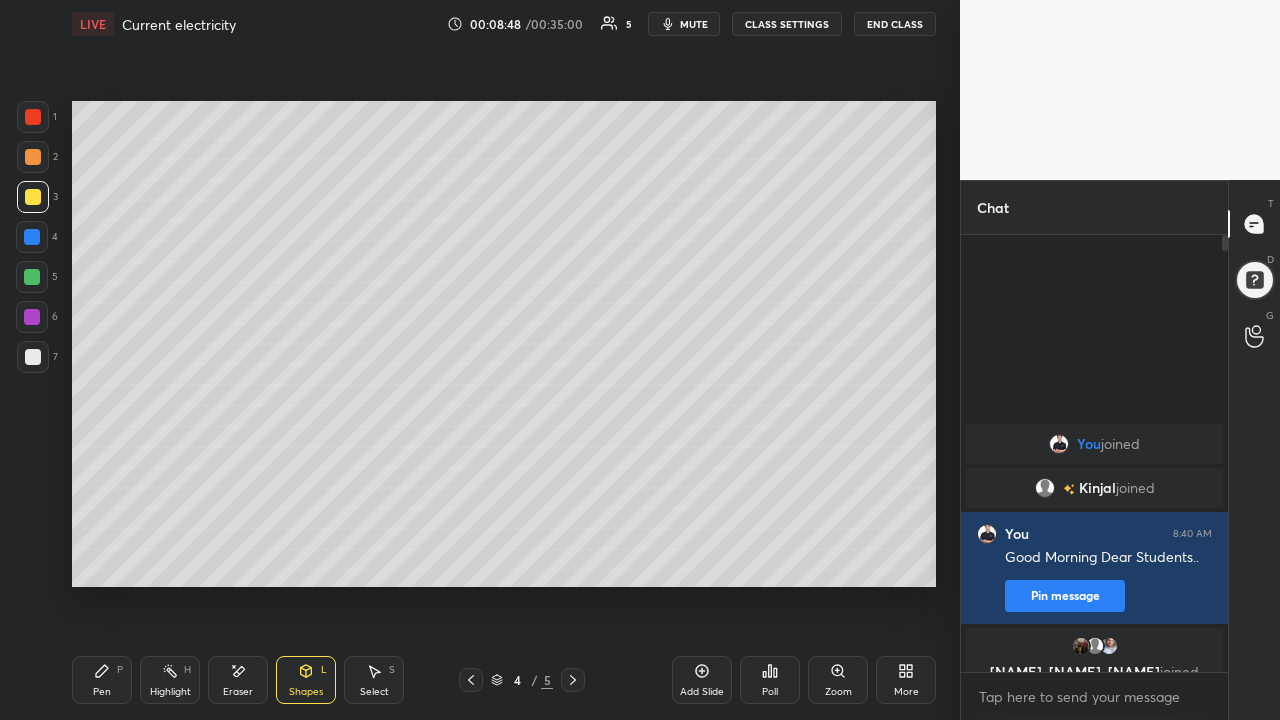 click at bounding box center [33, 197] 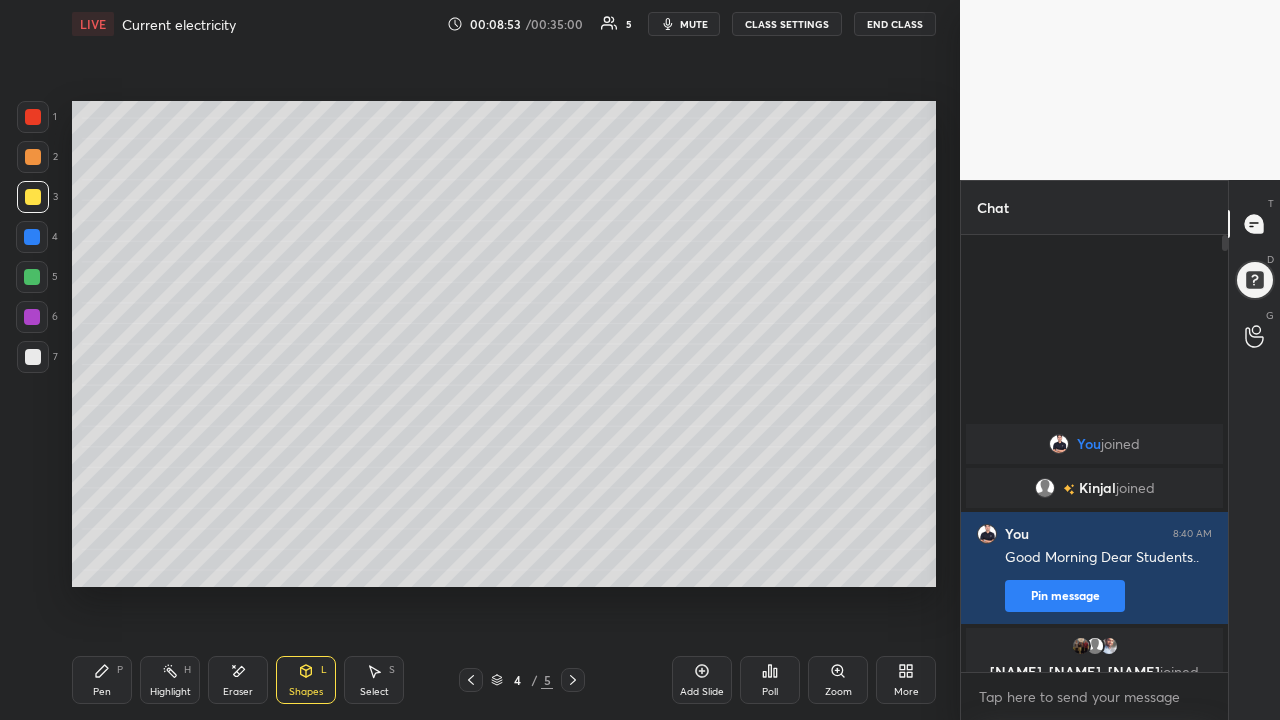 click on "Pen" at bounding box center (102, 692) 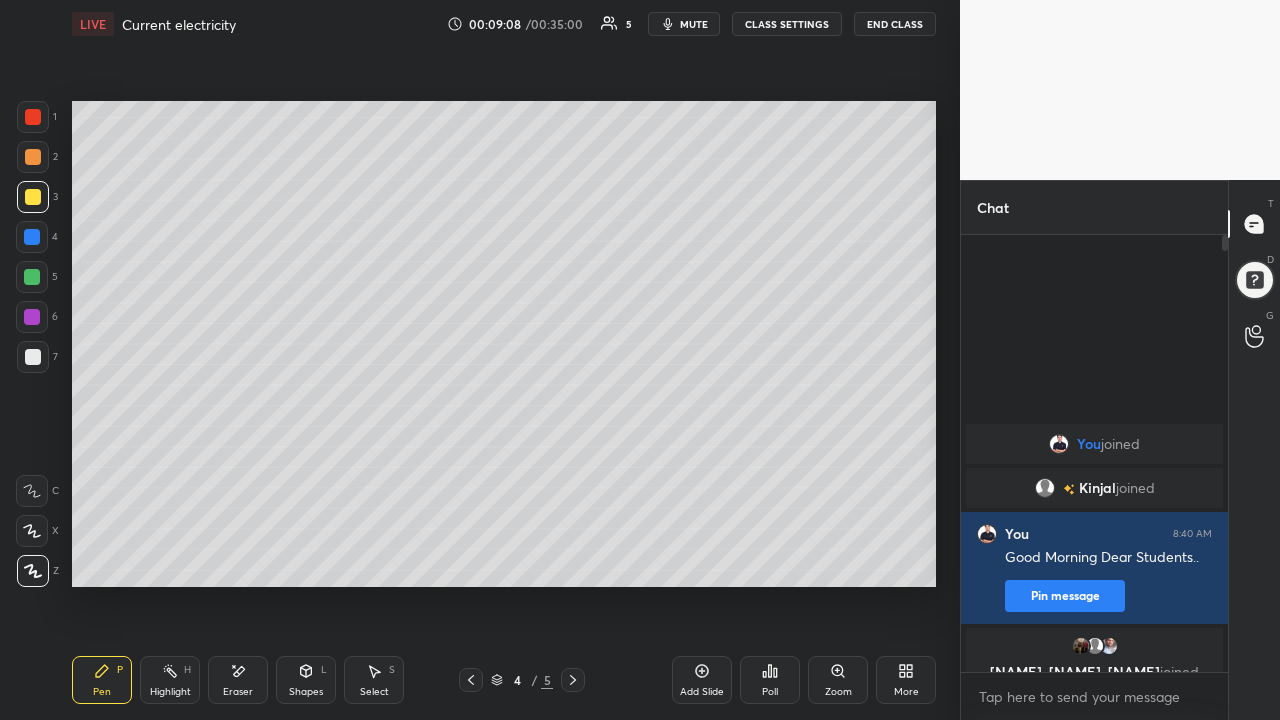 click 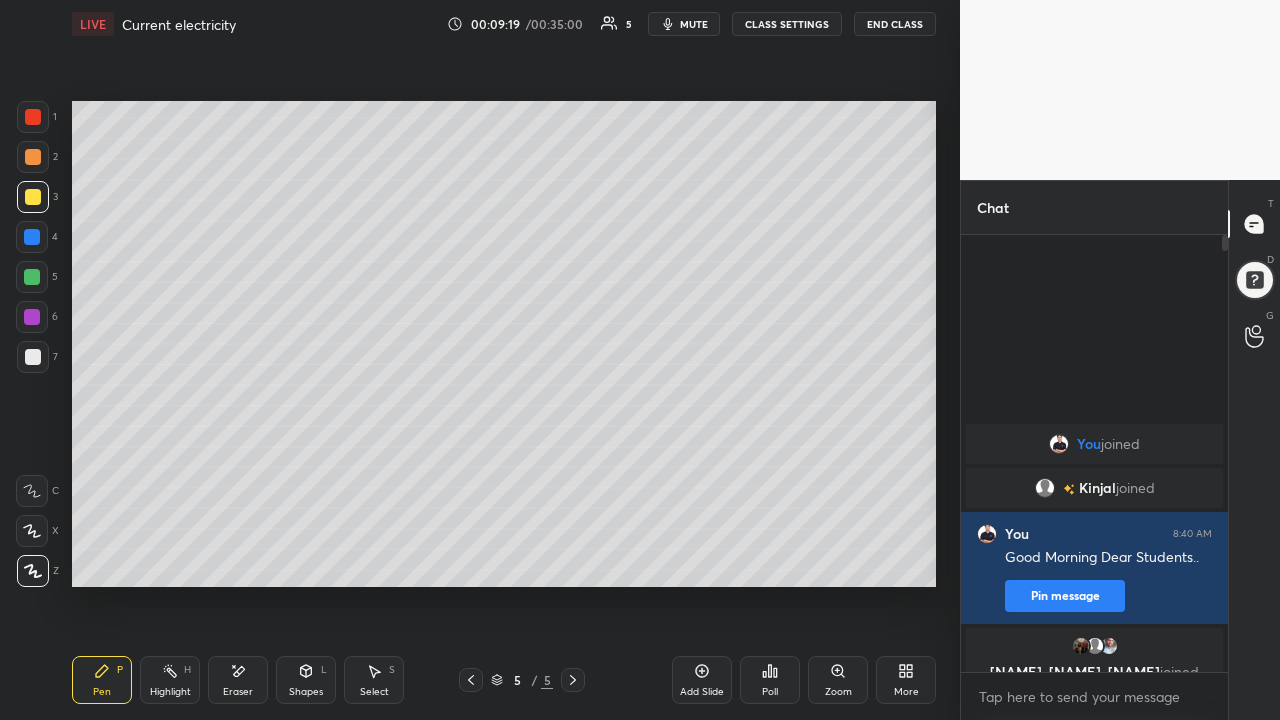 click at bounding box center [33, 157] 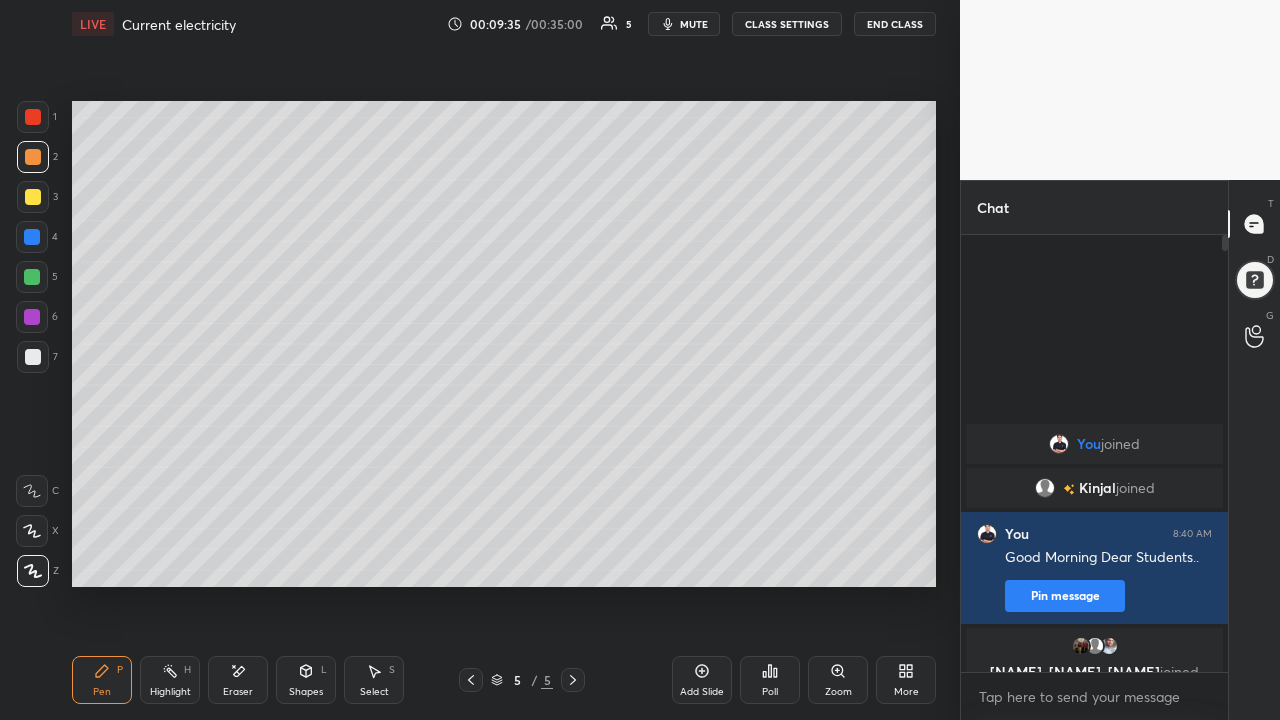 click on "Eraser" at bounding box center (238, 692) 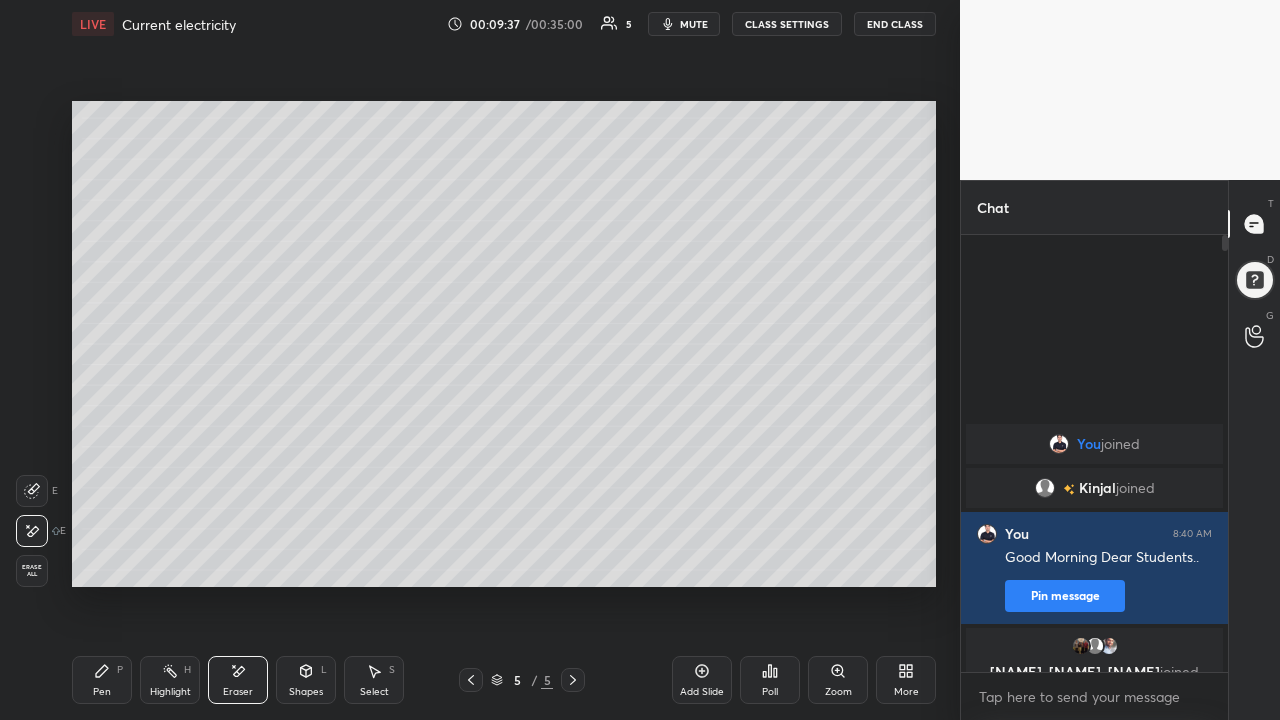 click on "Pen" at bounding box center (102, 692) 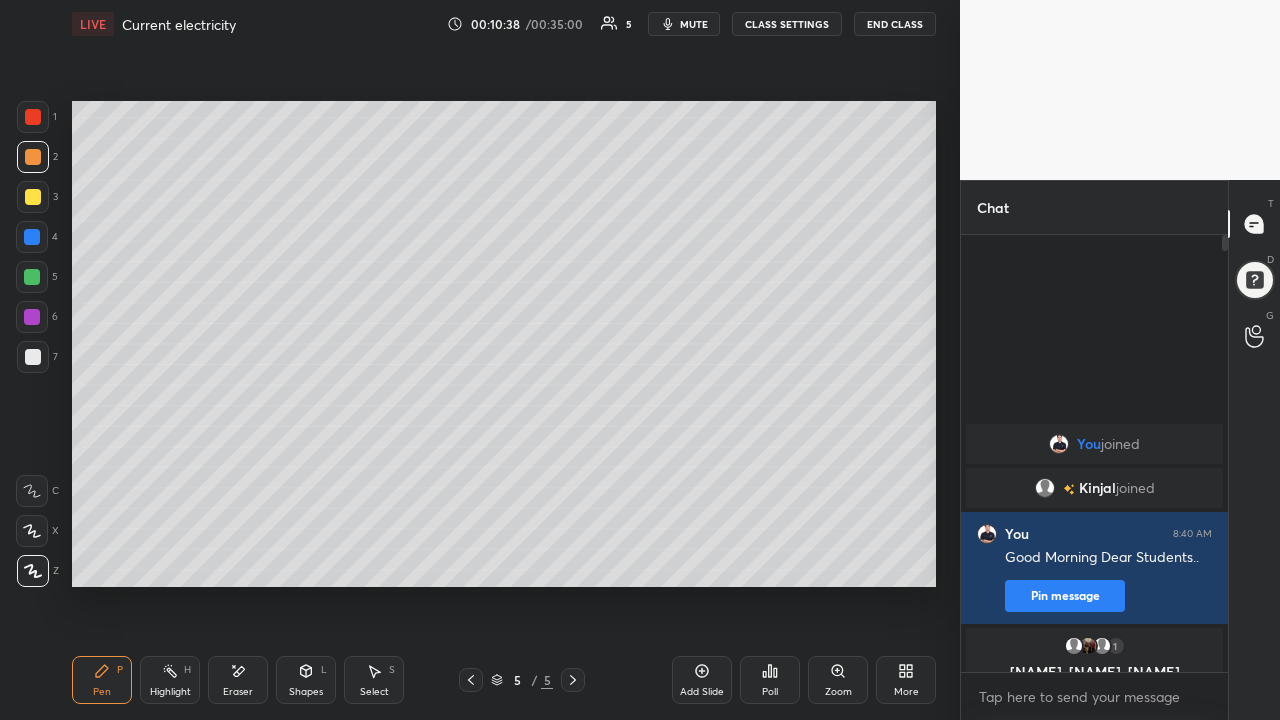 click at bounding box center (33, 197) 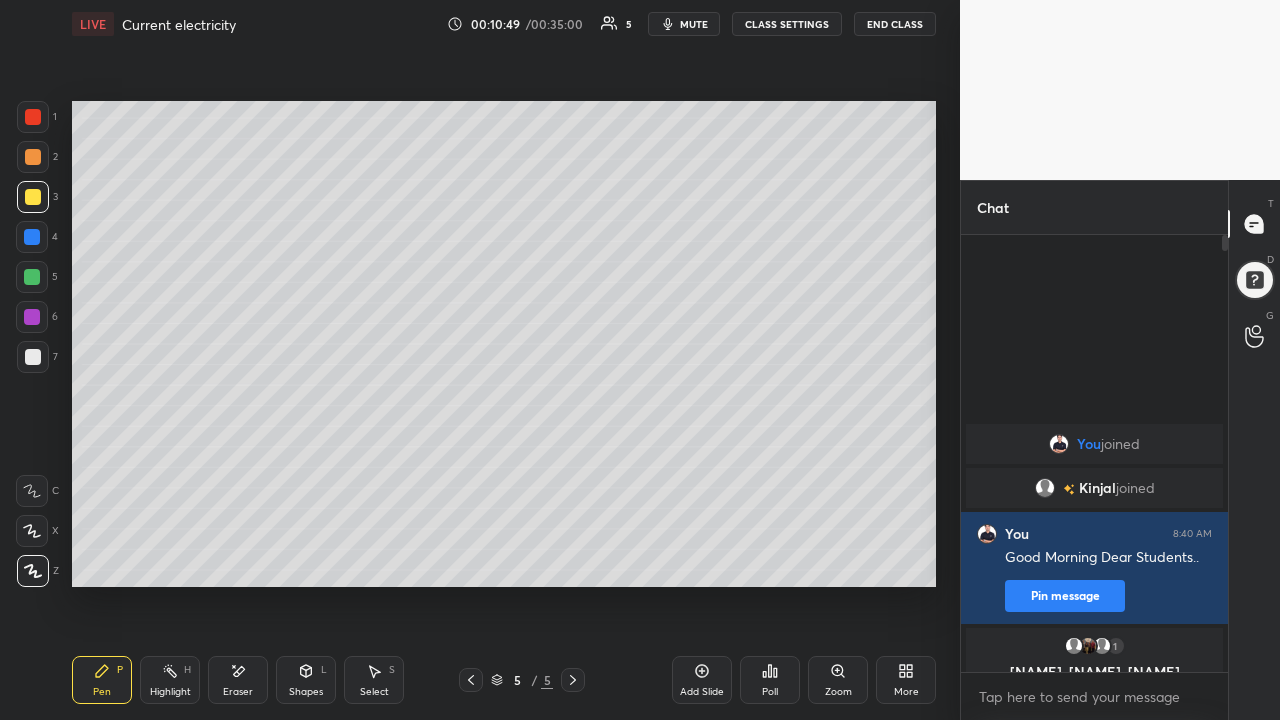 click at bounding box center [33, 357] 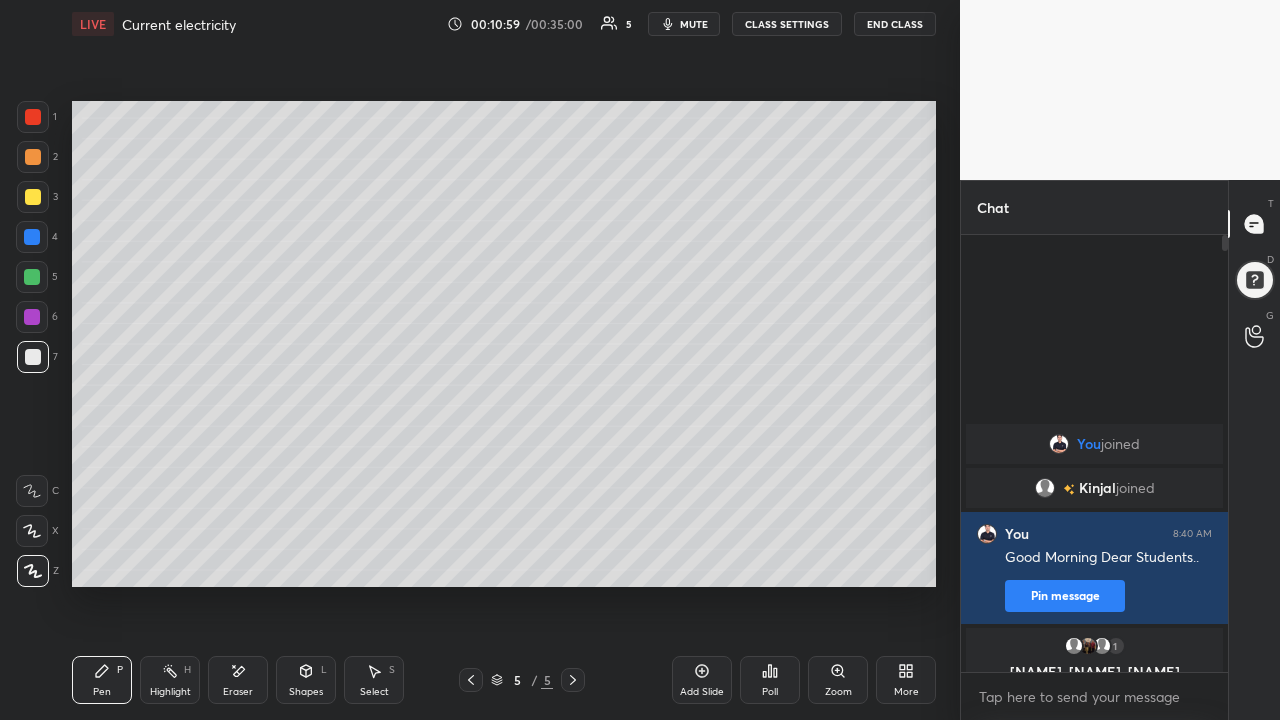 click at bounding box center (33, 157) 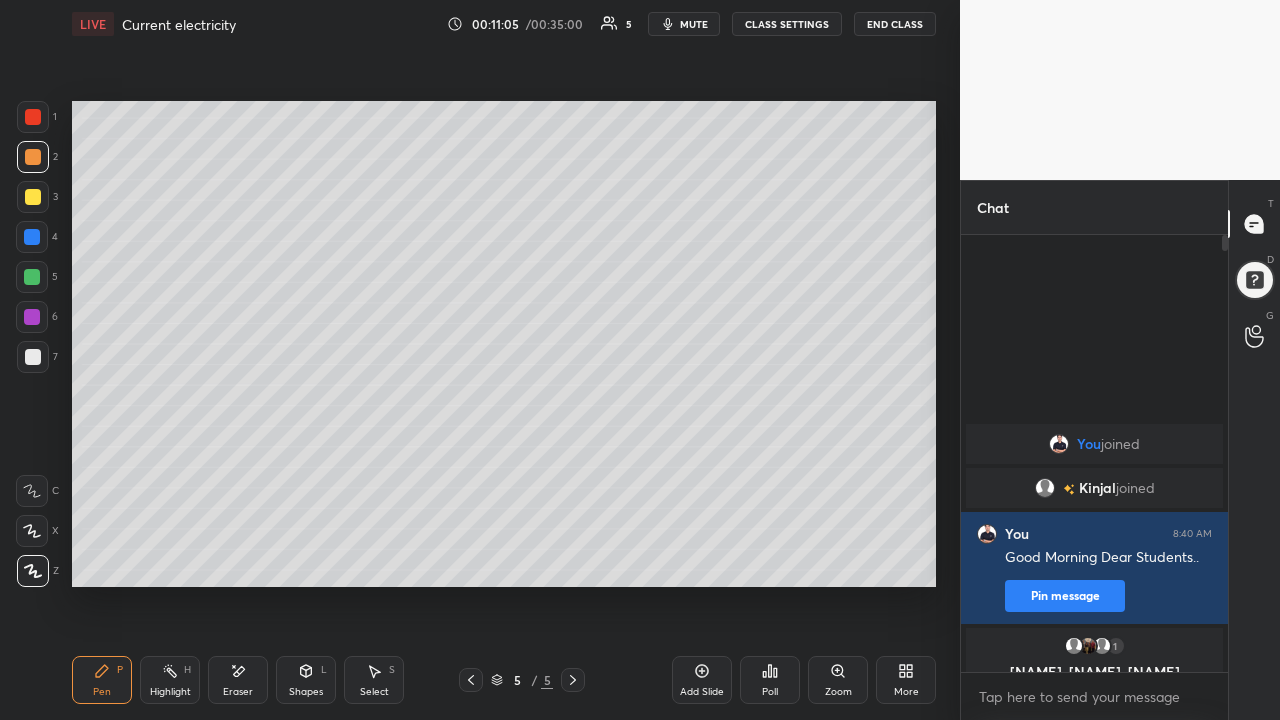 click at bounding box center (33, 357) 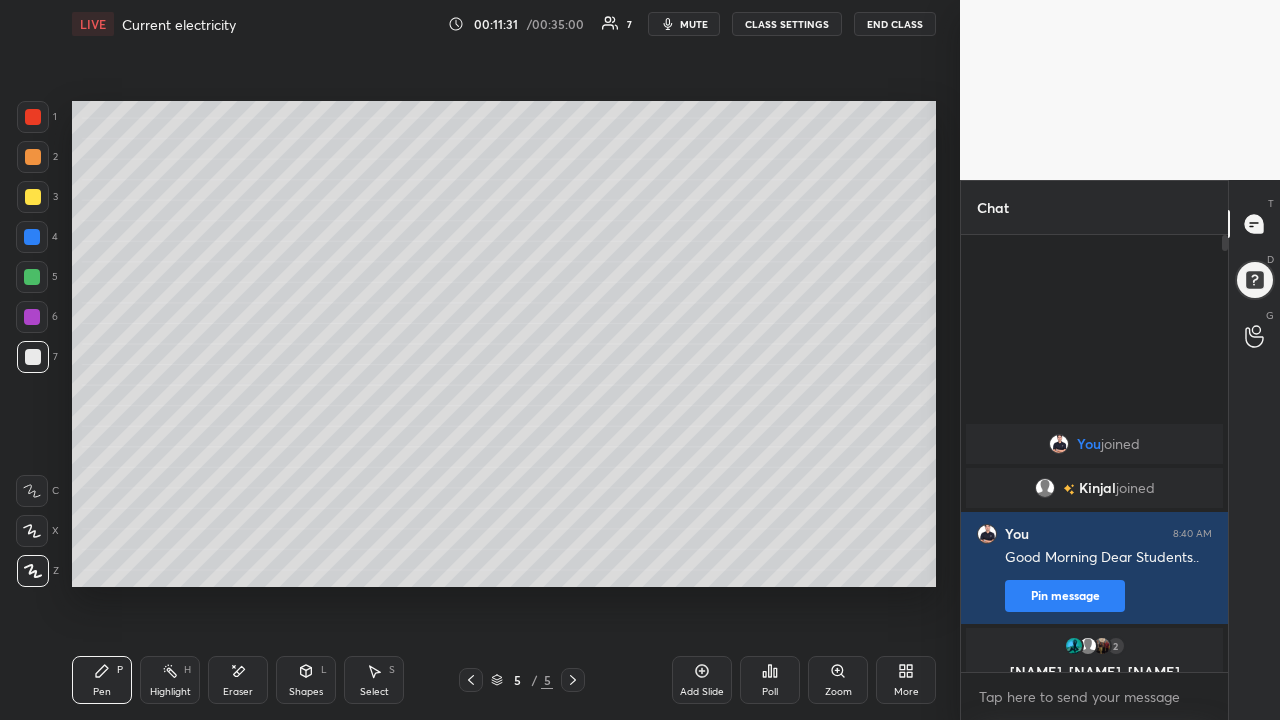 click at bounding box center [33, 197] 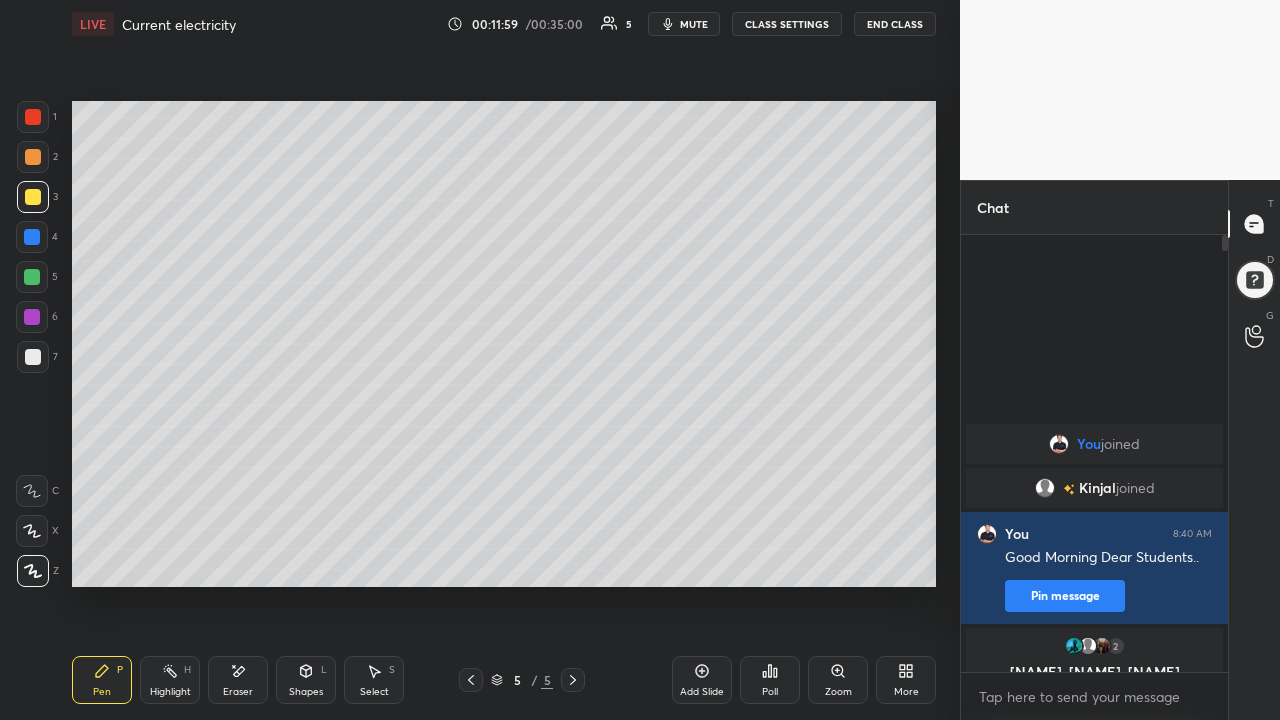 click at bounding box center [33, 157] 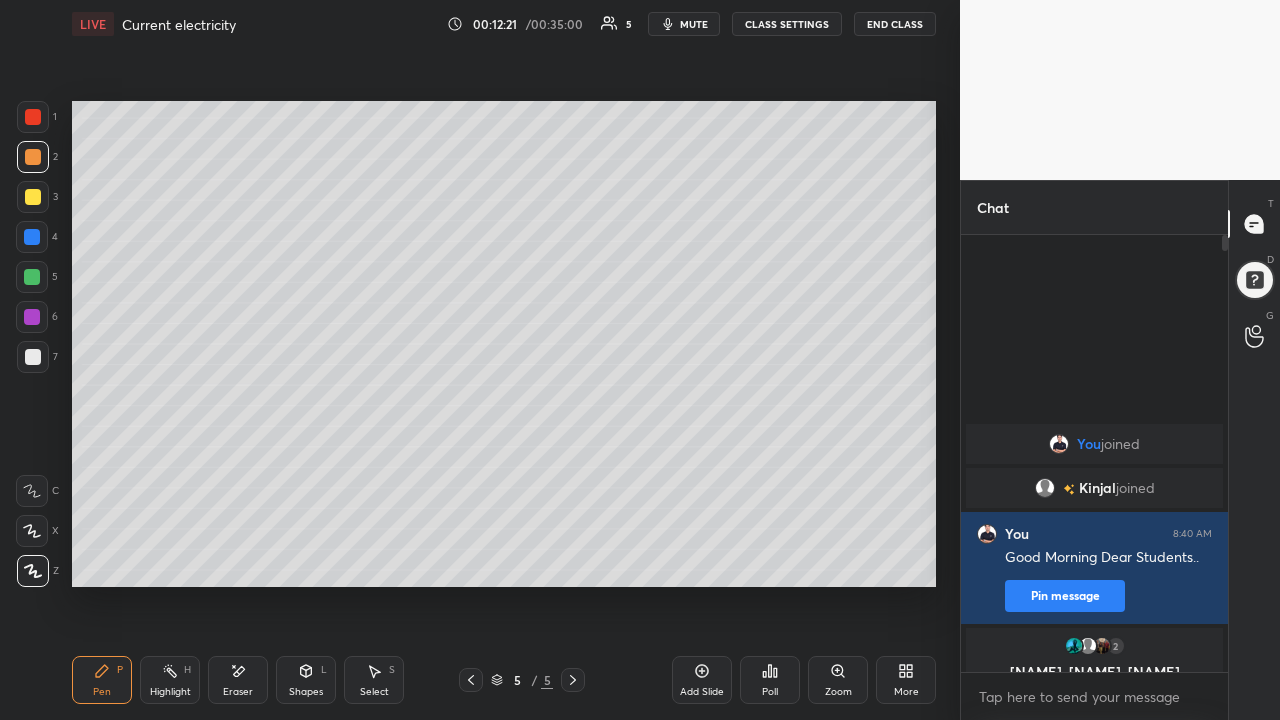 click at bounding box center [33, 357] 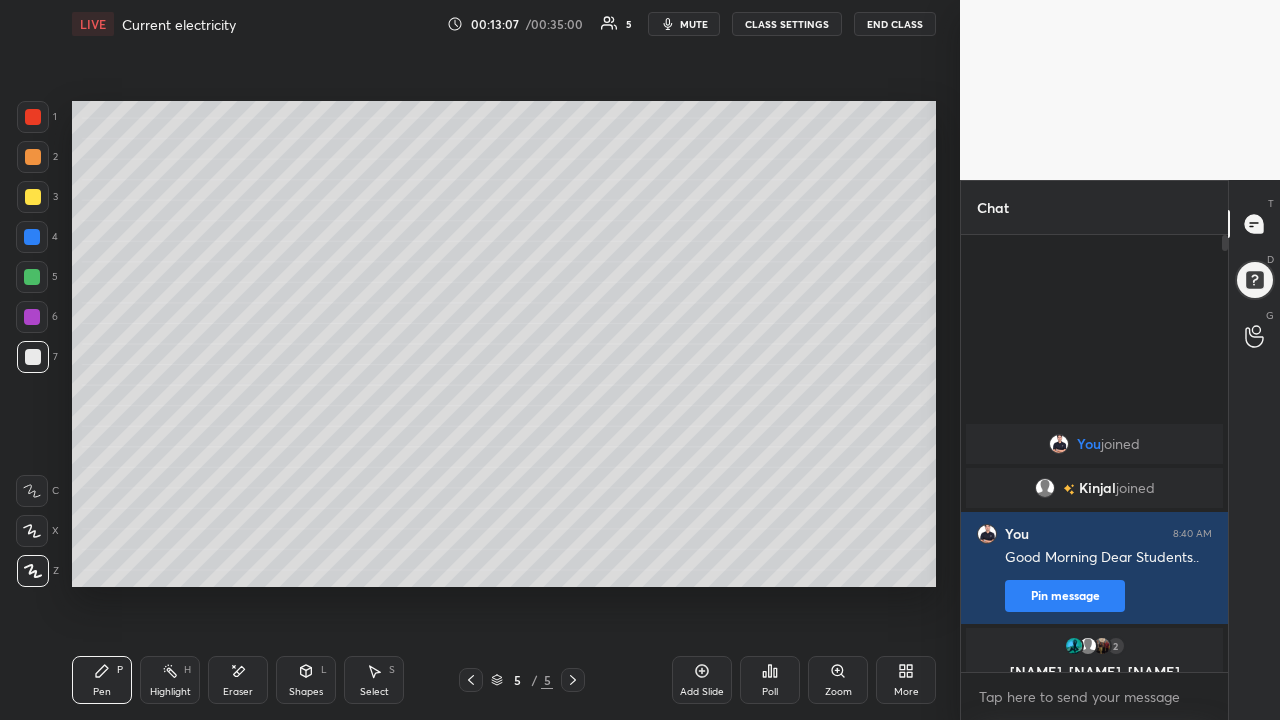 click 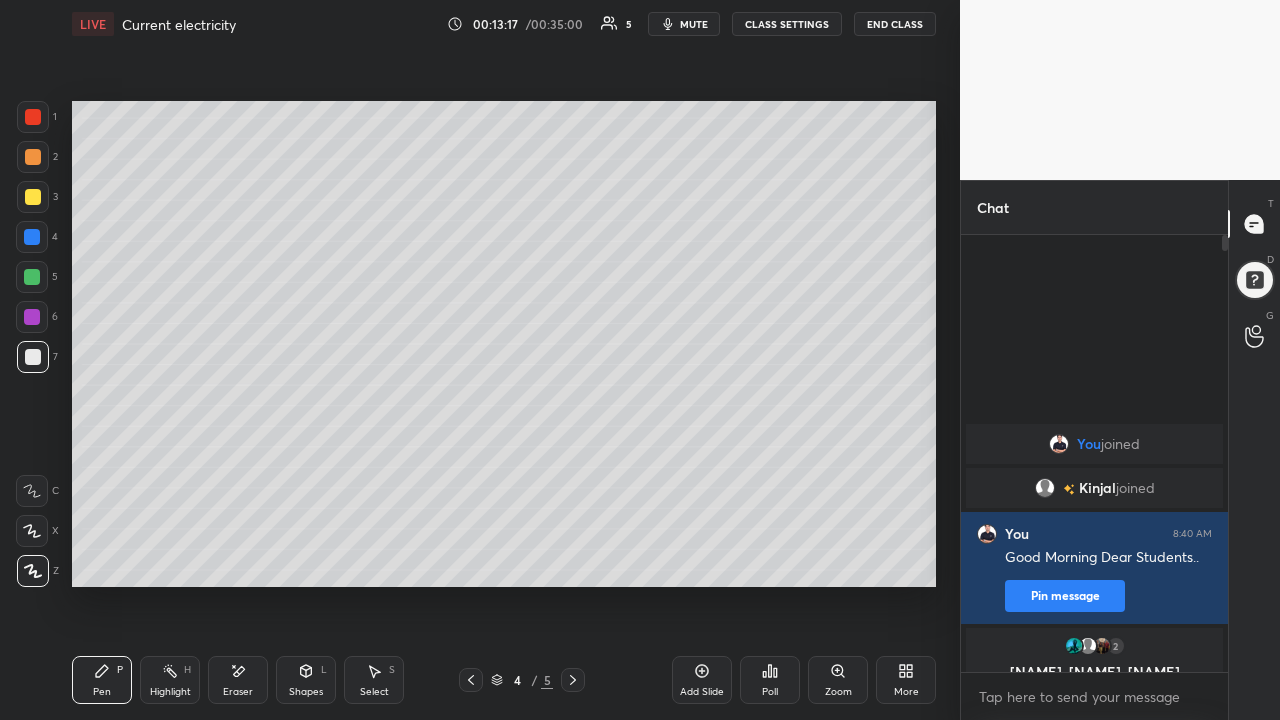 click 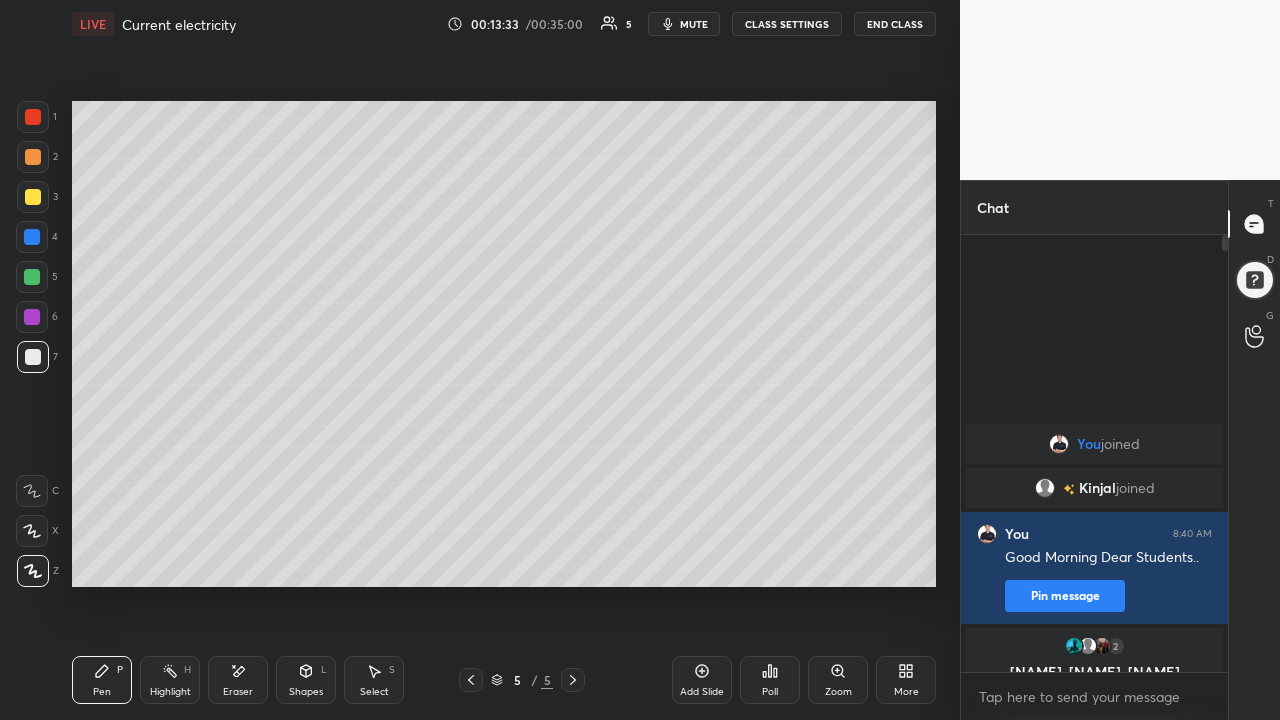 click 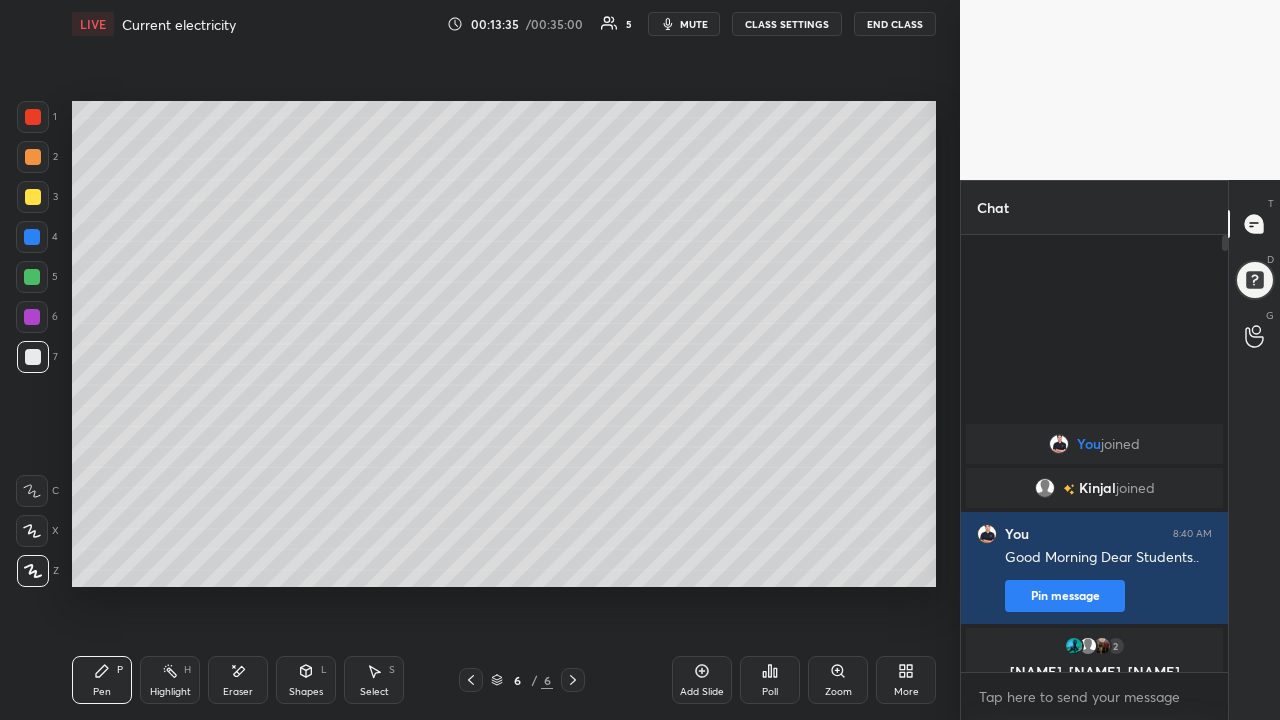 click at bounding box center [33, 157] 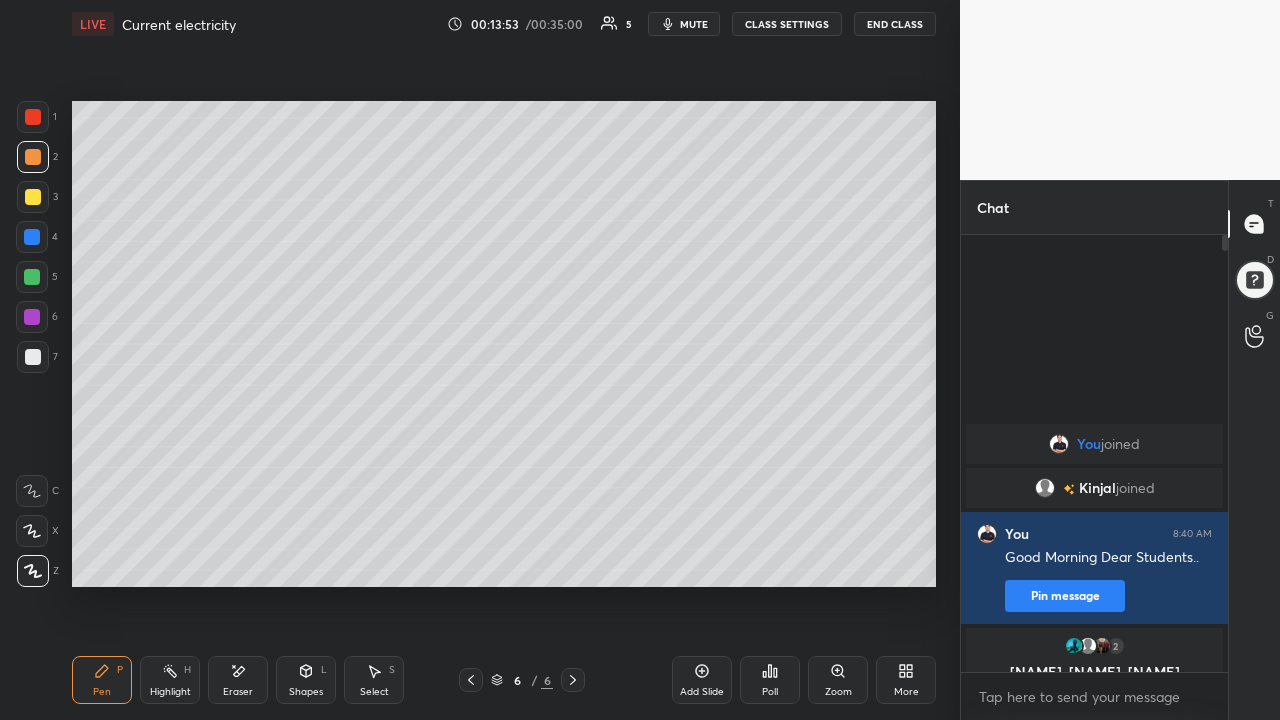 click at bounding box center [33, 197] 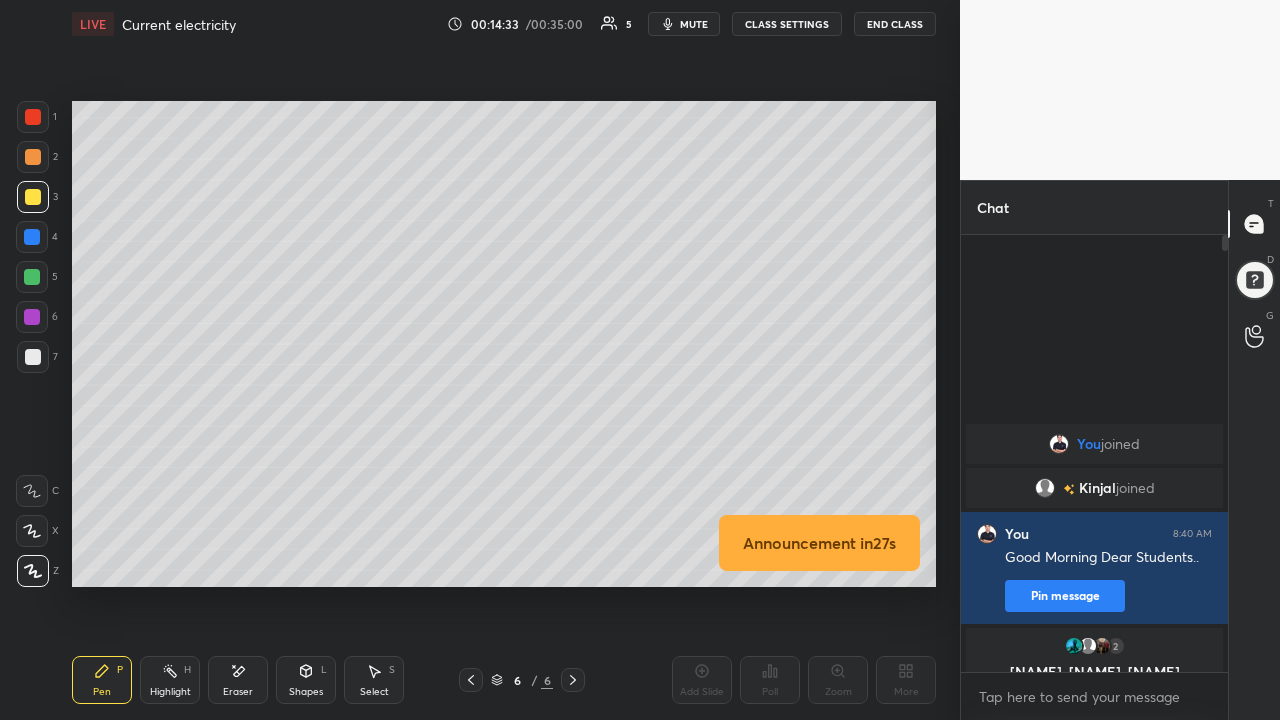 click at bounding box center (33, 357) 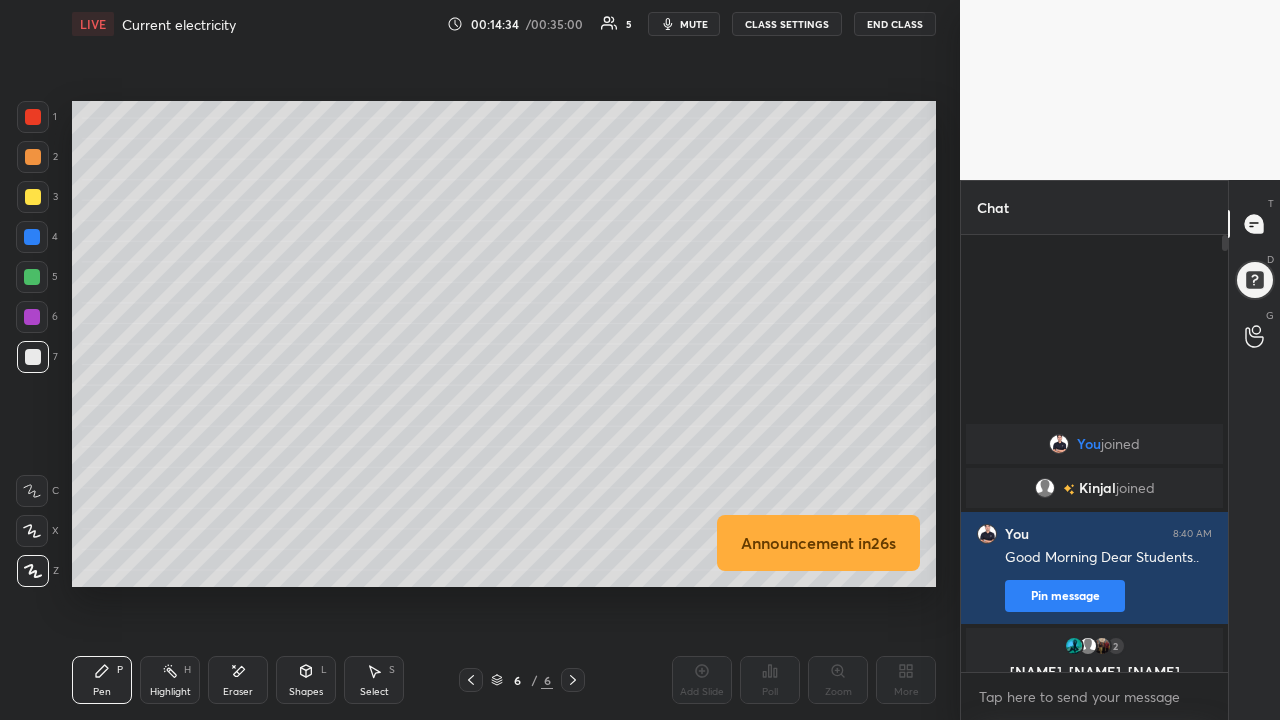click at bounding box center [33, 157] 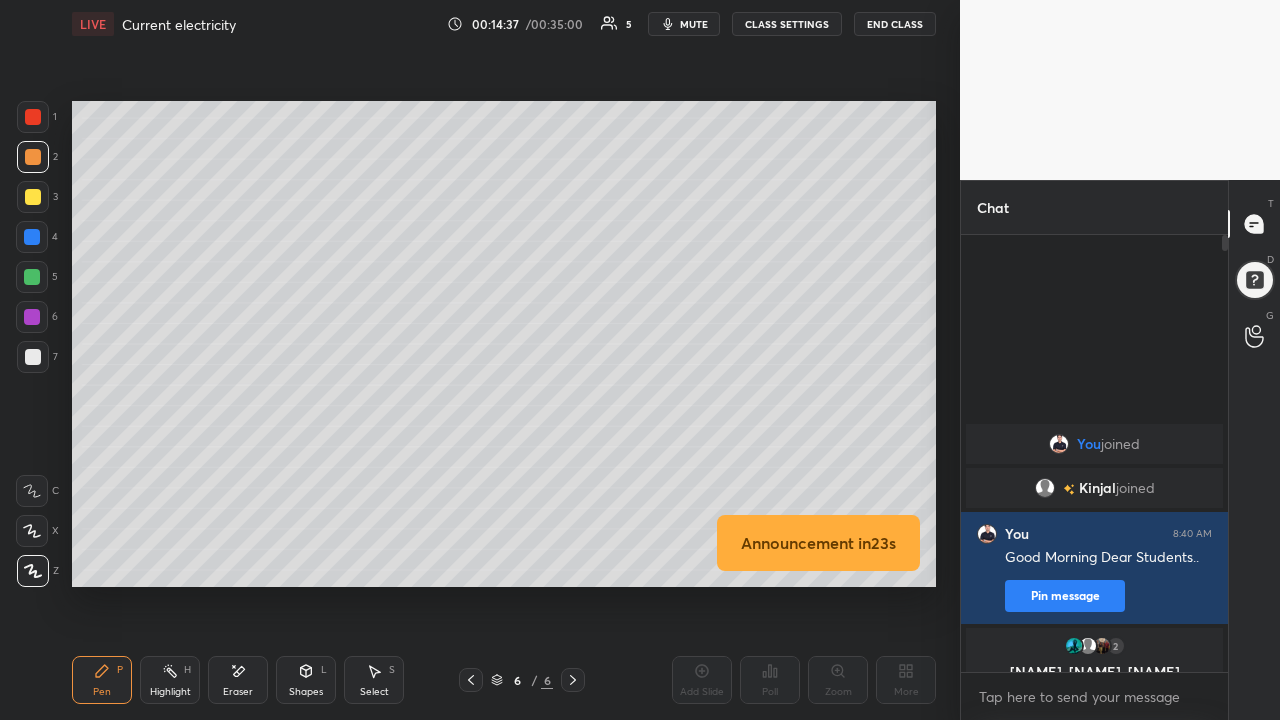 click at bounding box center (33, 197) 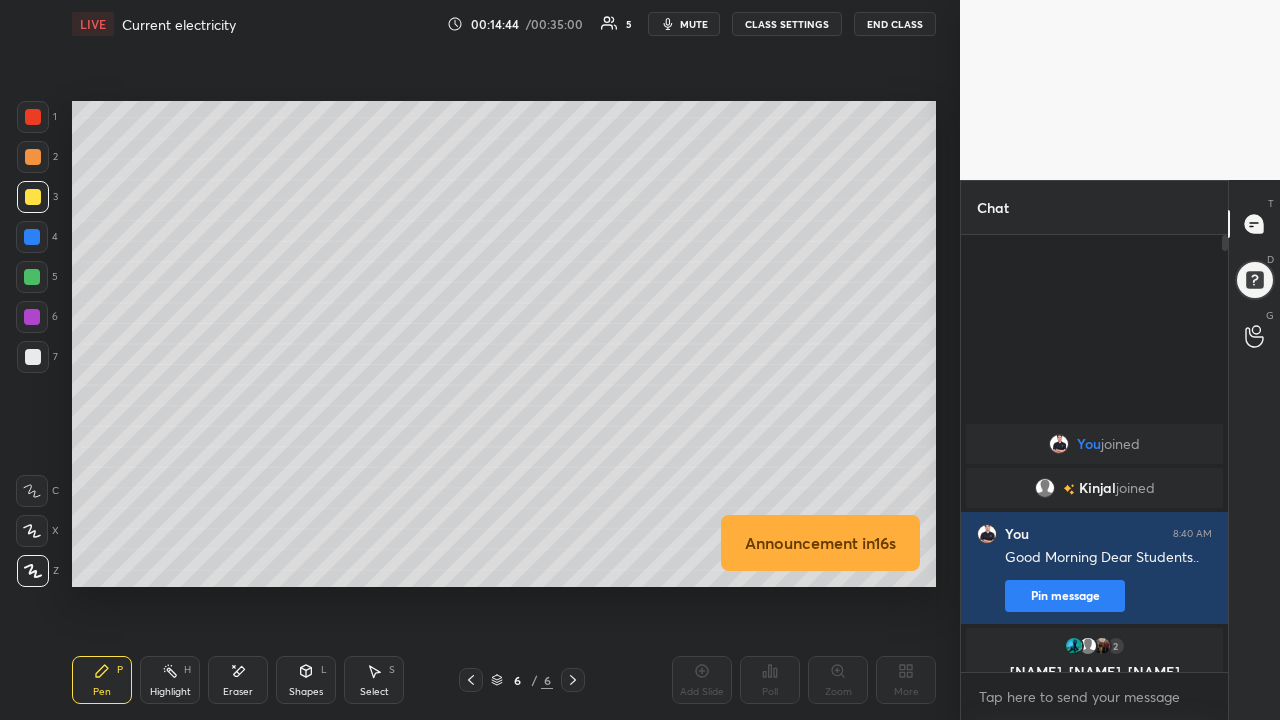 click at bounding box center [33, 357] 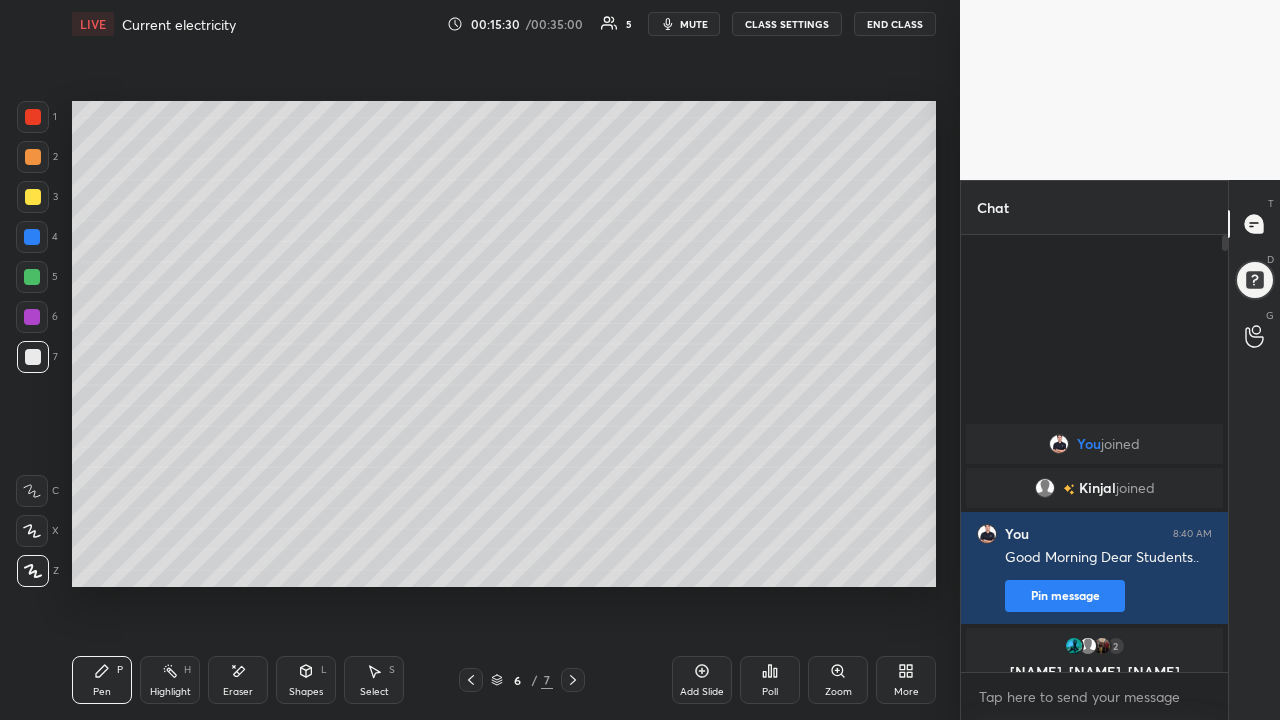 click at bounding box center [33, 197] 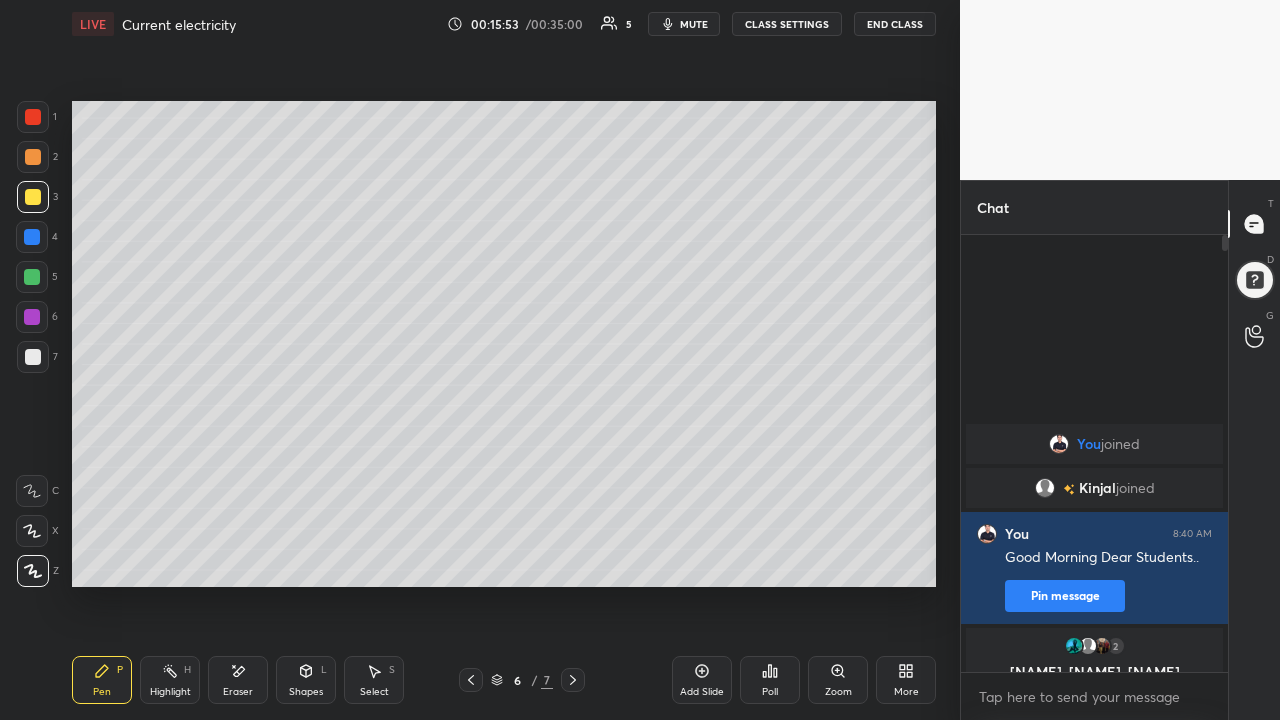 click 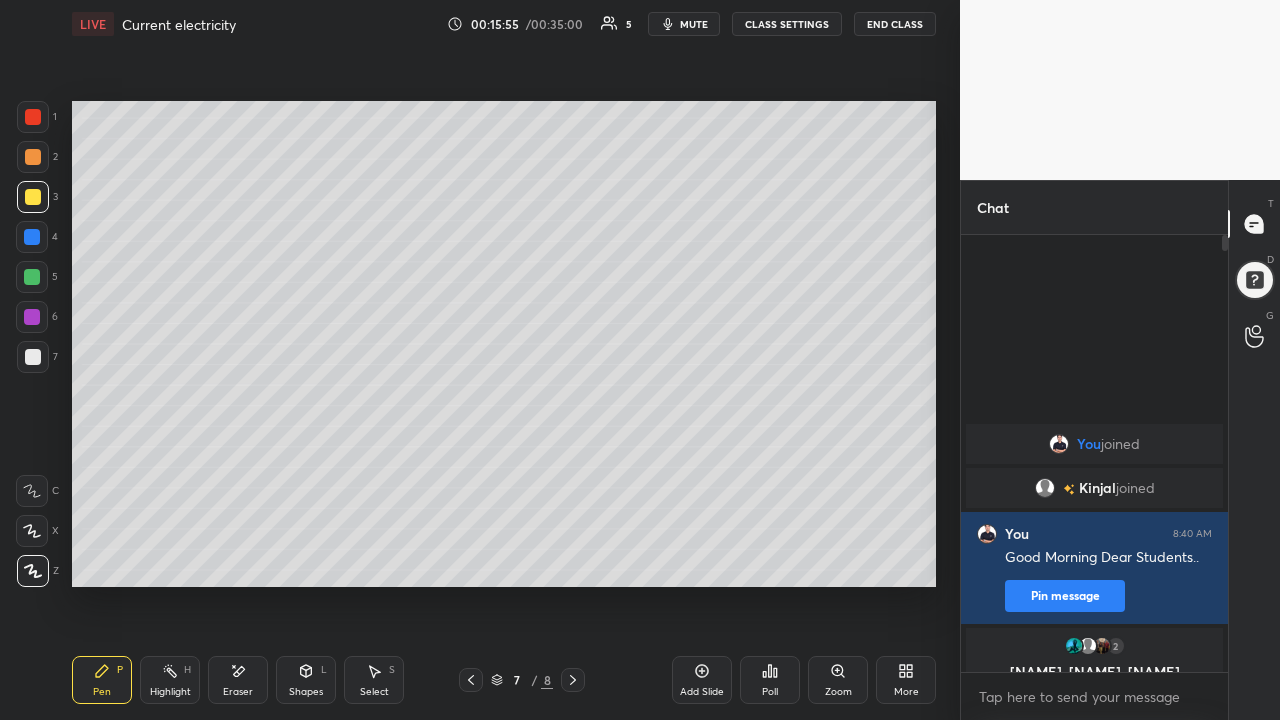 click at bounding box center [33, 157] 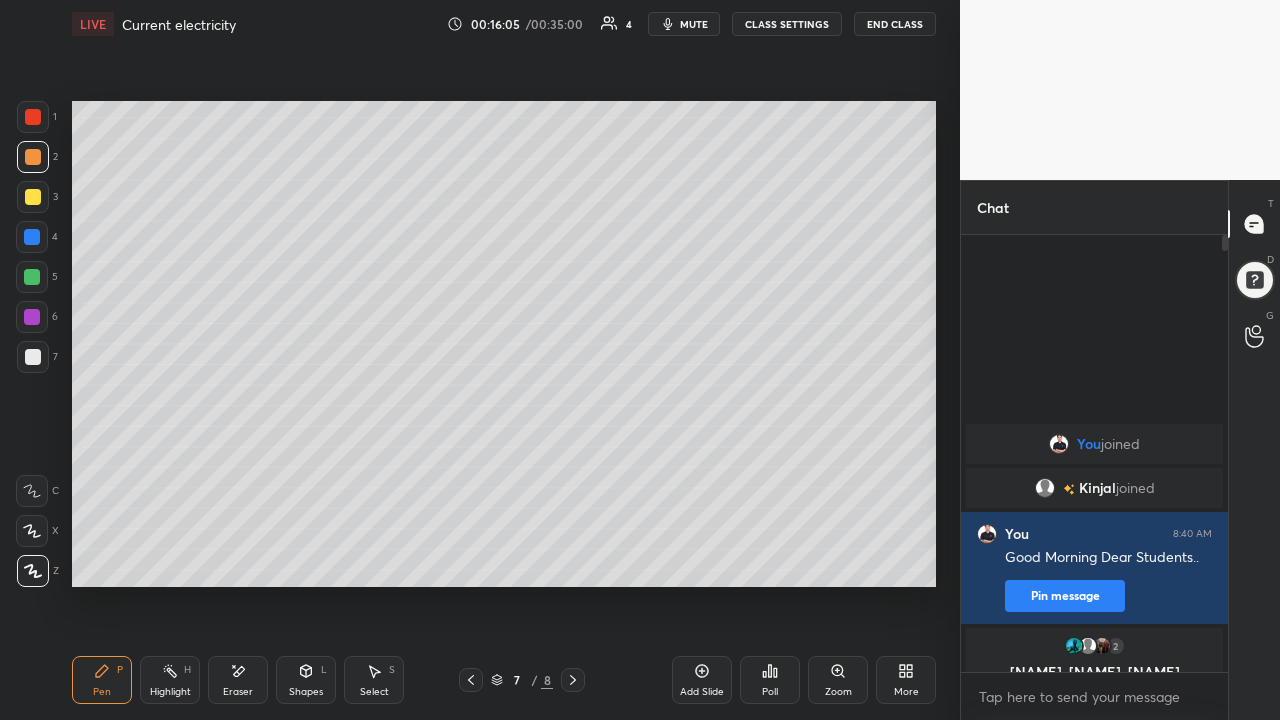 click at bounding box center (33, 357) 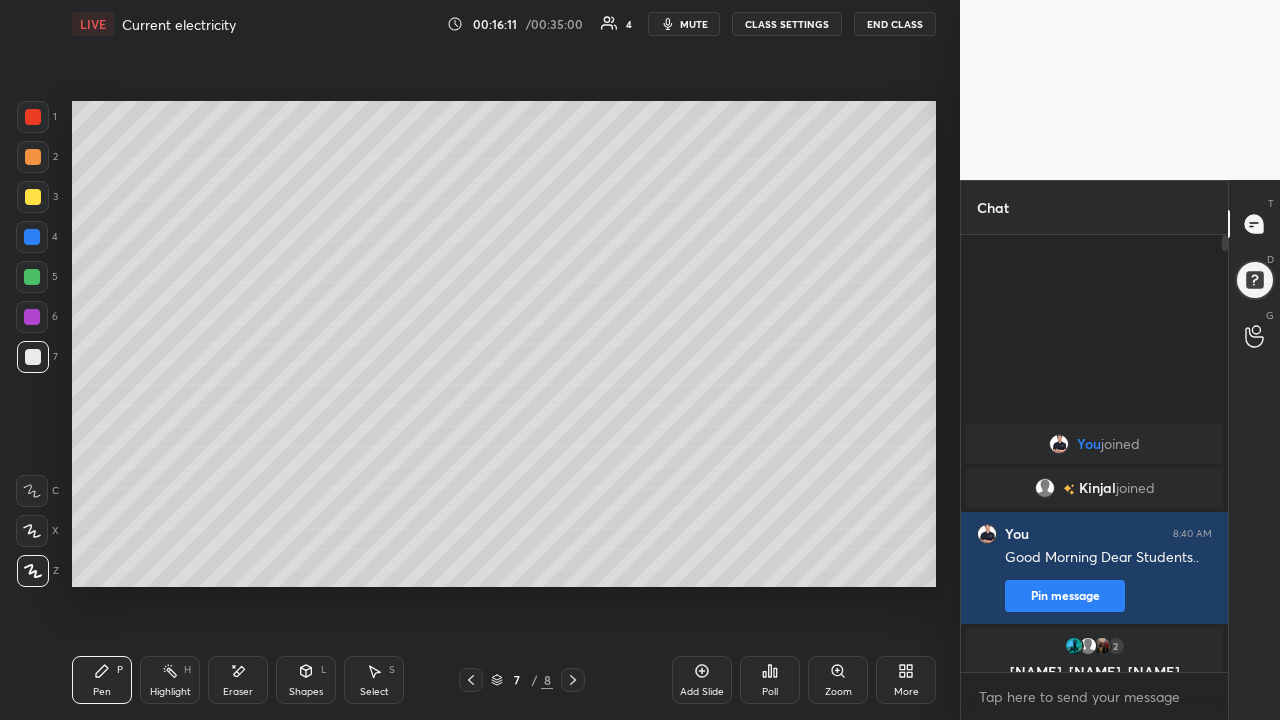 click at bounding box center [33, 197] 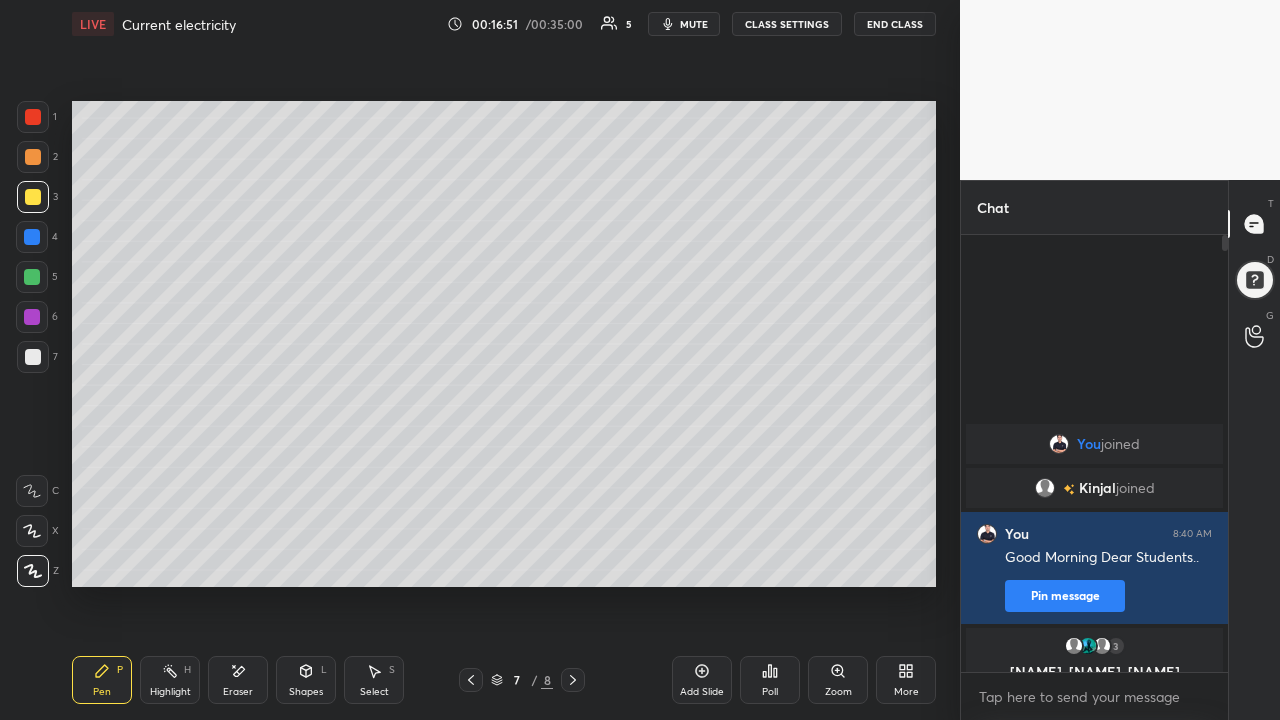 click at bounding box center [33, 357] 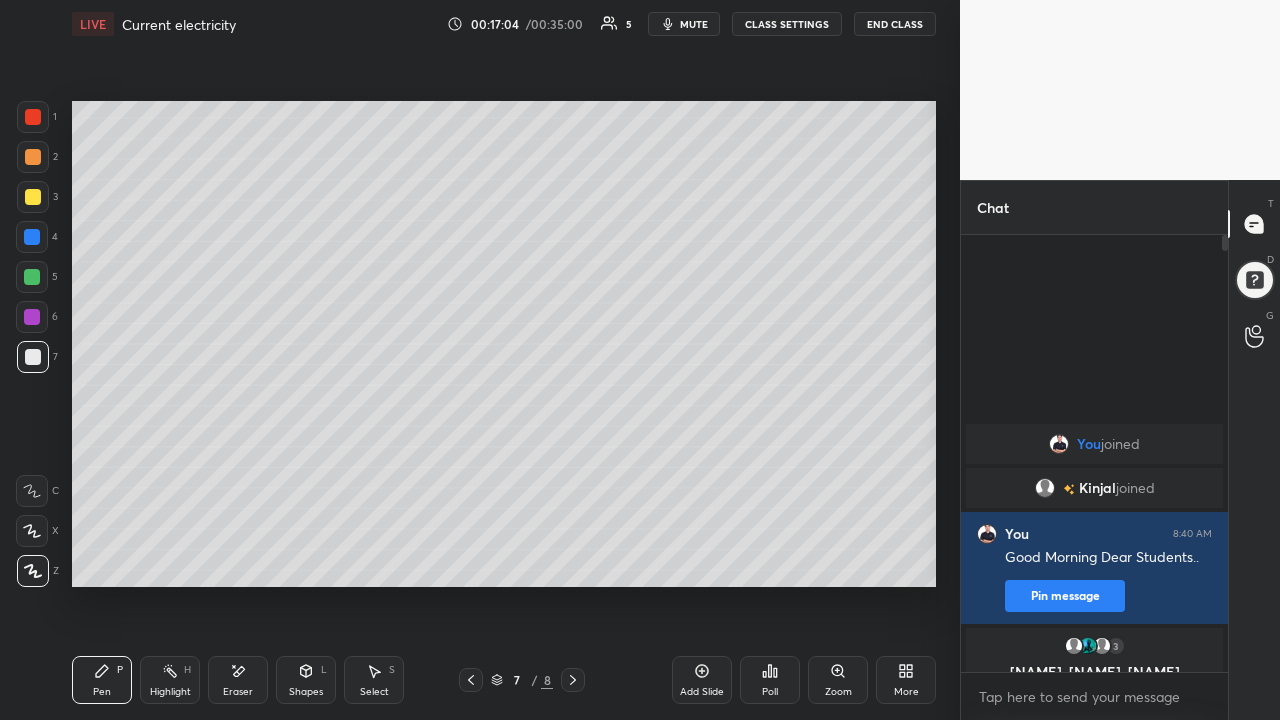 click at bounding box center (33, 197) 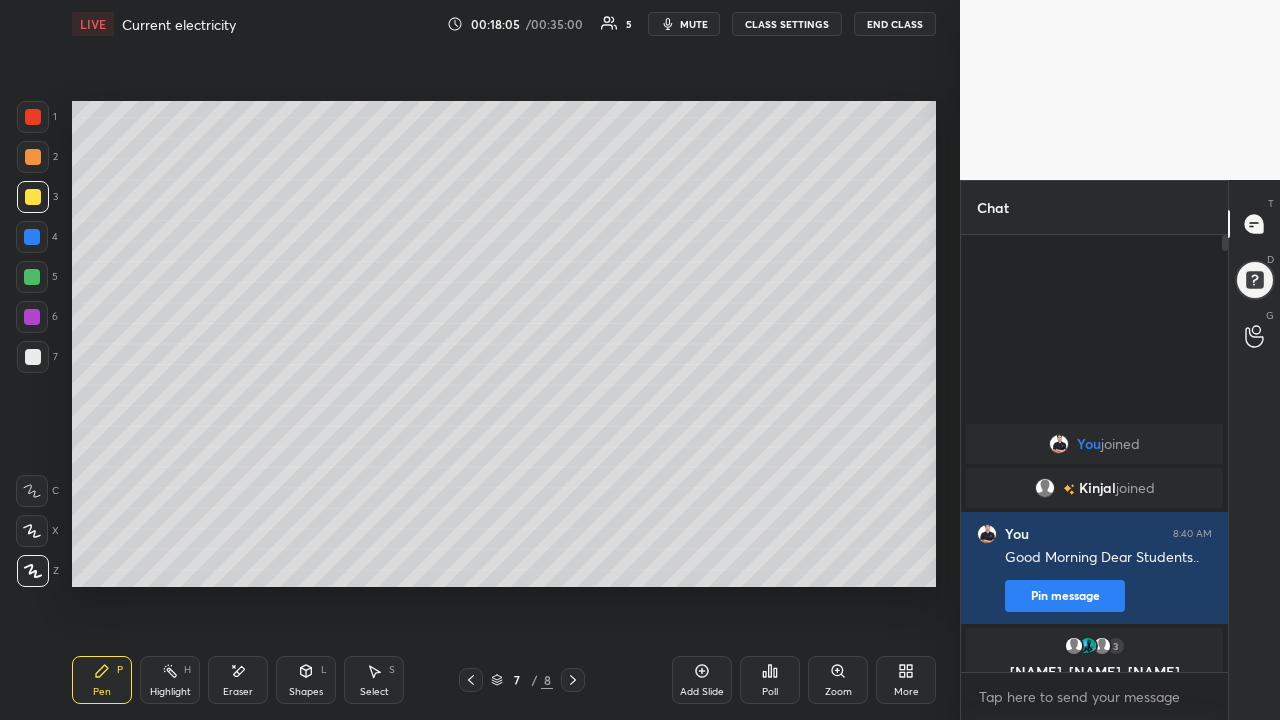 click 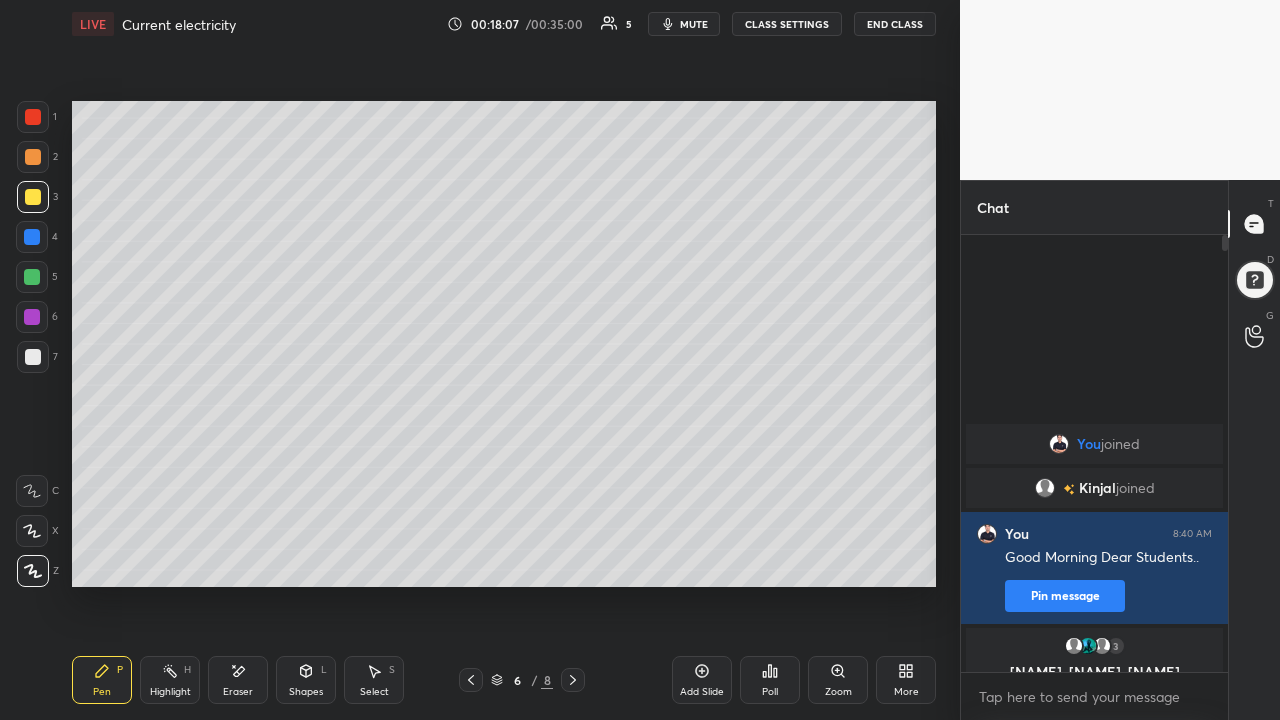 click on "Shapes" at bounding box center (306, 692) 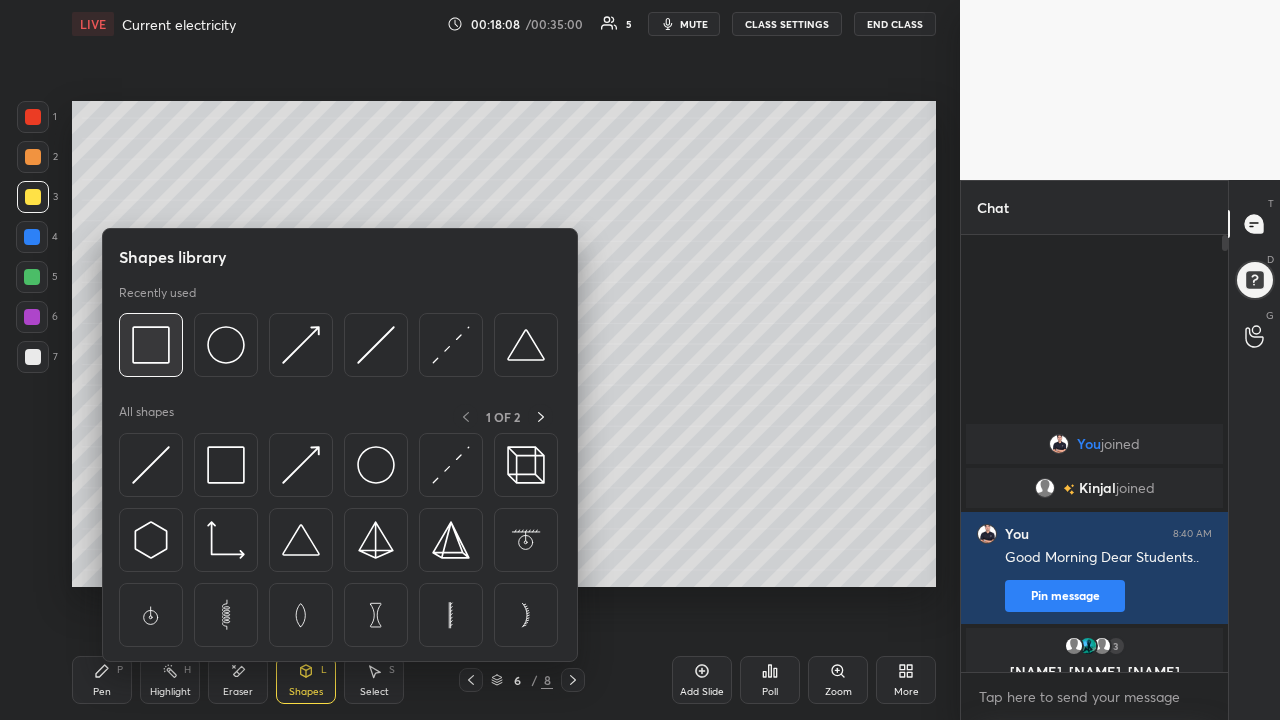 click at bounding box center (151, 345) 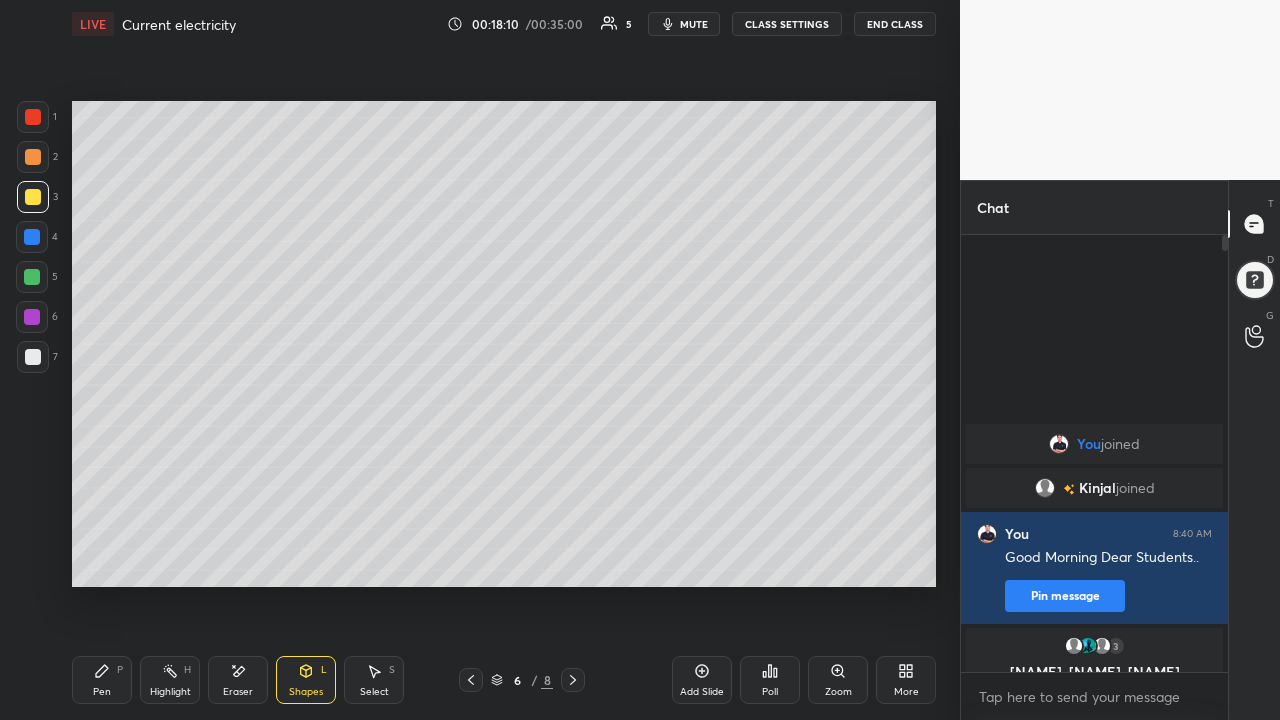 click at bounding box center [33, 157] 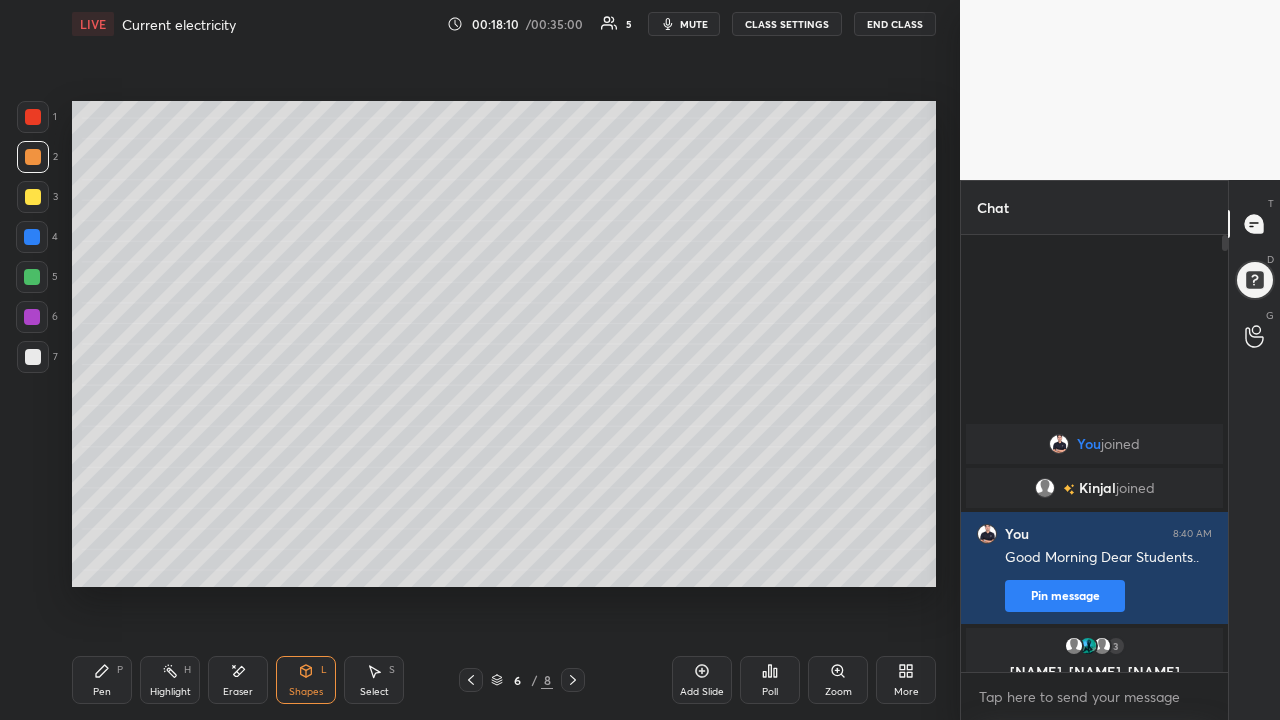 click at bounding box center [33, 197] 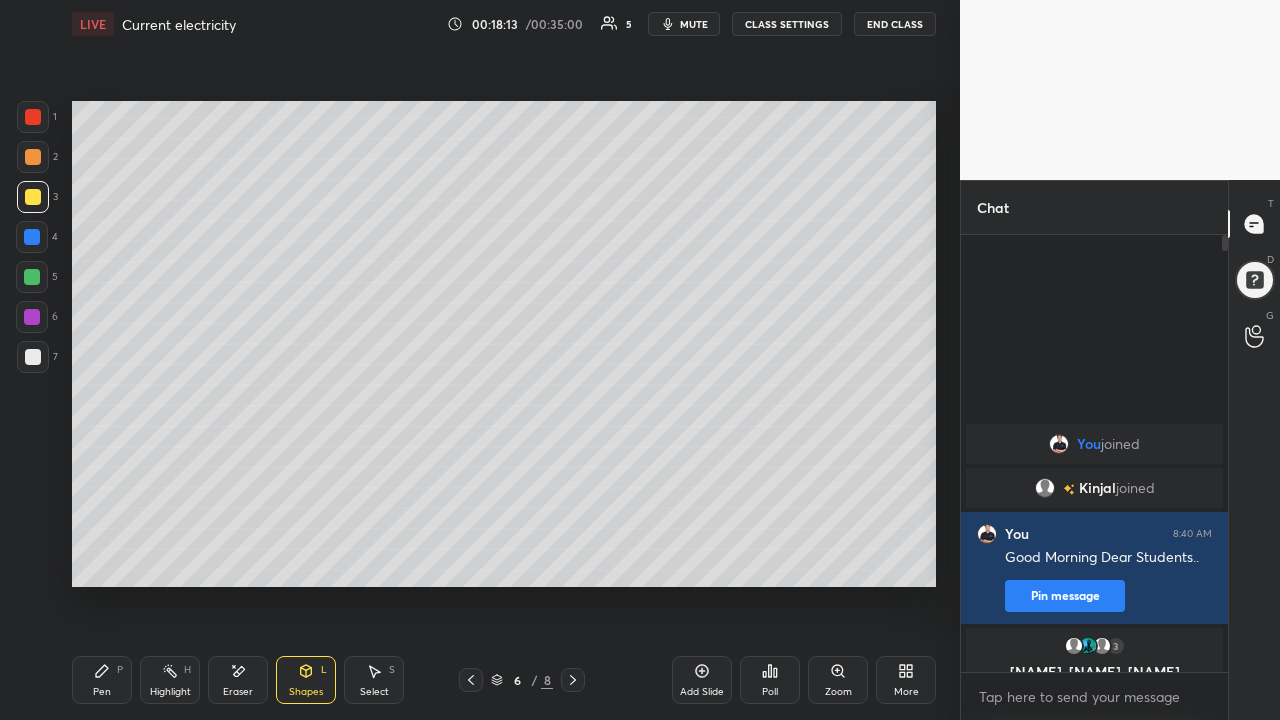 click on "Pen" at bounding box center [102, 692] 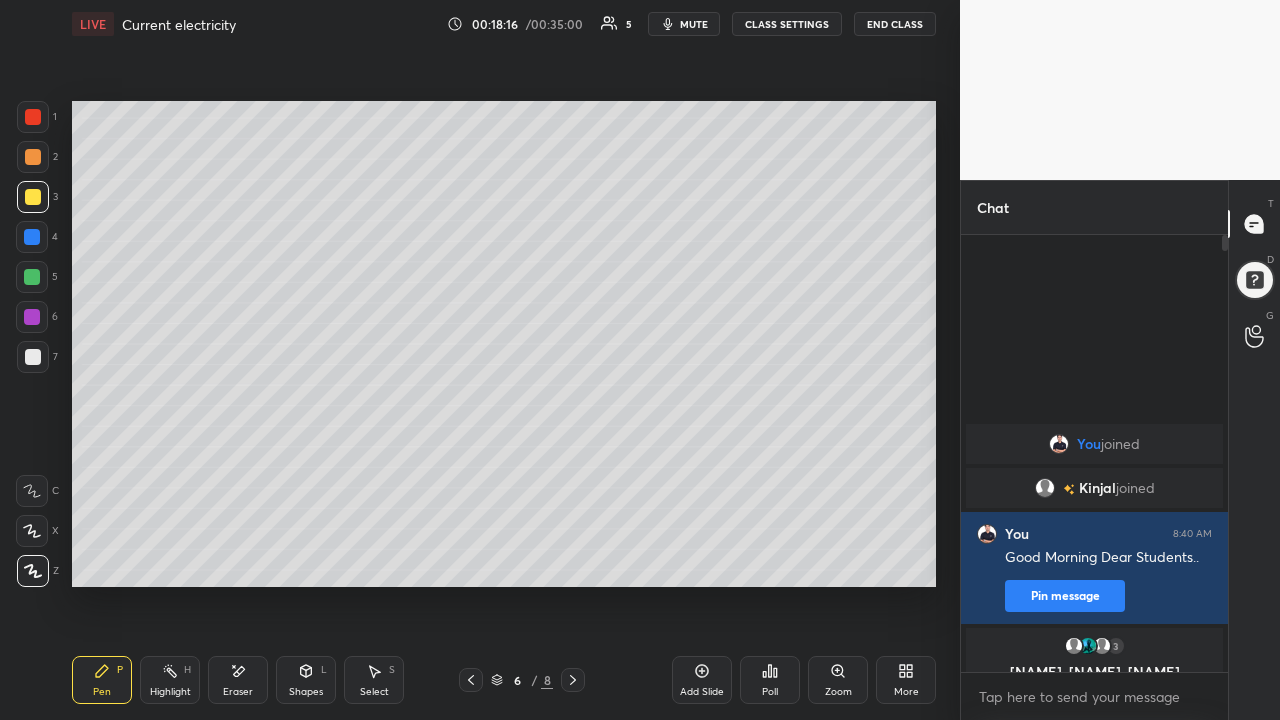 click at bounding box center [33, 157] 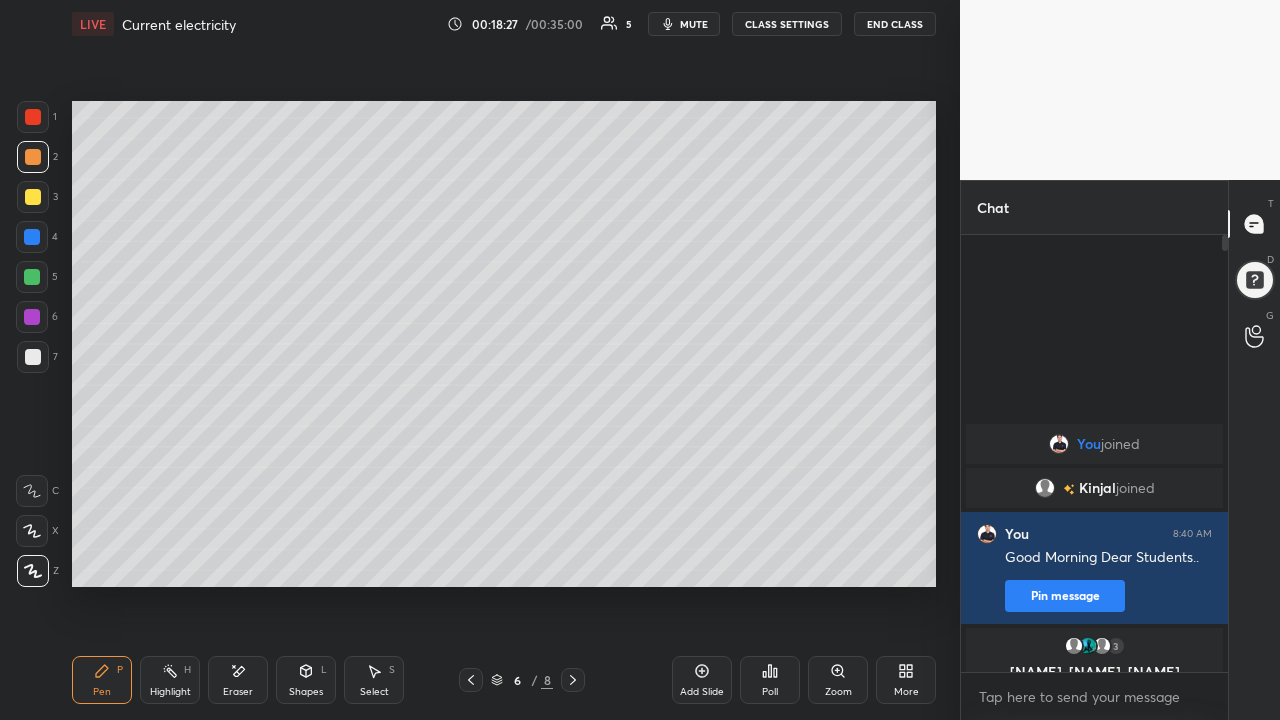 click 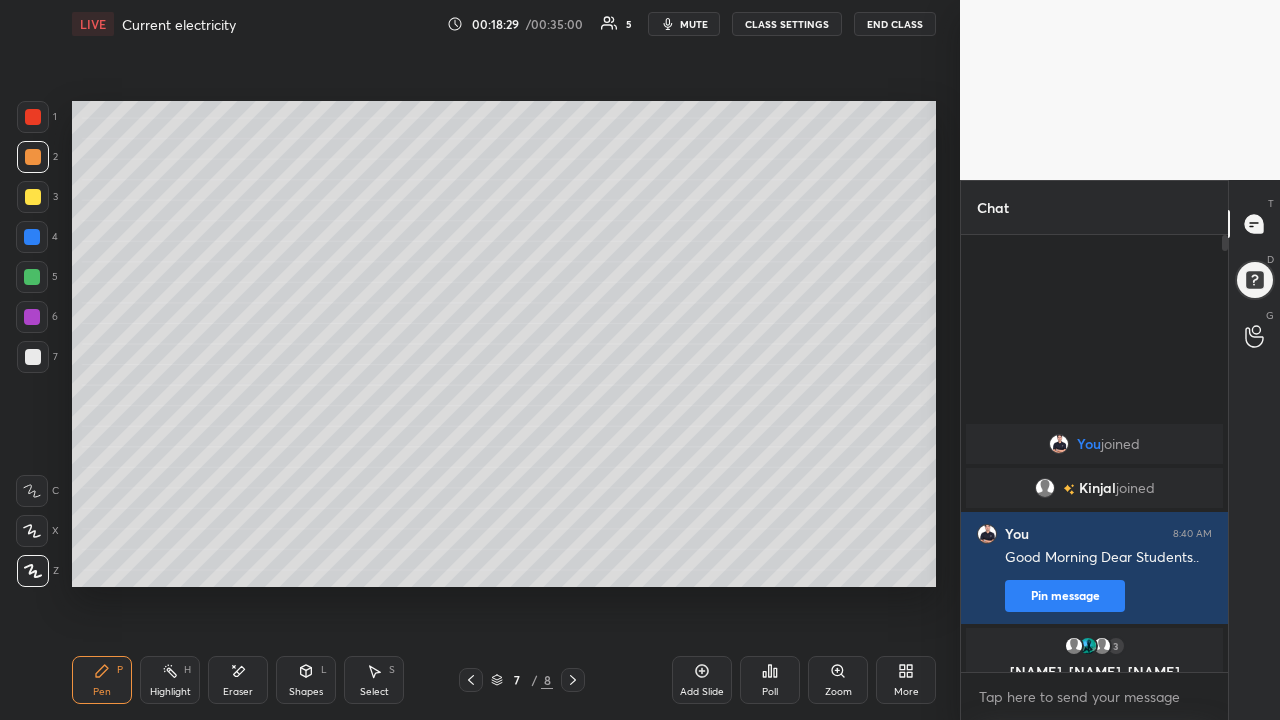 click 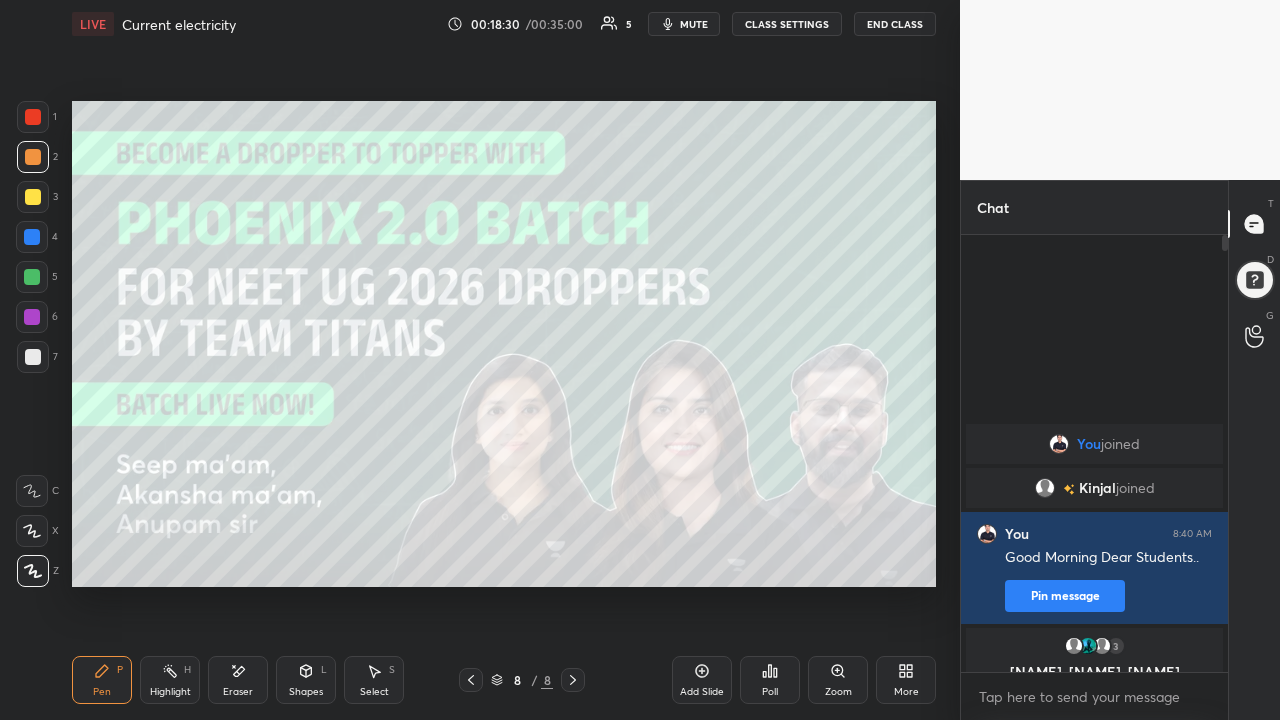 click 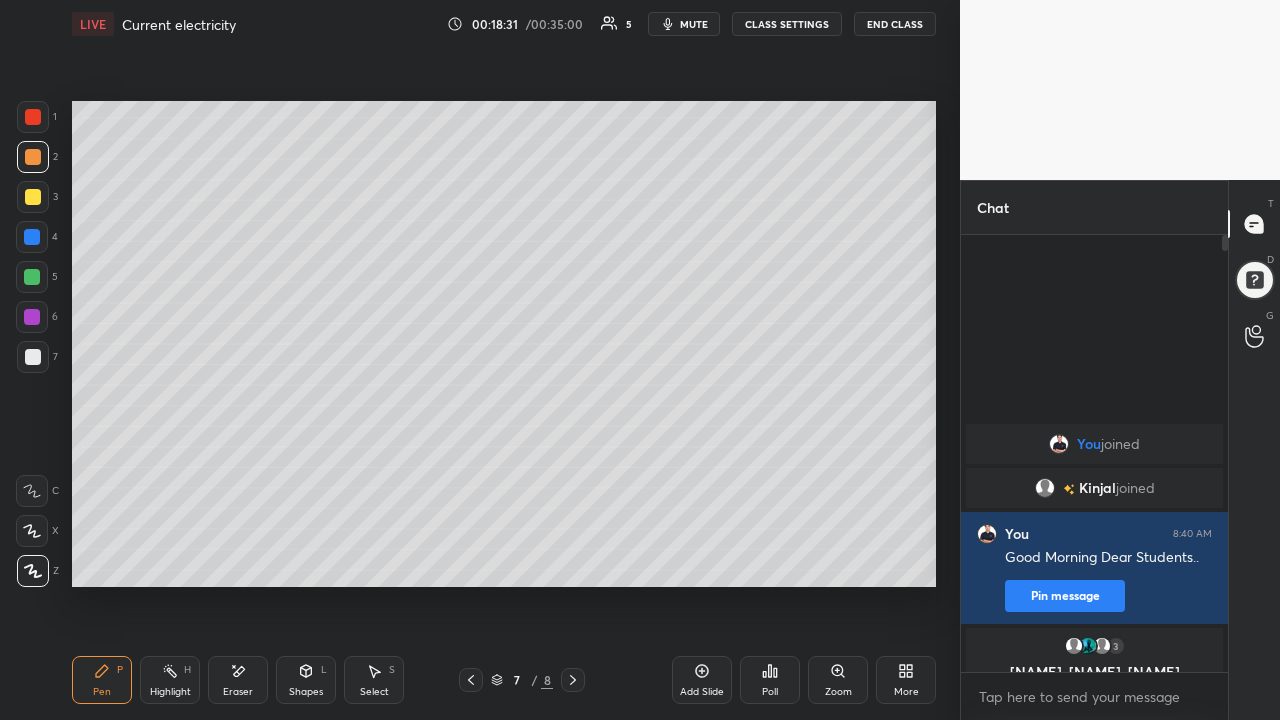 click 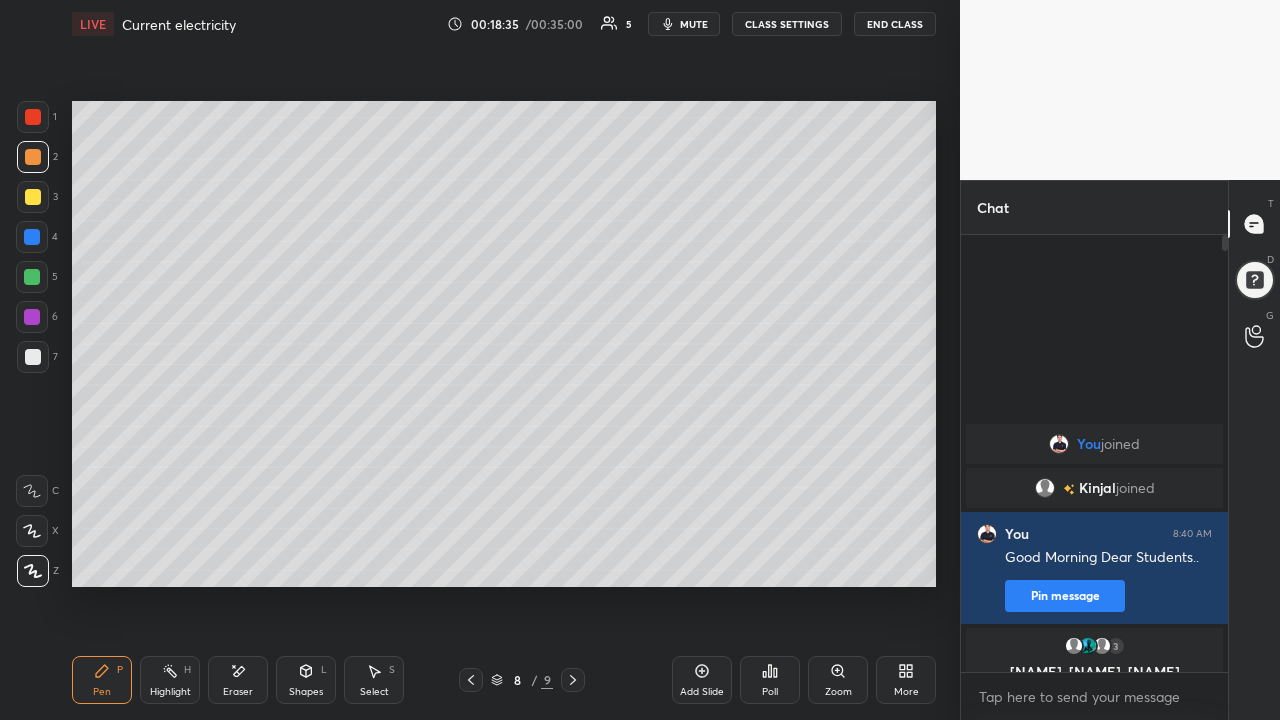 click on "Eraser" at bounding box center (238, 692) 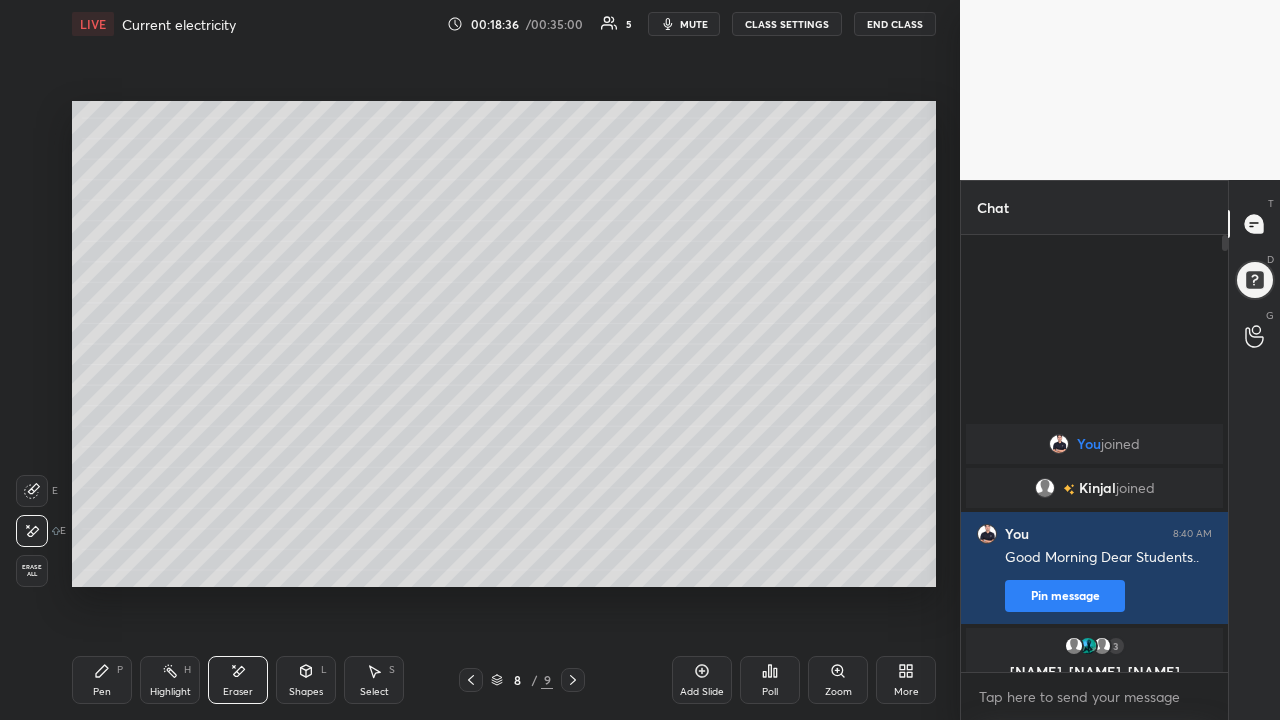 click on "Erase all" at bounding box center (32, 571) 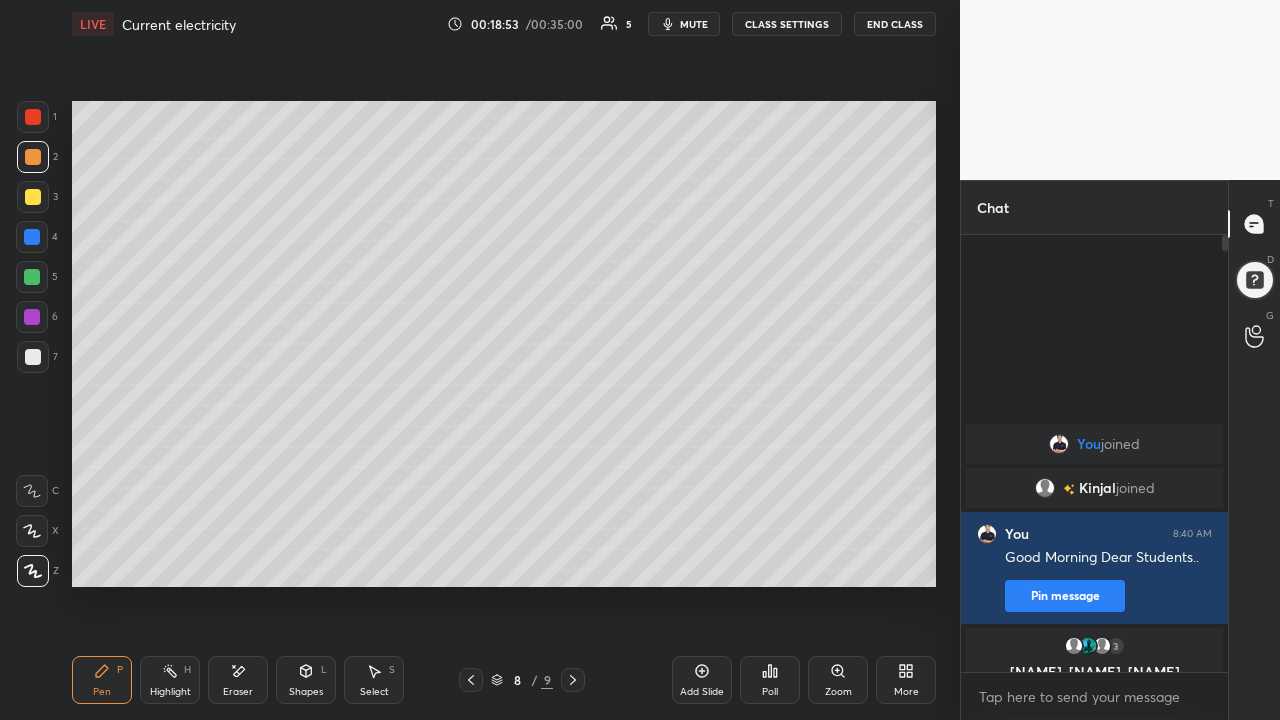 click at bounding box center (33, 197) 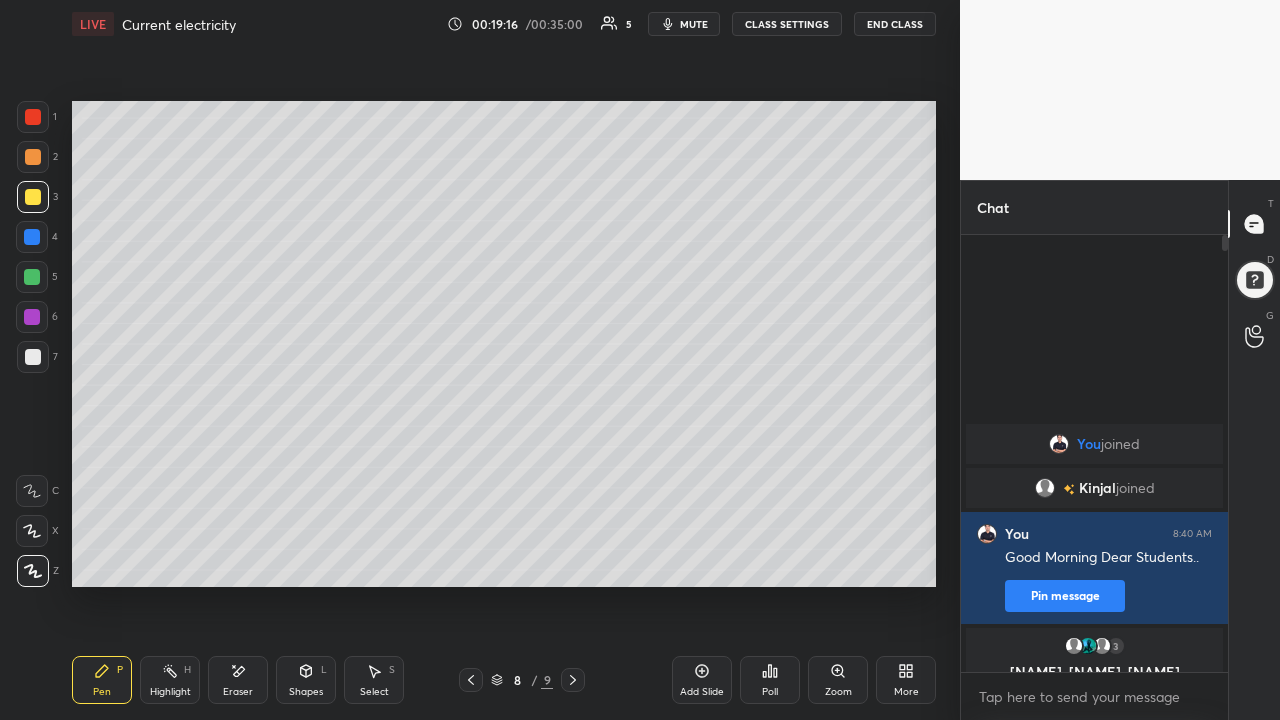 click at bounding box center [33, 357] 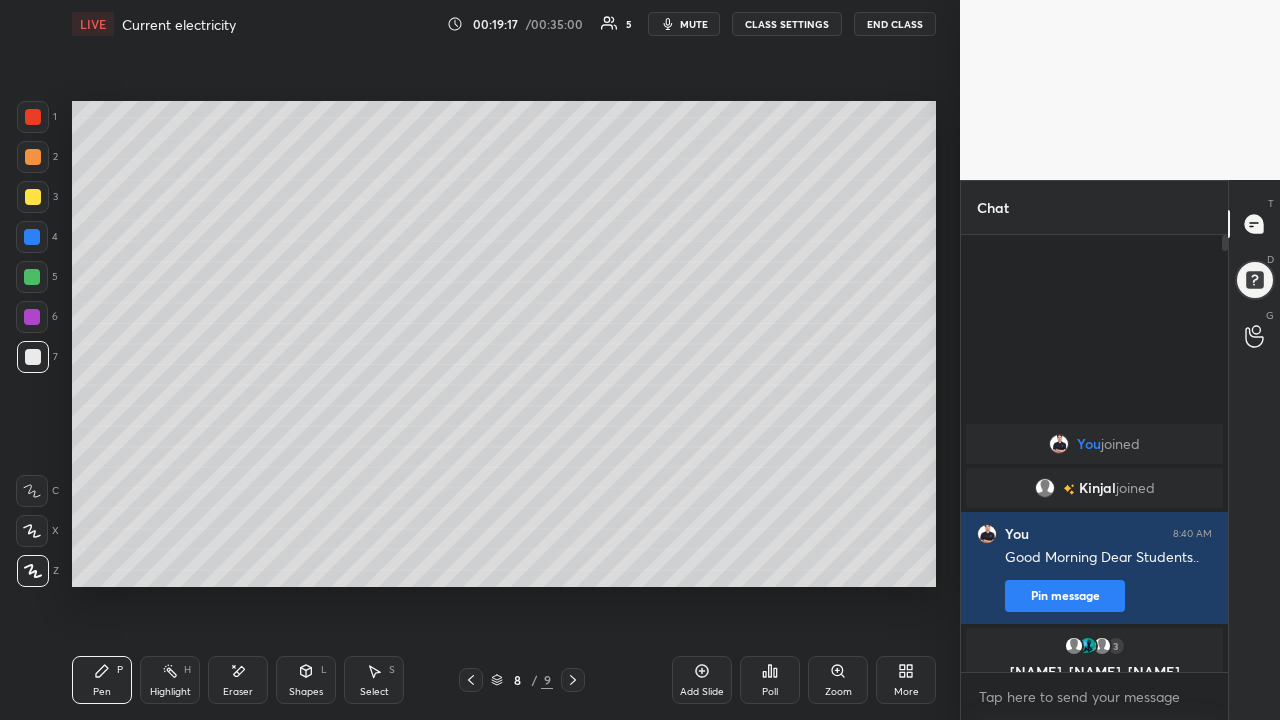 click on "Shapes" at bounding box center [306, 692] 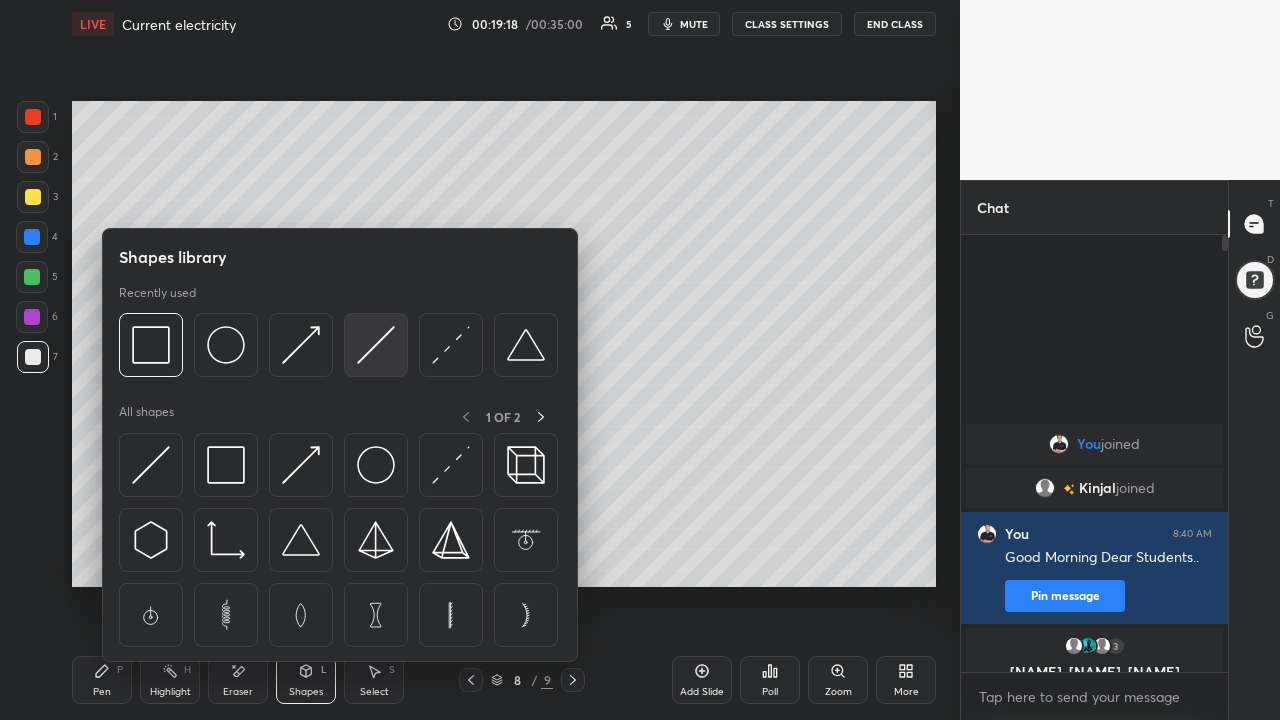click at bounding box center (376, 345) 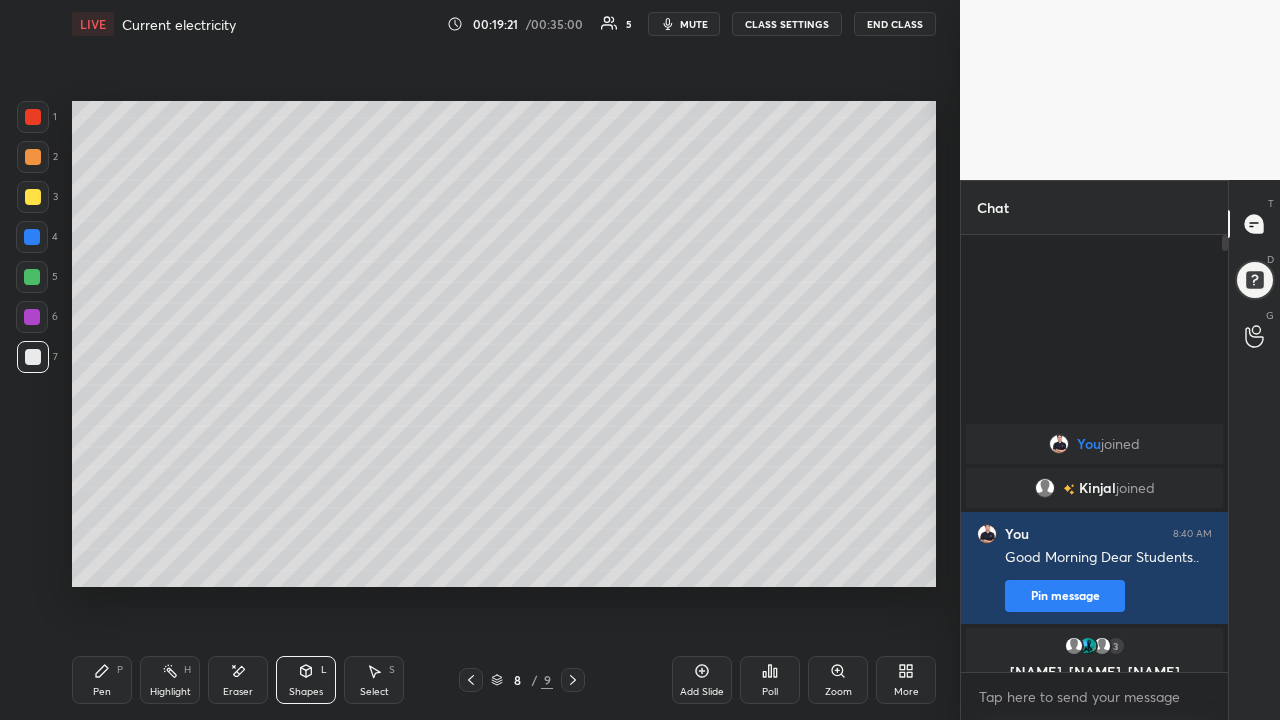 click on "Pen P" at bounding box center [102, 680] 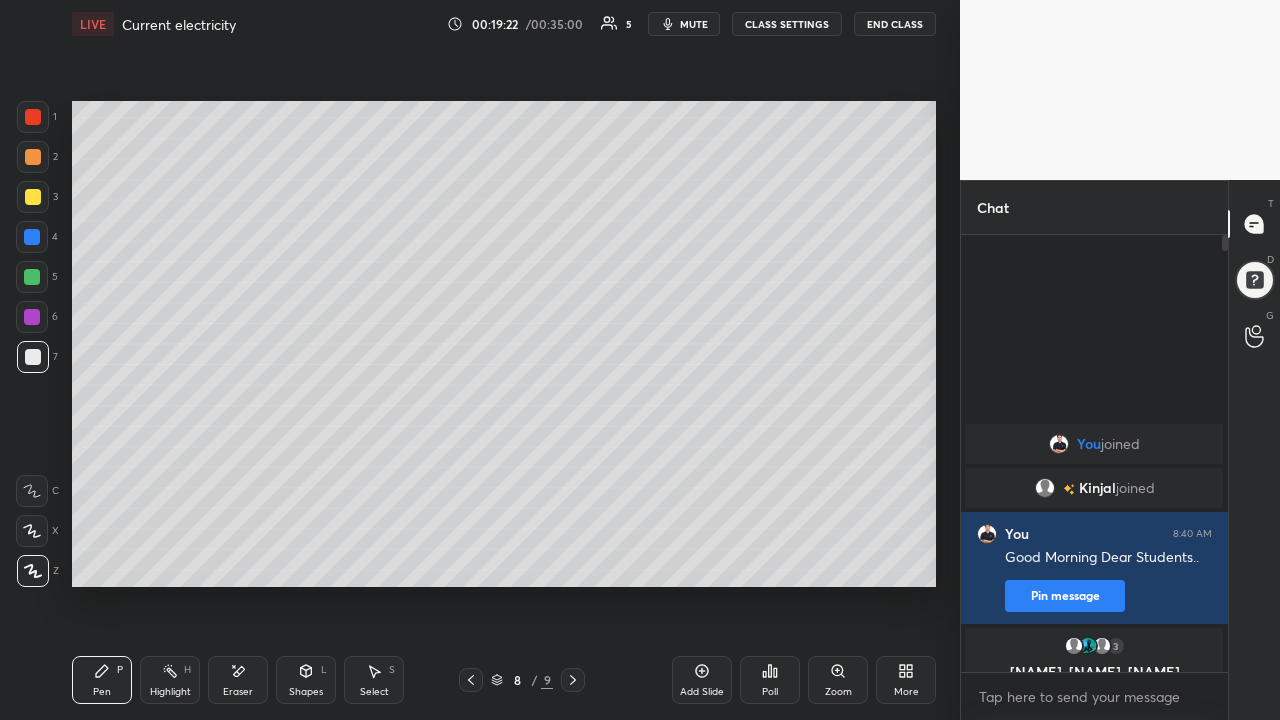 click at bounding box center [33, 157] 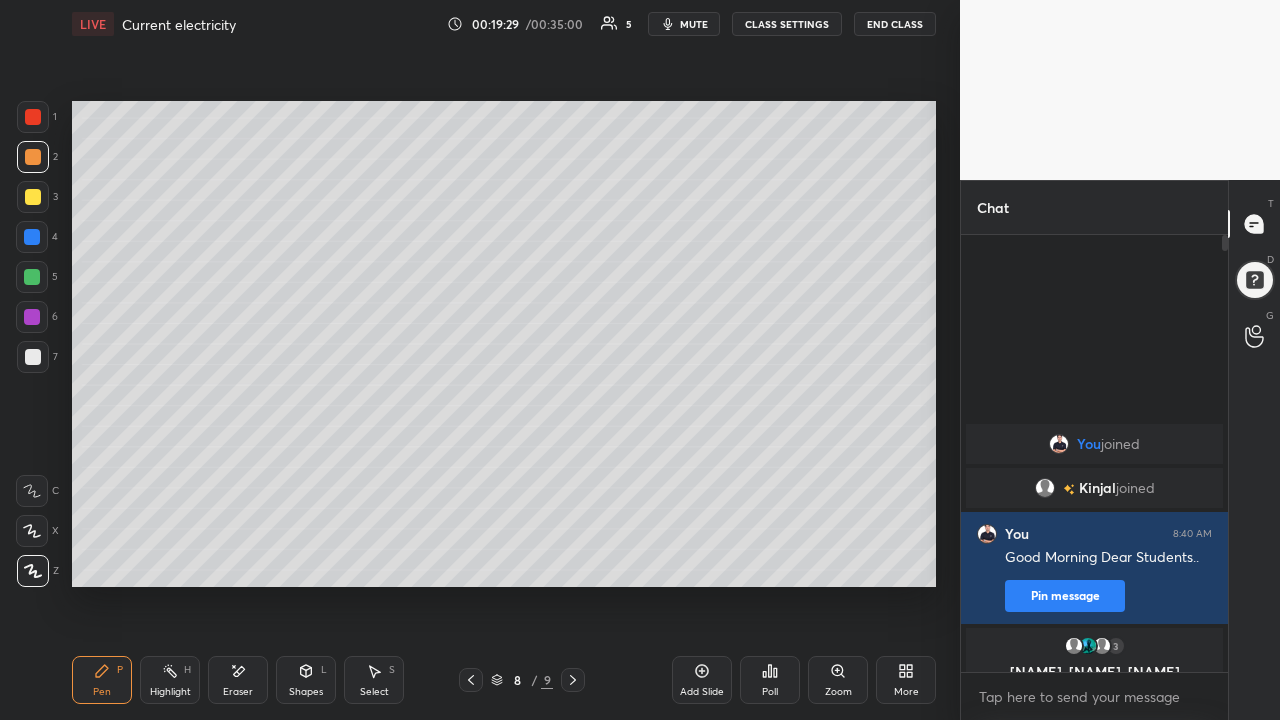 click at bounding box center (33, 357) 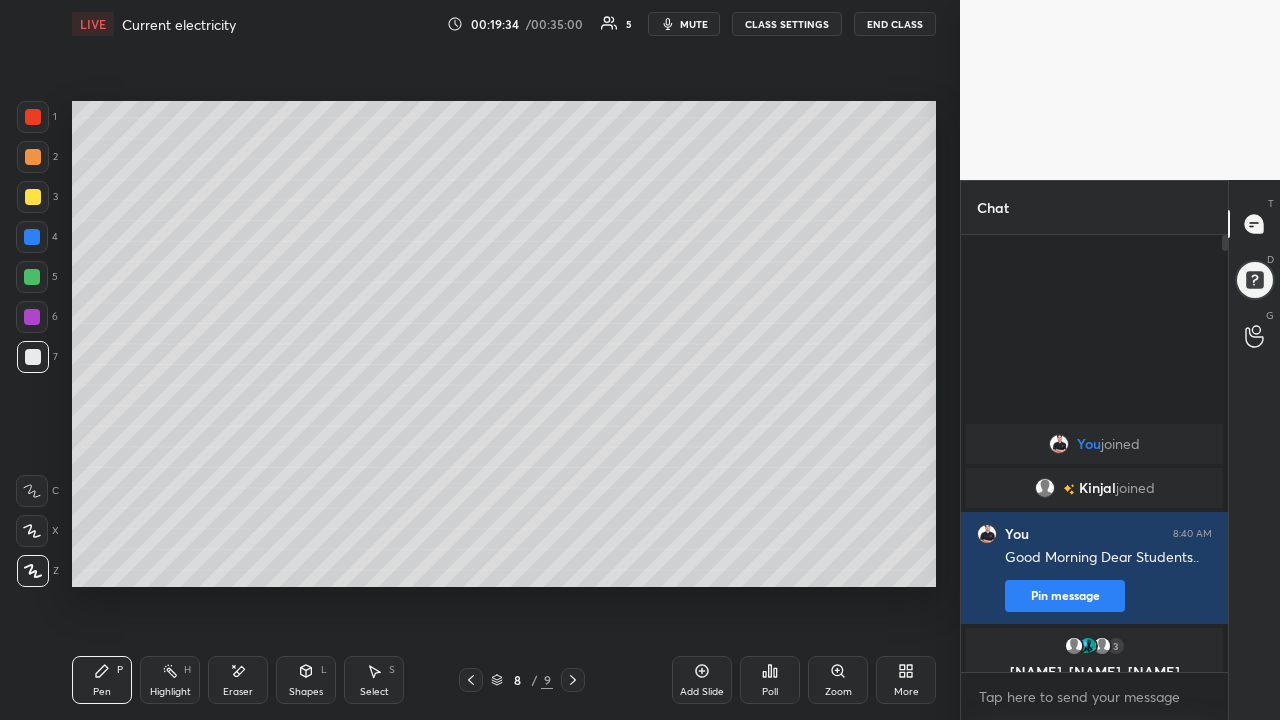 click at bounding box center (33, 197) 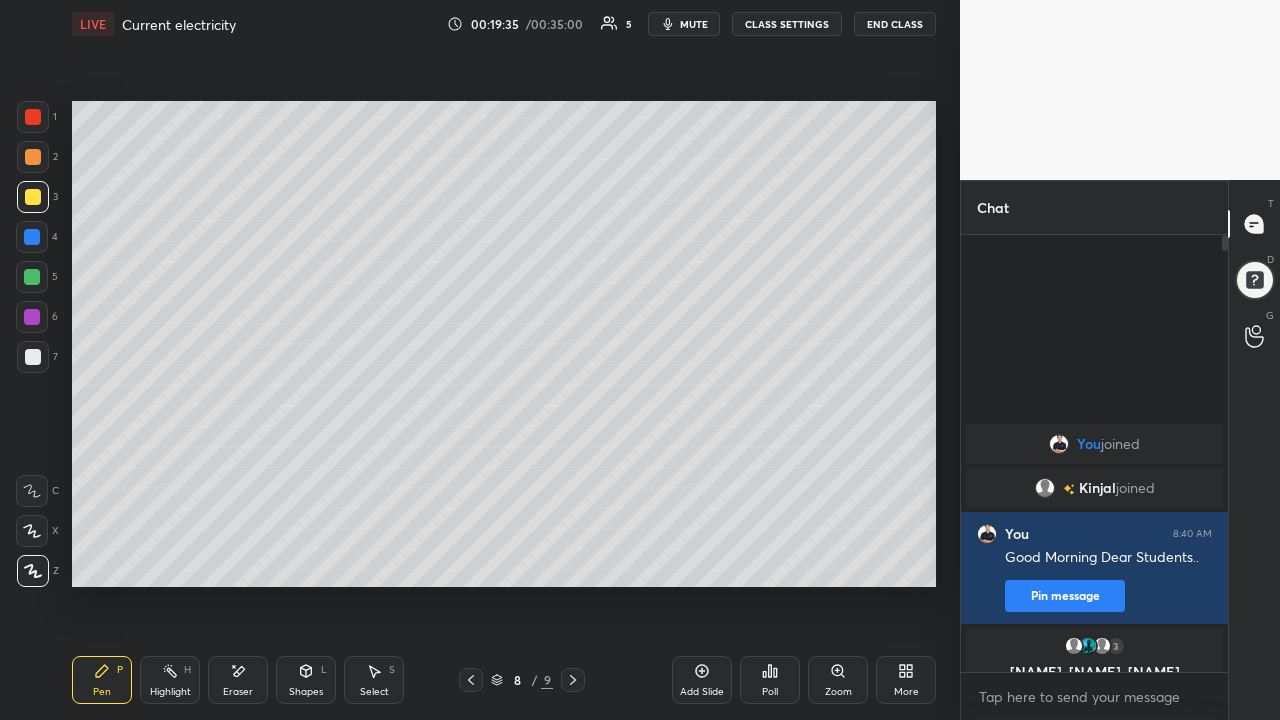 click at bounding box center [33, 157] 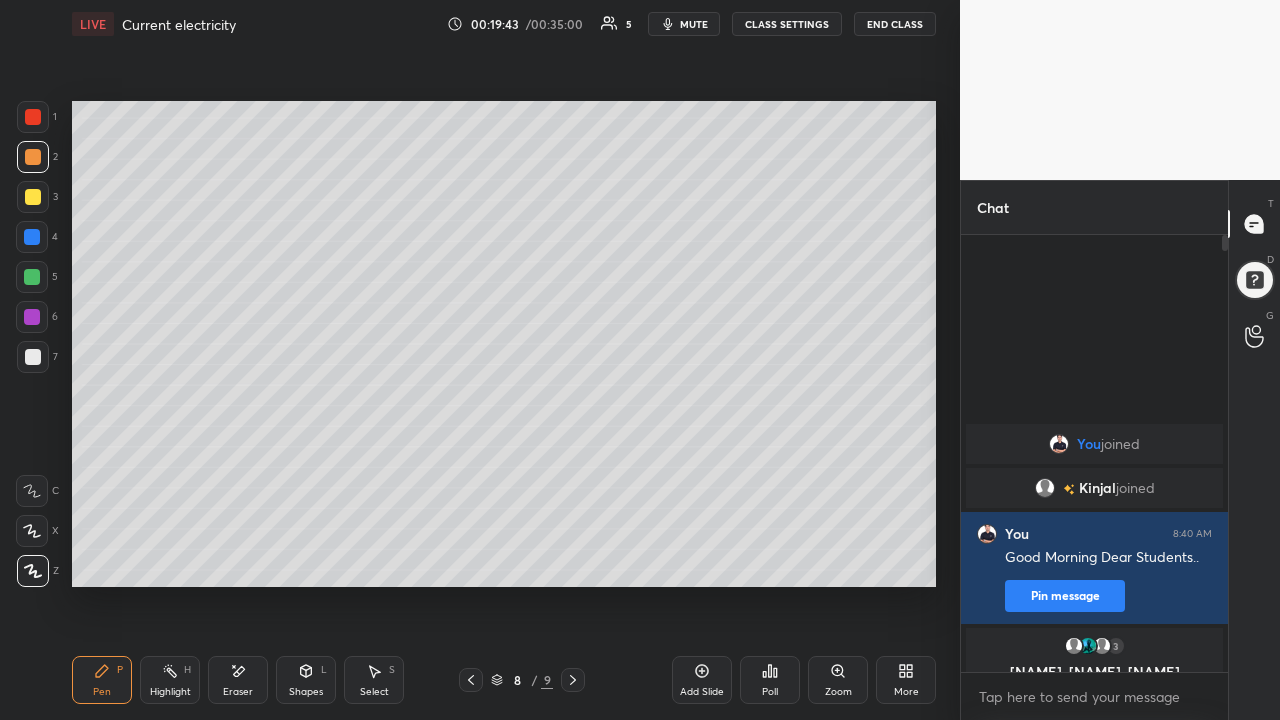 click at bounding box center (33, 357) 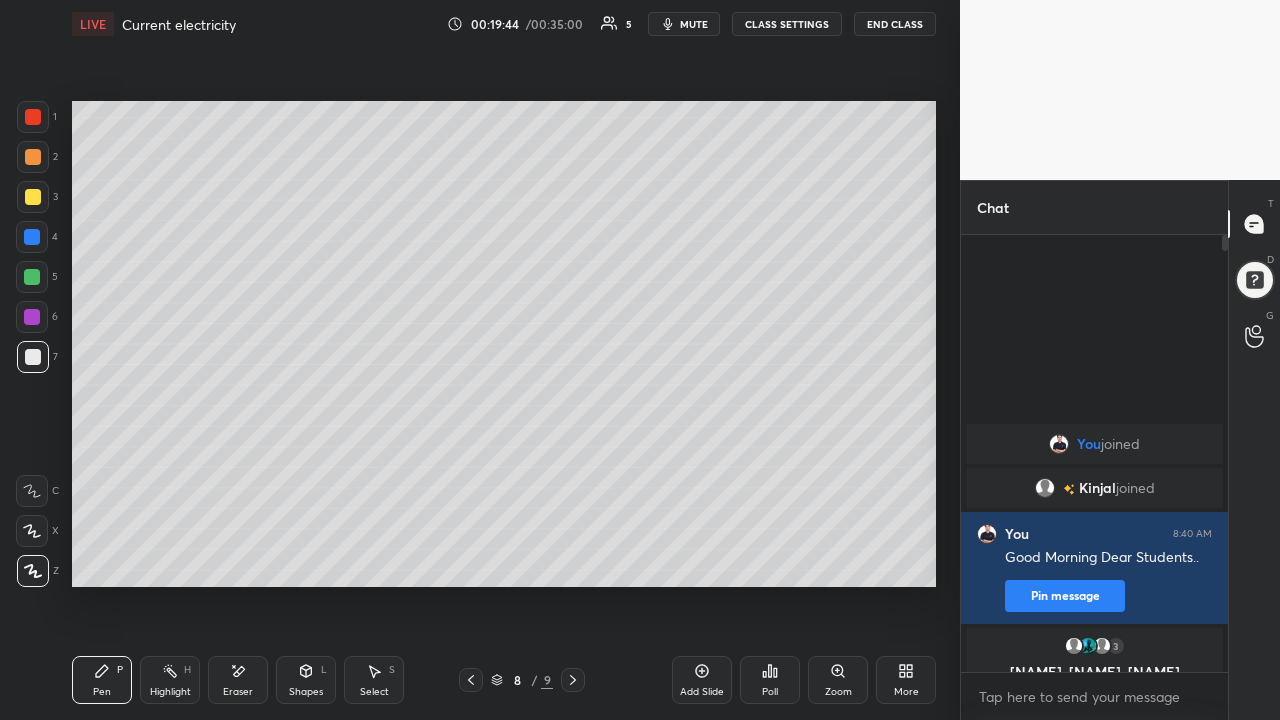 click on "Eraser" at bounding box center (238, 680) 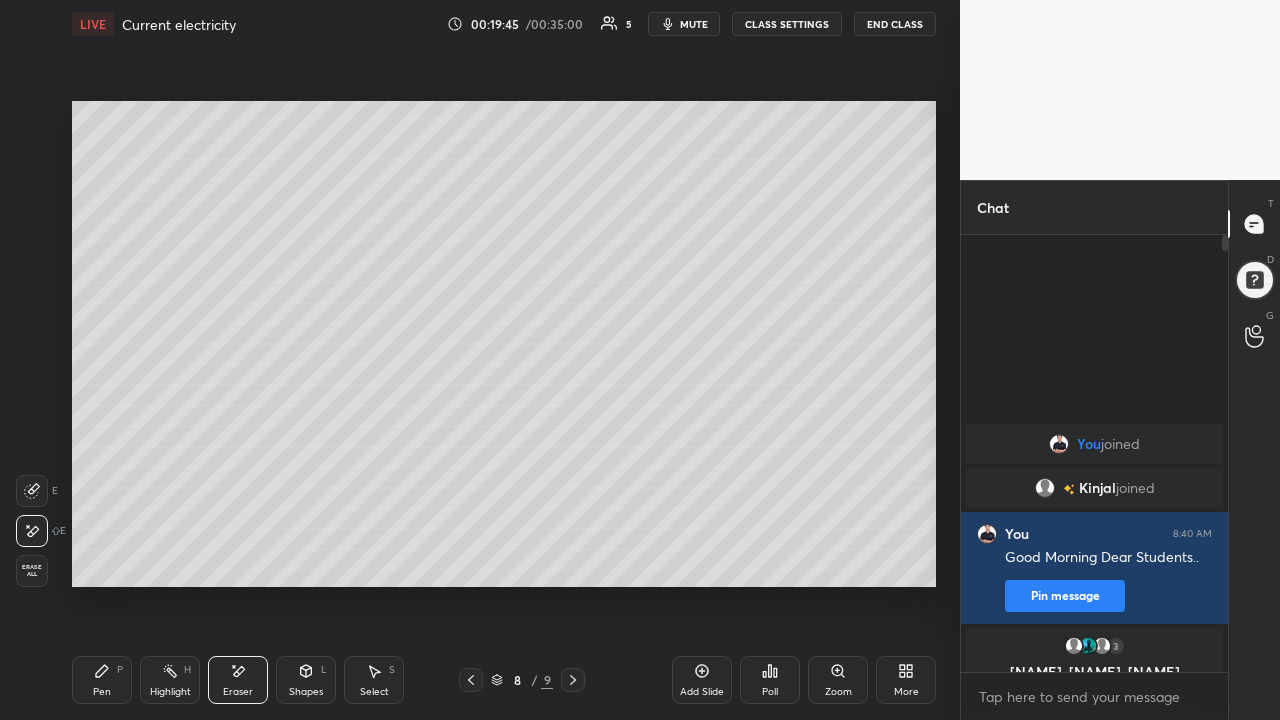 click on "Shapes" at bounding box center (306, 692) 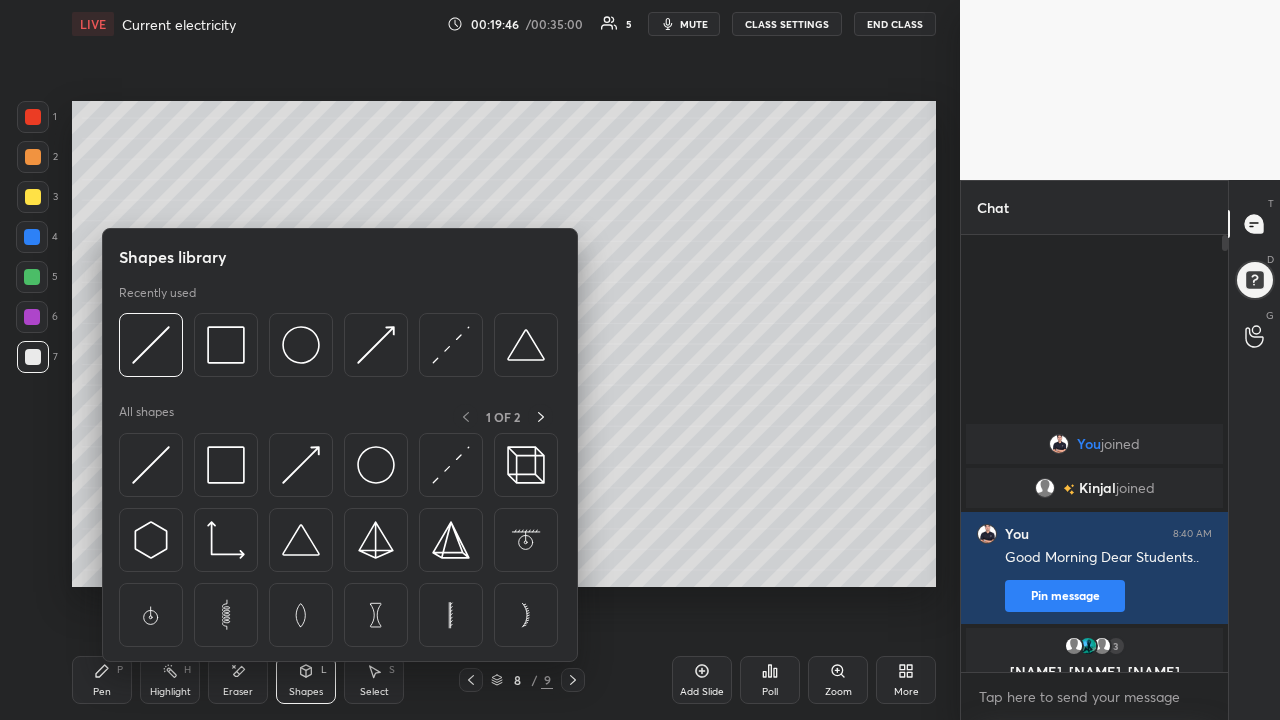 click at bounding box center [226, 345] 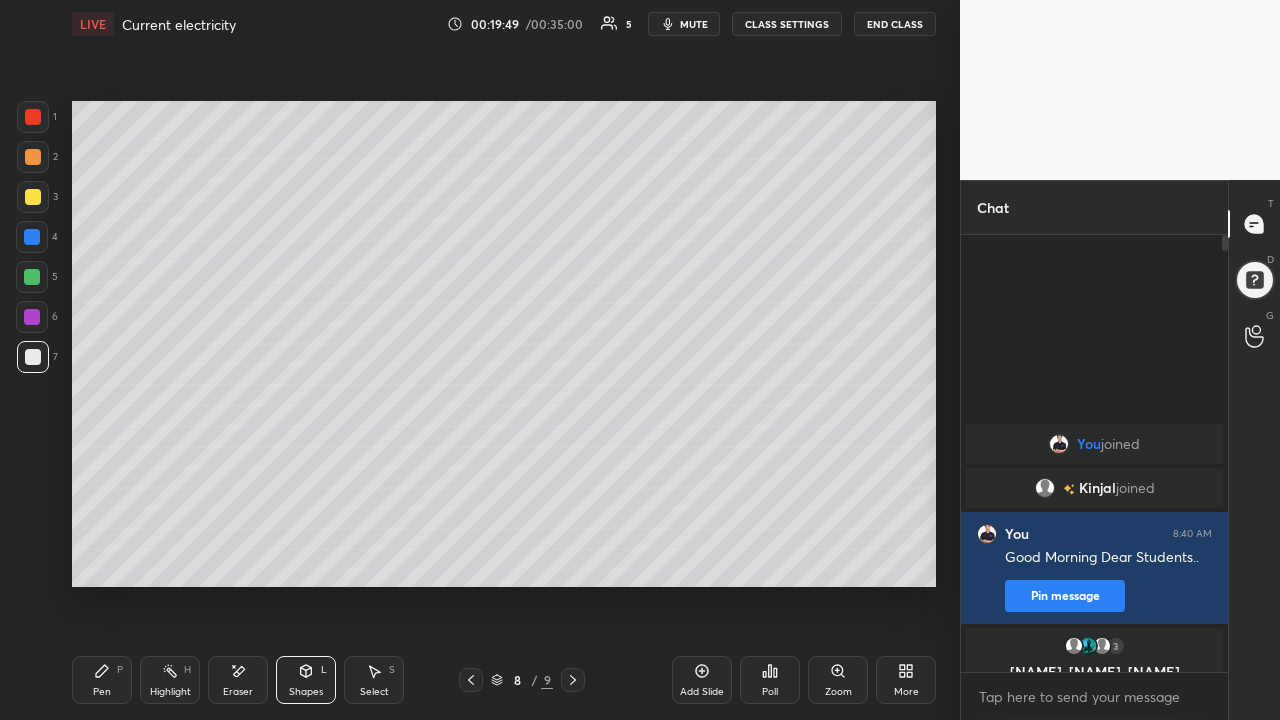 click on "Pen P" at bounding box center [102, 680] 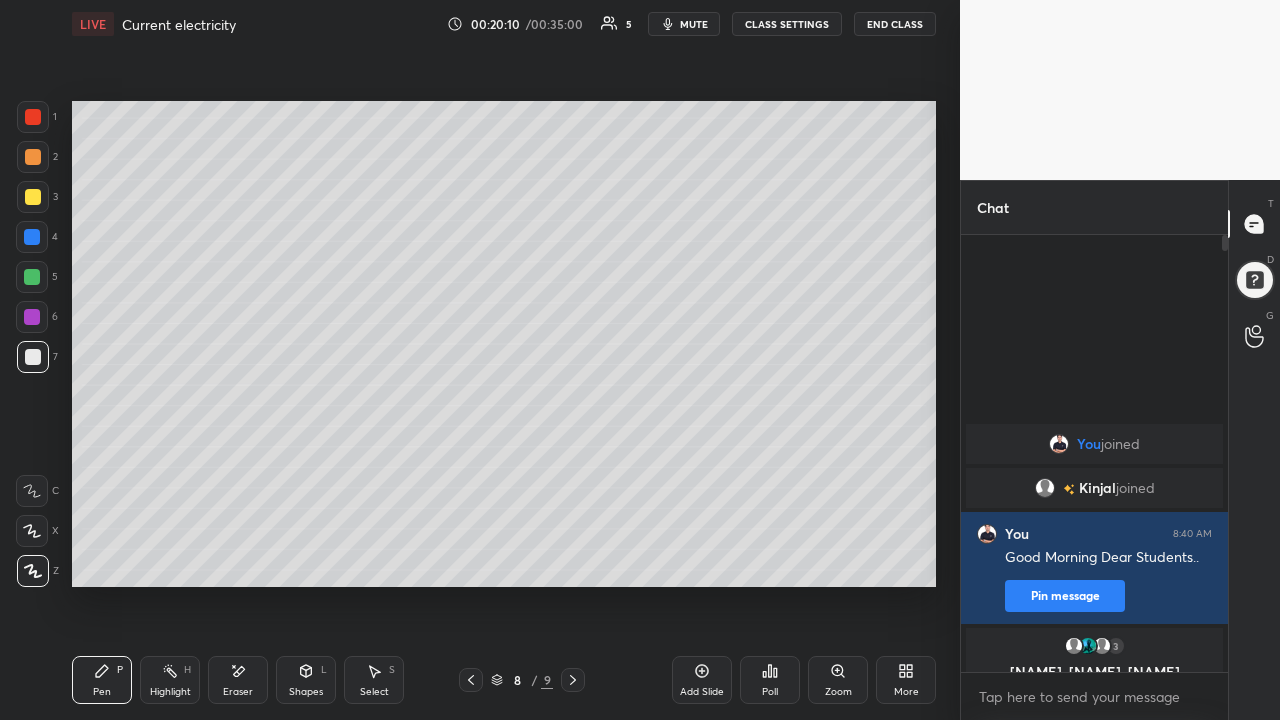 click at bounding box center (33, 157) 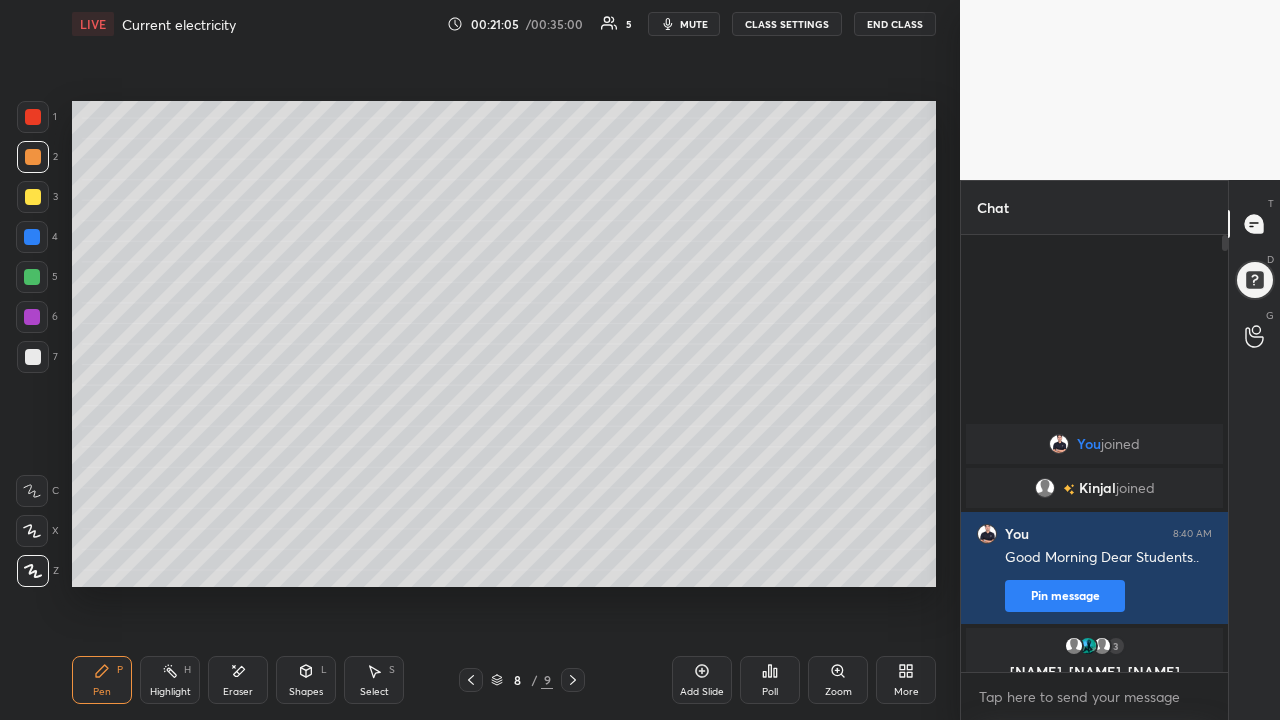 click at bounding box center [33, 197] 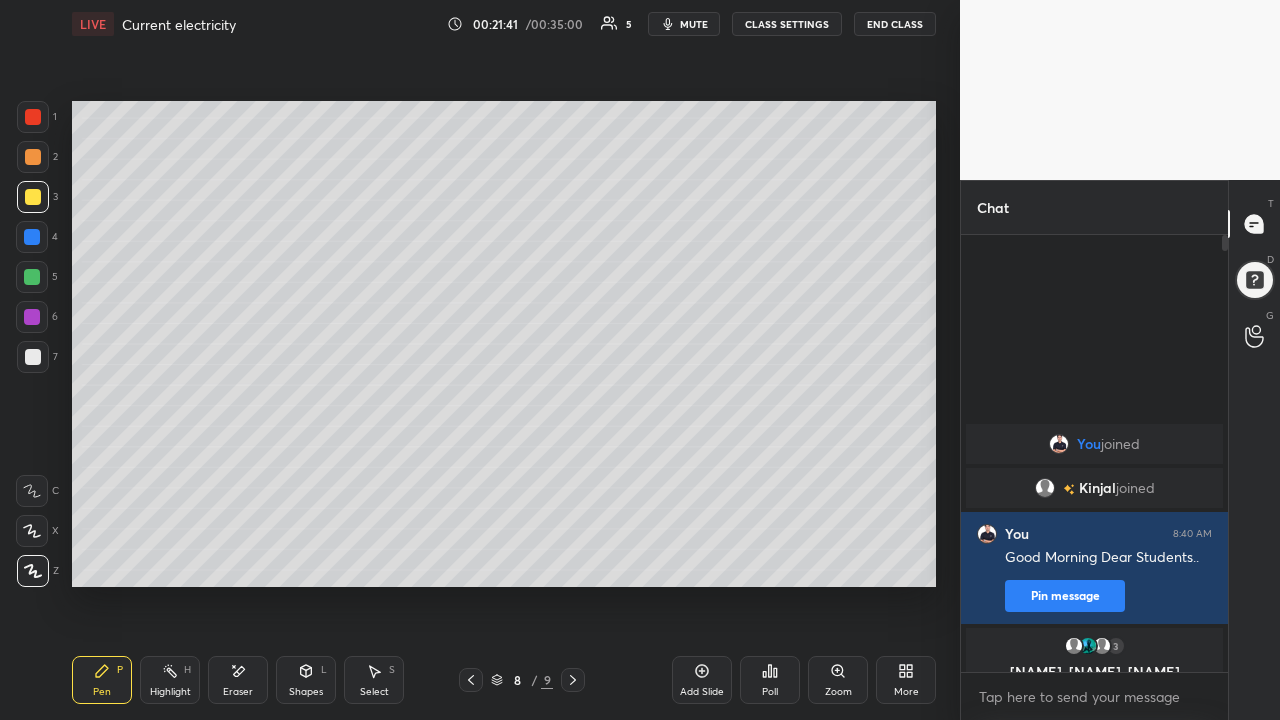 click at bounding box center (33, 157) 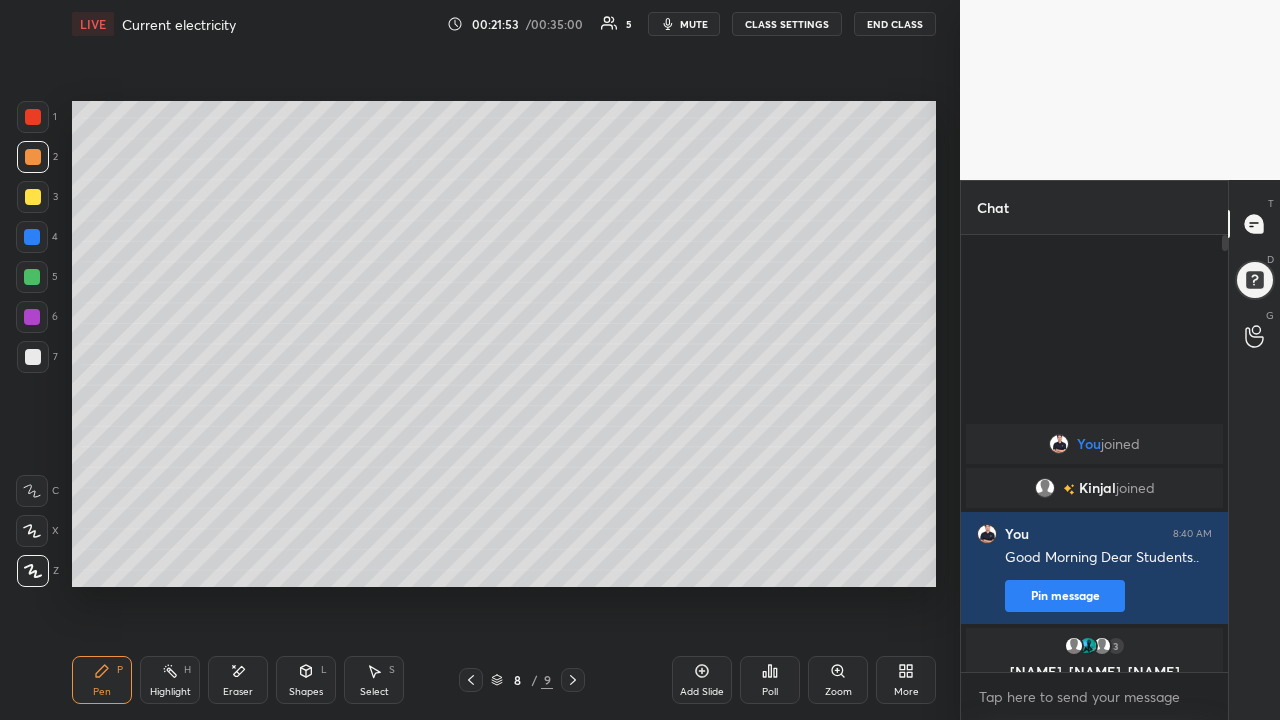 click 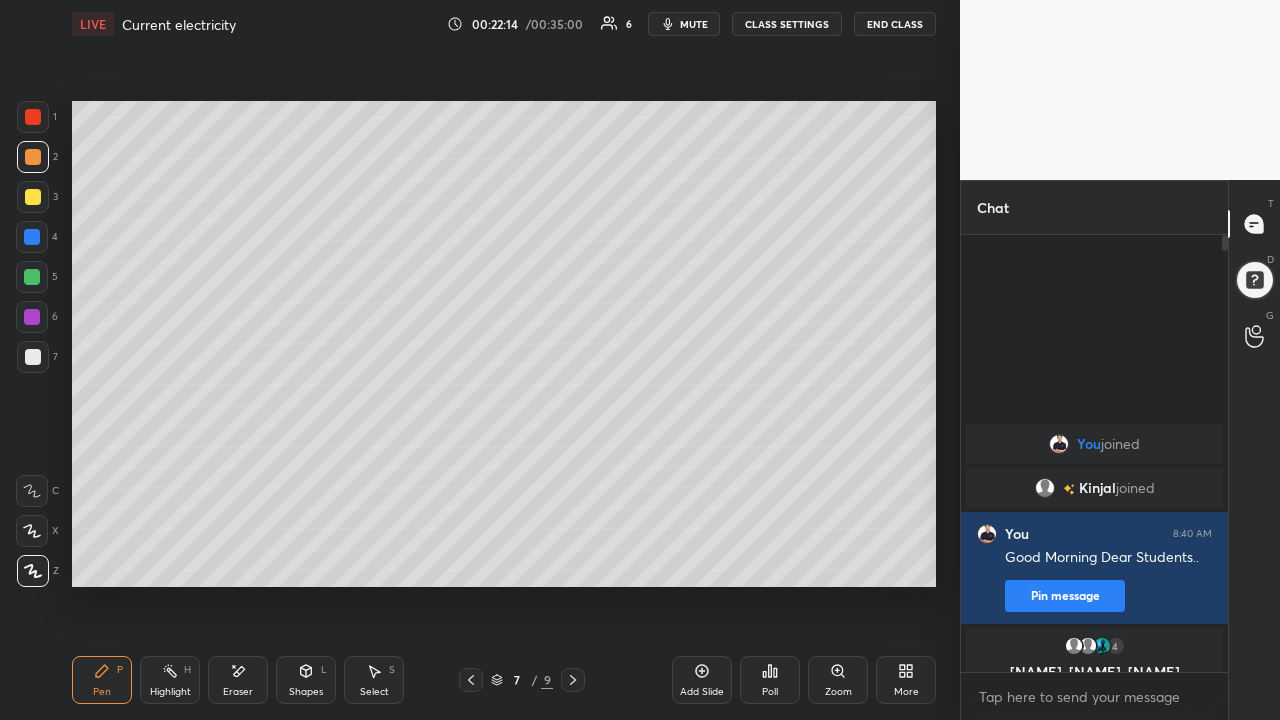 click 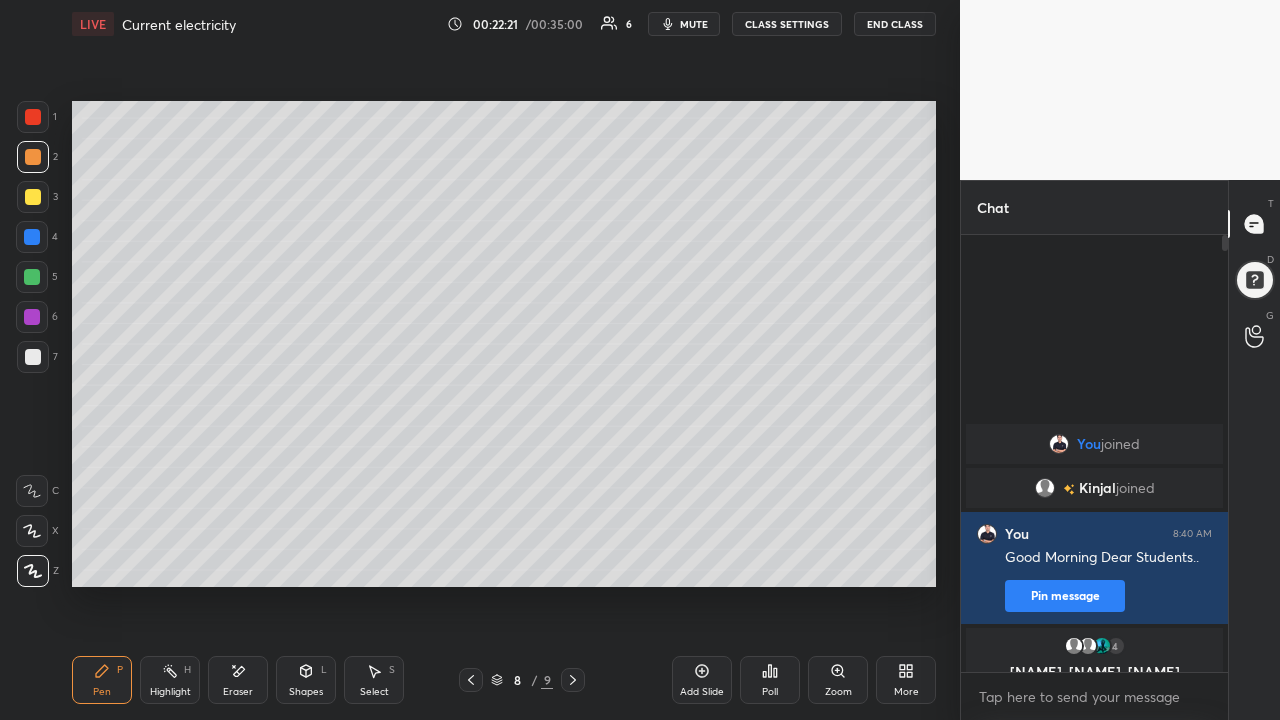 click on "Shapes L" at bounding box center (306, 680) 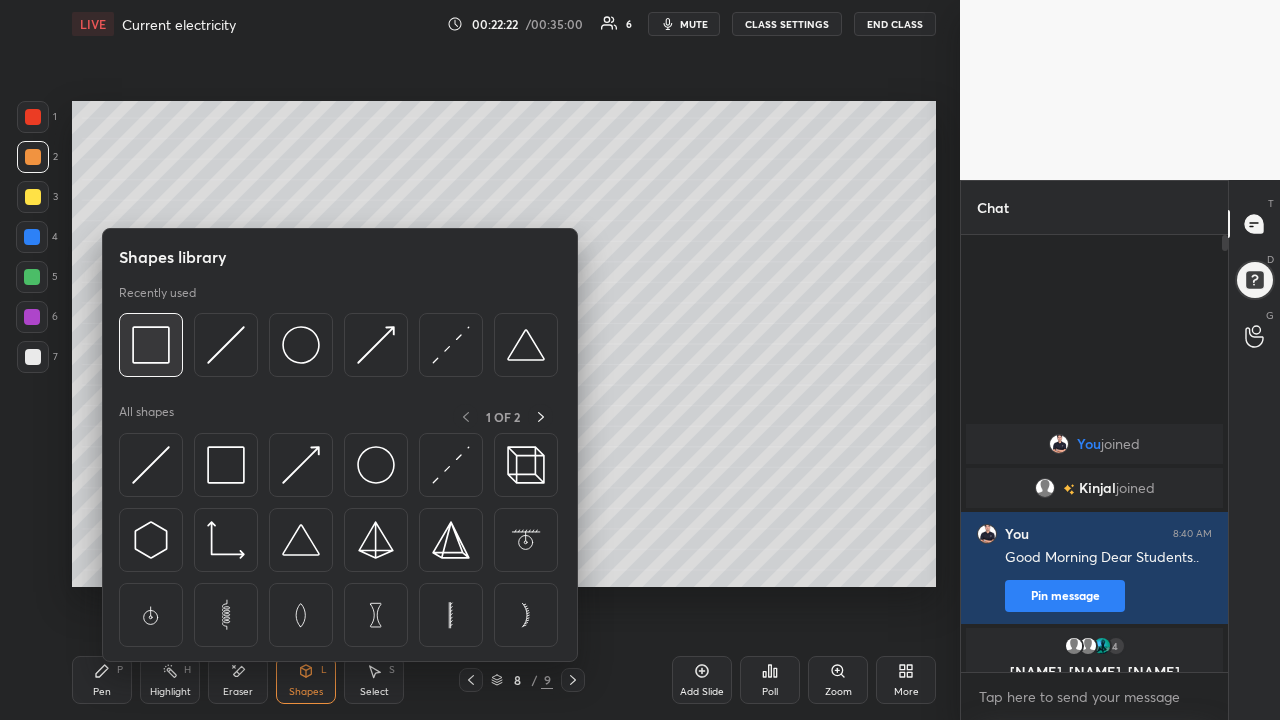 click at bounding box center [151, 345] 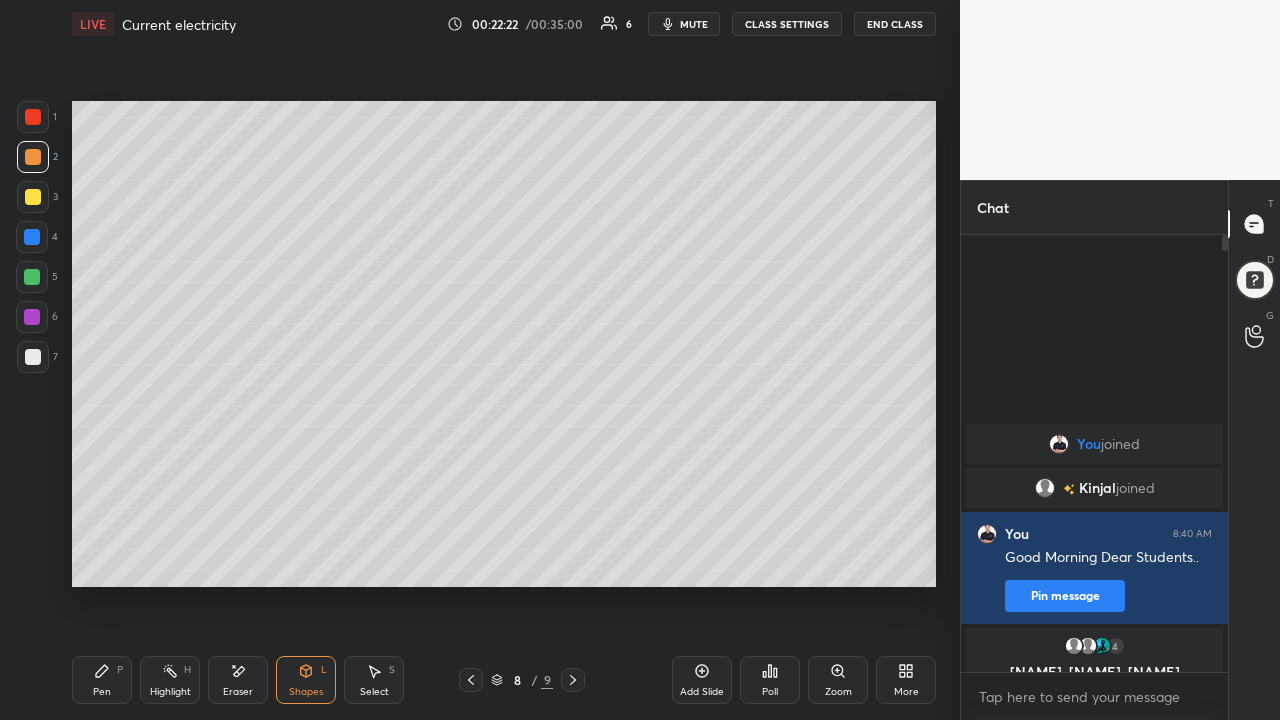 click at bounding box center (33, 357) 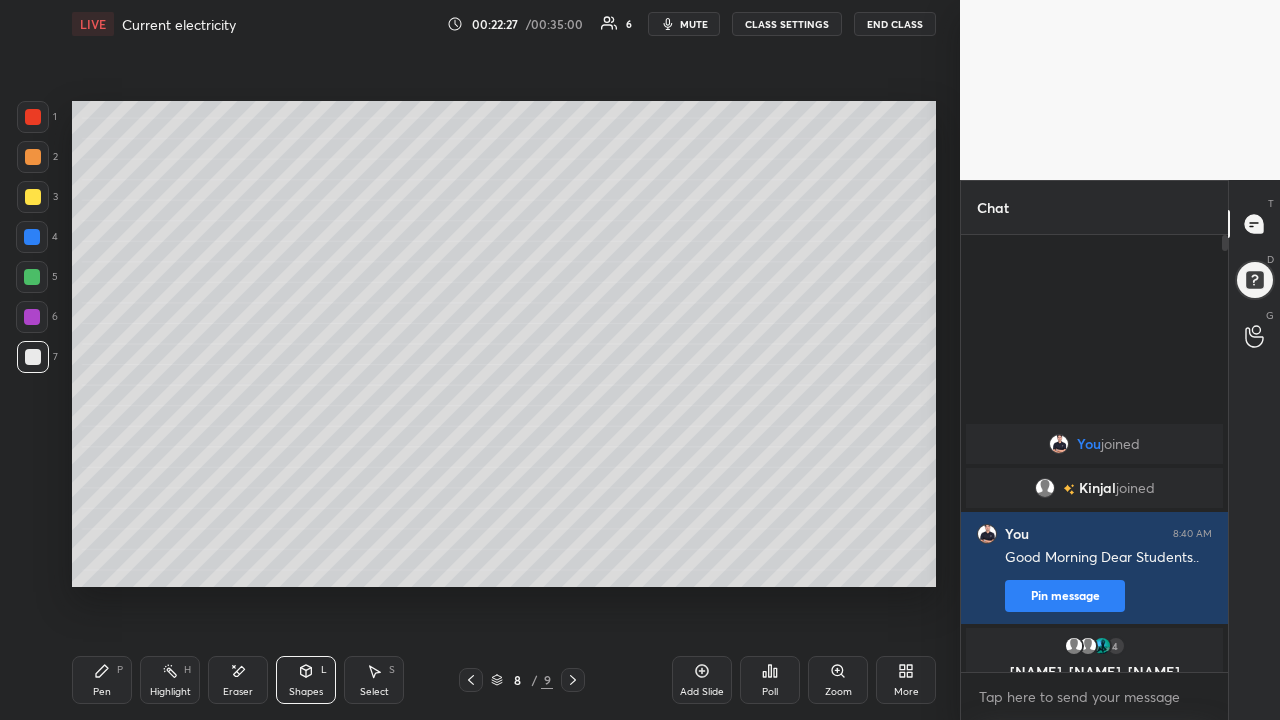 click on "Pen P" at bounding box center (102, 680) 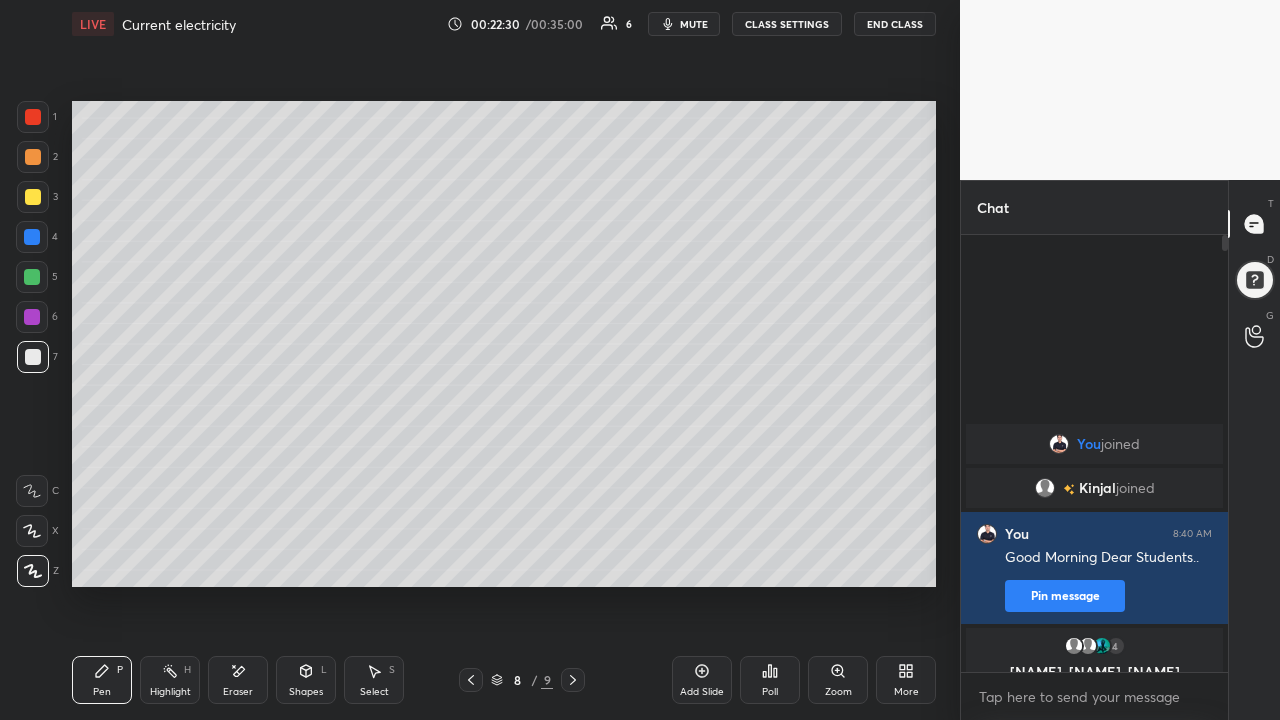 click at bounding box center [33, 157] 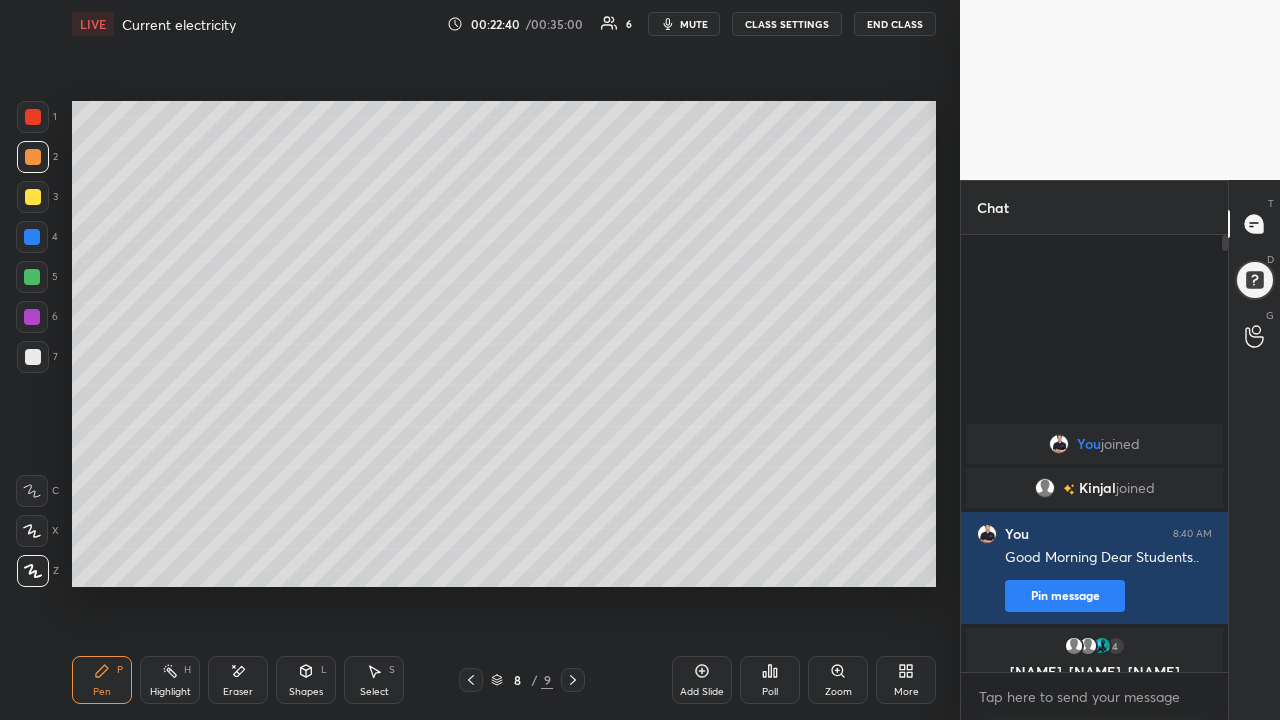 click at bounding box center [33, 357] 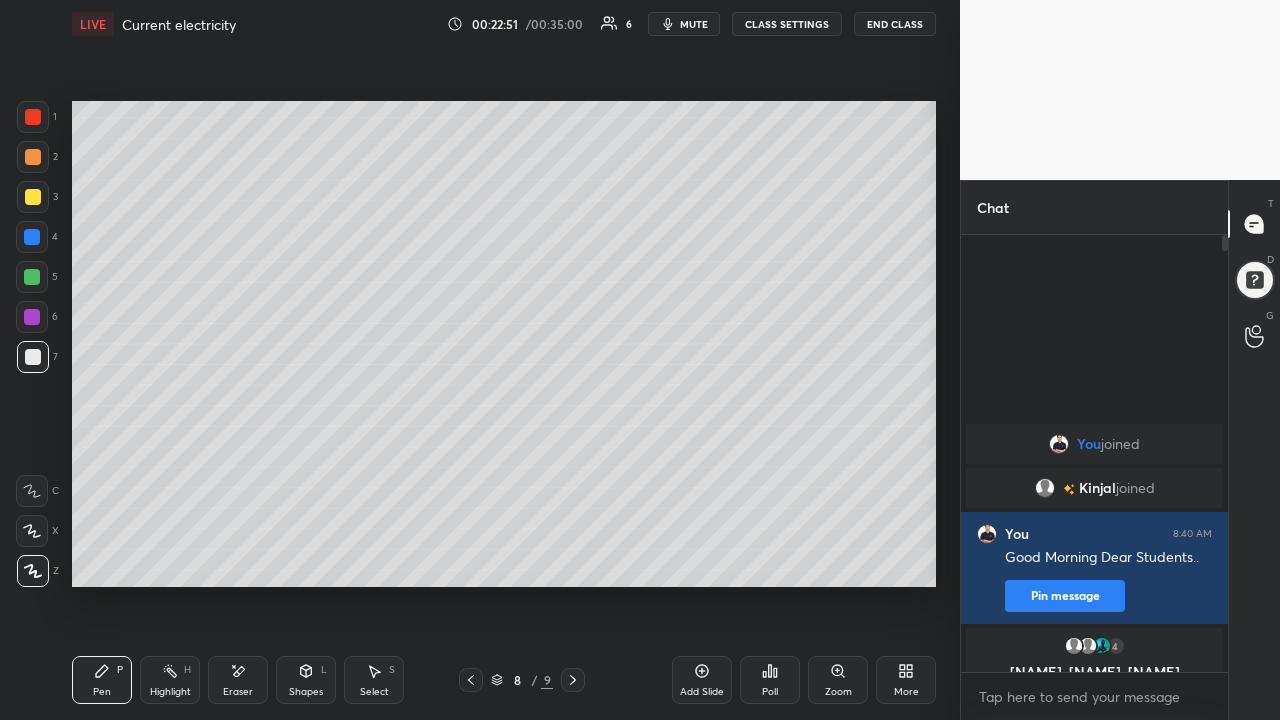 click at bounding box center (33, 157) 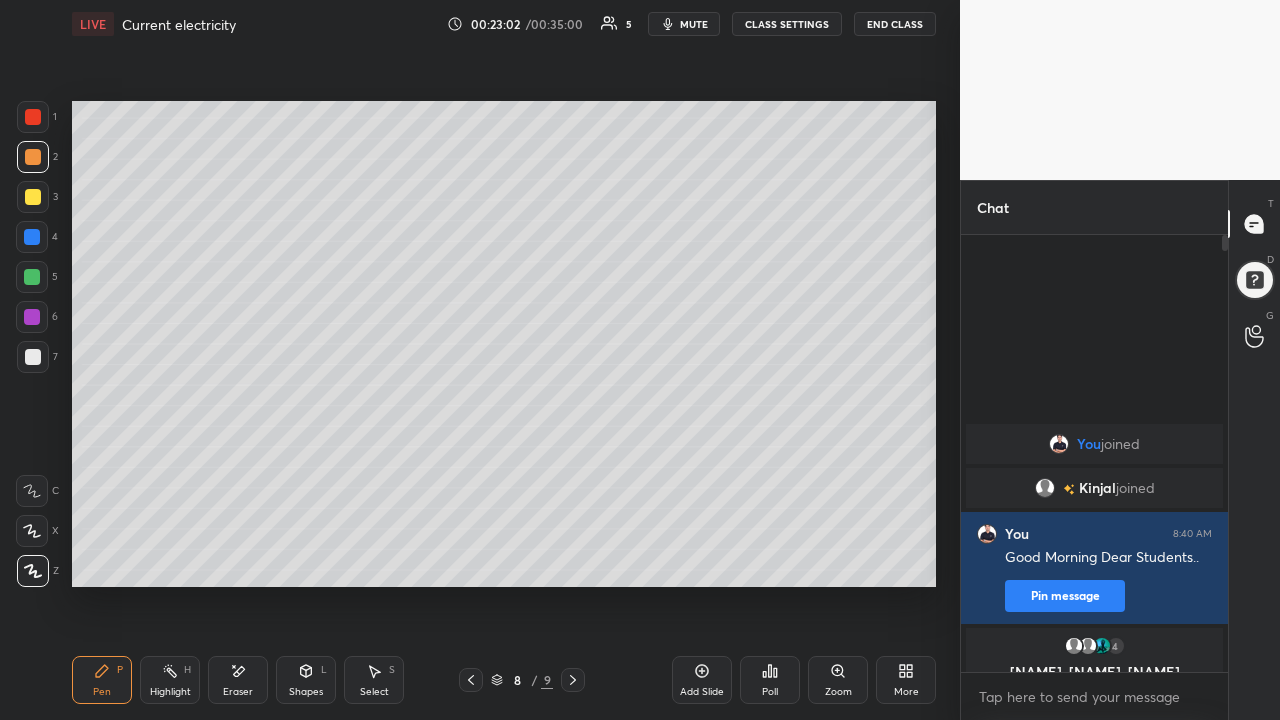 click on "Shapes" at bounding box center (306, 692) 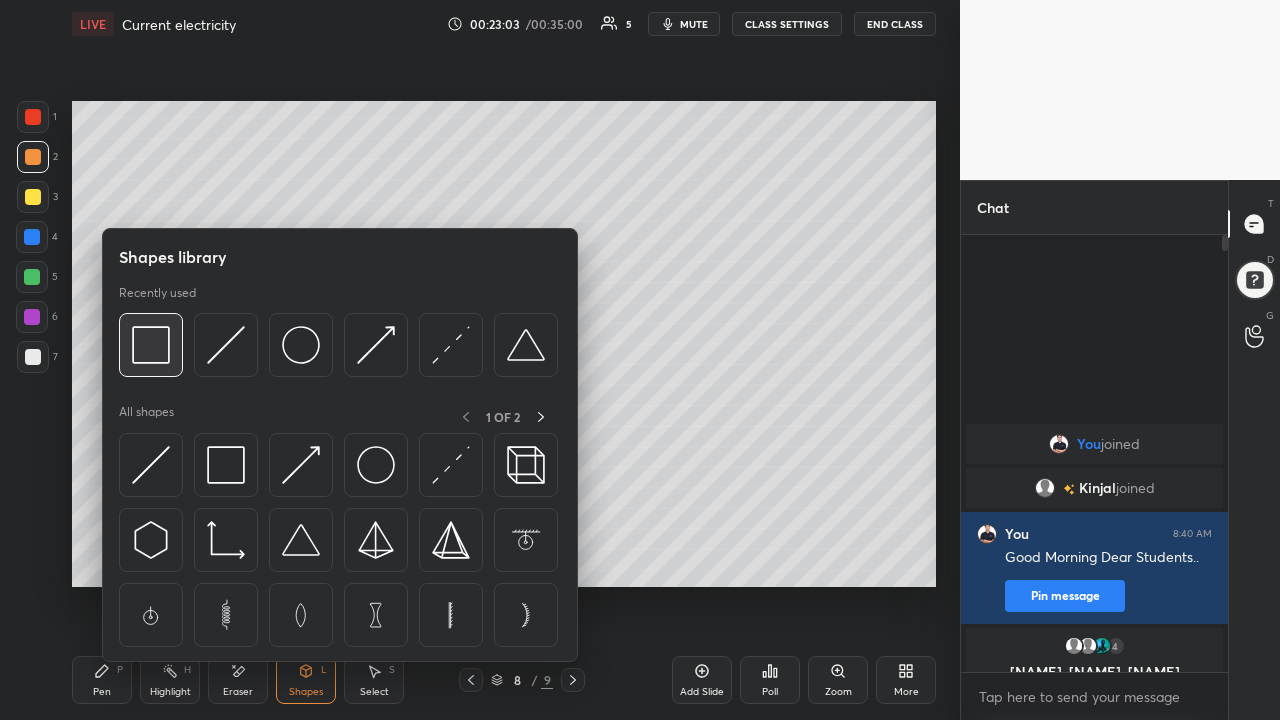 click at bounding box center [151, 345] 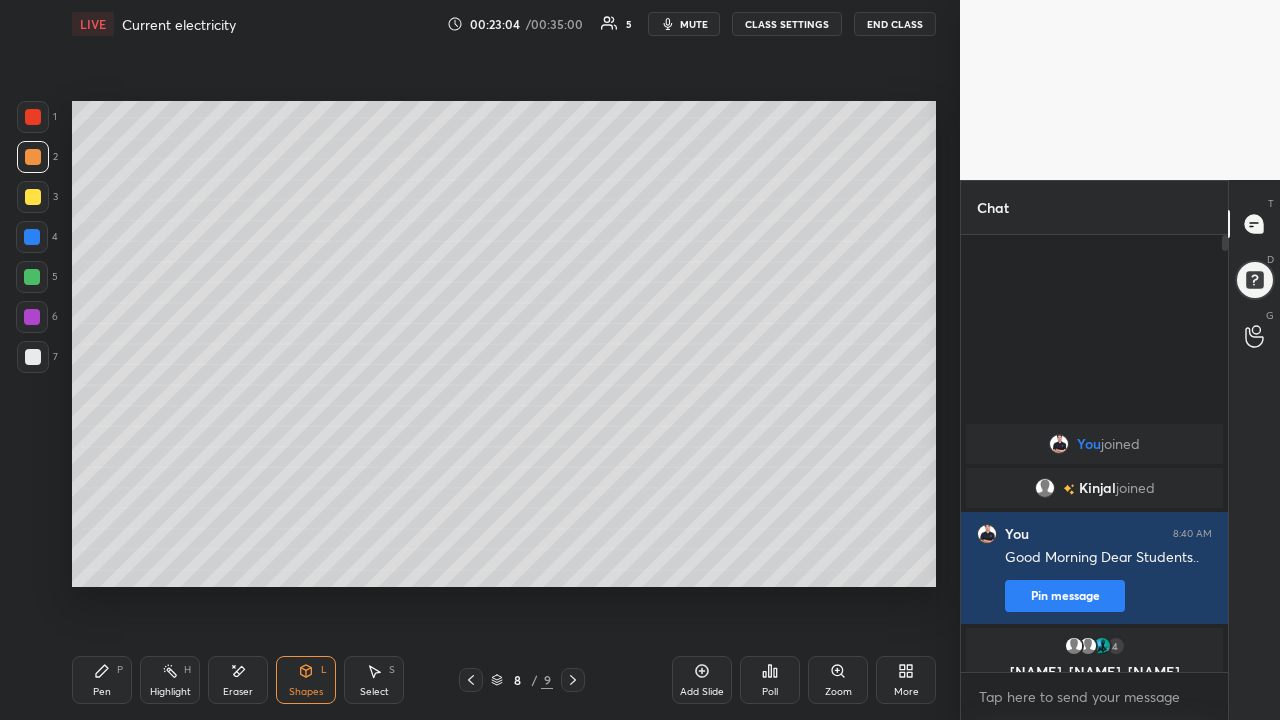 click at bounding box center [33, 357] 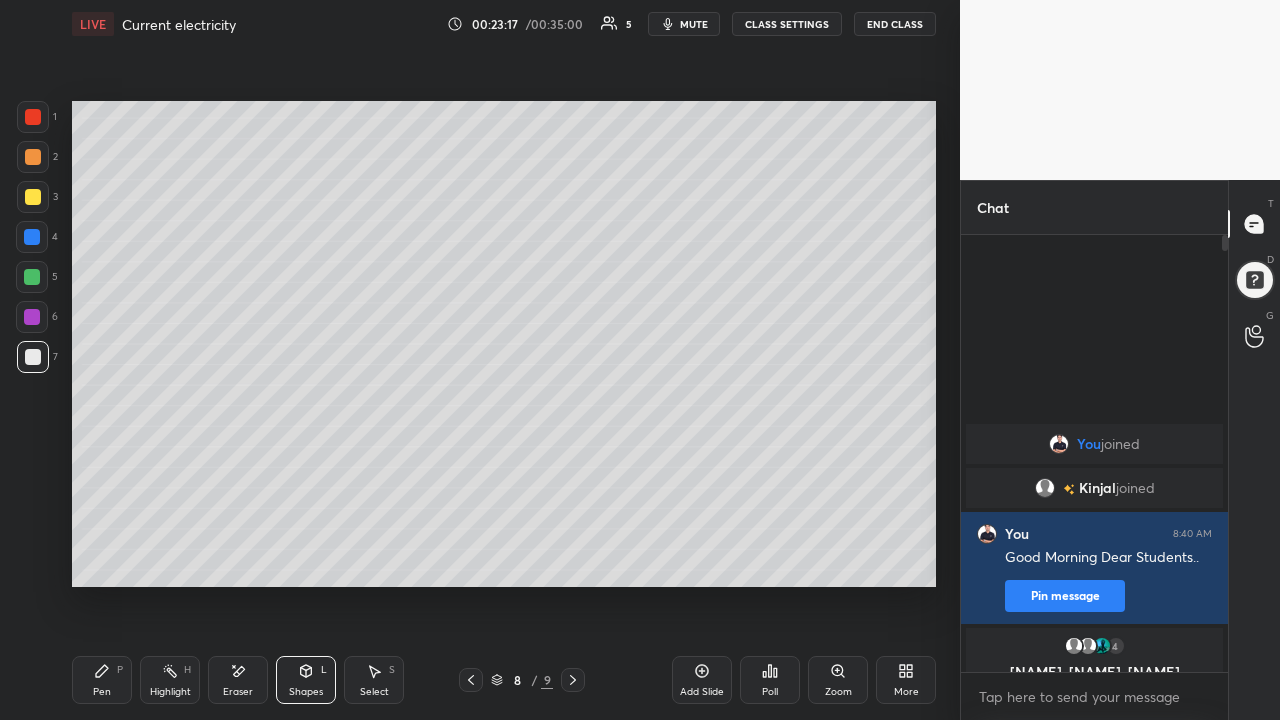 click on "Pen P" at bounding box center (102, 680) 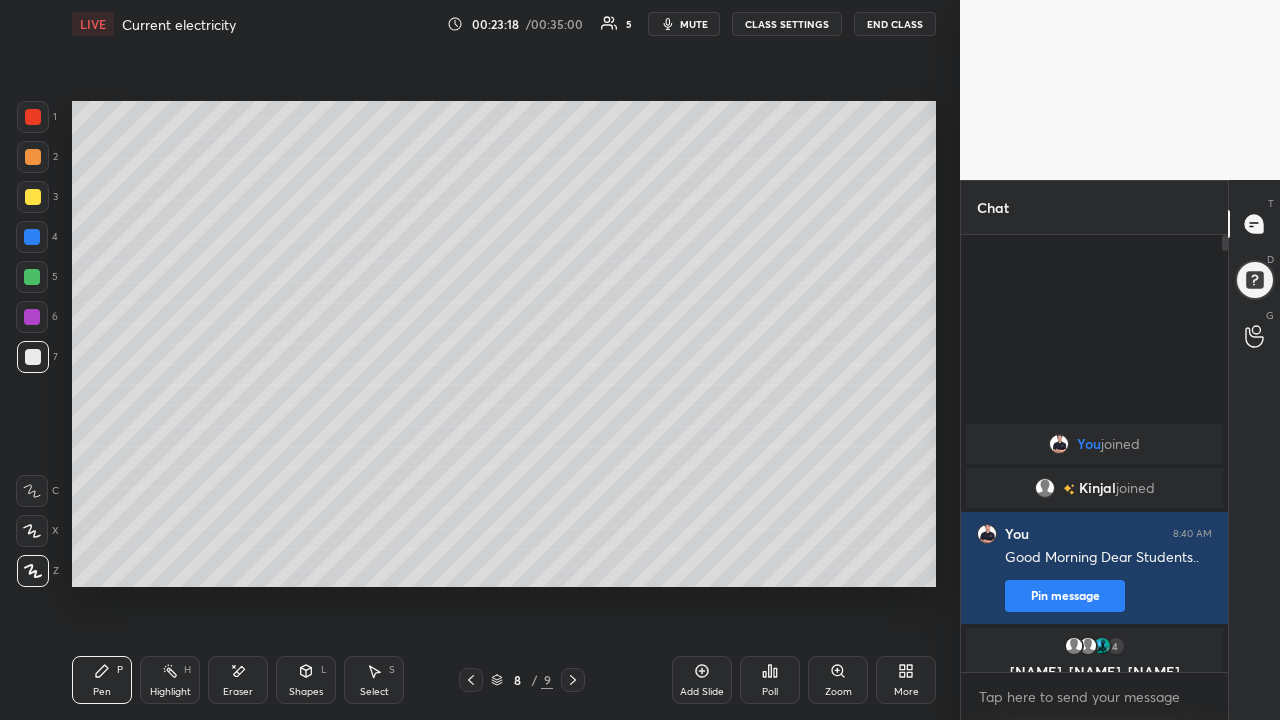 click at bounding box center (33, 197) 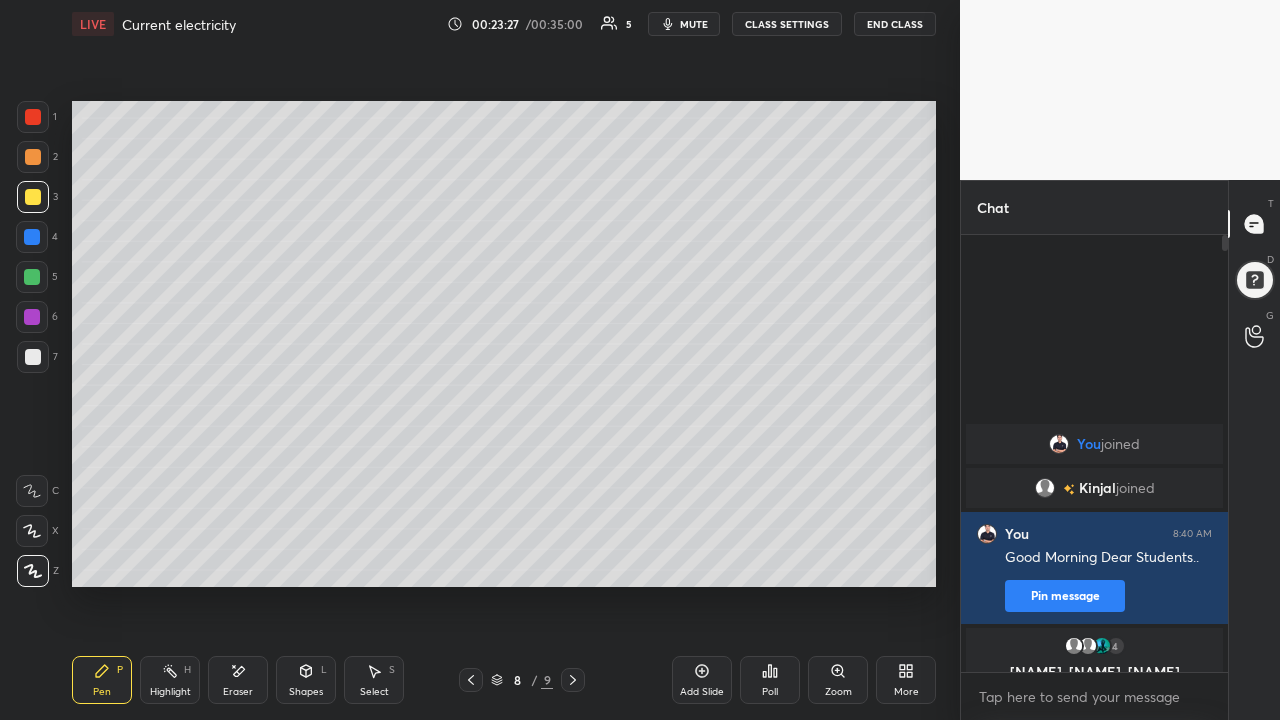 click at bounding box center (33, 157) 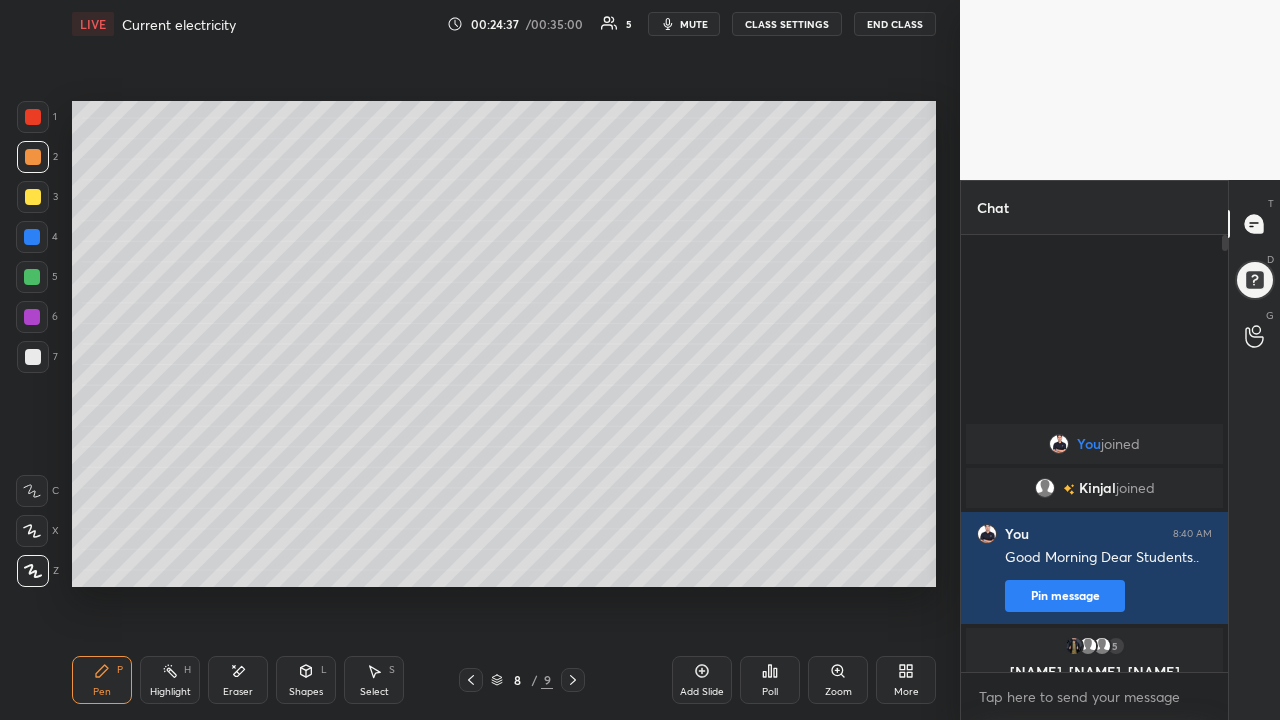 click on "Shapes L" at bounding box center (306, 680) 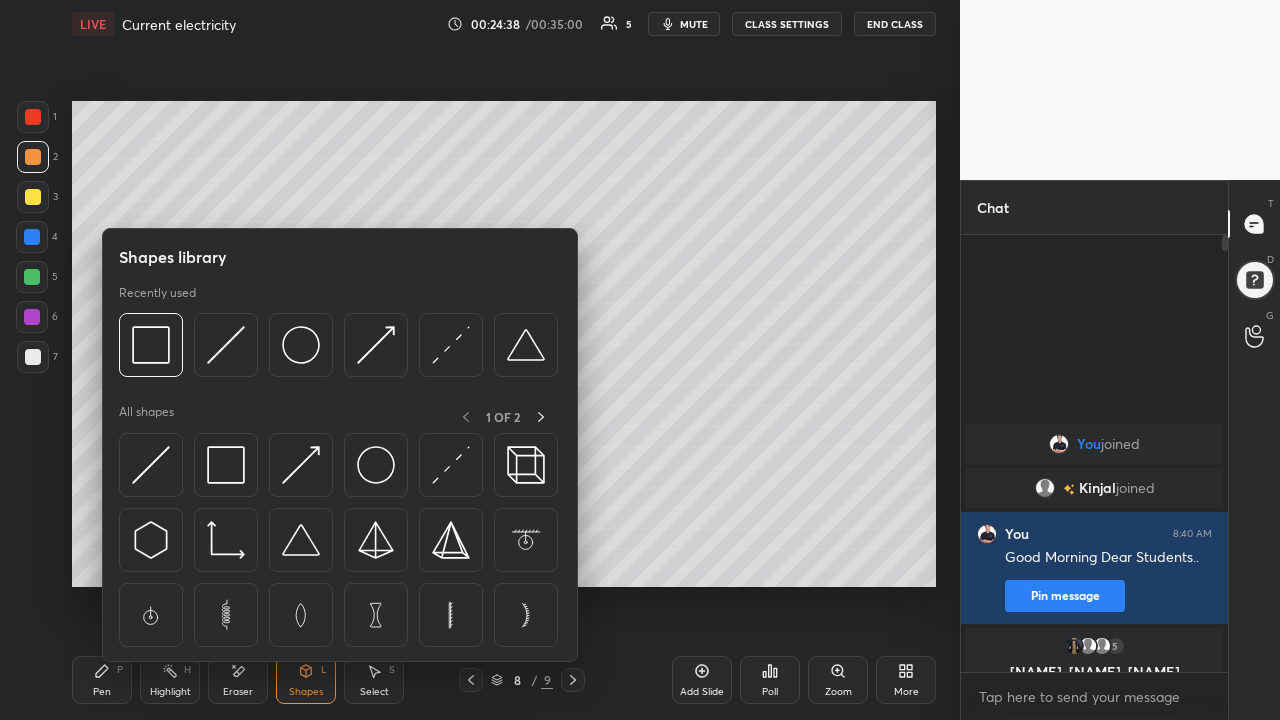 click at bounding box center (301, 345) 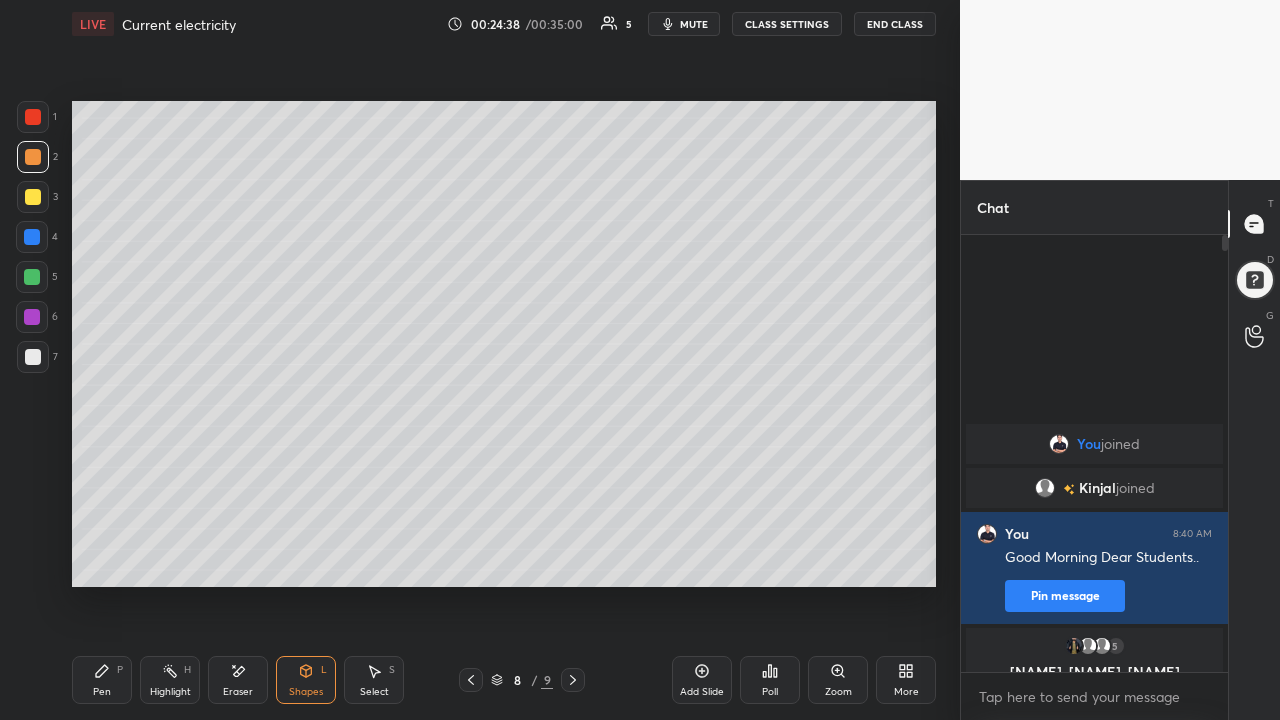 click at bounding box center [33, 197] 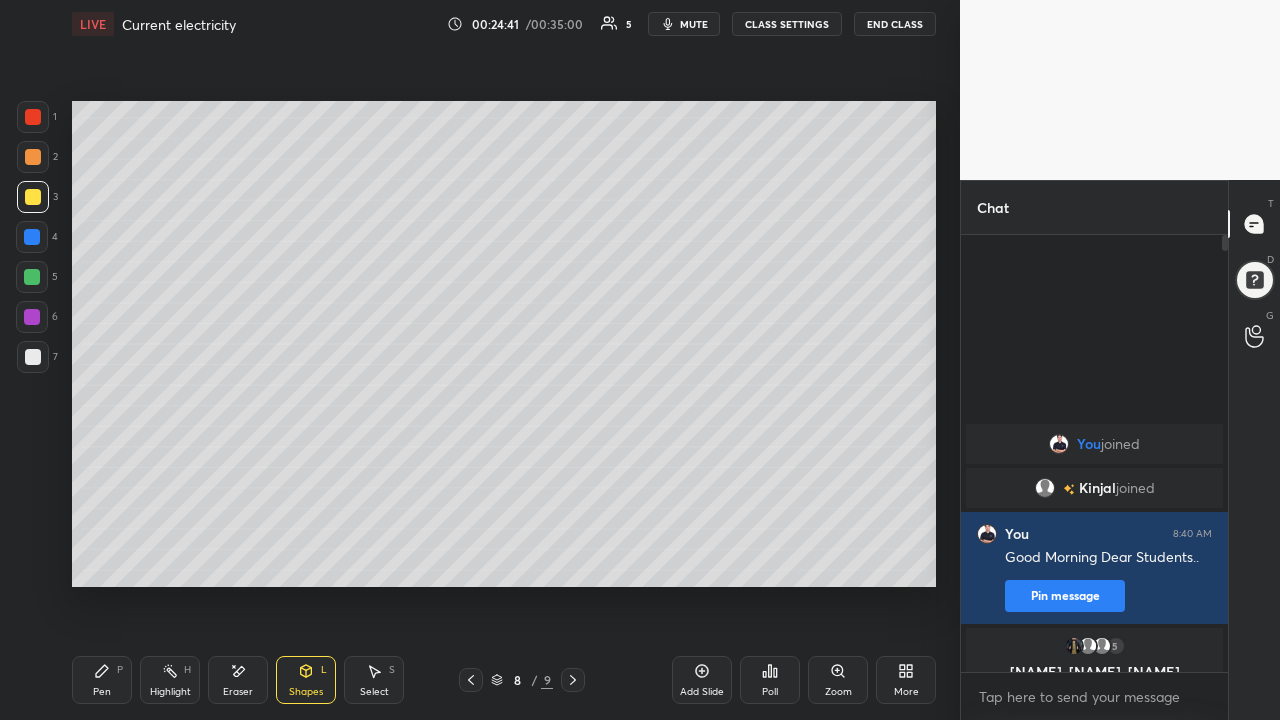 click on "Eraser" at bounding box center [238, 680] 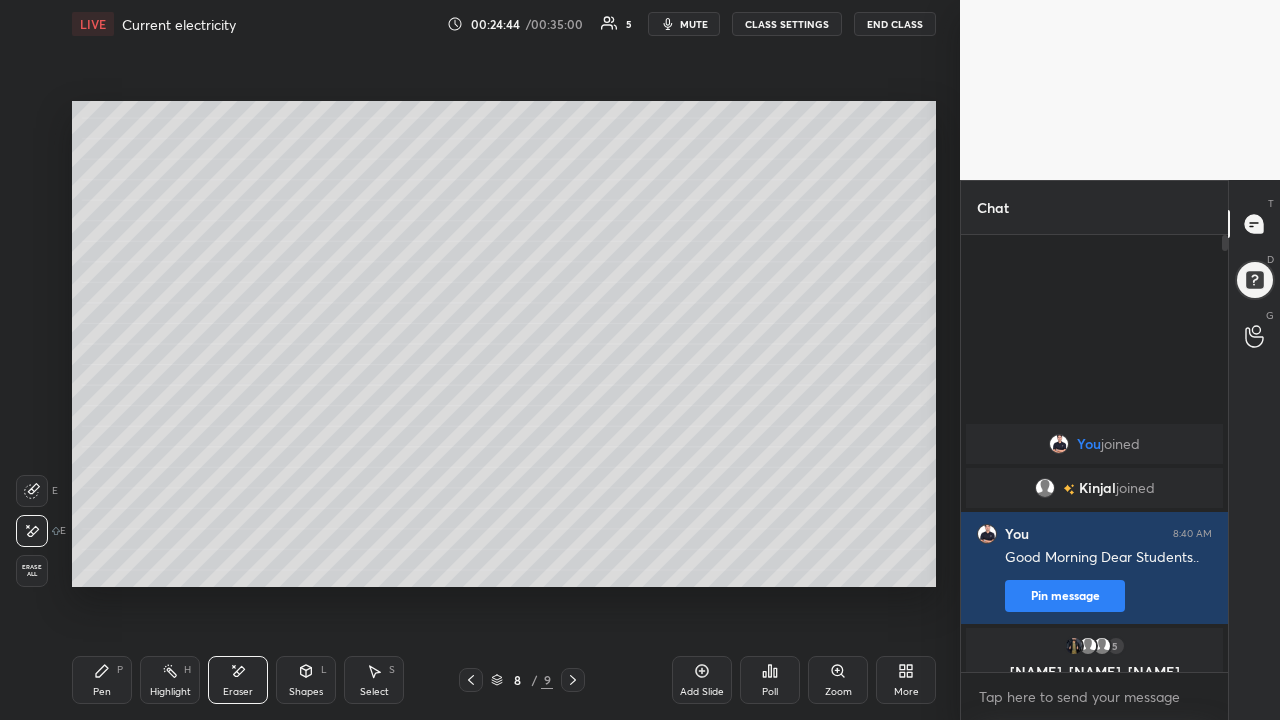click on "Shapes" at bounding box center (306, 692) 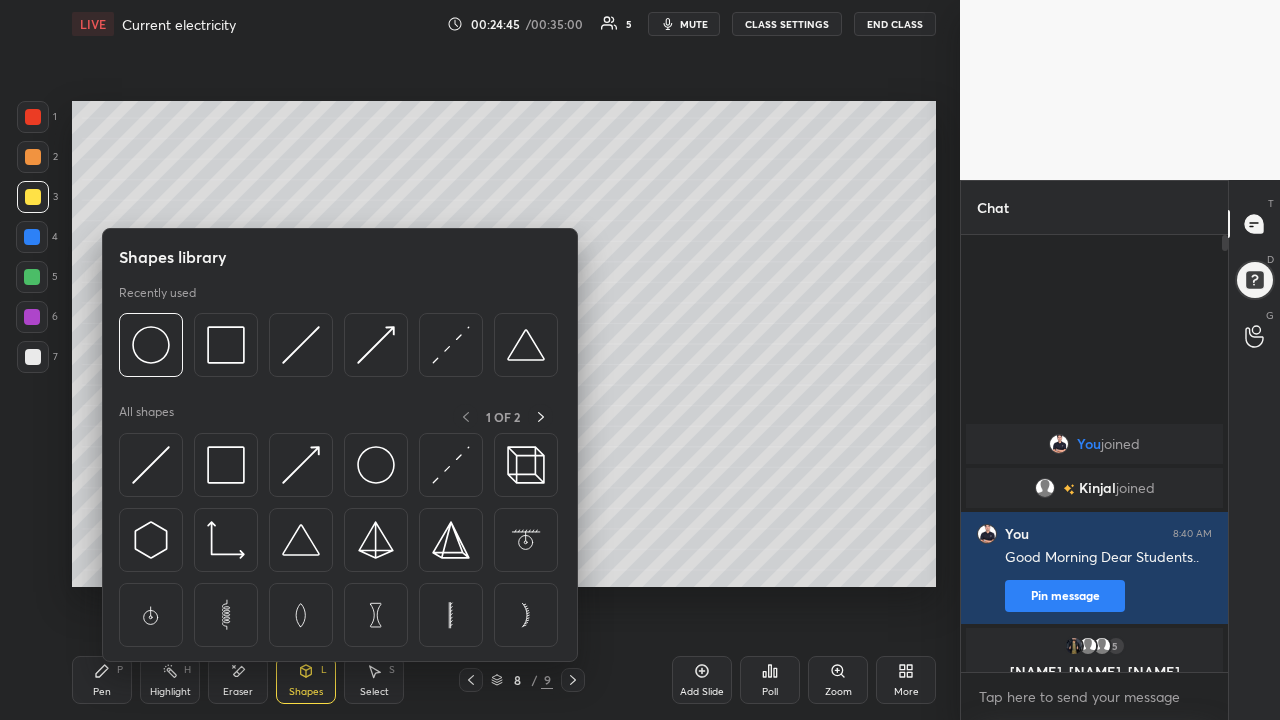 click at bounding box center [151, 345] 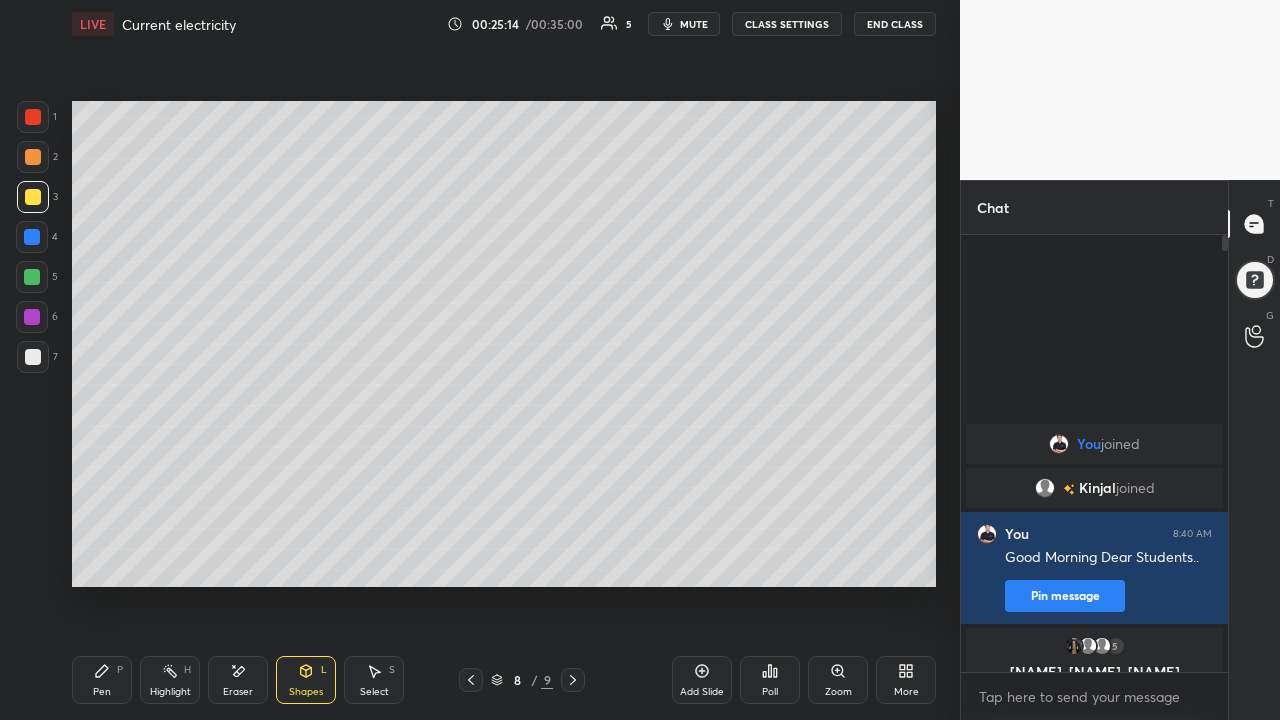 click on "Pen P" at bounding box center [102, 680] 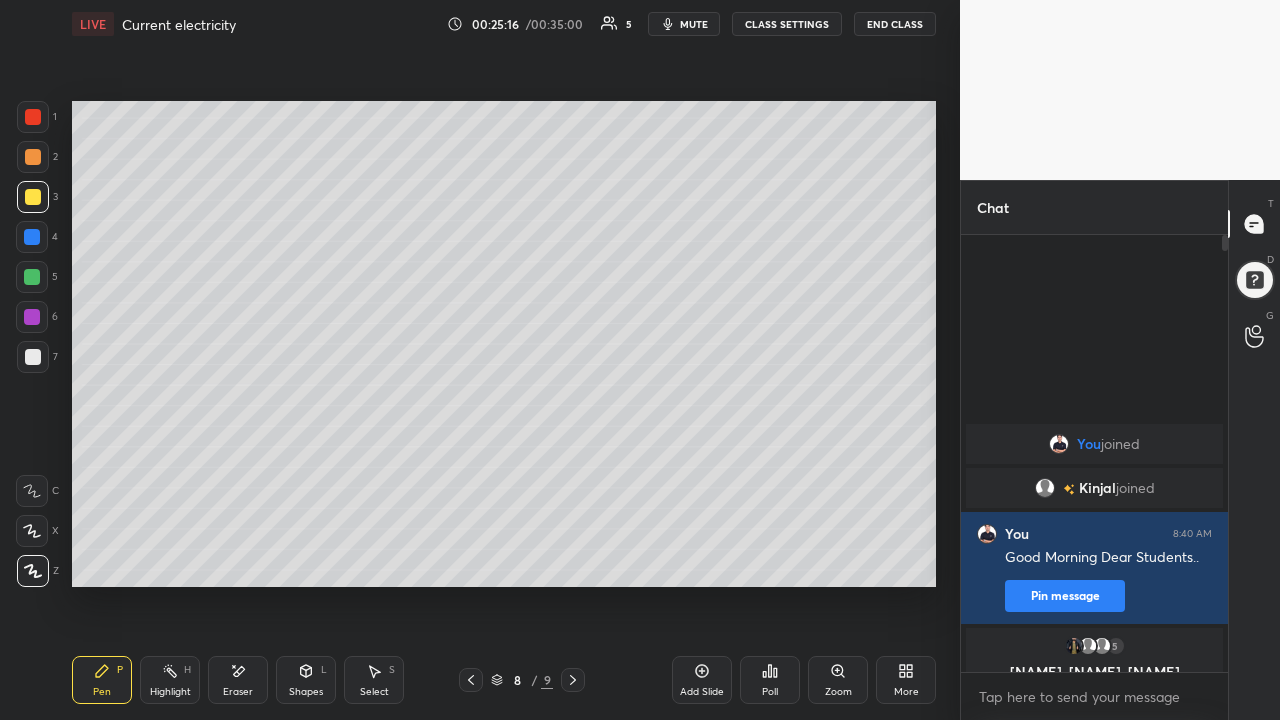 click at bounding box center [573, 680] 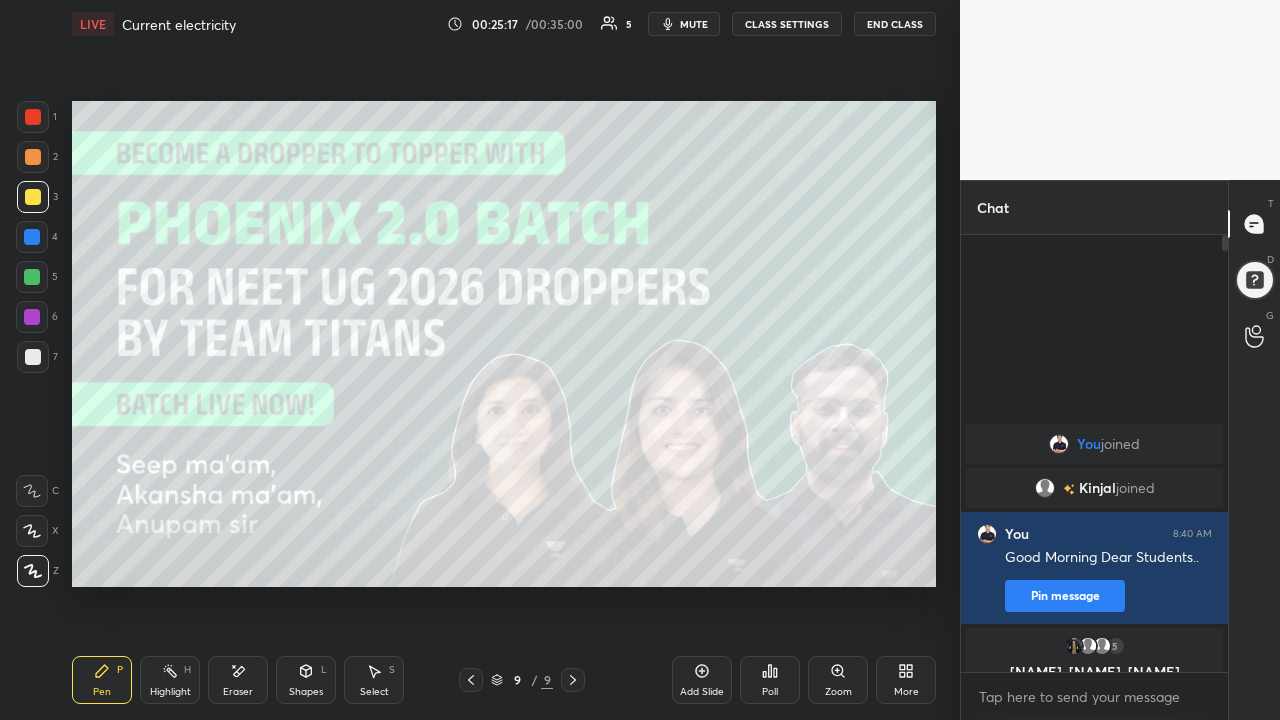 click at bounding box center (471, 680) 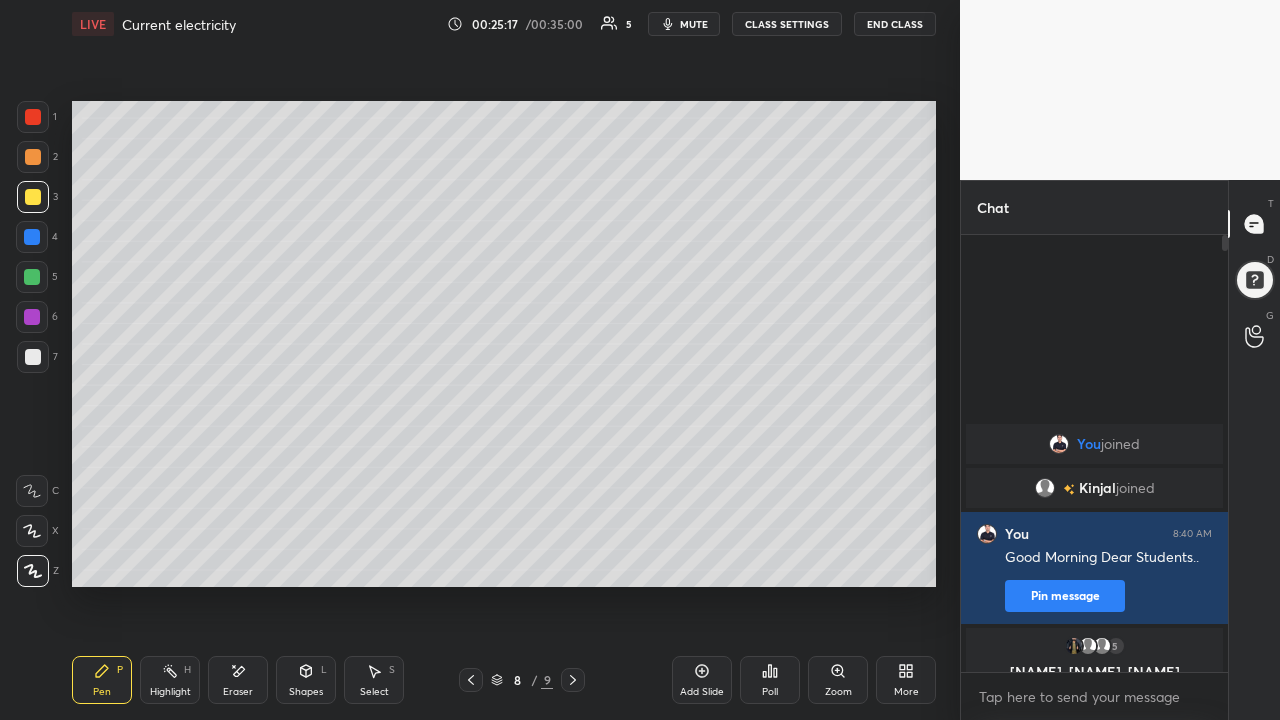 click 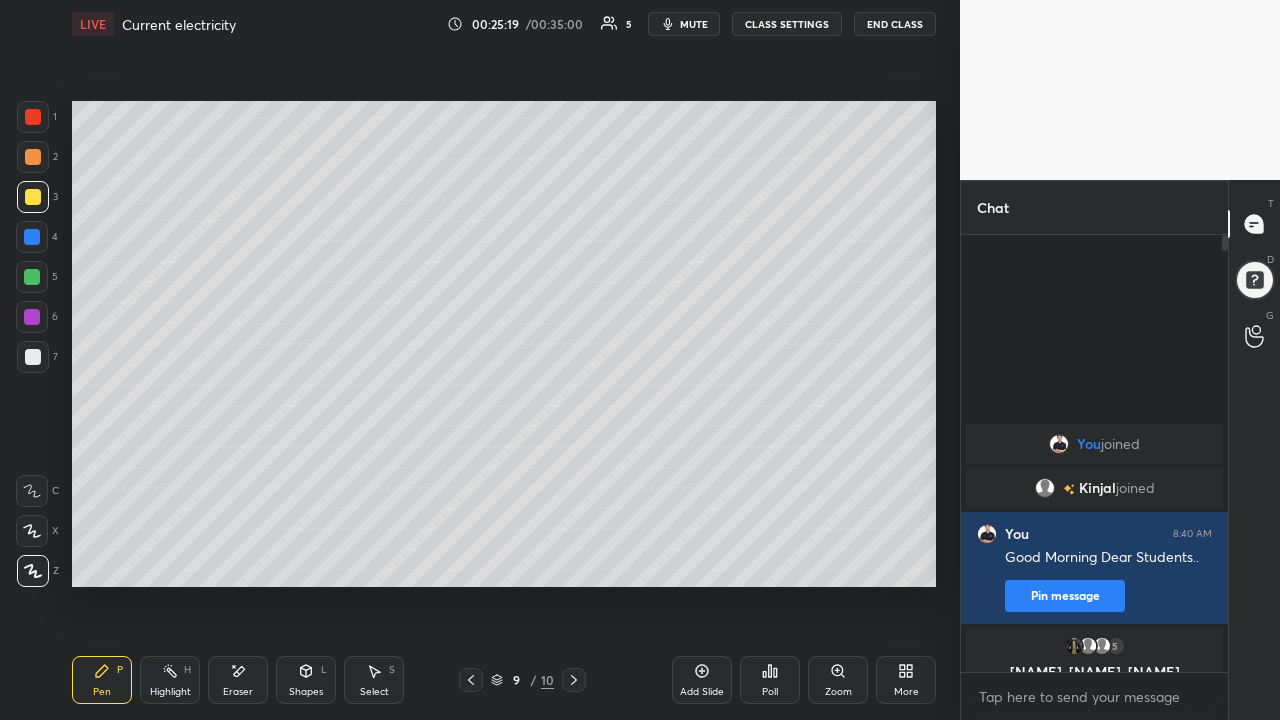click at bounding box center (33, 157) 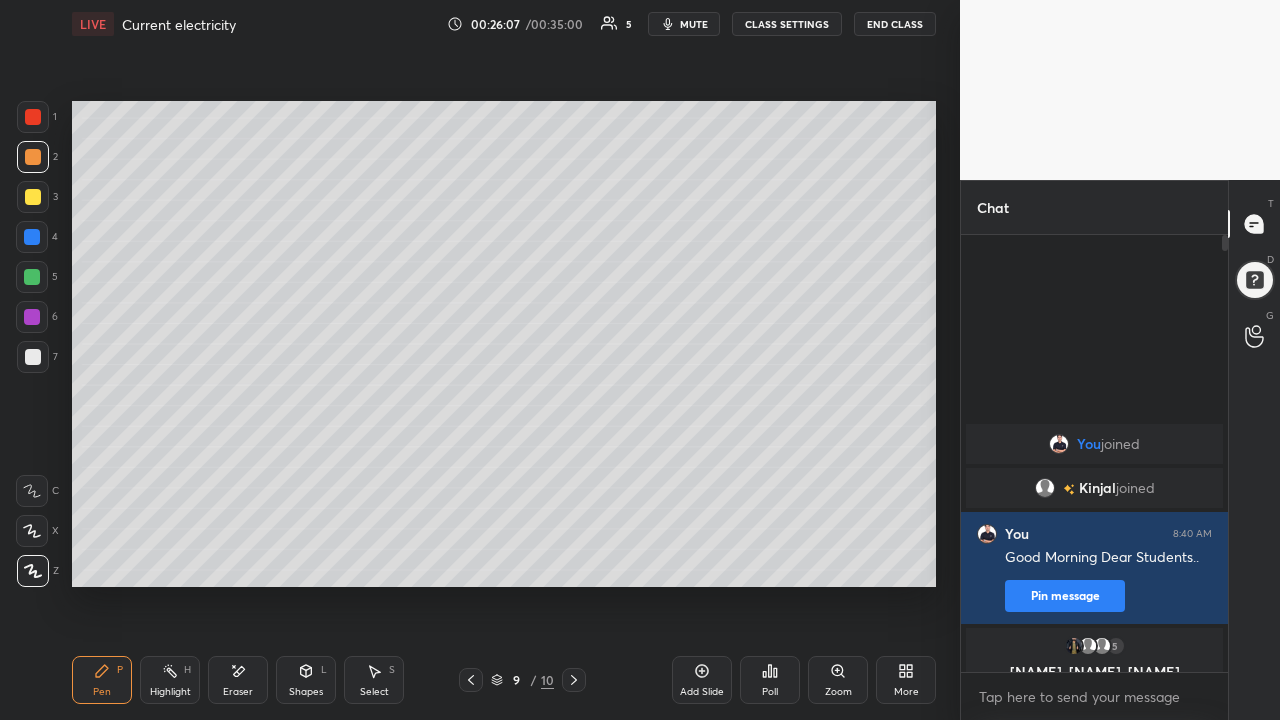 click at bounding box center [33, 357] 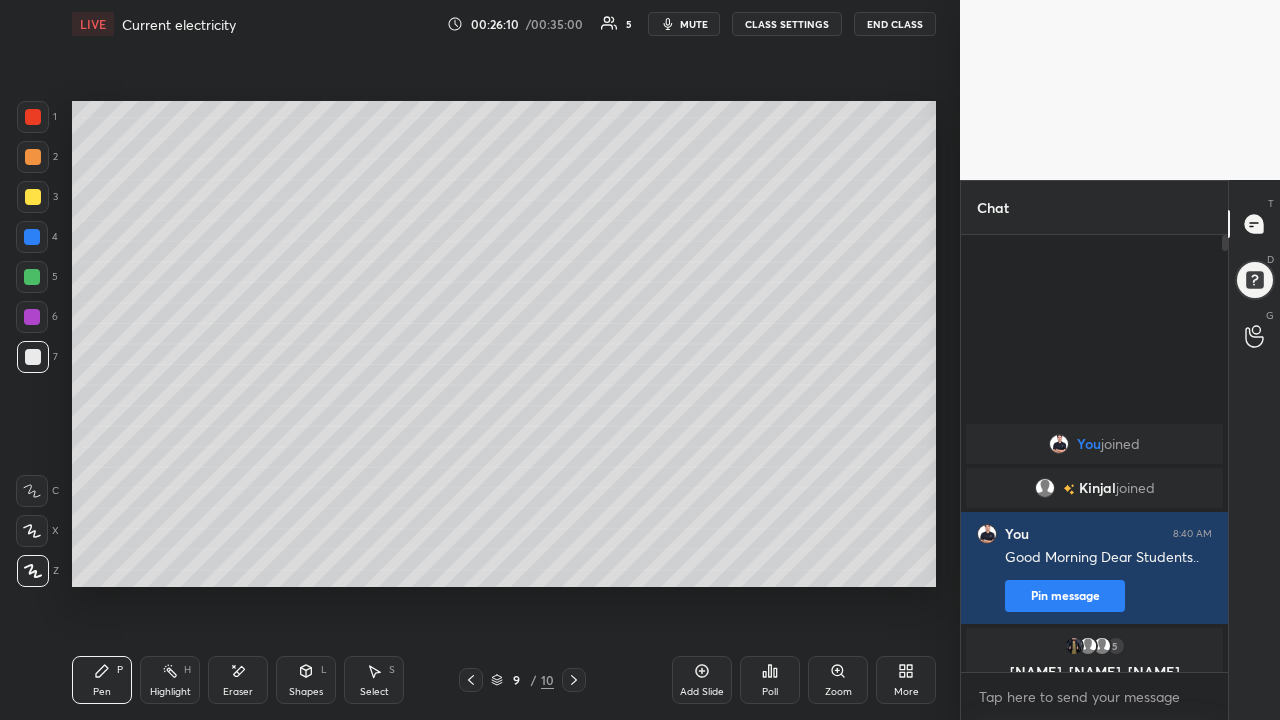 click on "Eraser" at bounding box center [238, 680] 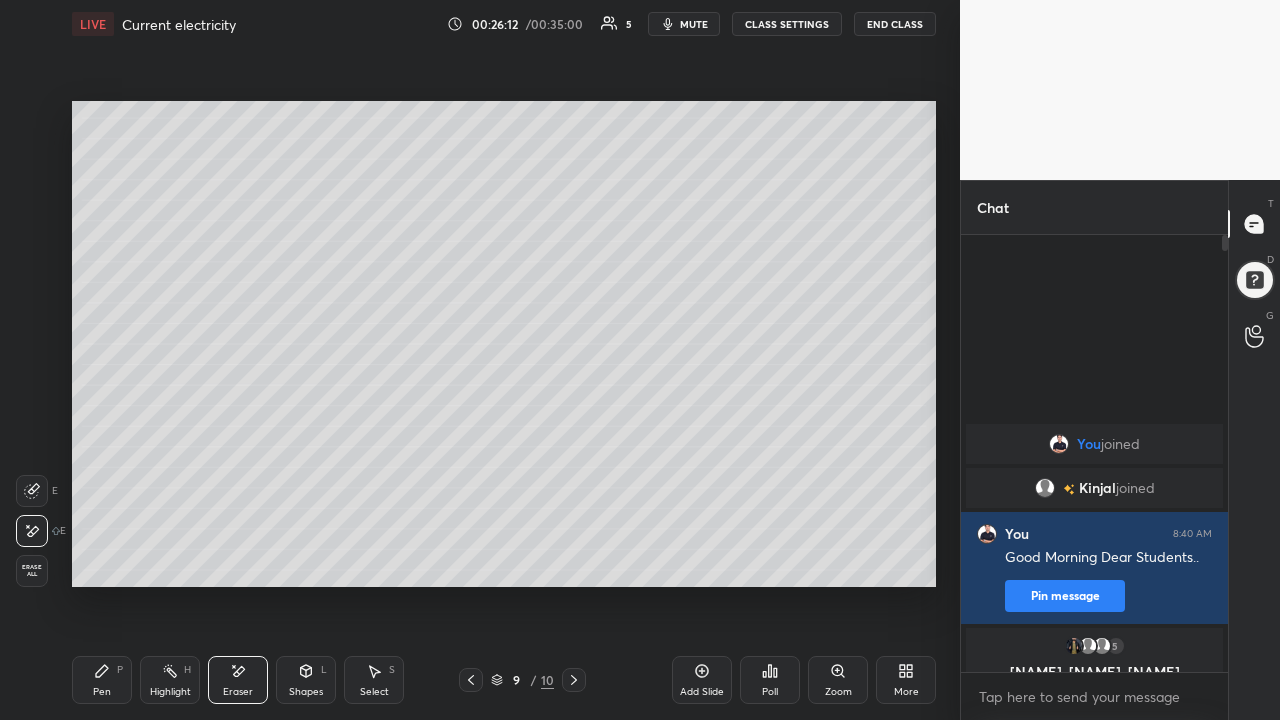 click on "Pen" at bounding box center [102, 692] 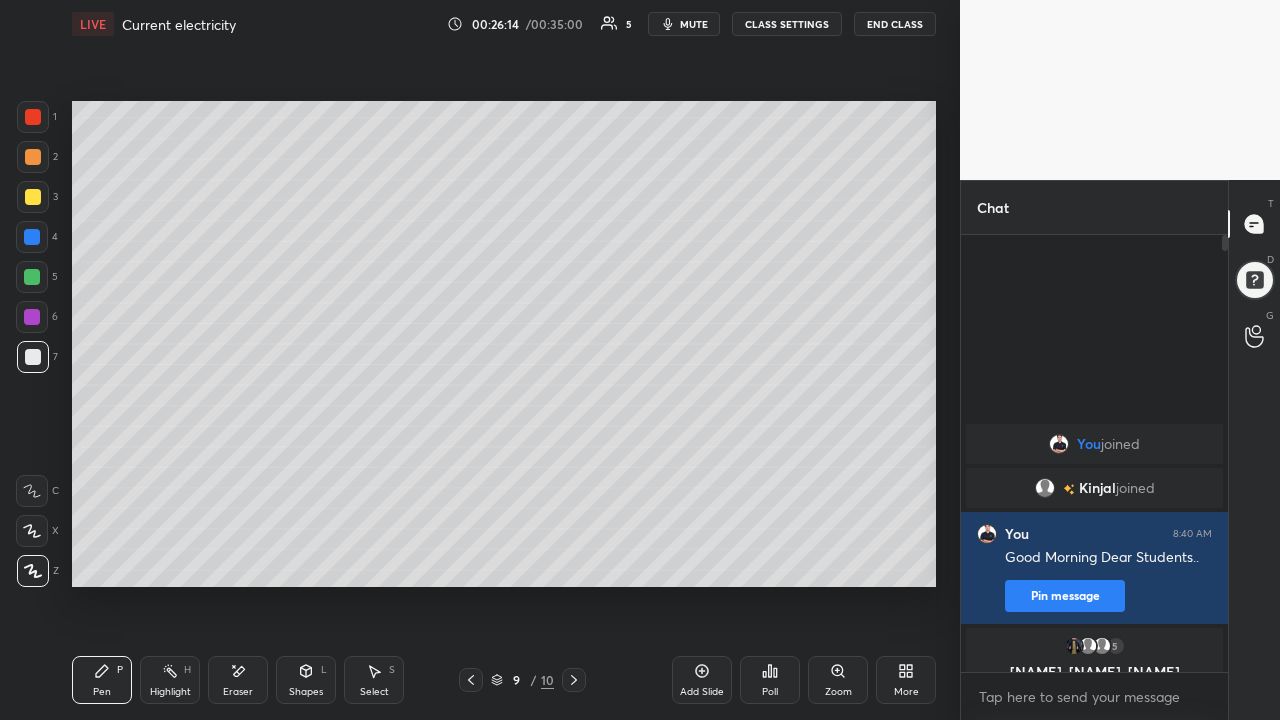 click at bounding box center (33, 157) 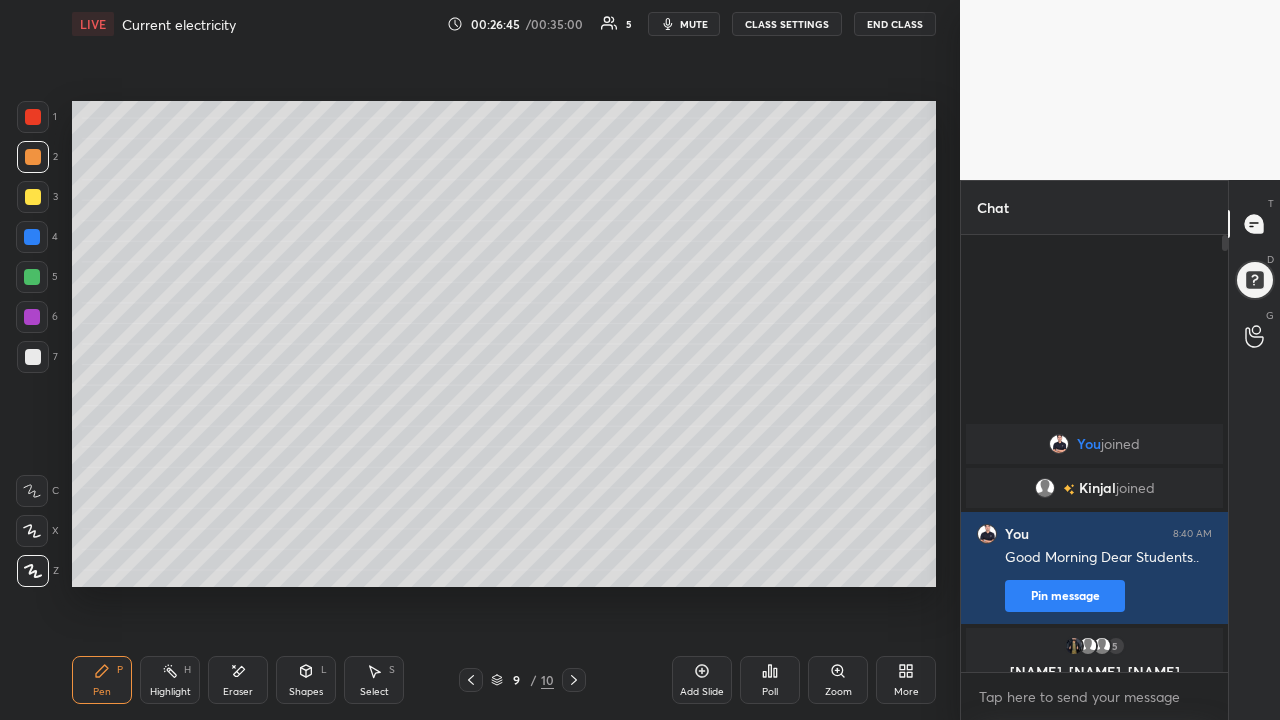 click at bounding box center (33, 357) 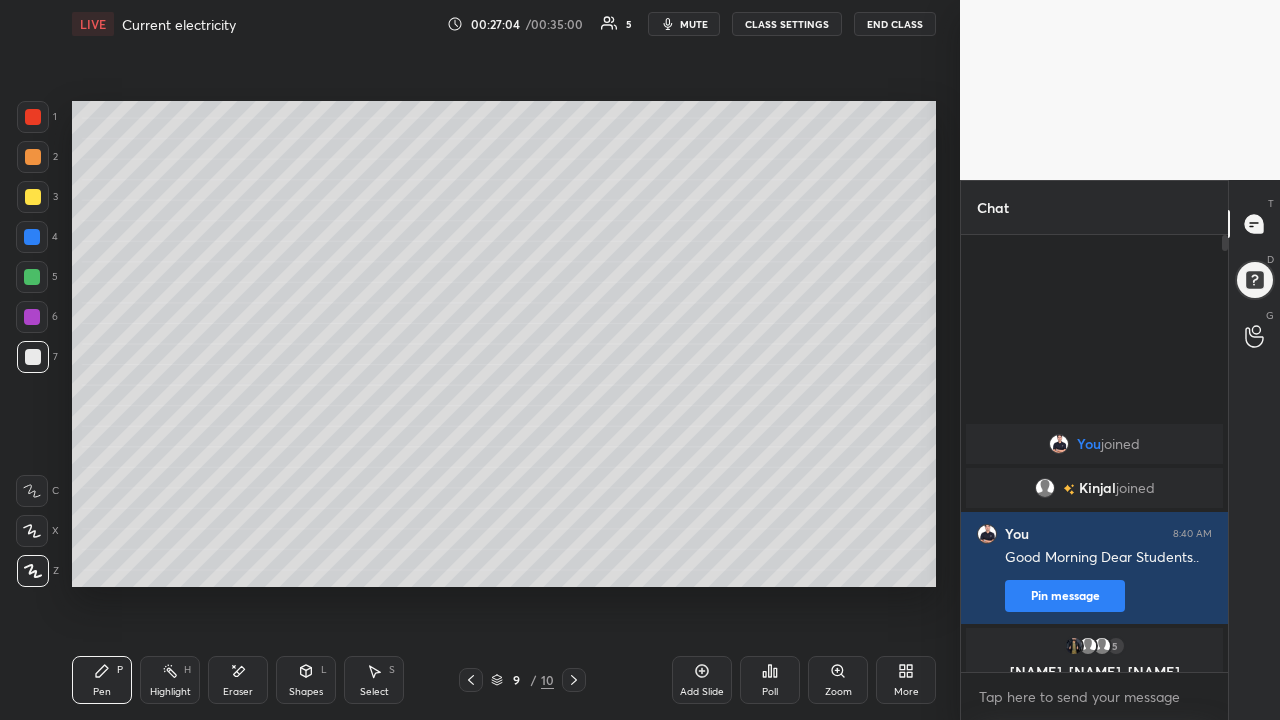 click on "Add Slide" at bounding box center [702, 680] 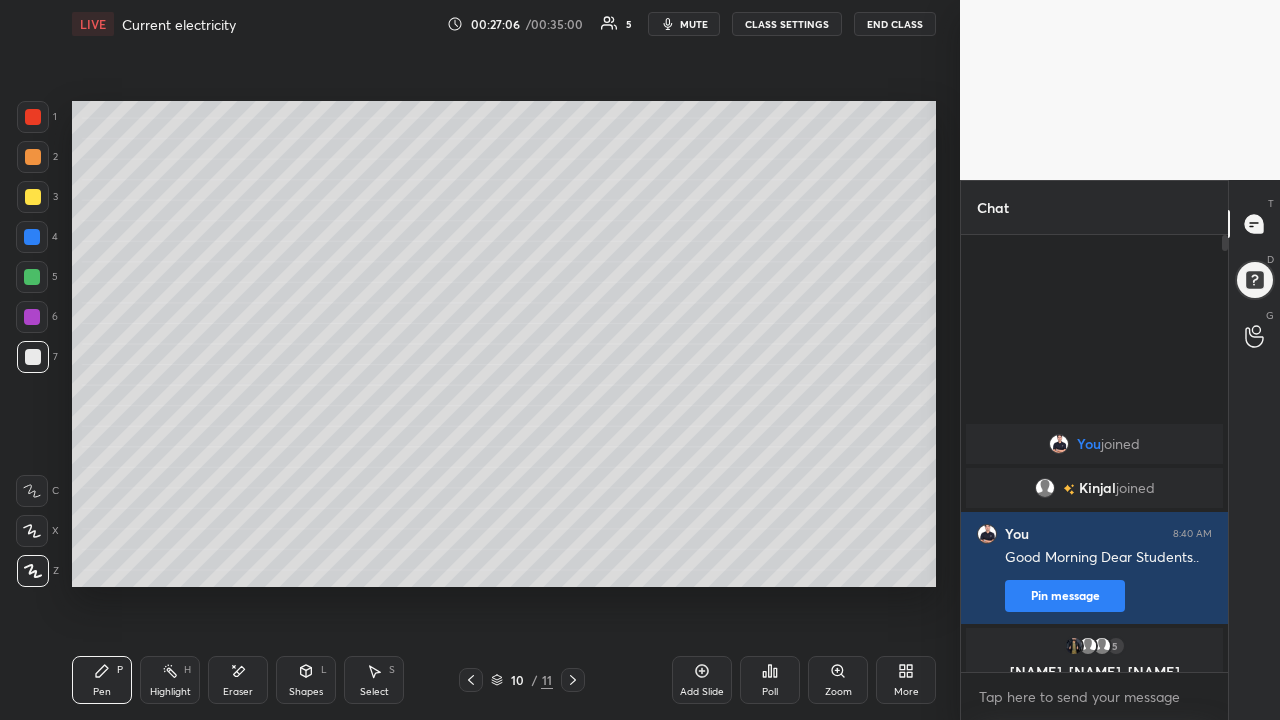click at bounding box center (33, 157) 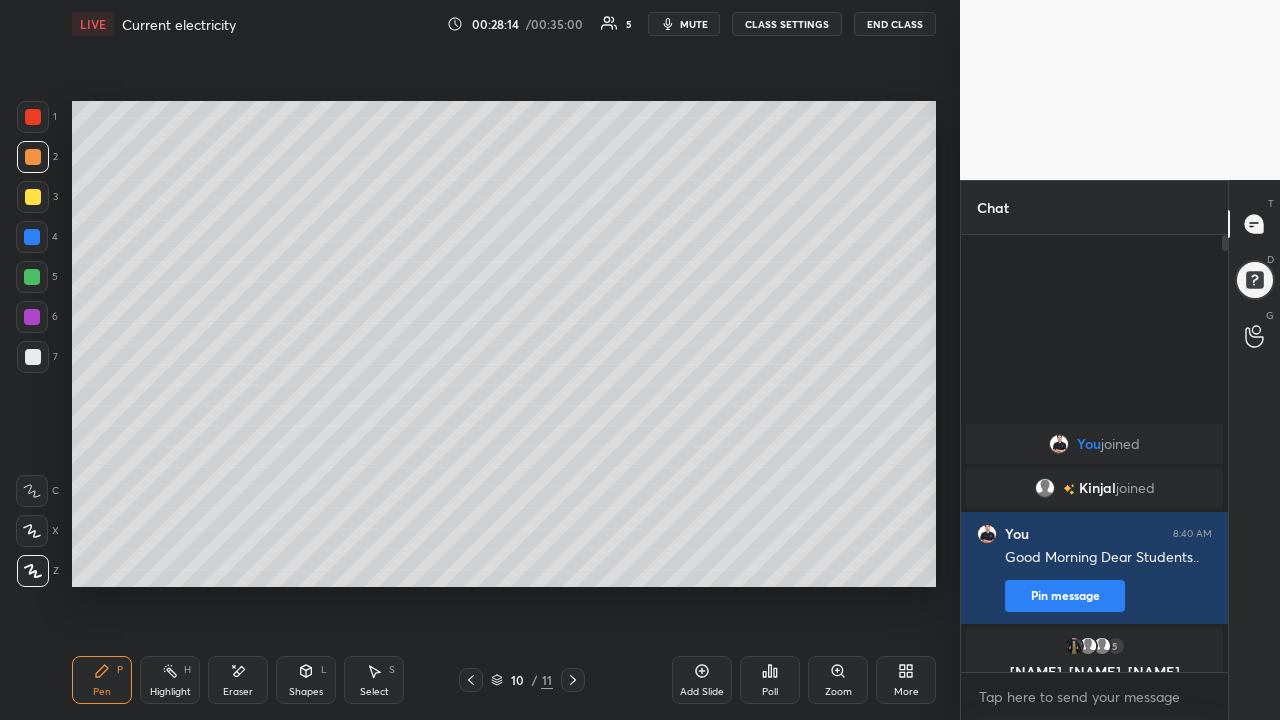 click at bounding box center [33, 197] 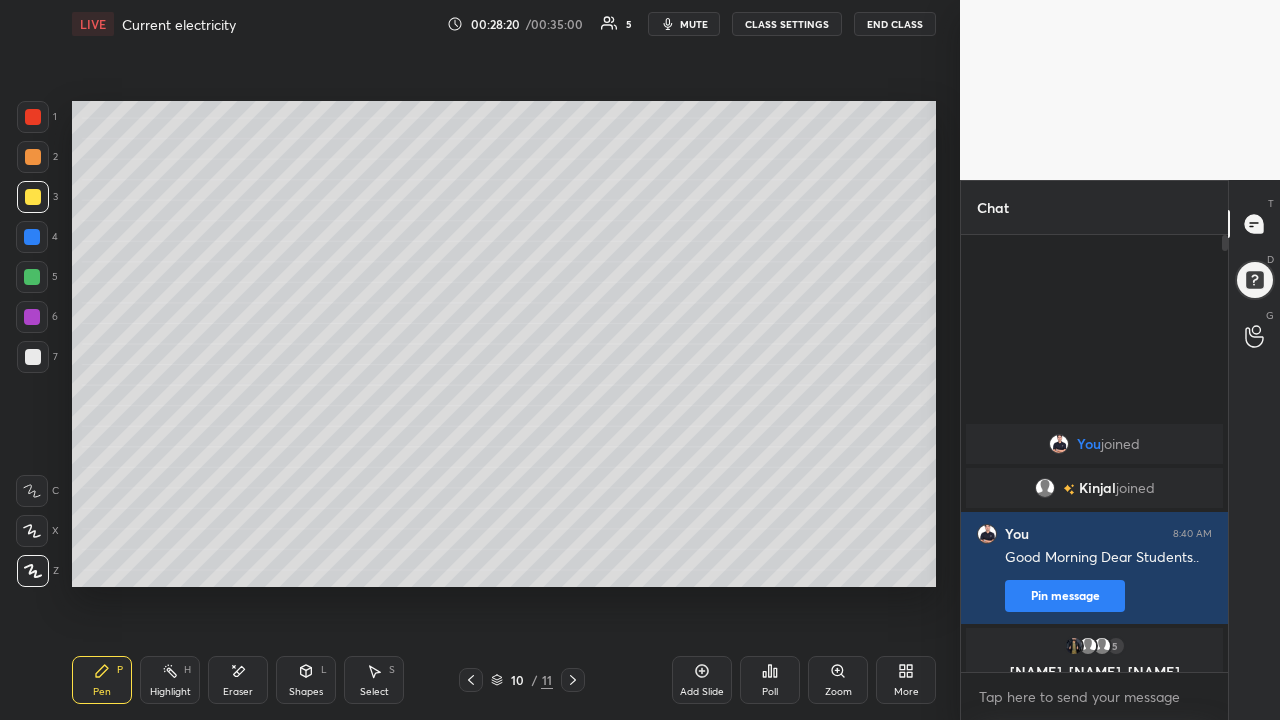 click at bounding box center [33, 357] 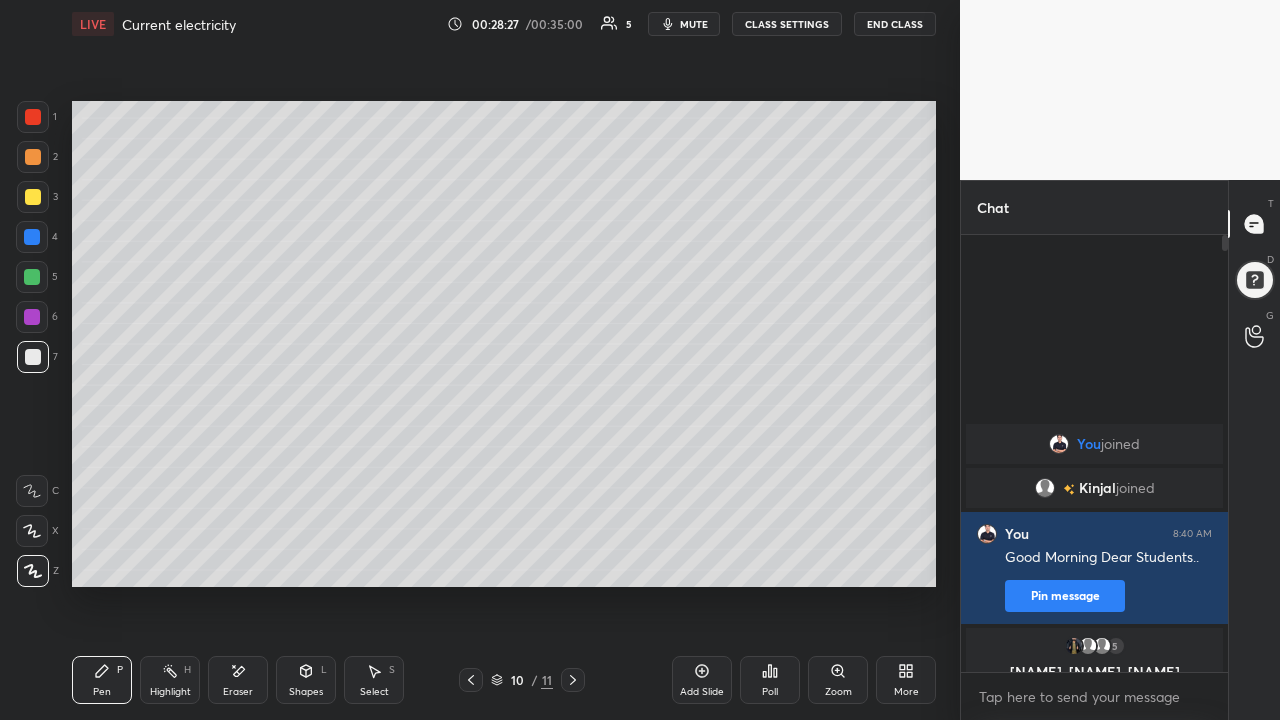 click at bounding box center [33, 157] 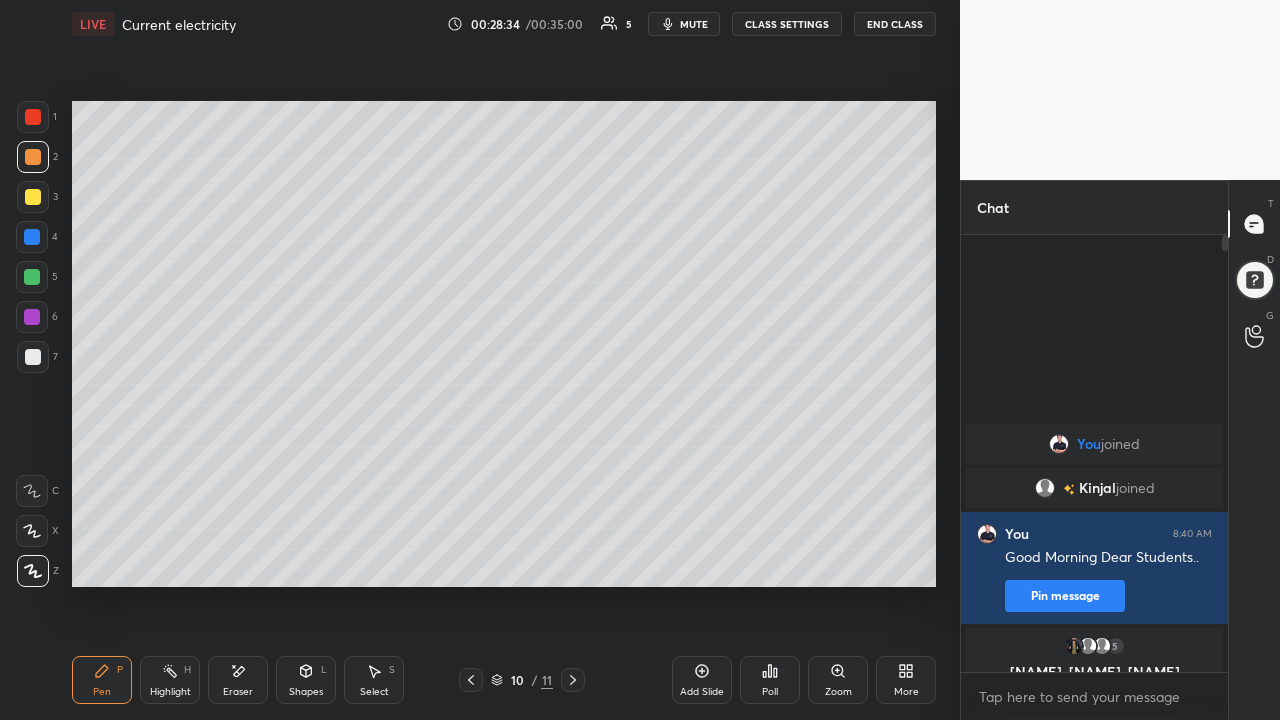 click at bounding box center (33, 197) 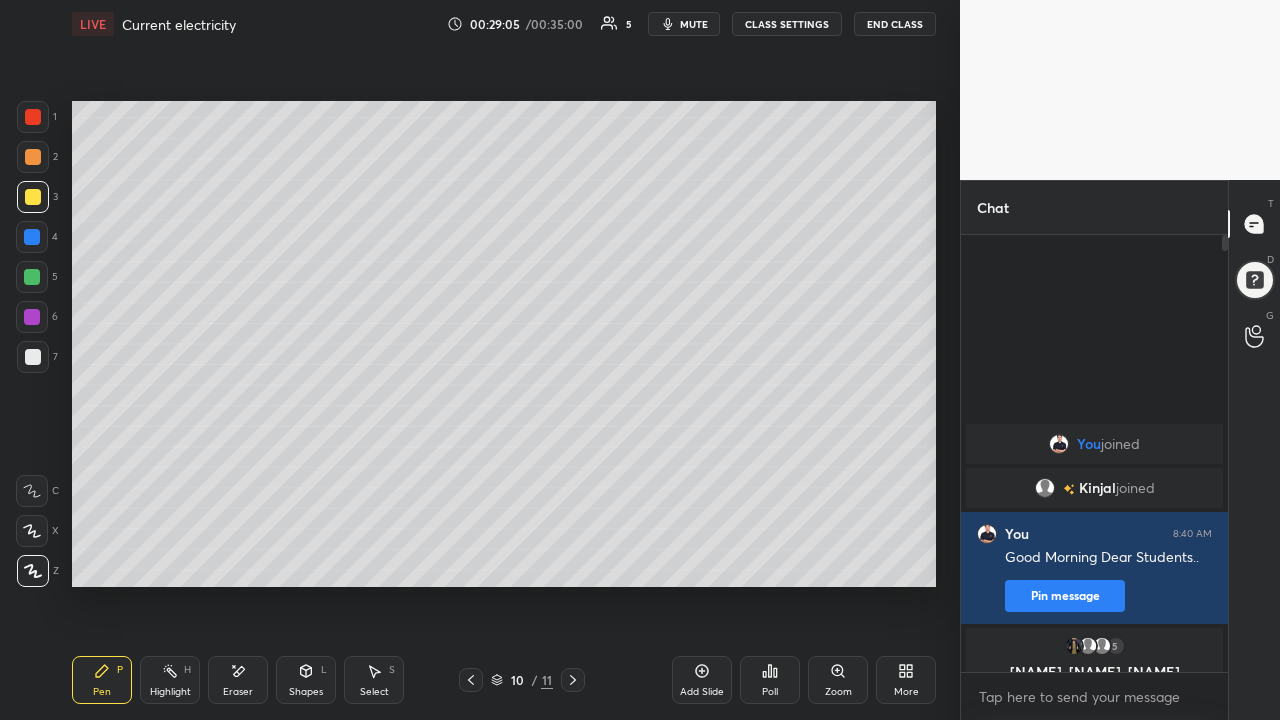 click 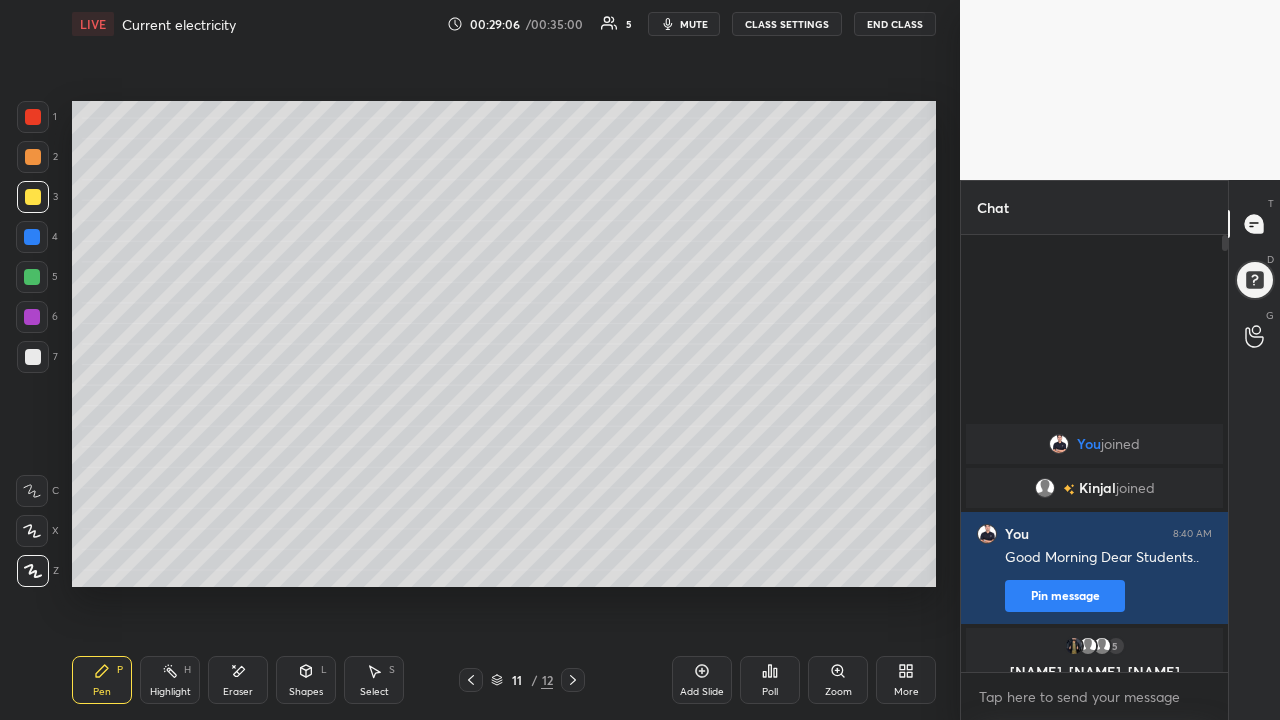 click at bounding box center [33, 157] 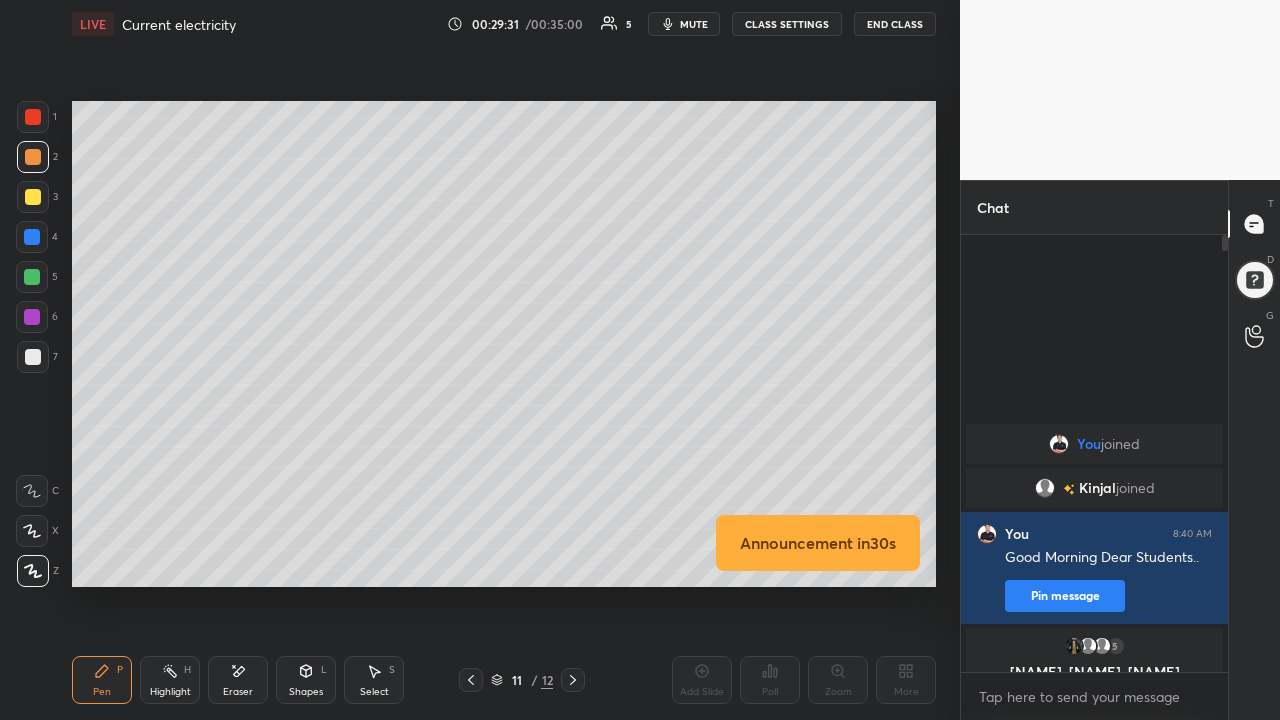 click at bounding box center [33, 357] 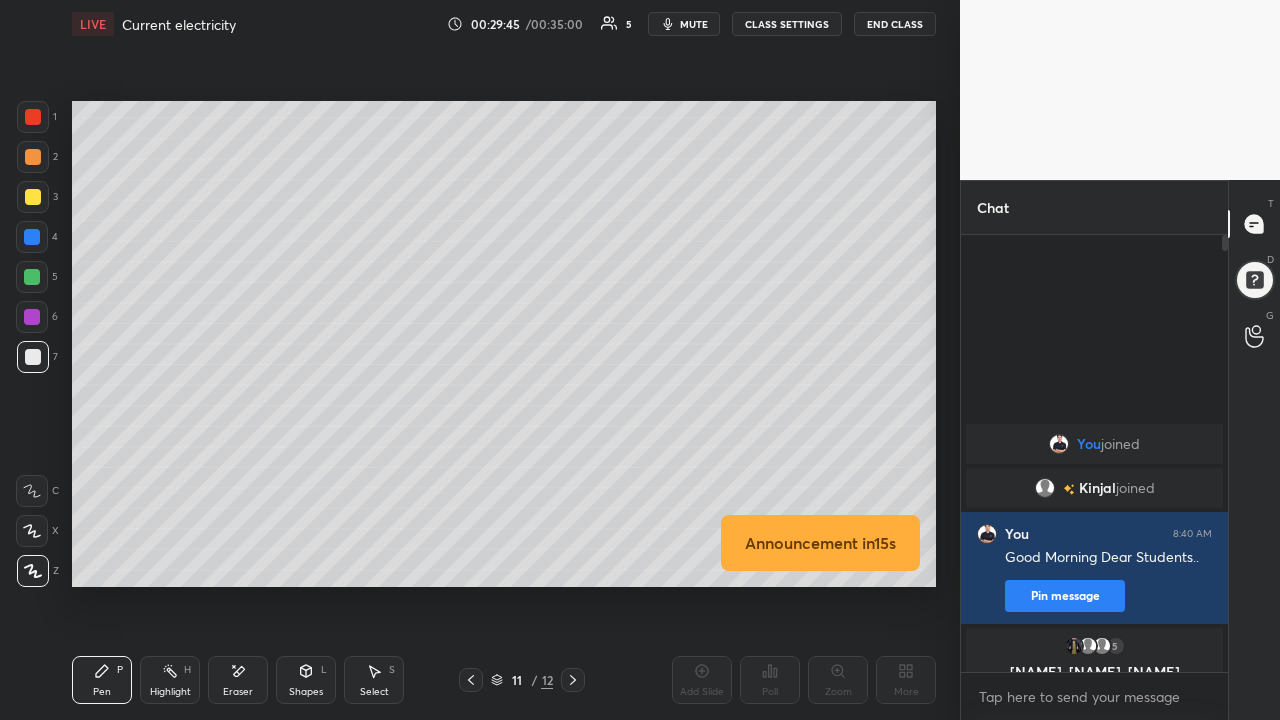click at bounding box center [33, 197] 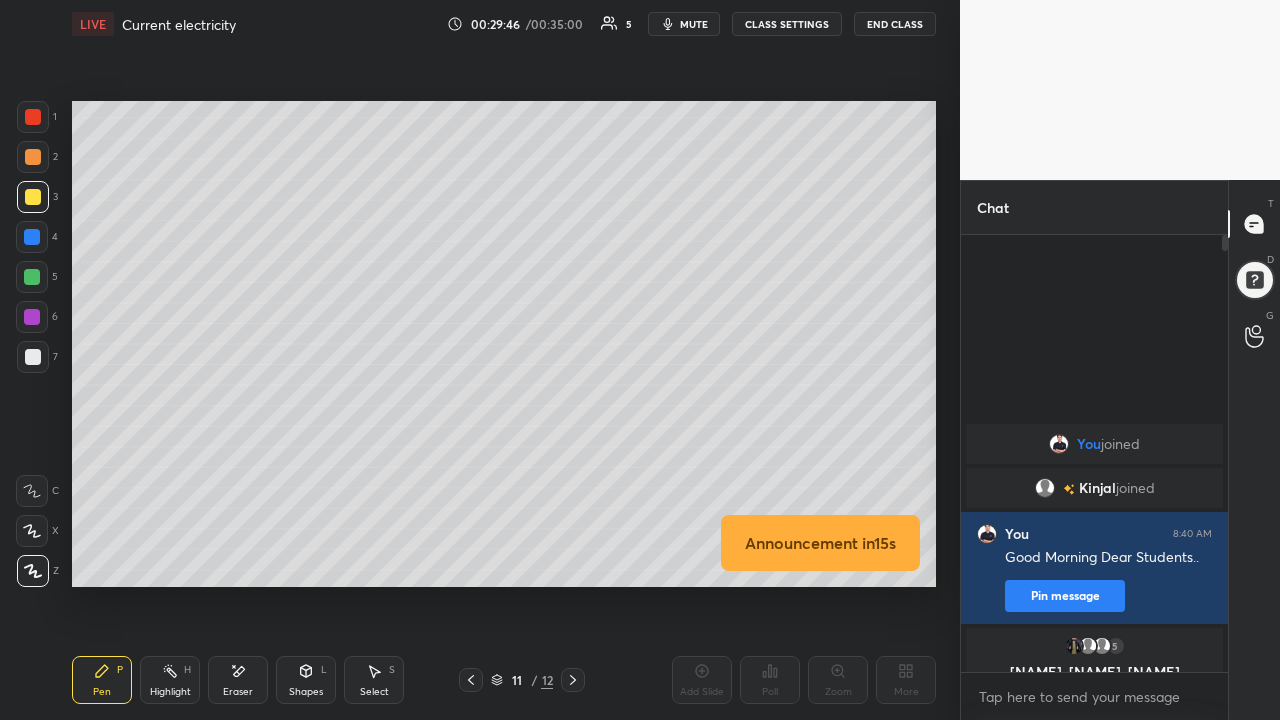 click on "Shapes L" at bounding box center [306, 680] 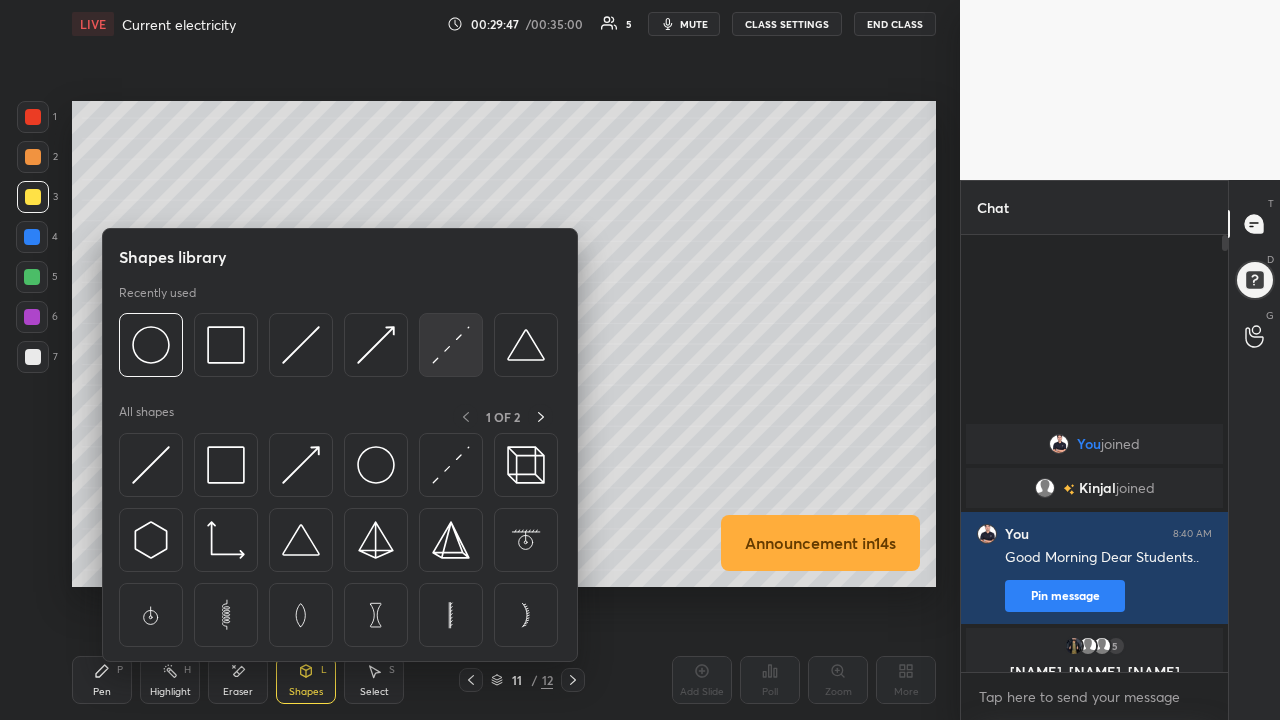 click at bounding box center [451, 345] 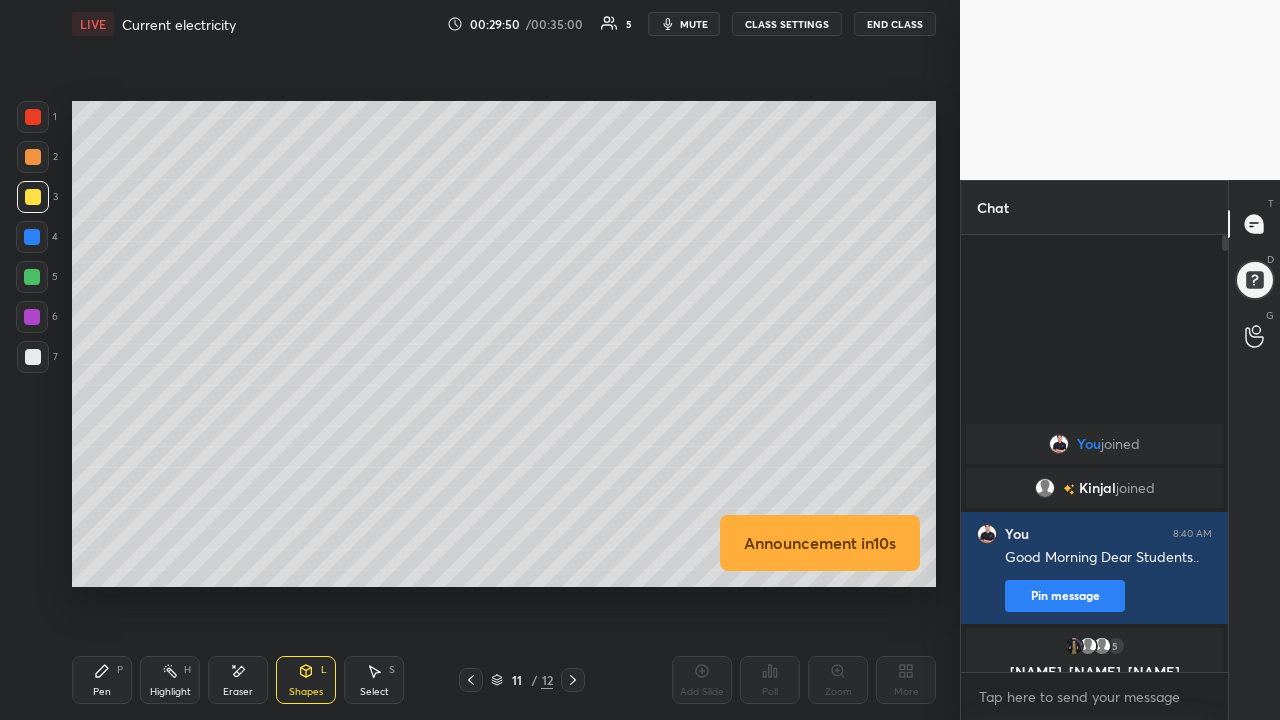 click on "Pen P" at bounding box center [102, 680] 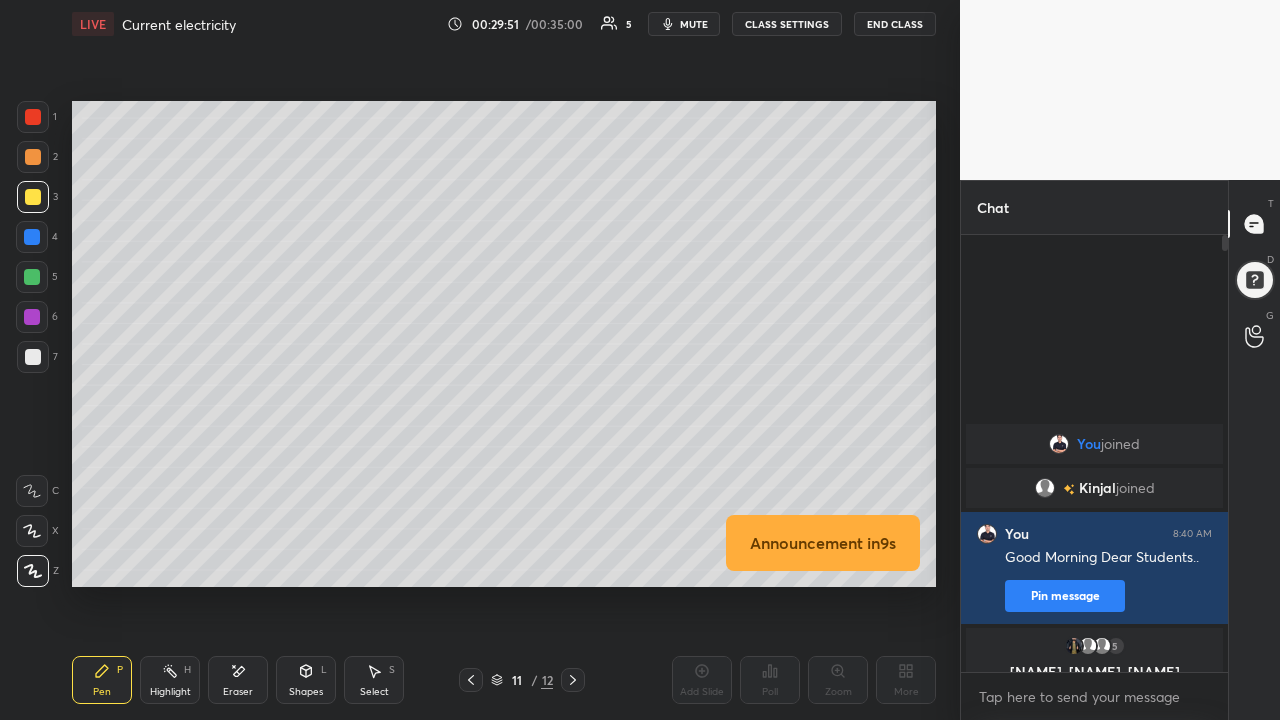 click at bounding box center (33, 157) 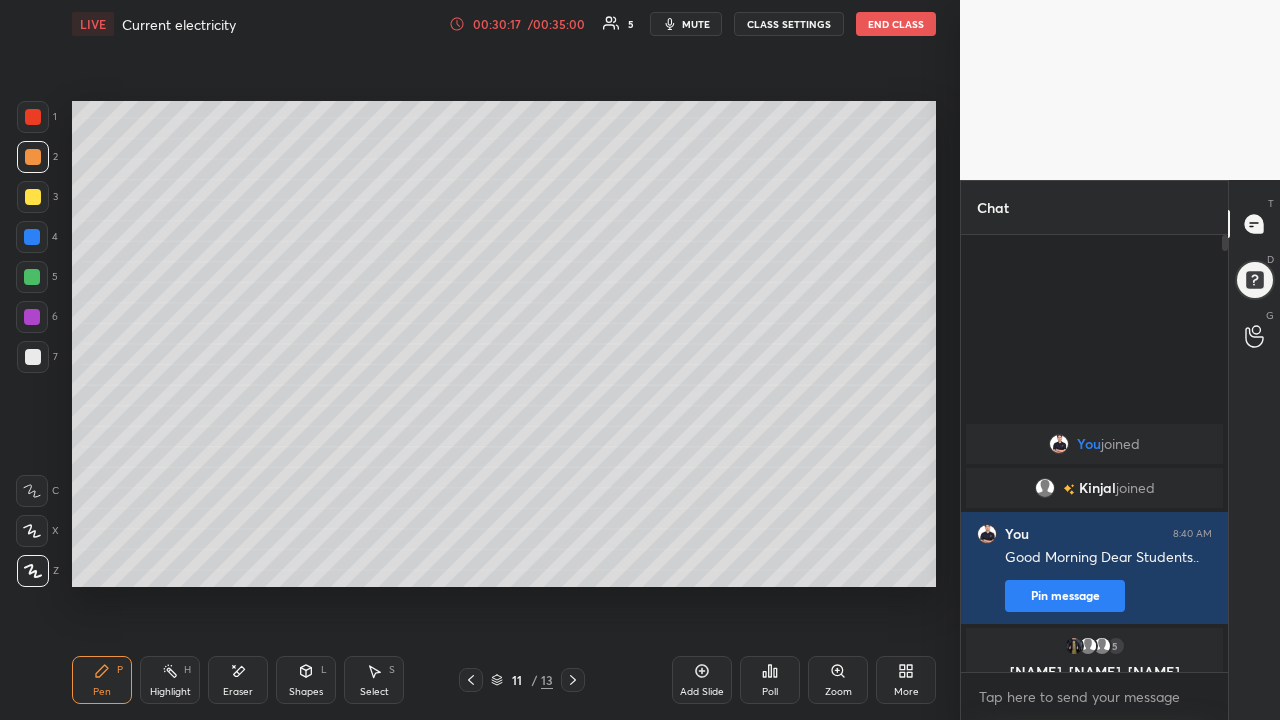 click on "Eraser" at bounding box center (238, 692) 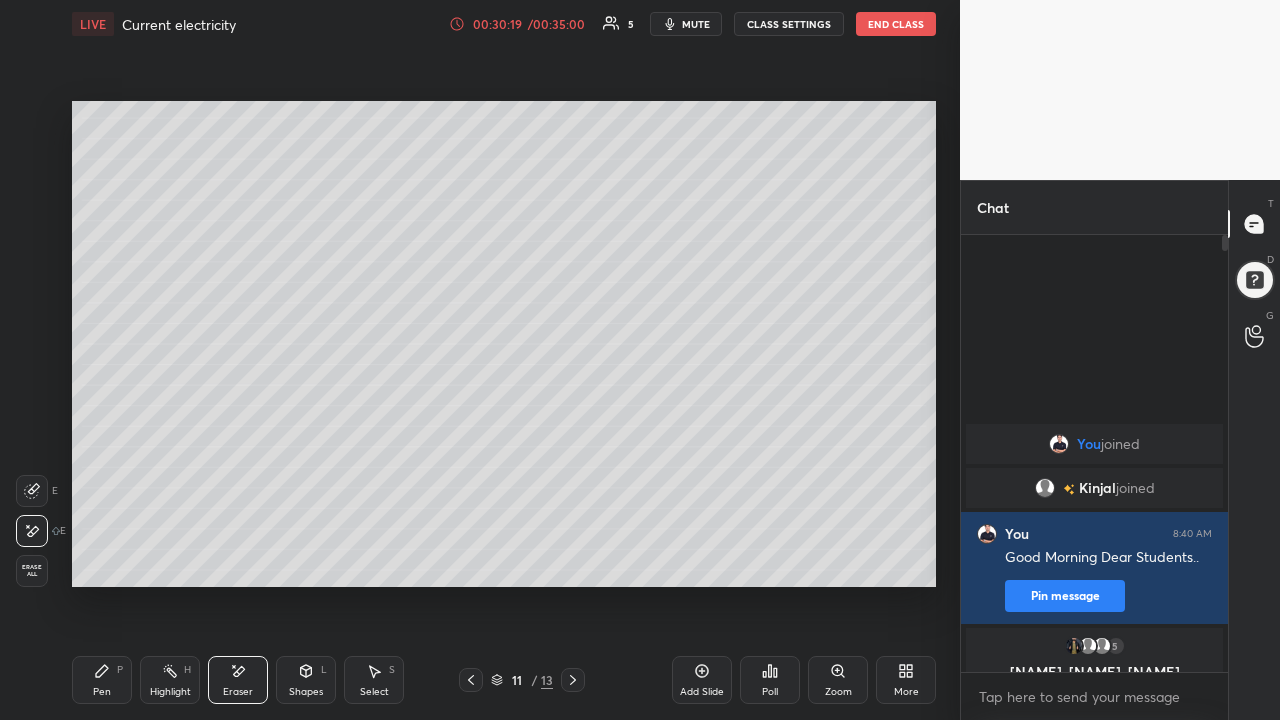 click on "Pen" at bounding box center [102, 692] 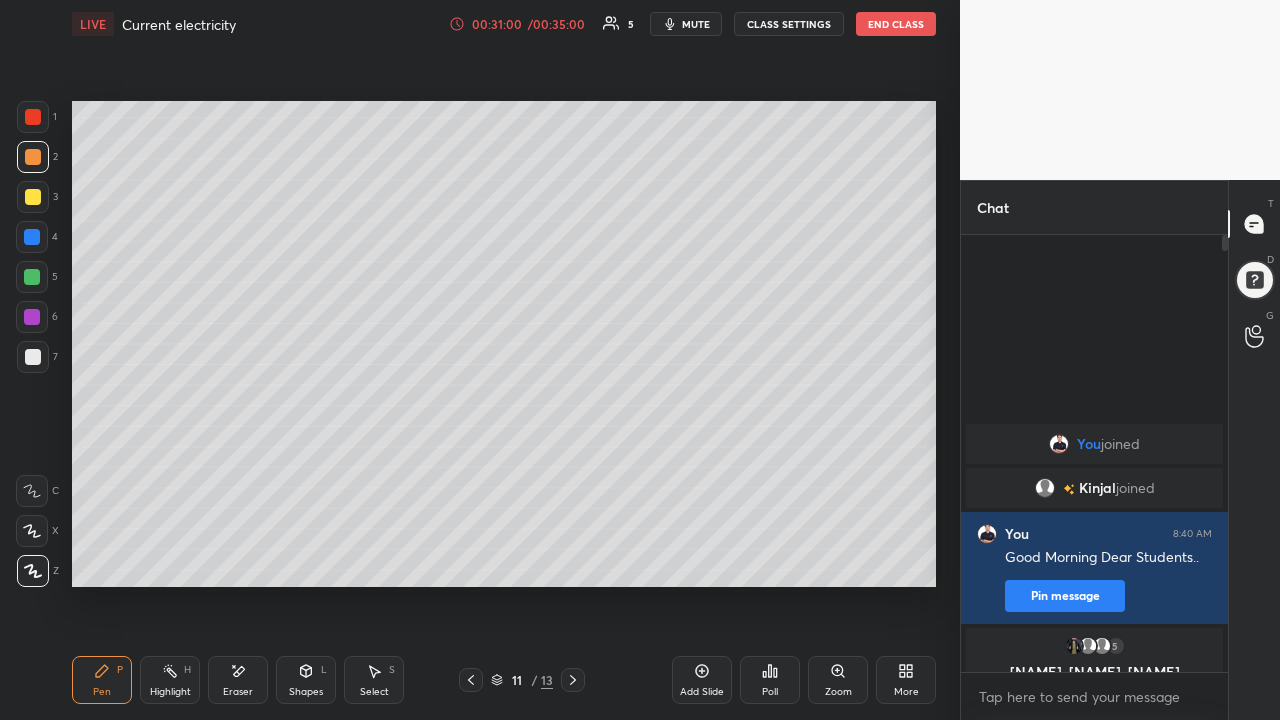 click 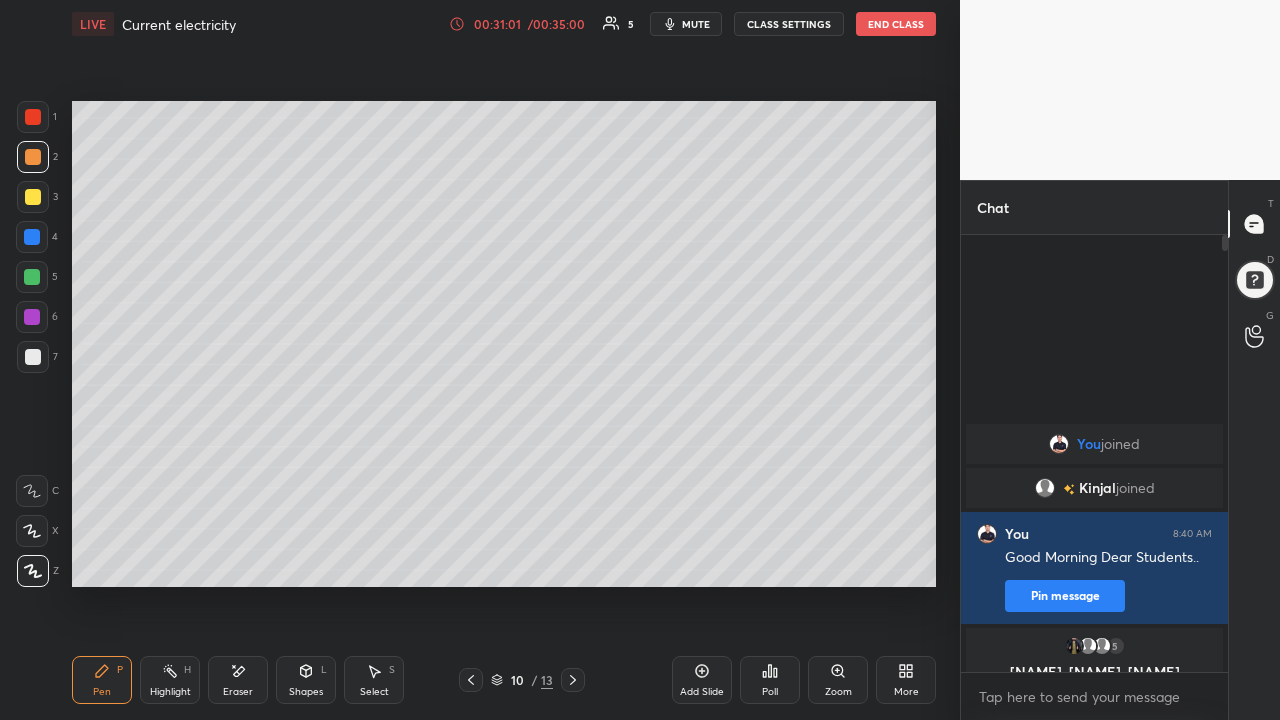 click at bounding box center [33, 357] 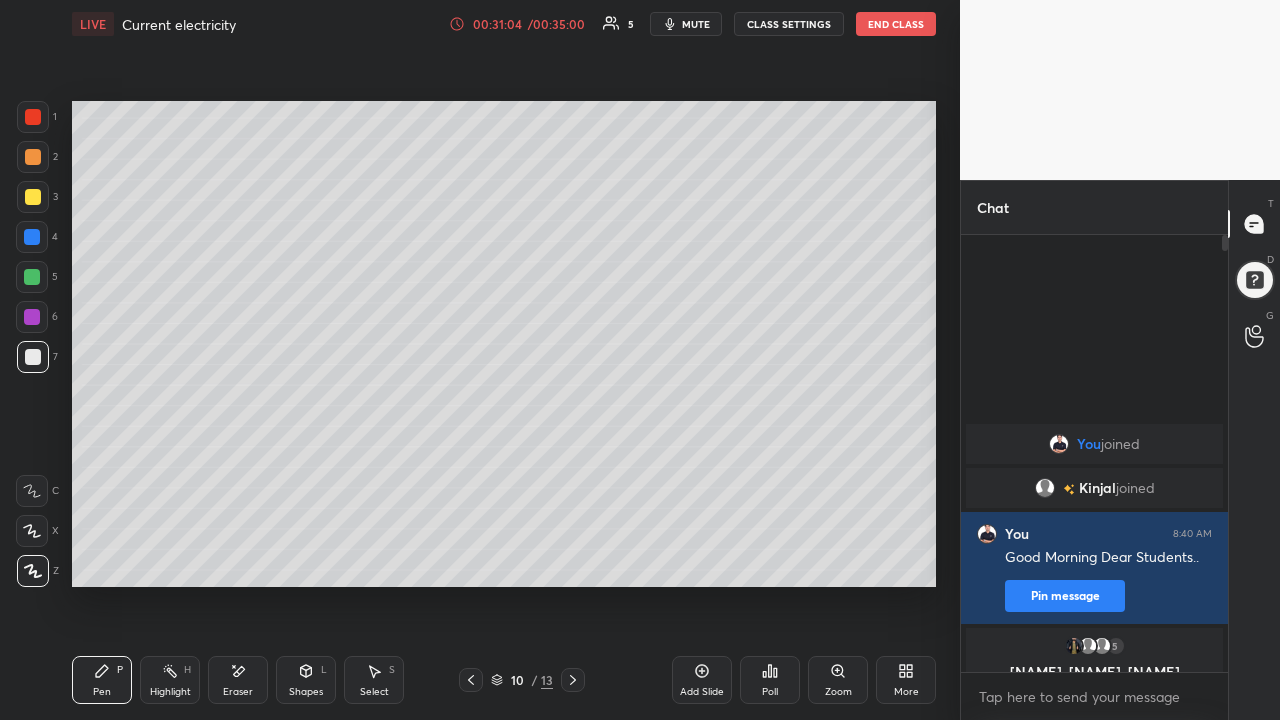 click at bounding box center (573, 680) 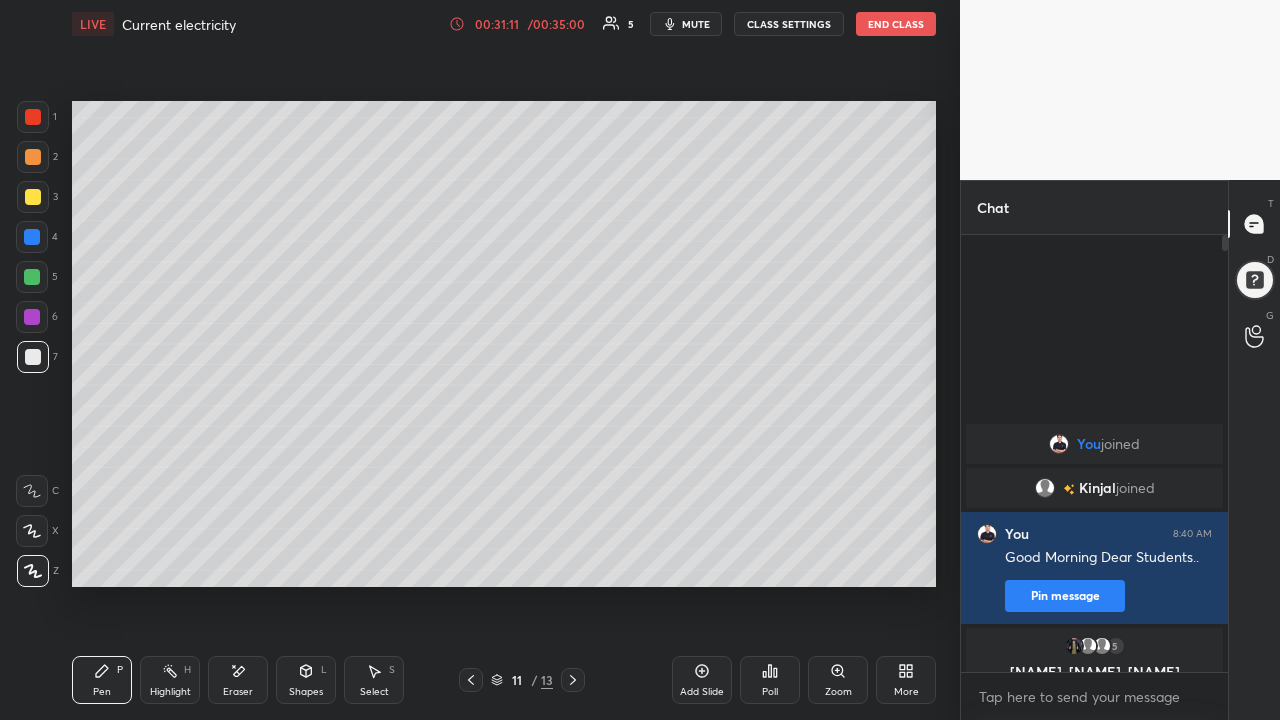 click at bounding box center [573, 680] 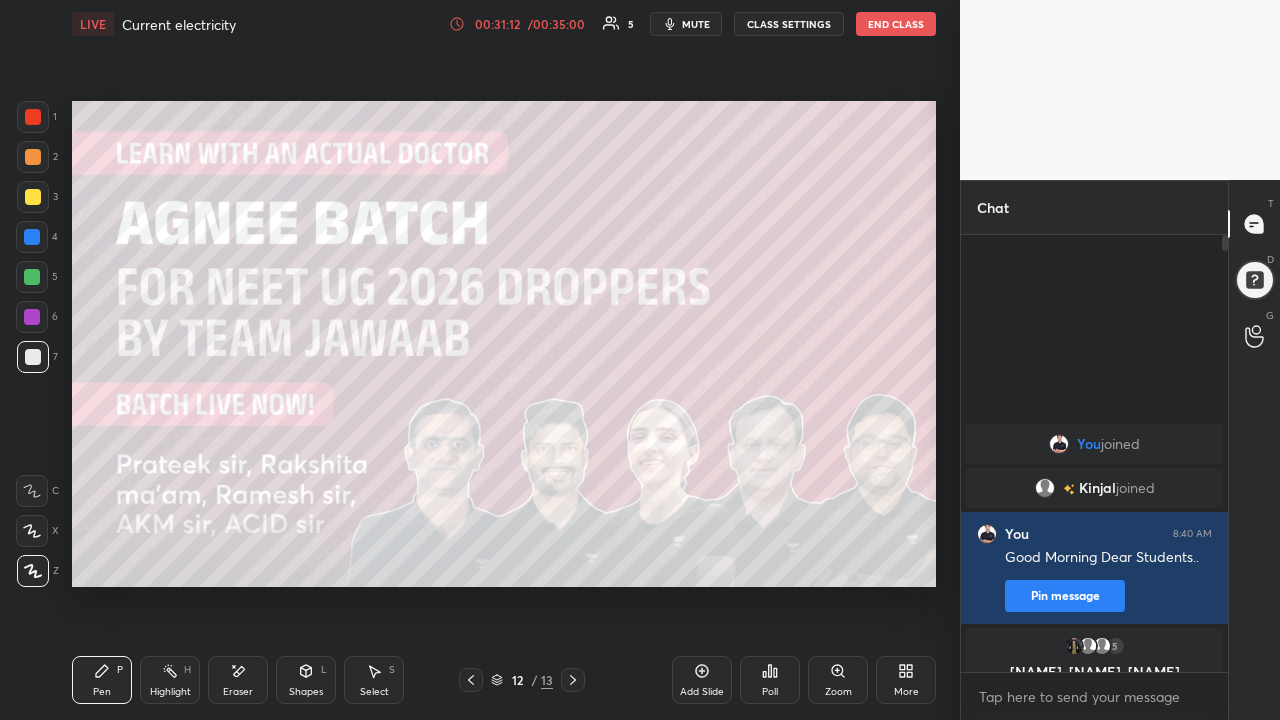 click 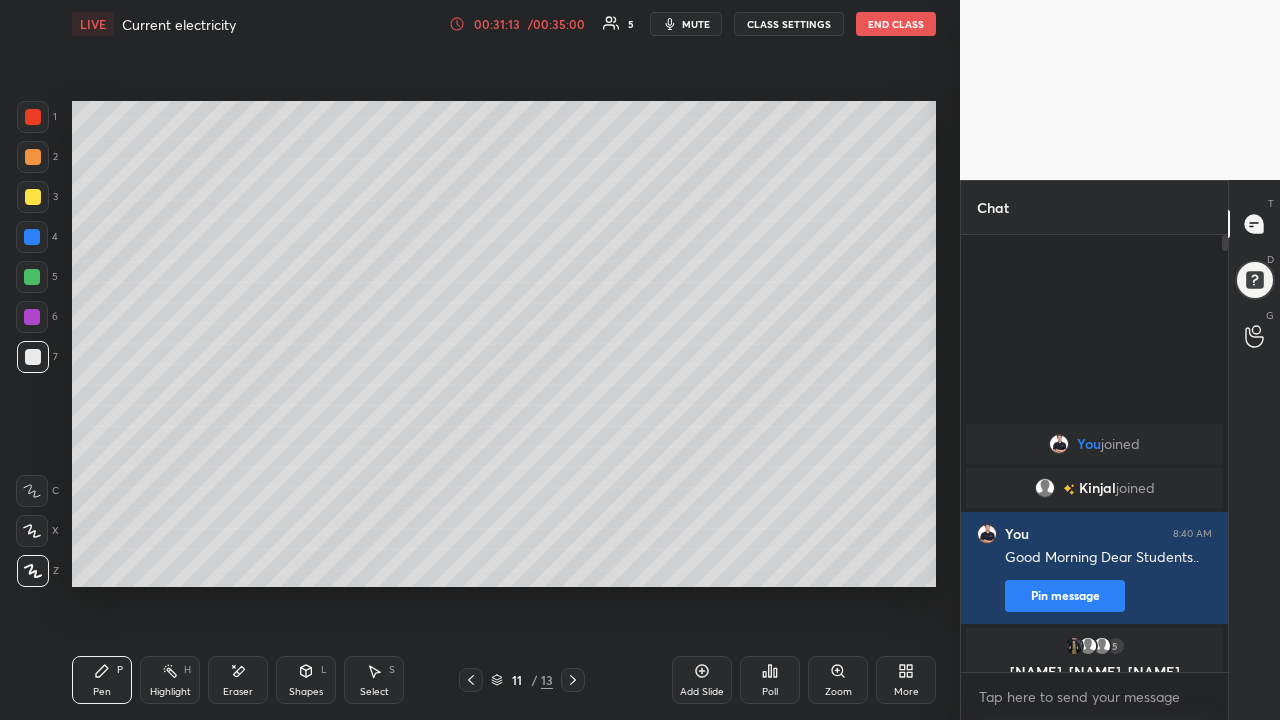 click 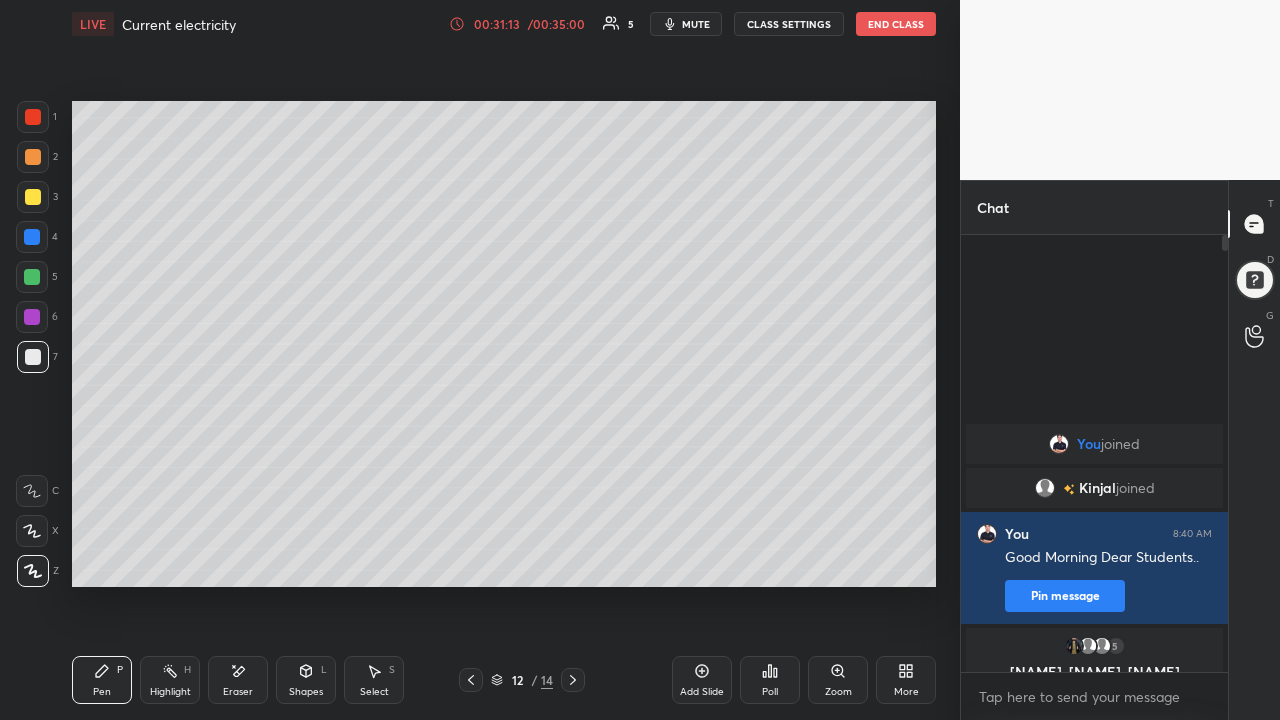 click at bounding box center [33, 197] 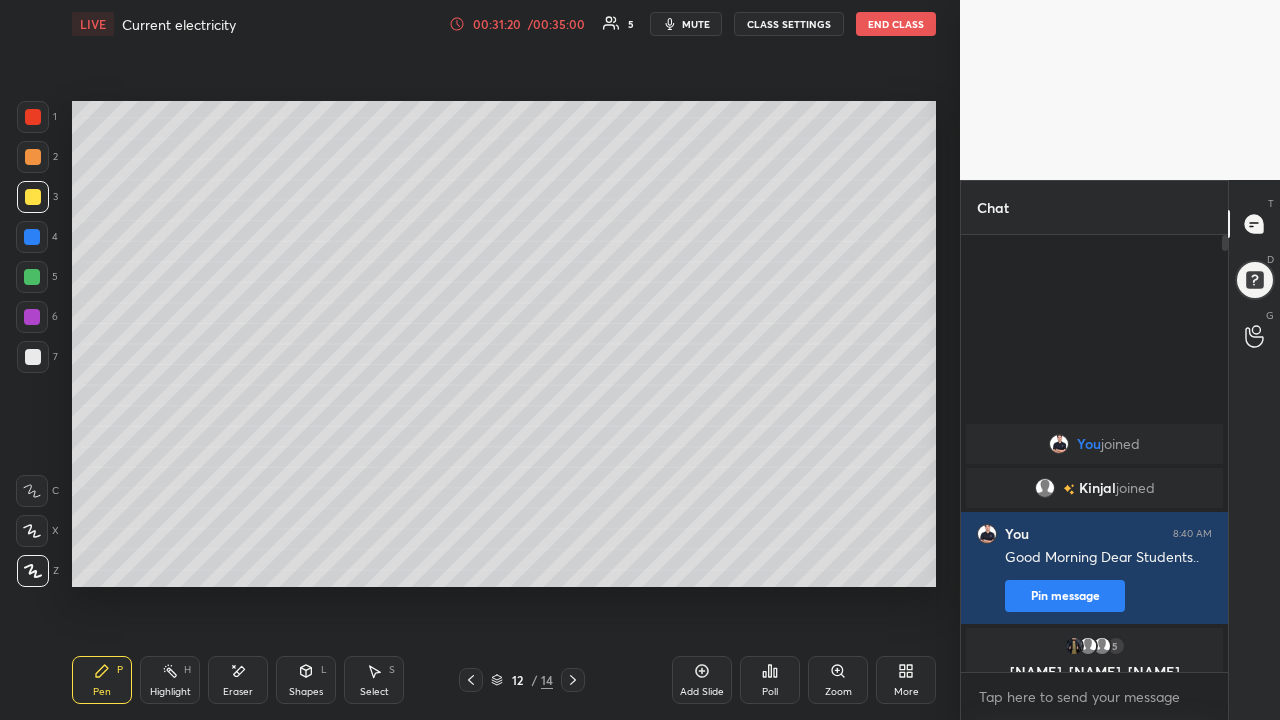 click at bounding box center [33, 197] 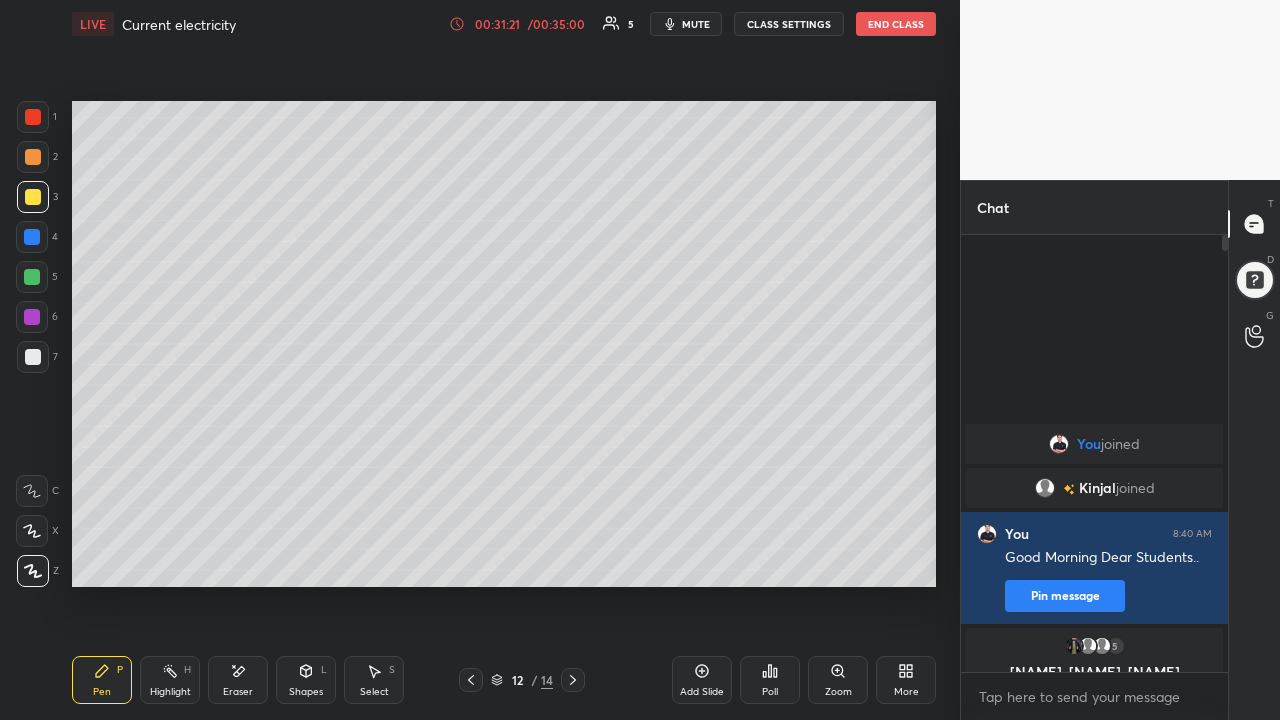 click at bounding box center (33, 157) 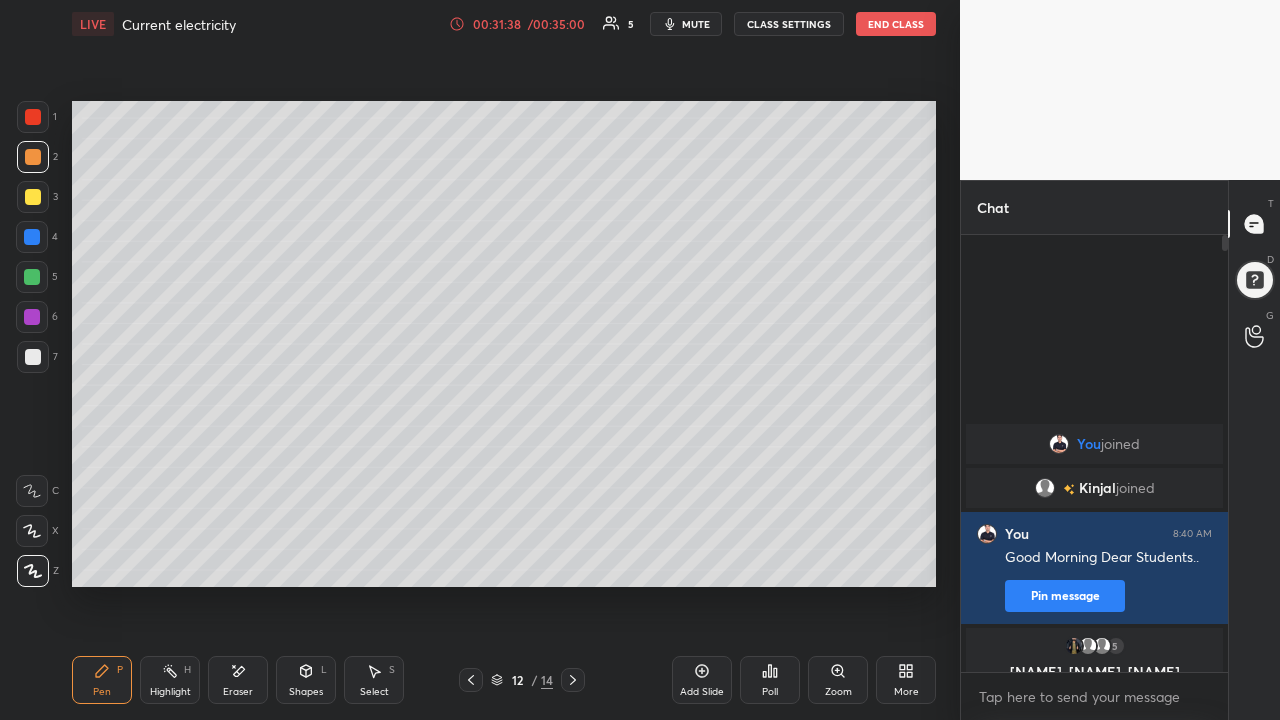 click 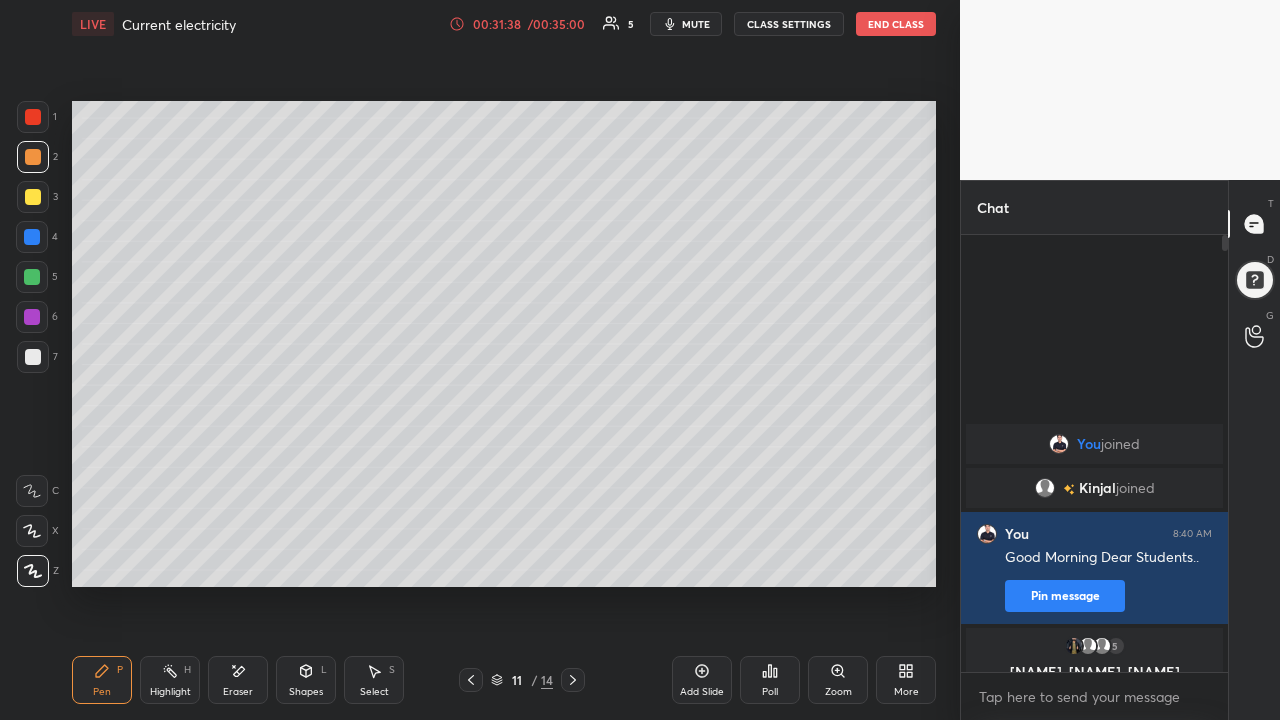 click 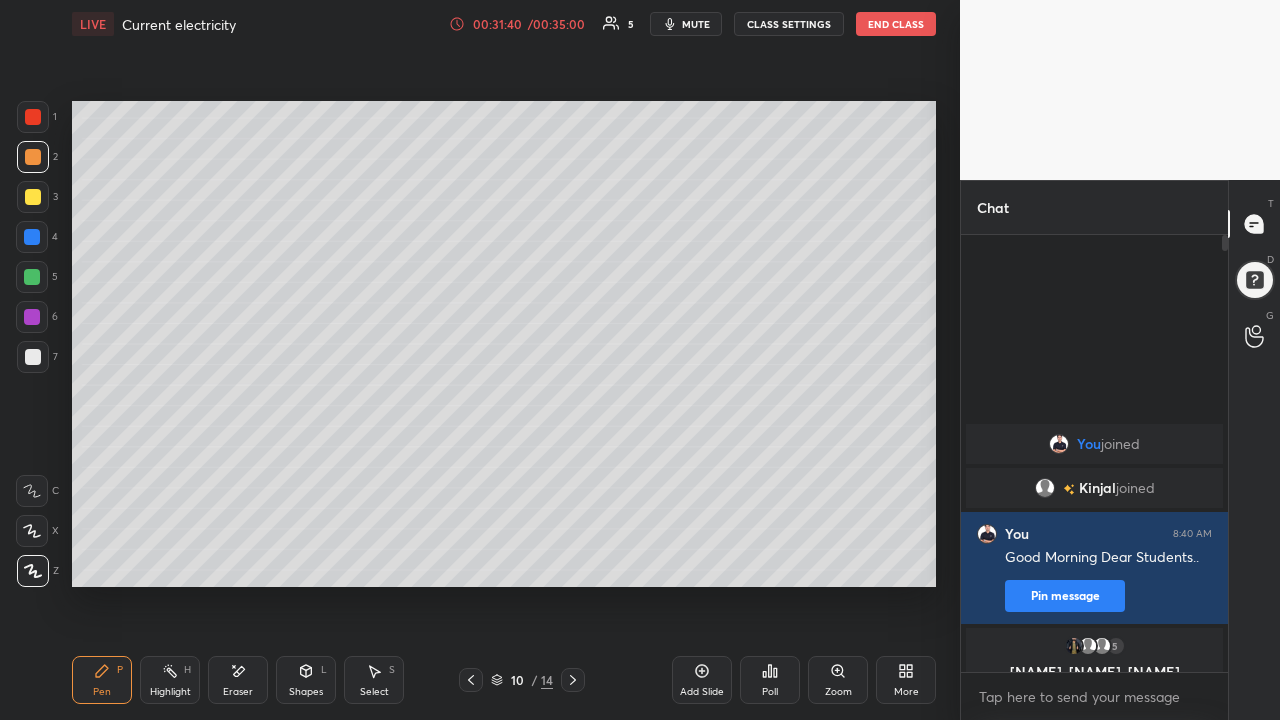 click 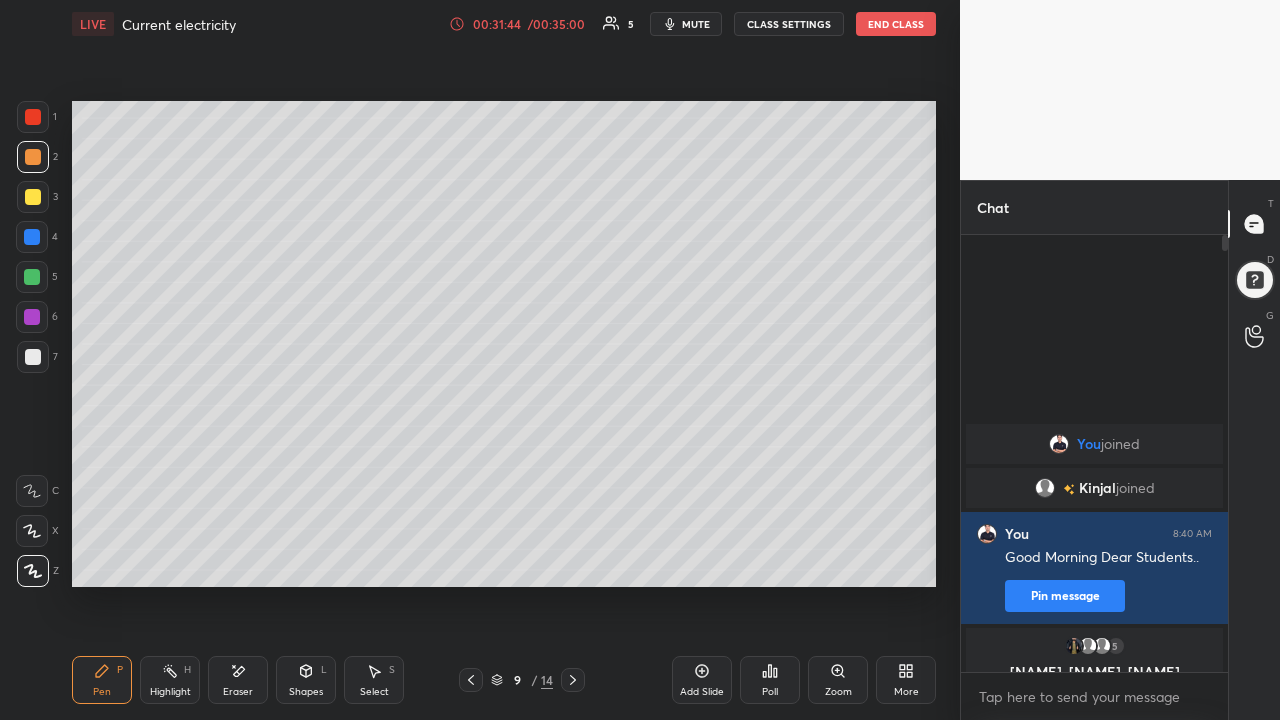 click 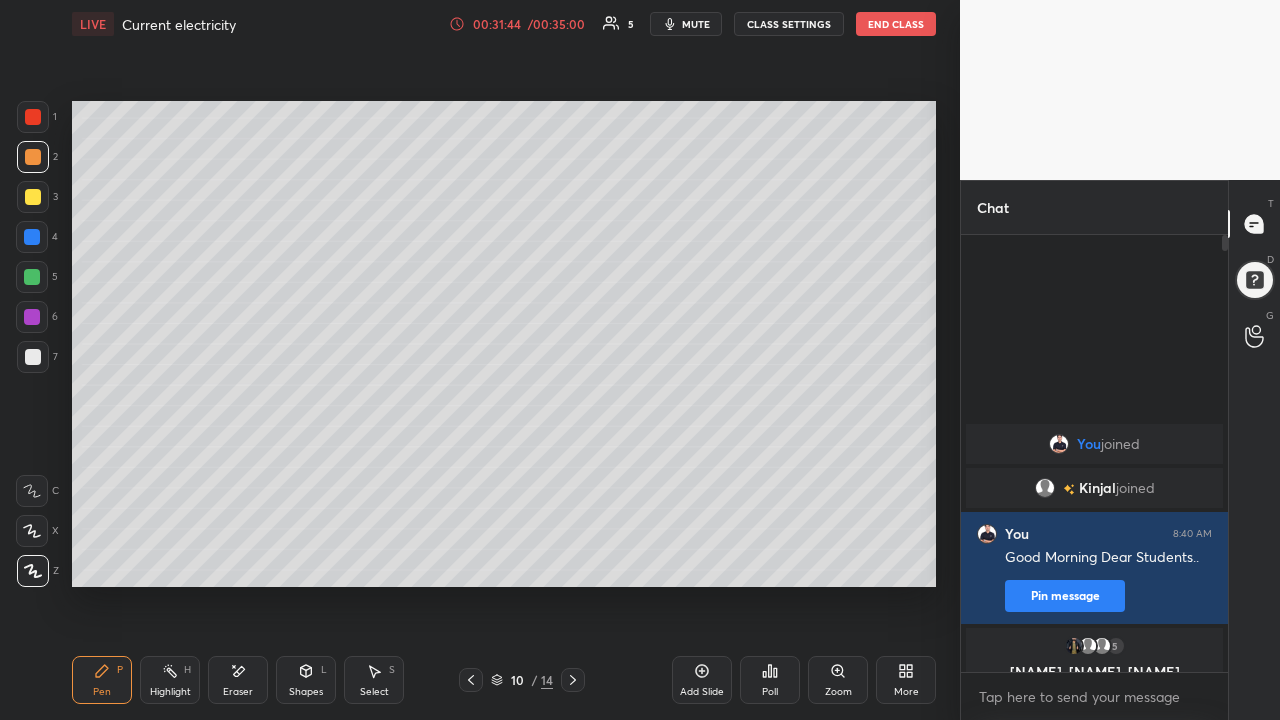 click 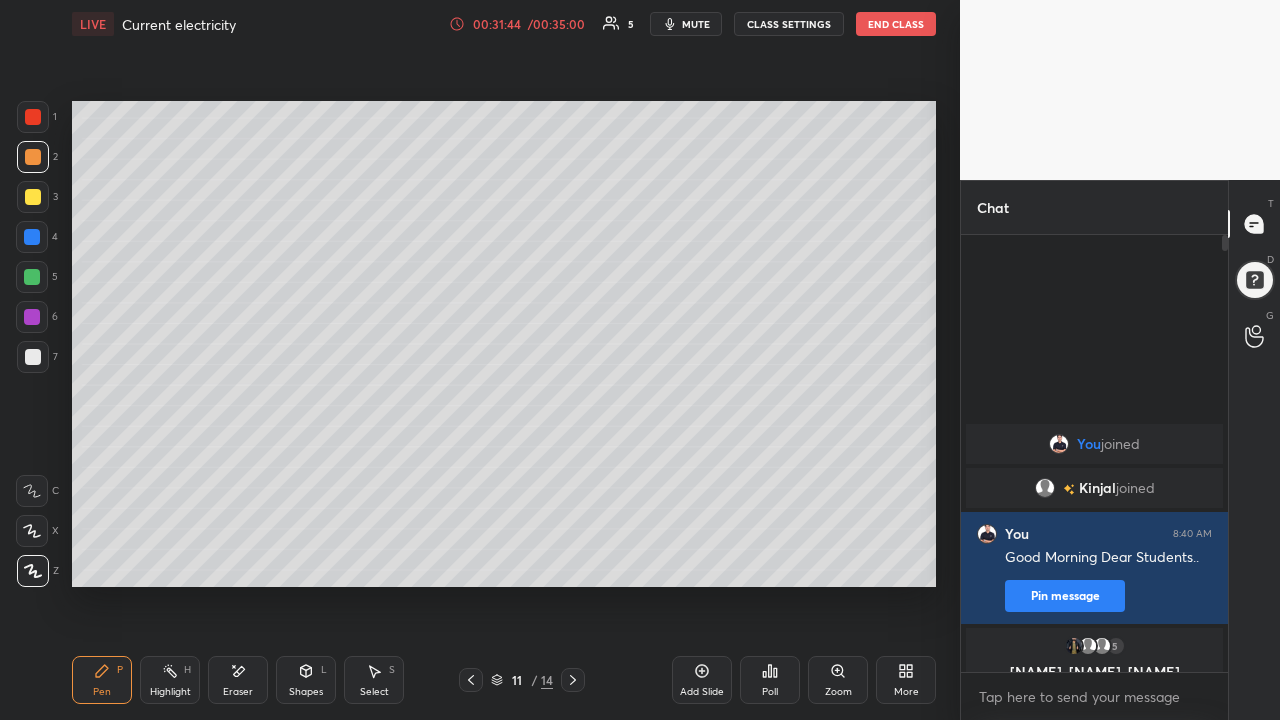 click 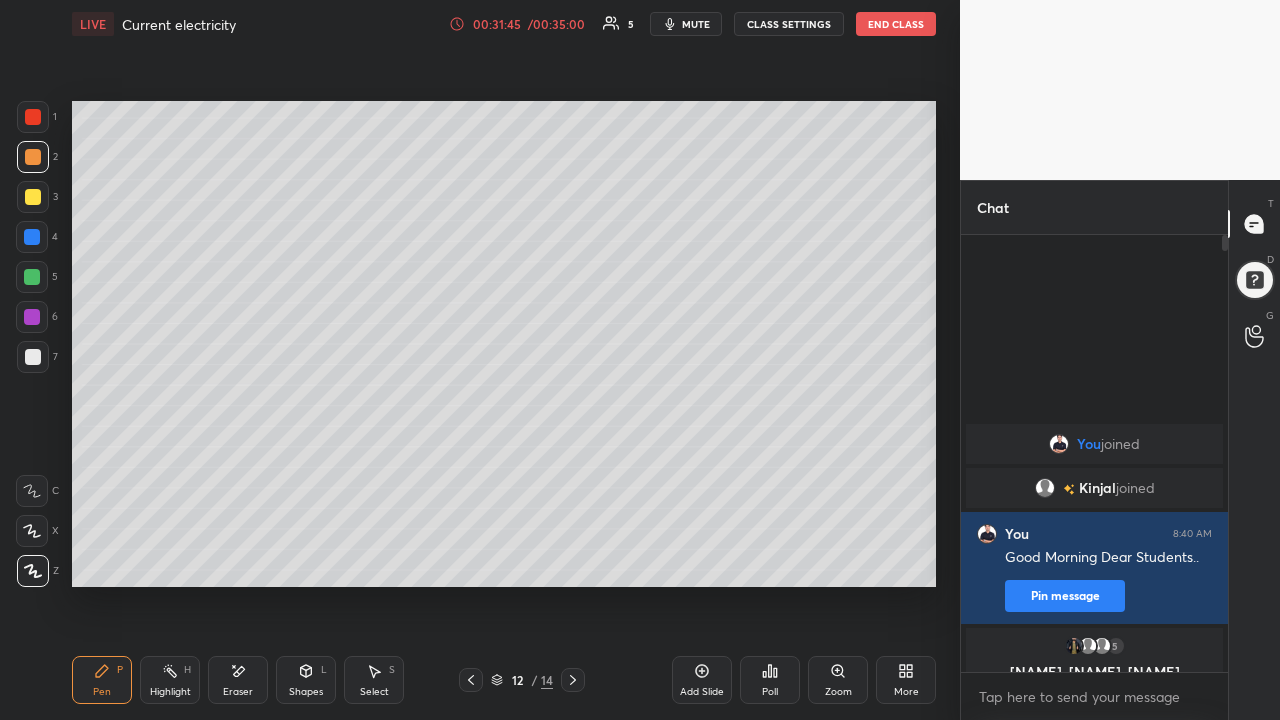 click at bounding box center [573, 680] 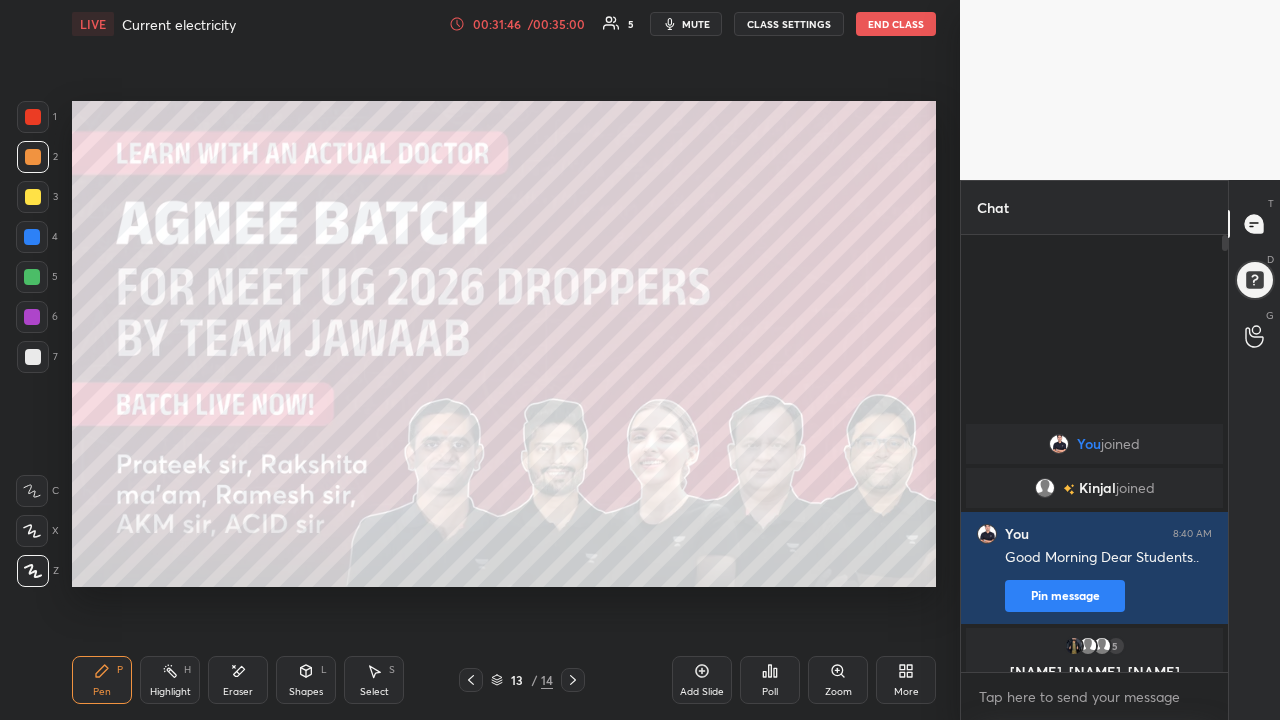click 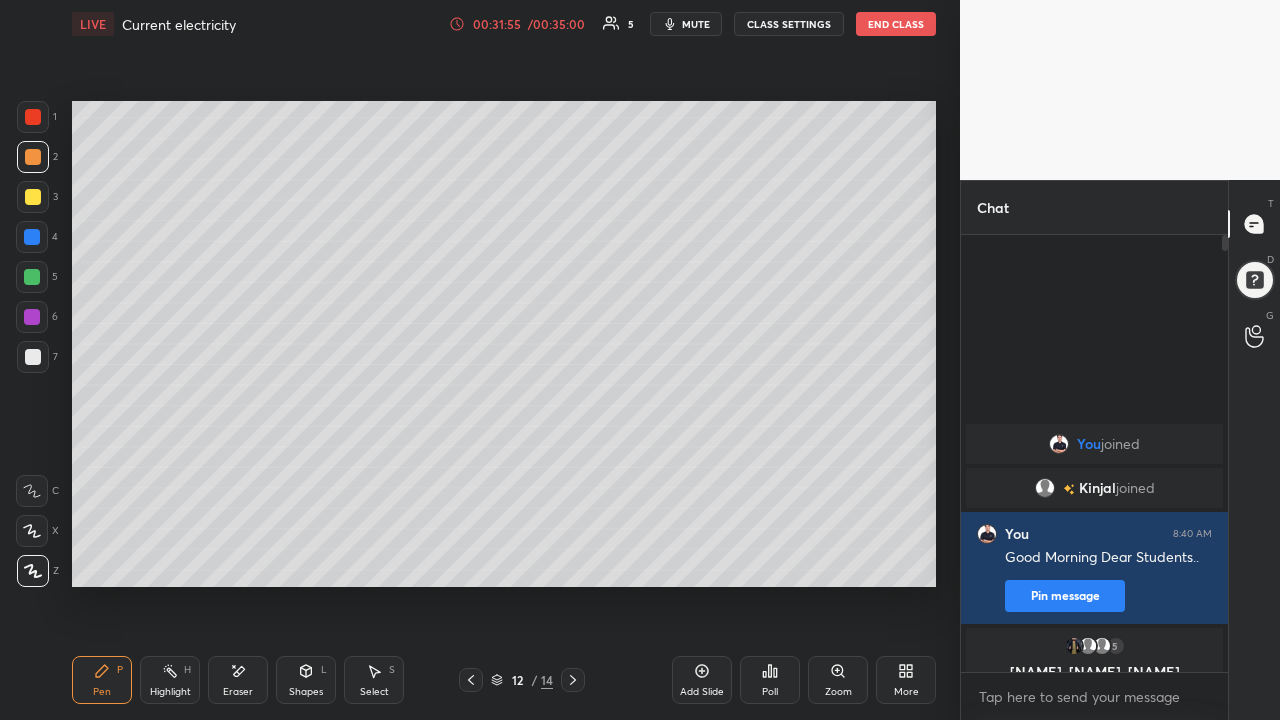 click at bounding box center [33, 357] 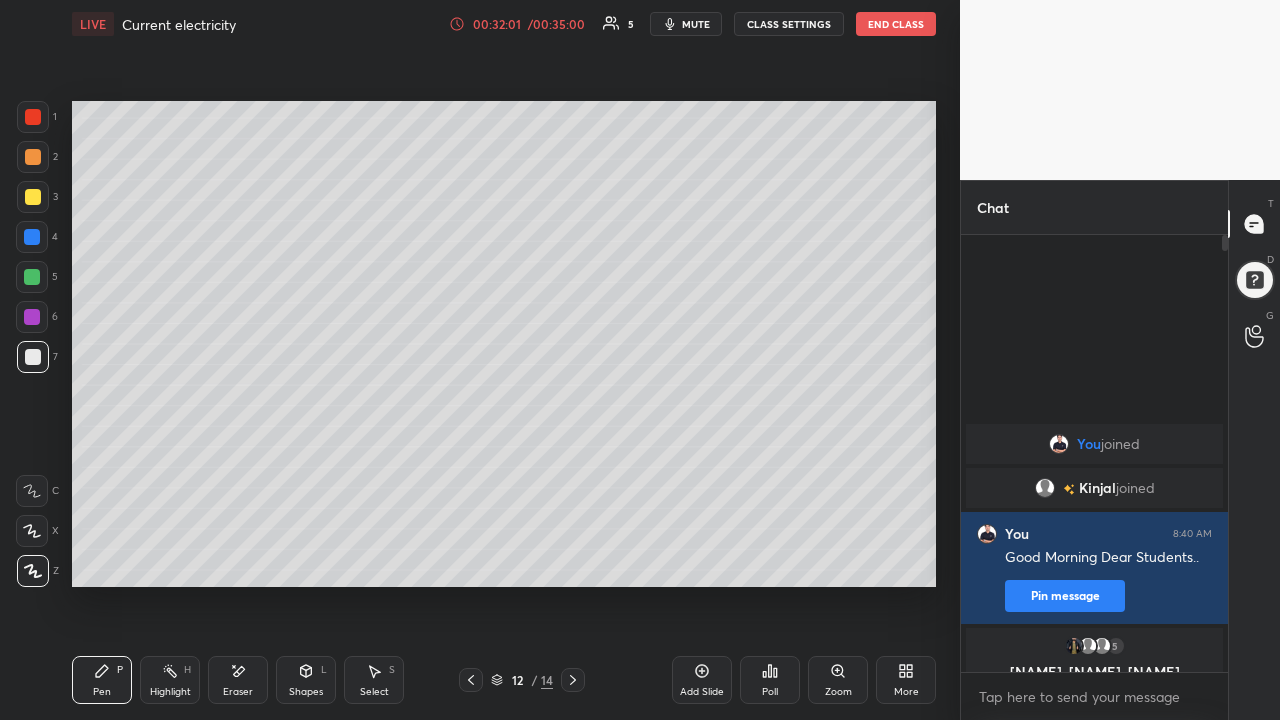 click at bounding box center (33, 197) 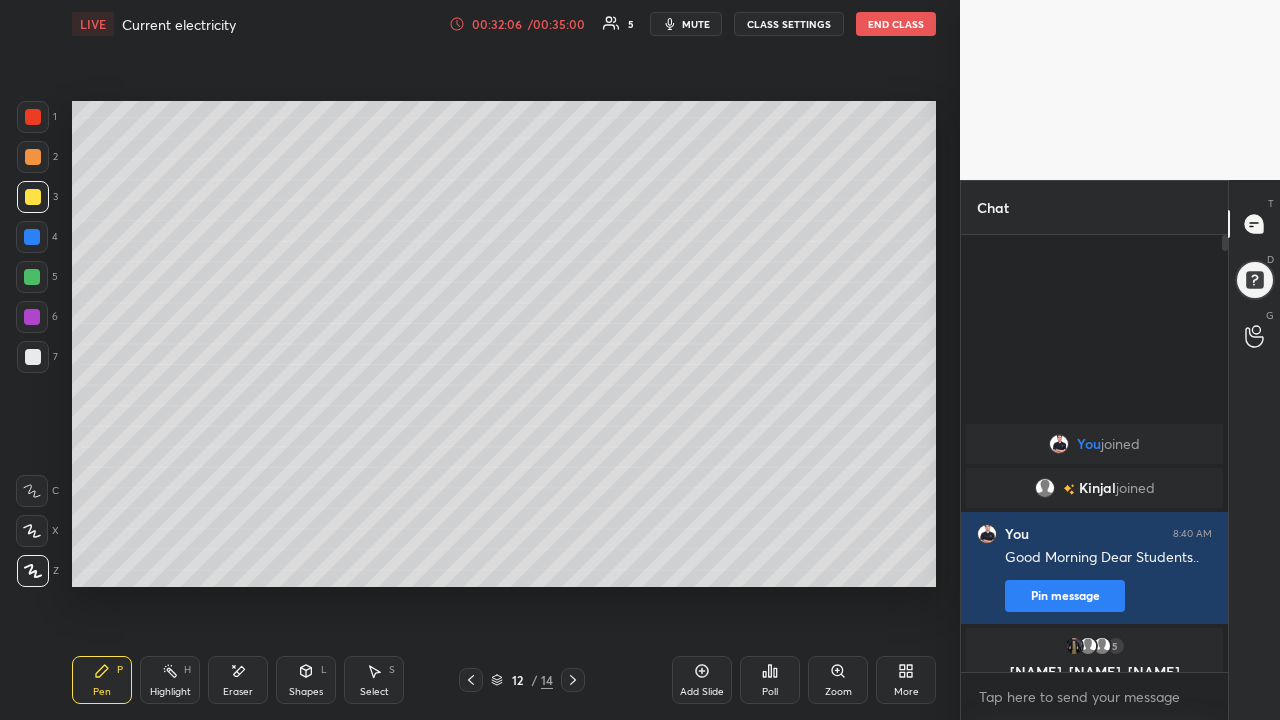 click on "Eraser" at bounding box center [238, 692] 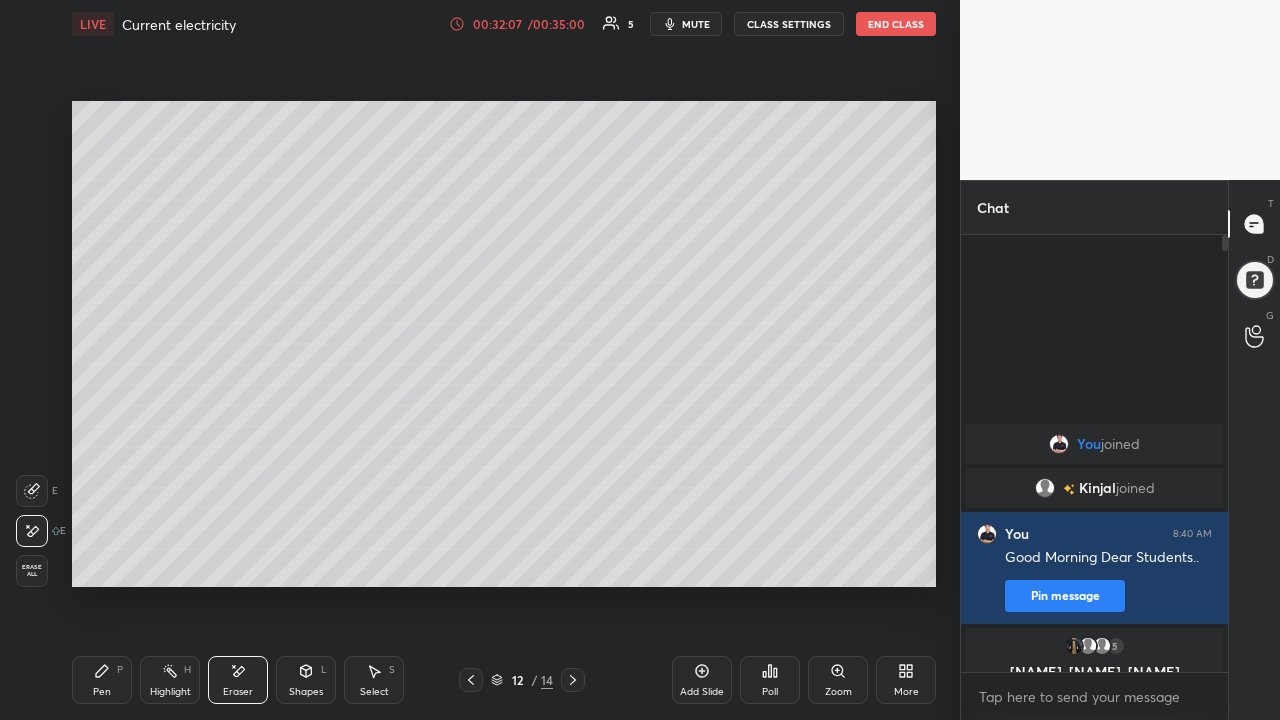 click on "Pen P" at bounding box center (102, 680) 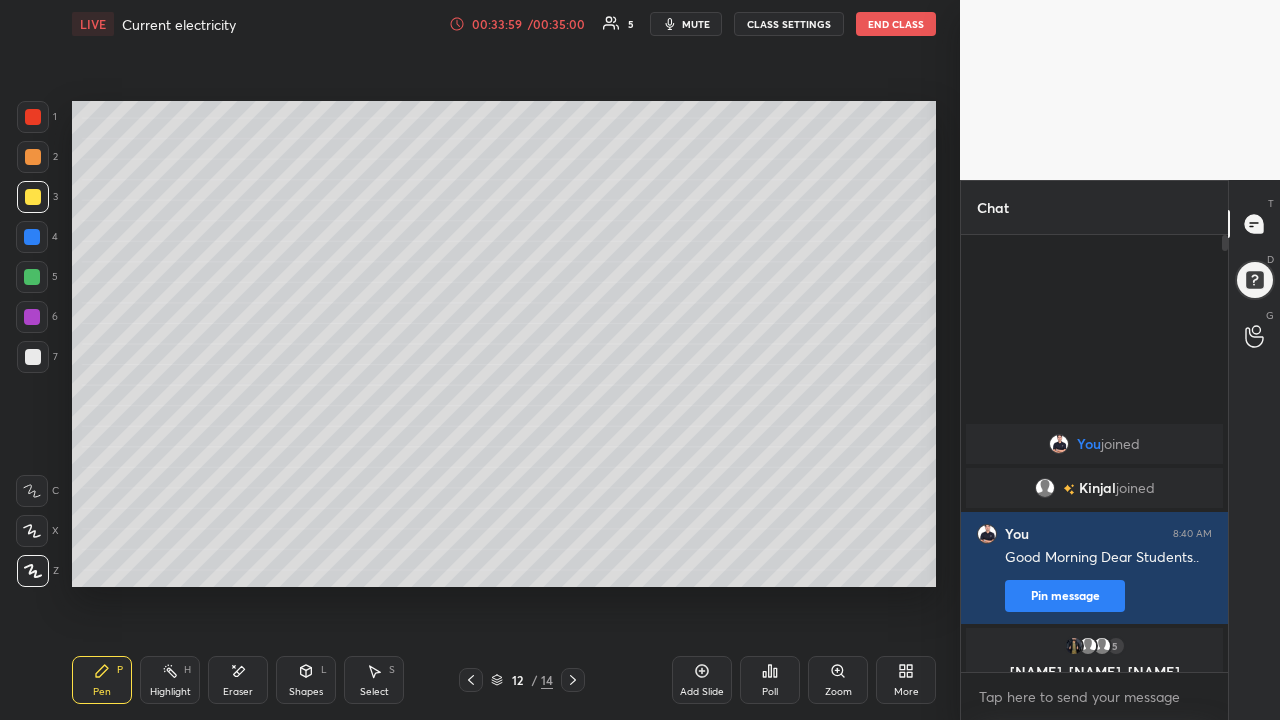 click on "End Class" at bounding box center [896, 24] 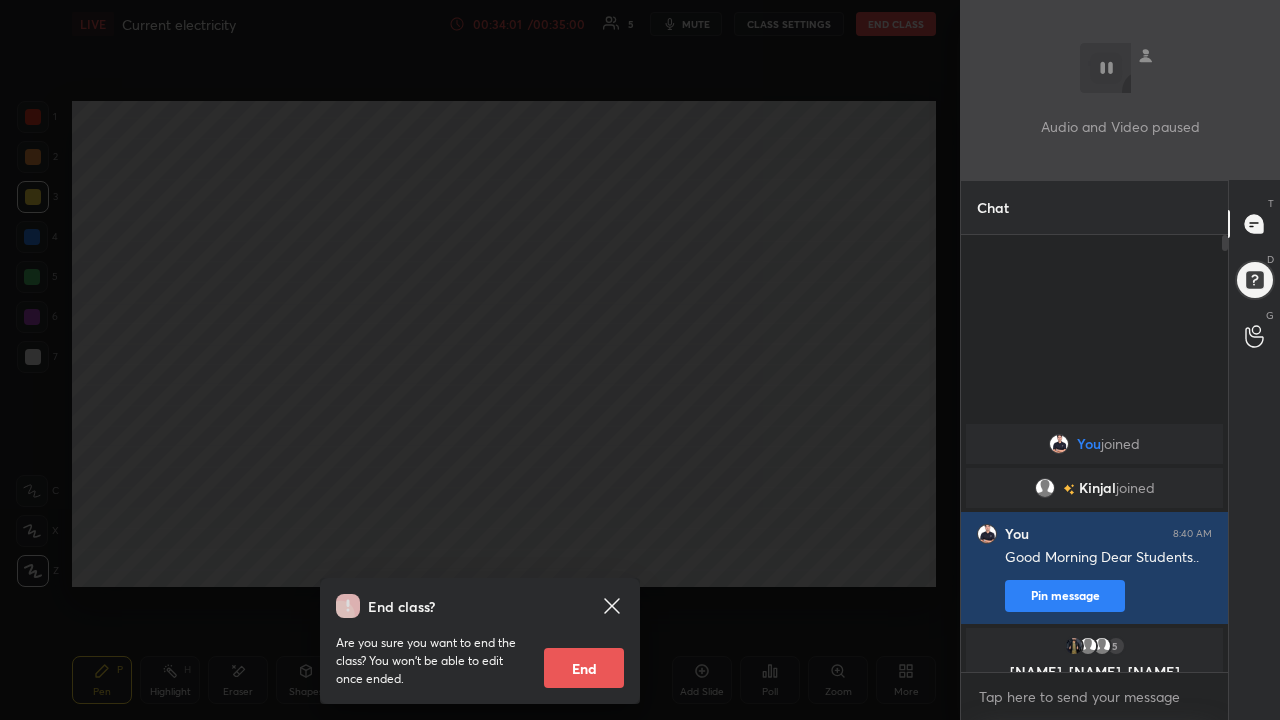 click on "End" at bounding box center (584, 668) 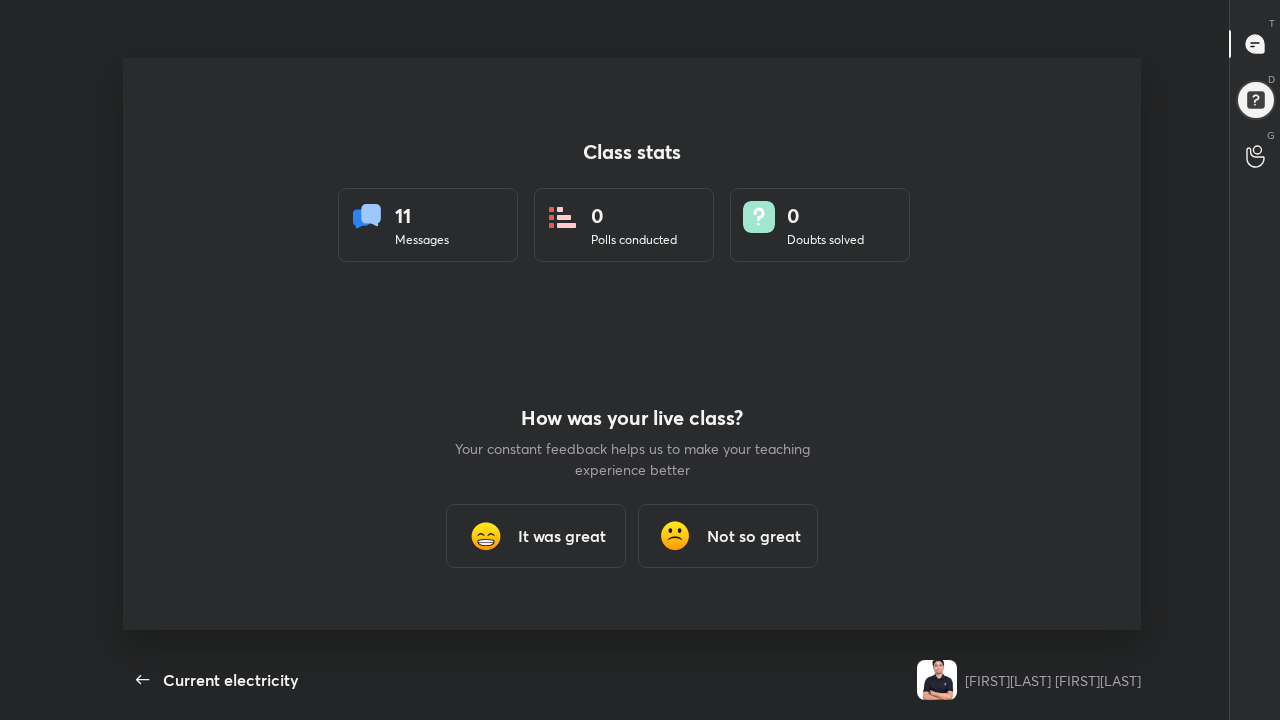 scroll, scrollTop: 99408, scrollLeft: 98761, axis: both 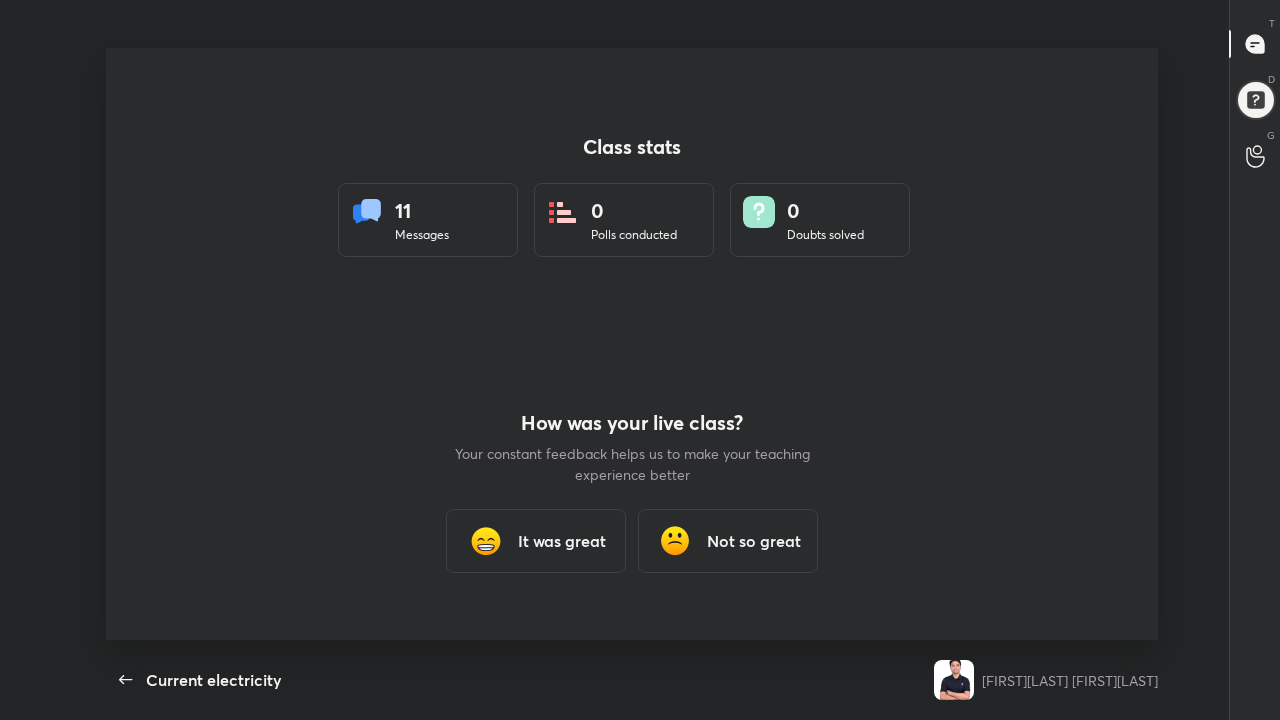 click on "Not so great" at bounding box center [754, 541] 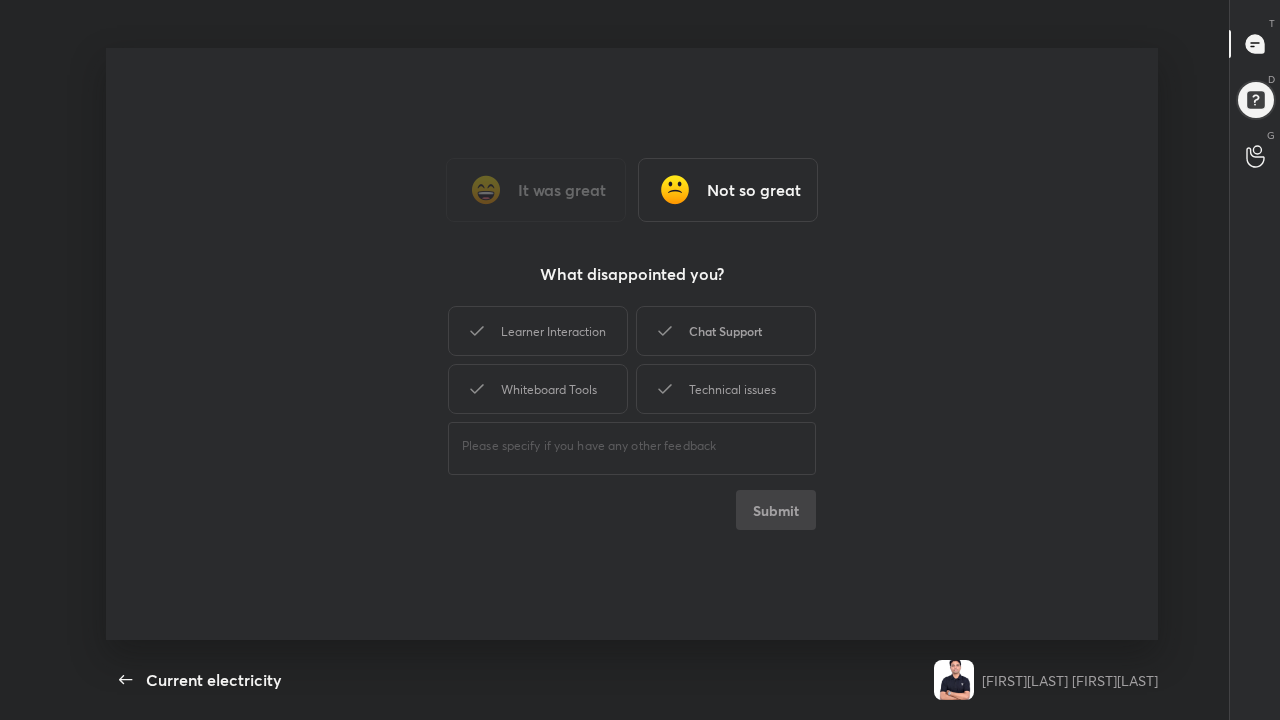 click on "Chat Support" at bounding box center [726, 331] 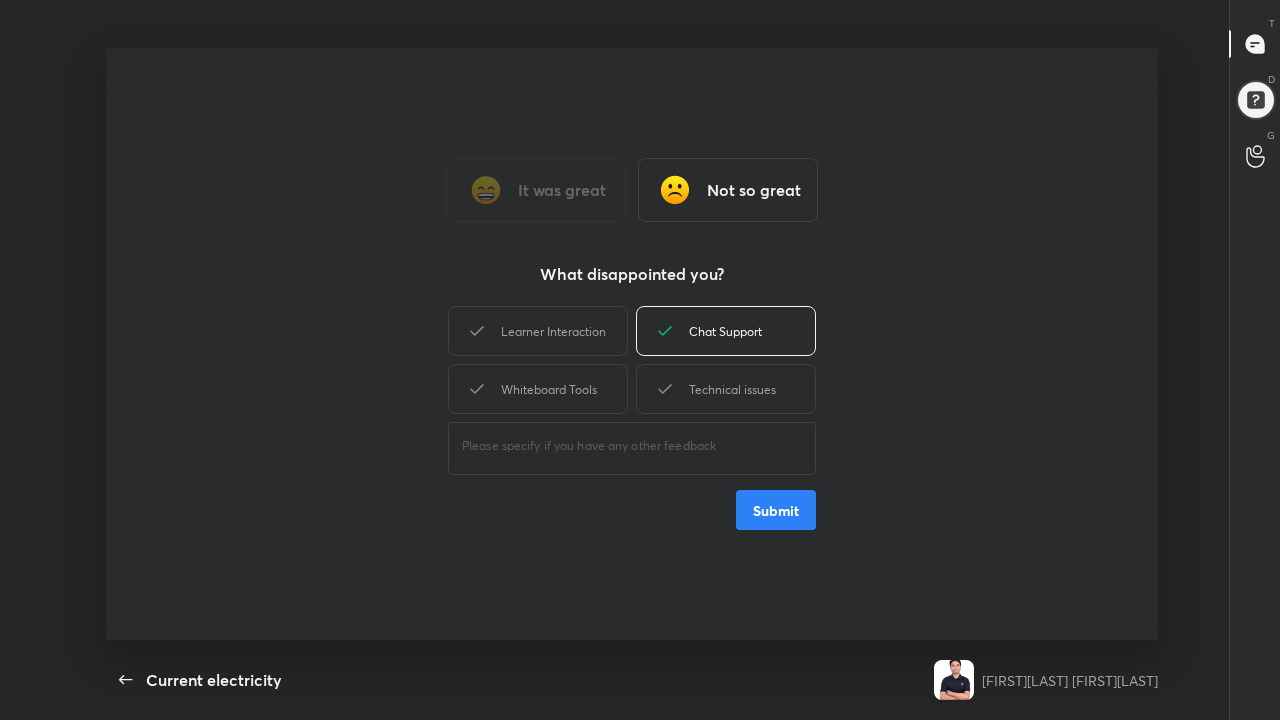 click on "Submit" at bounding box center [776, 510] 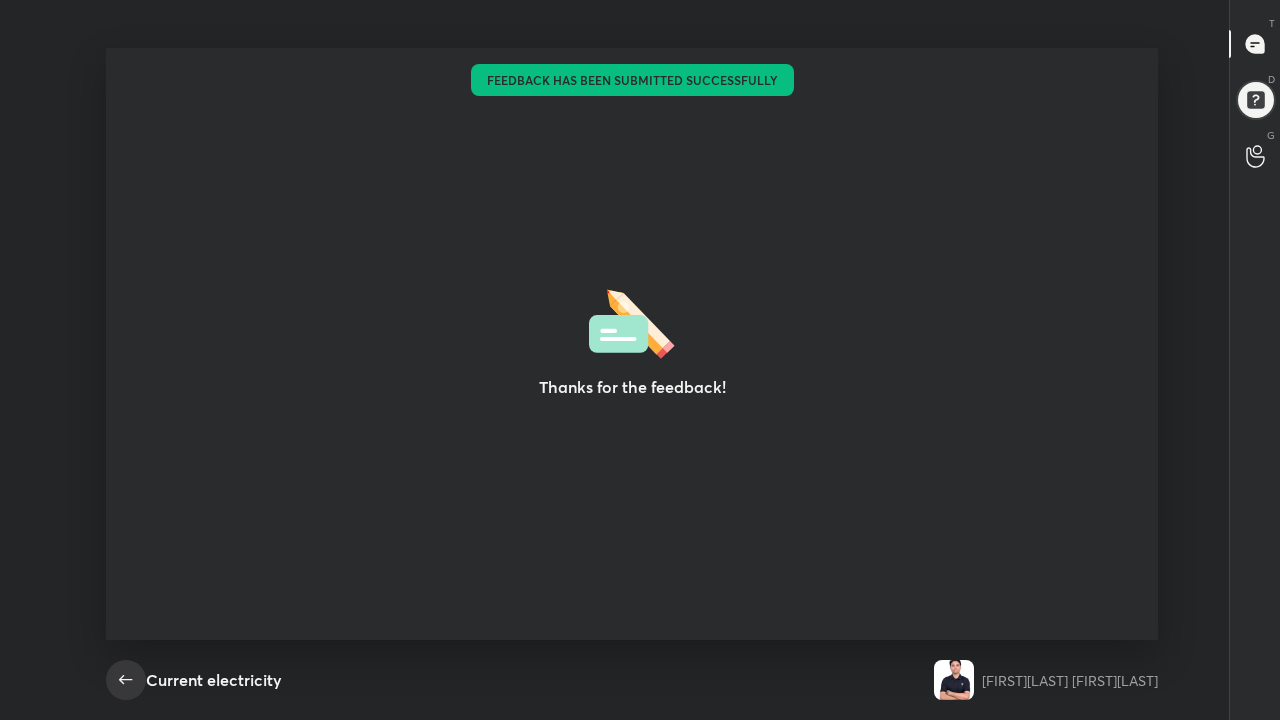 click 